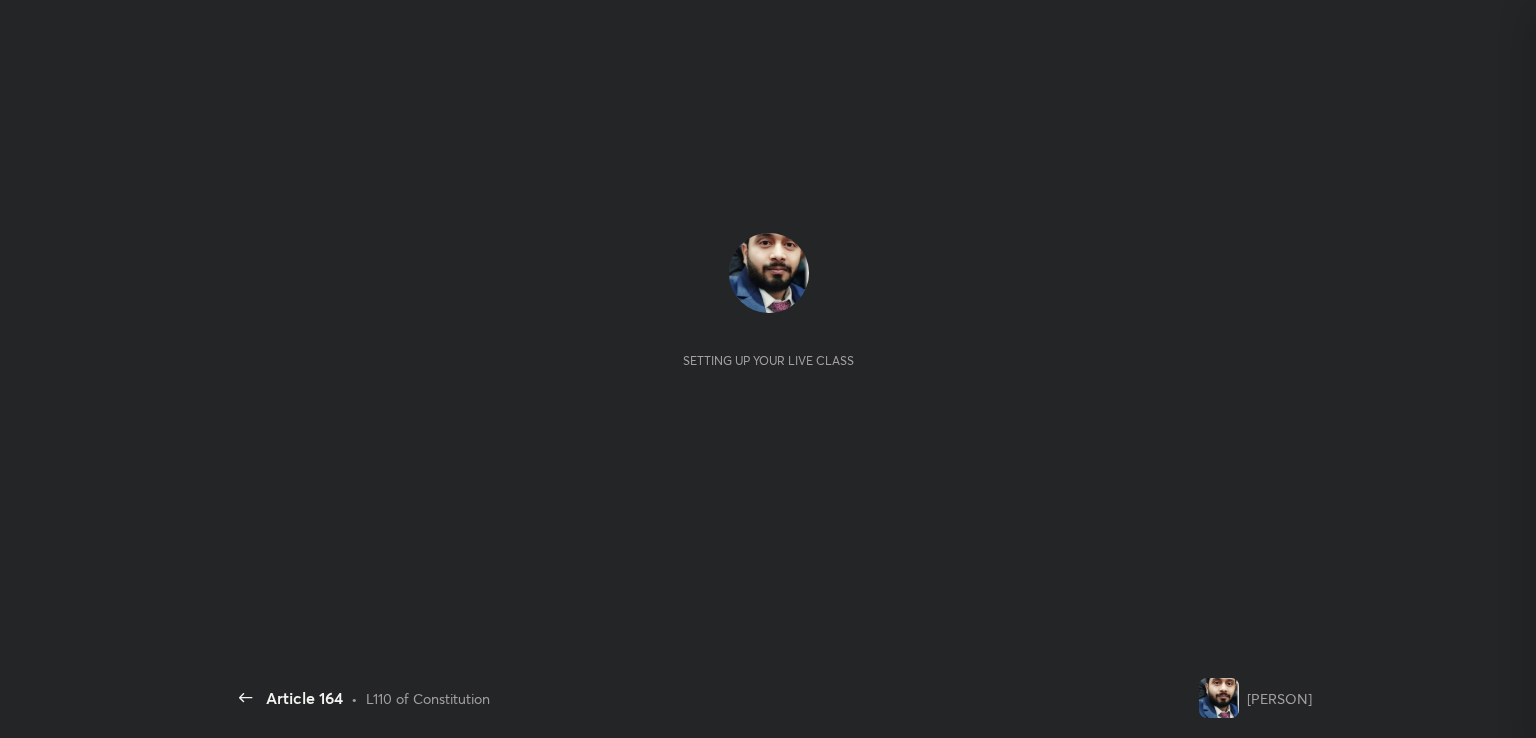 scroll, scrollTop: 0, scrollLeft: 0, axis: both 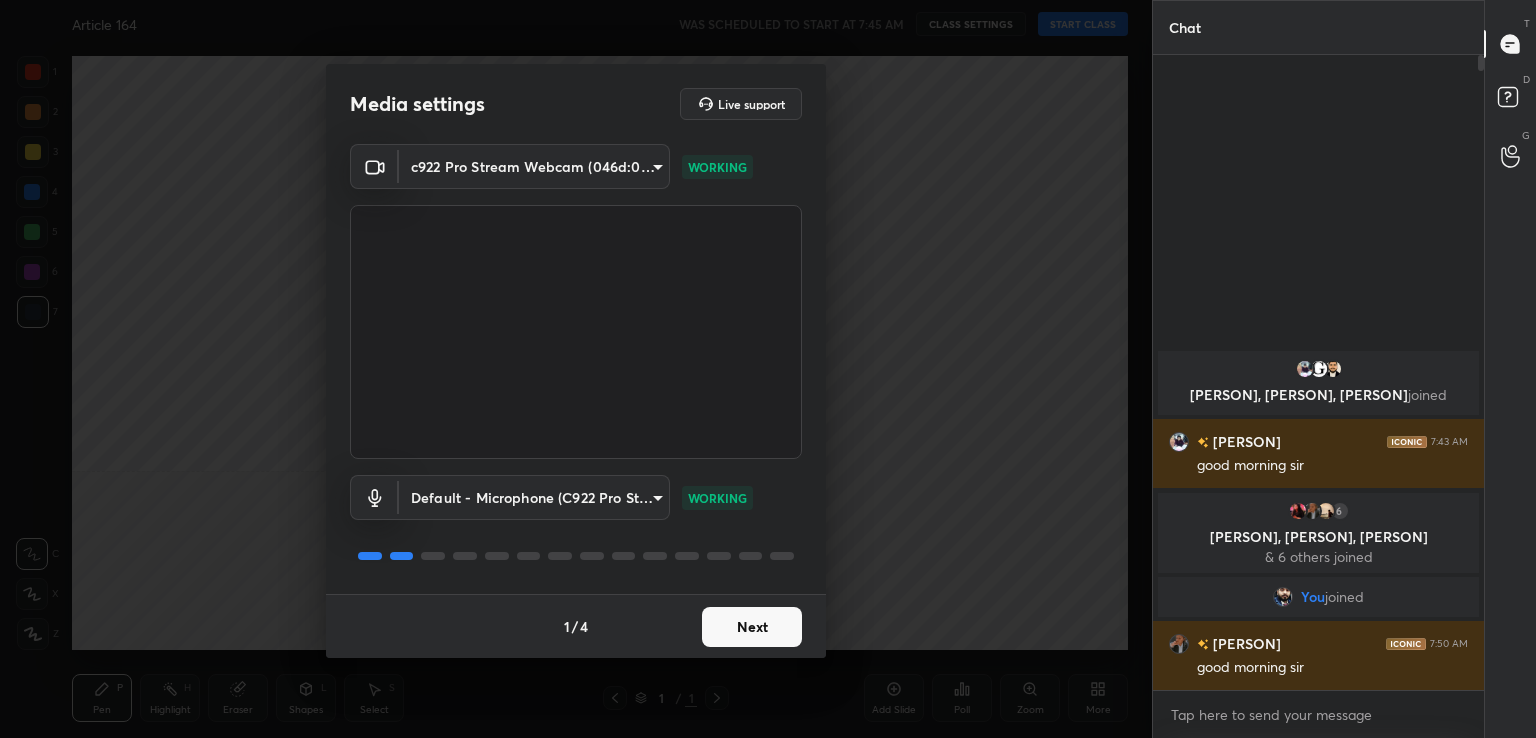 click on "Next" at bounding box center [752, 627] 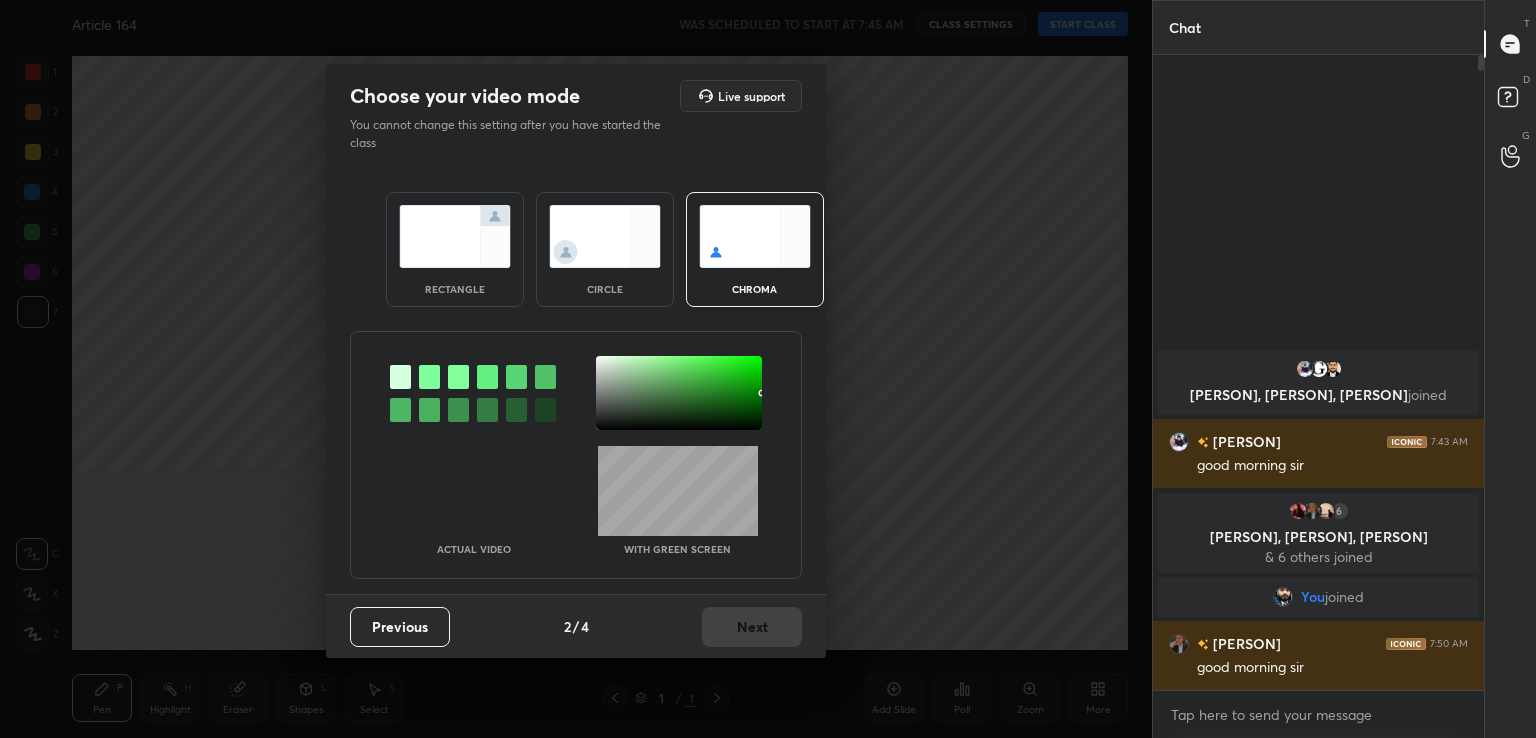 drag, startPoint x: 425, startPoint y: 378, endPoint x: 568, endPoint y: 377, distance: 143.0035 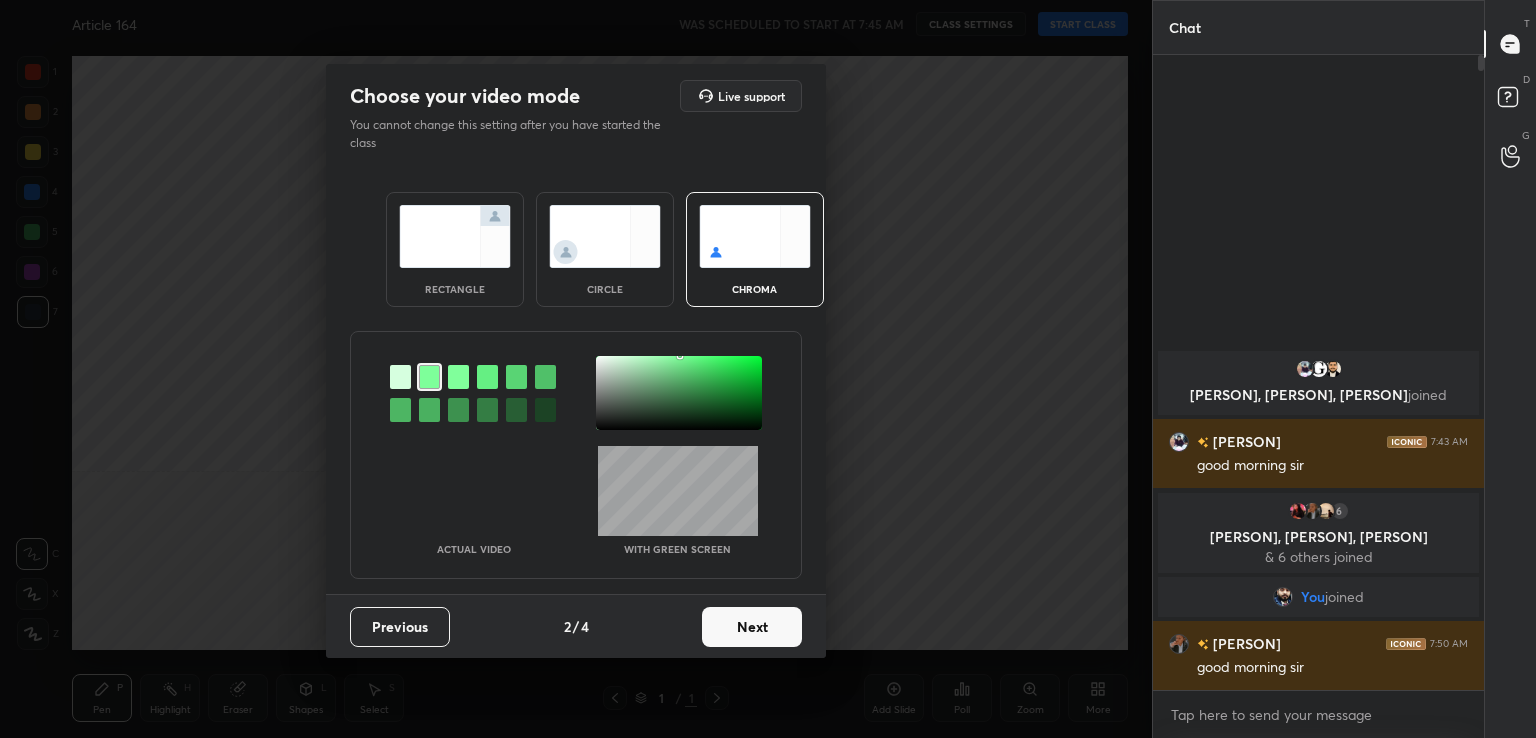 click at bounding box center [679, 393] 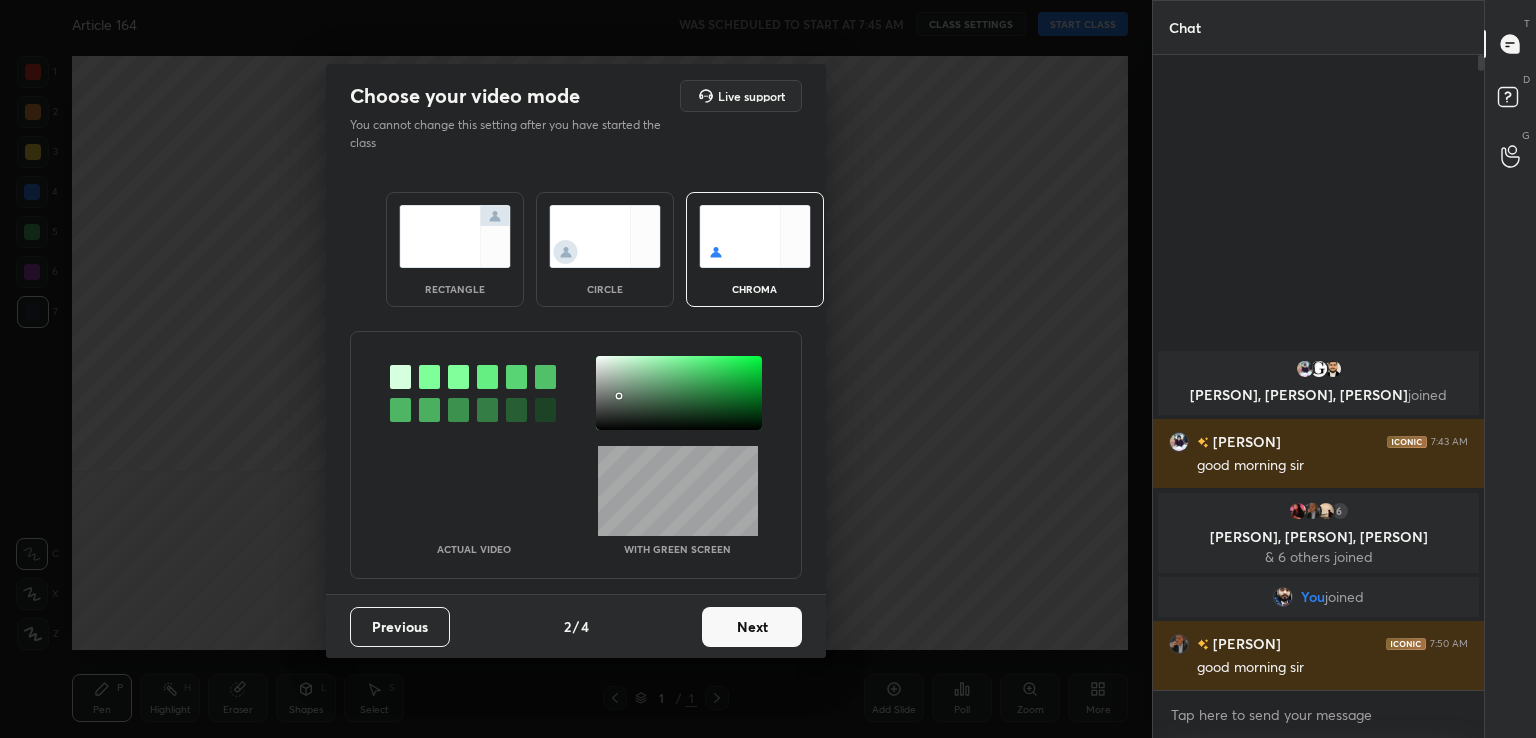 click on "Next" at bounding box center (752, 627) 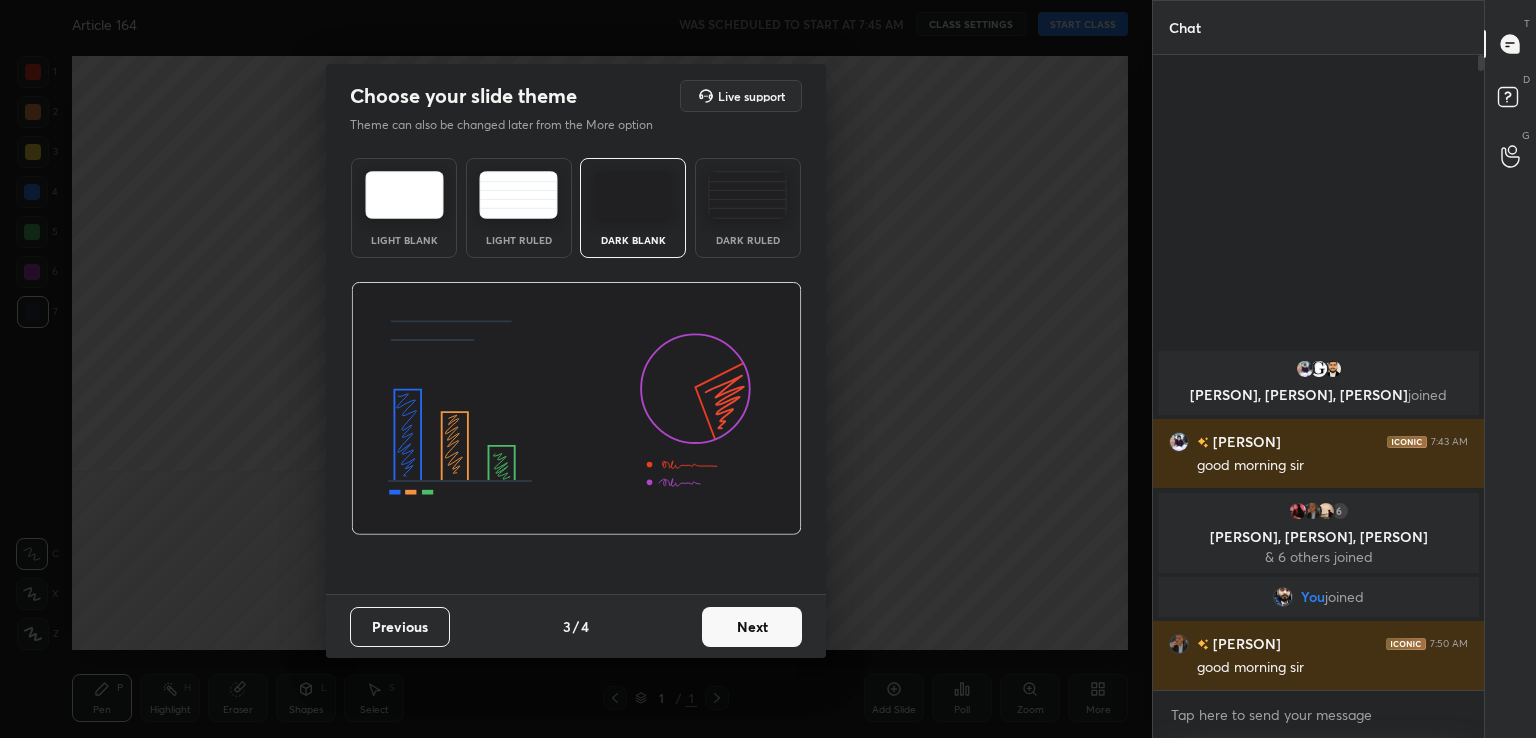 click on "Next" at bounding box center (752, 627) 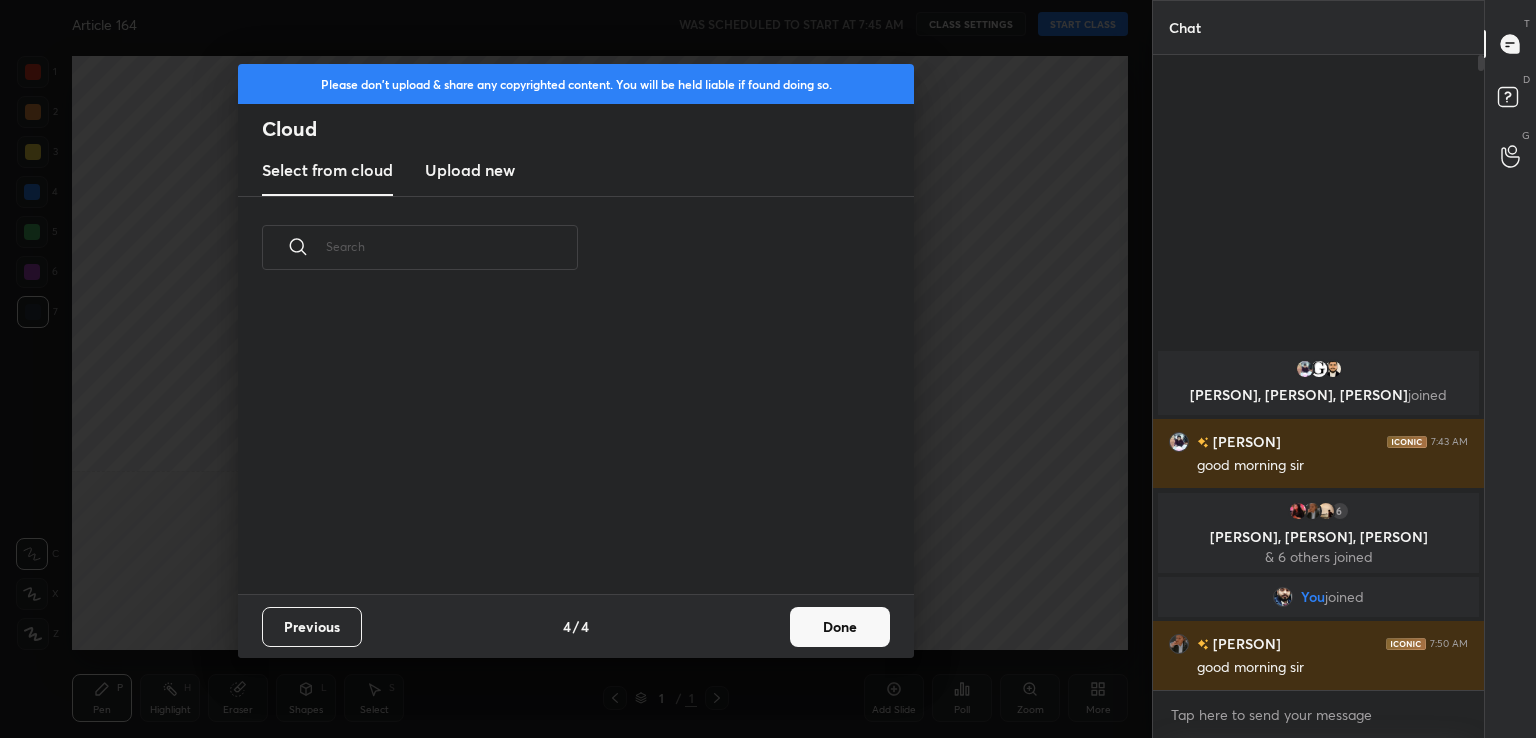 click on "Previous 4 / 4 Done" at bounding box center (576, 626) 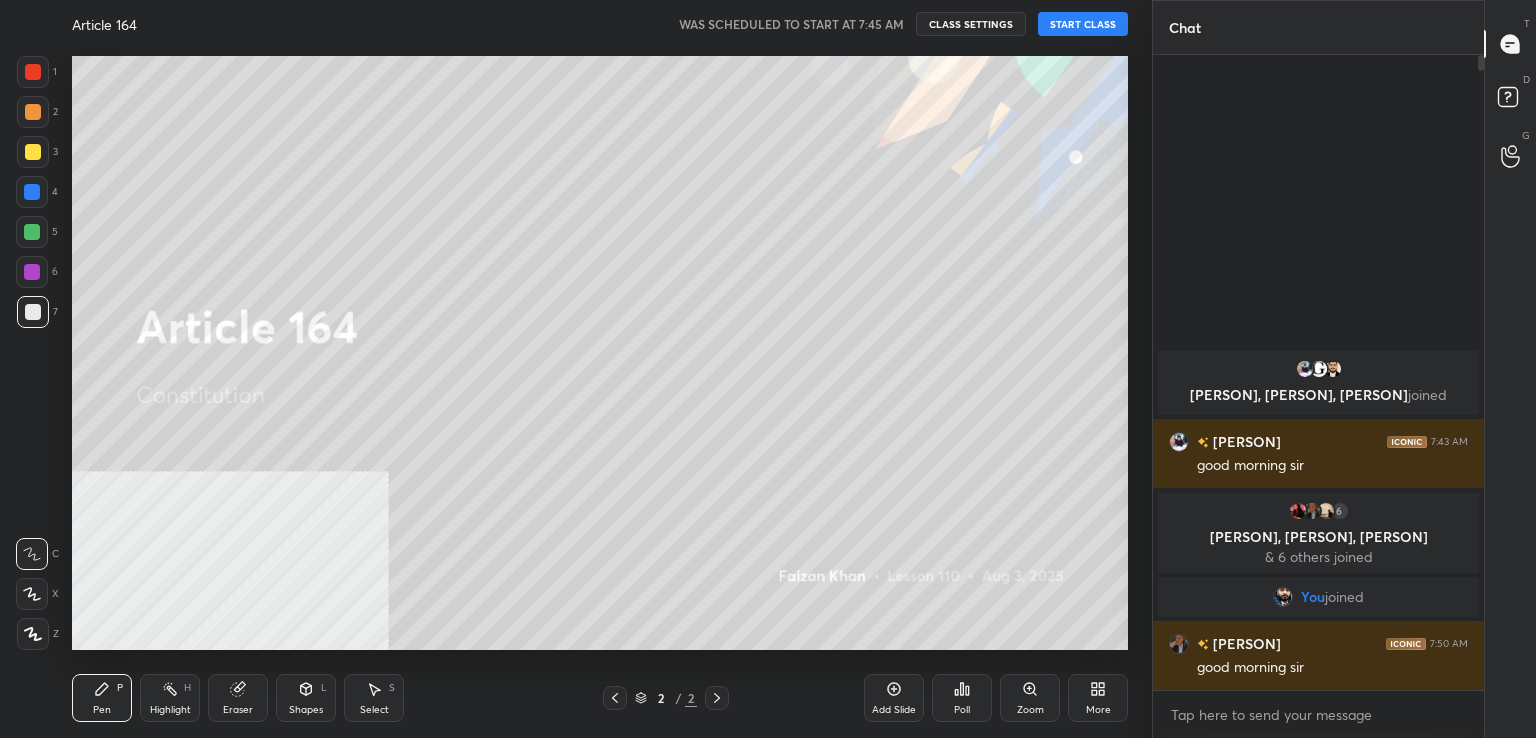 click on "START CLASS" at bounding box center (1083, 24) 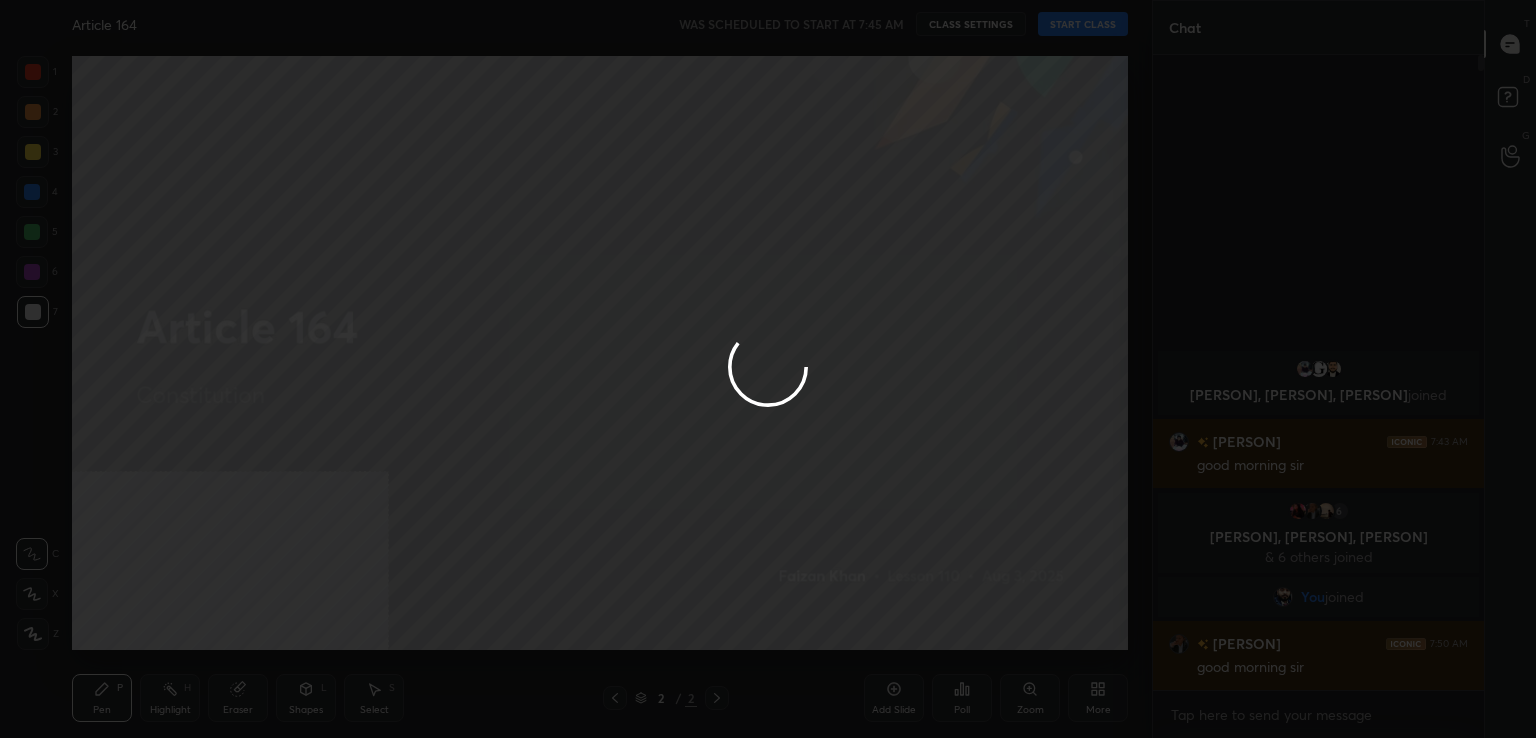 type on "x" 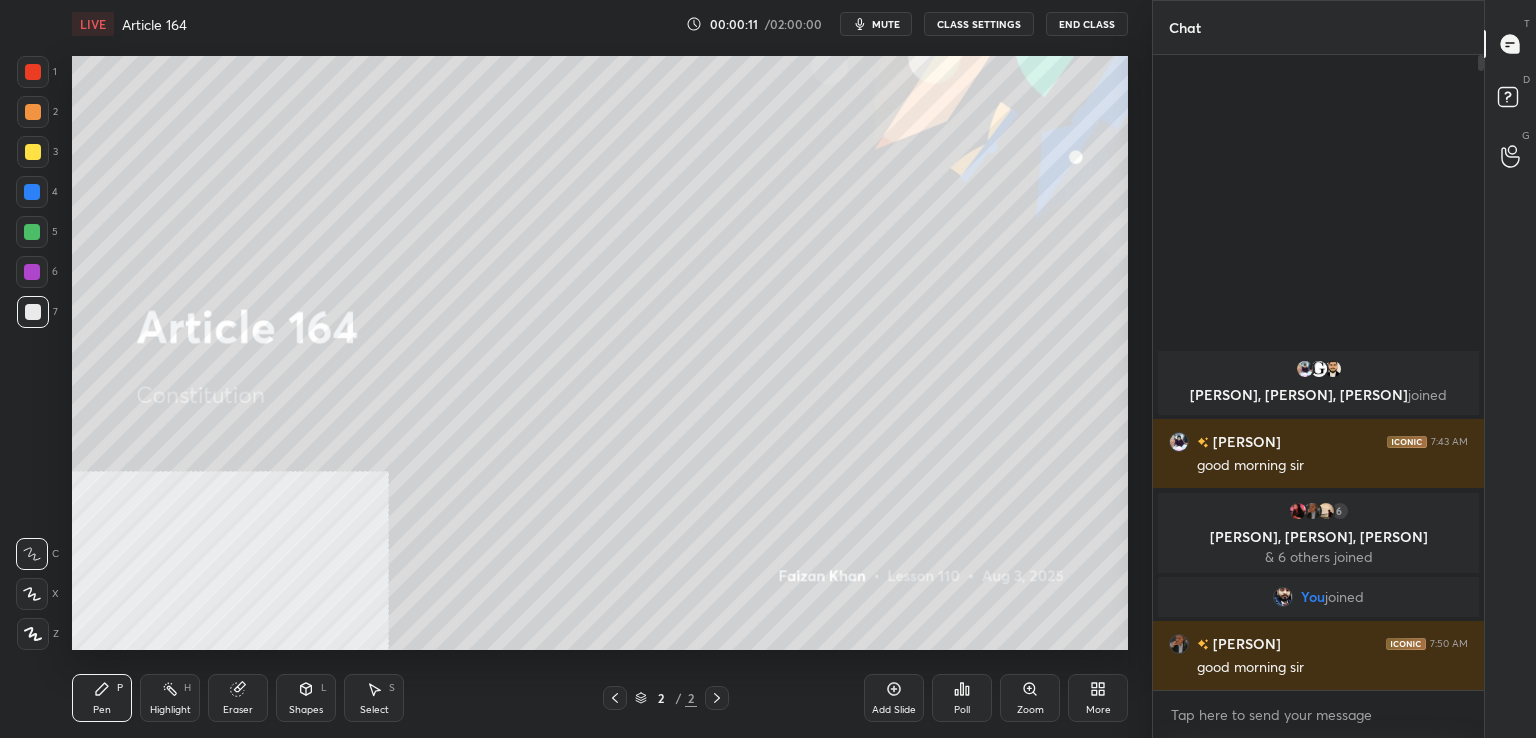 type 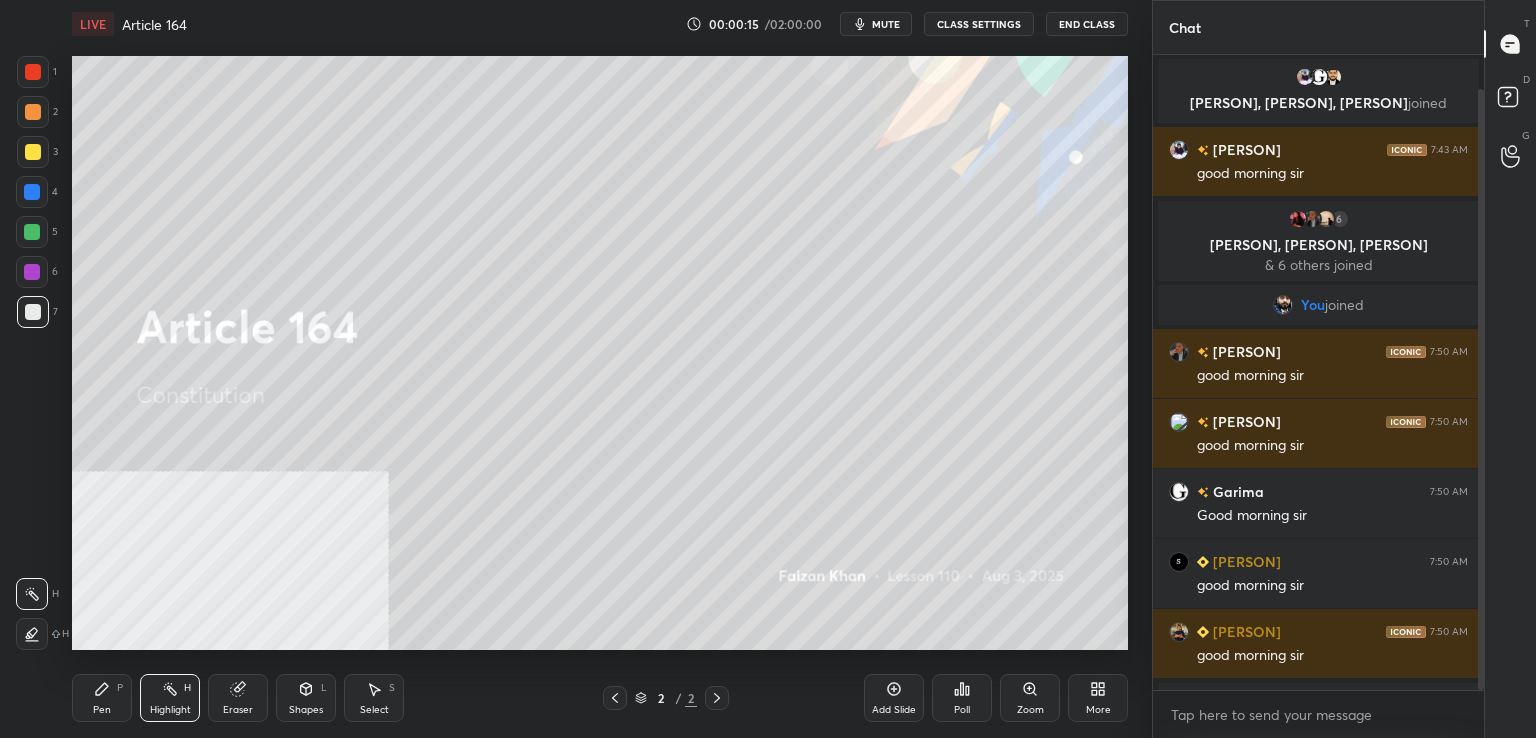 scroll, scrollTop: 36, scrollLeft: 0, axis: vertical 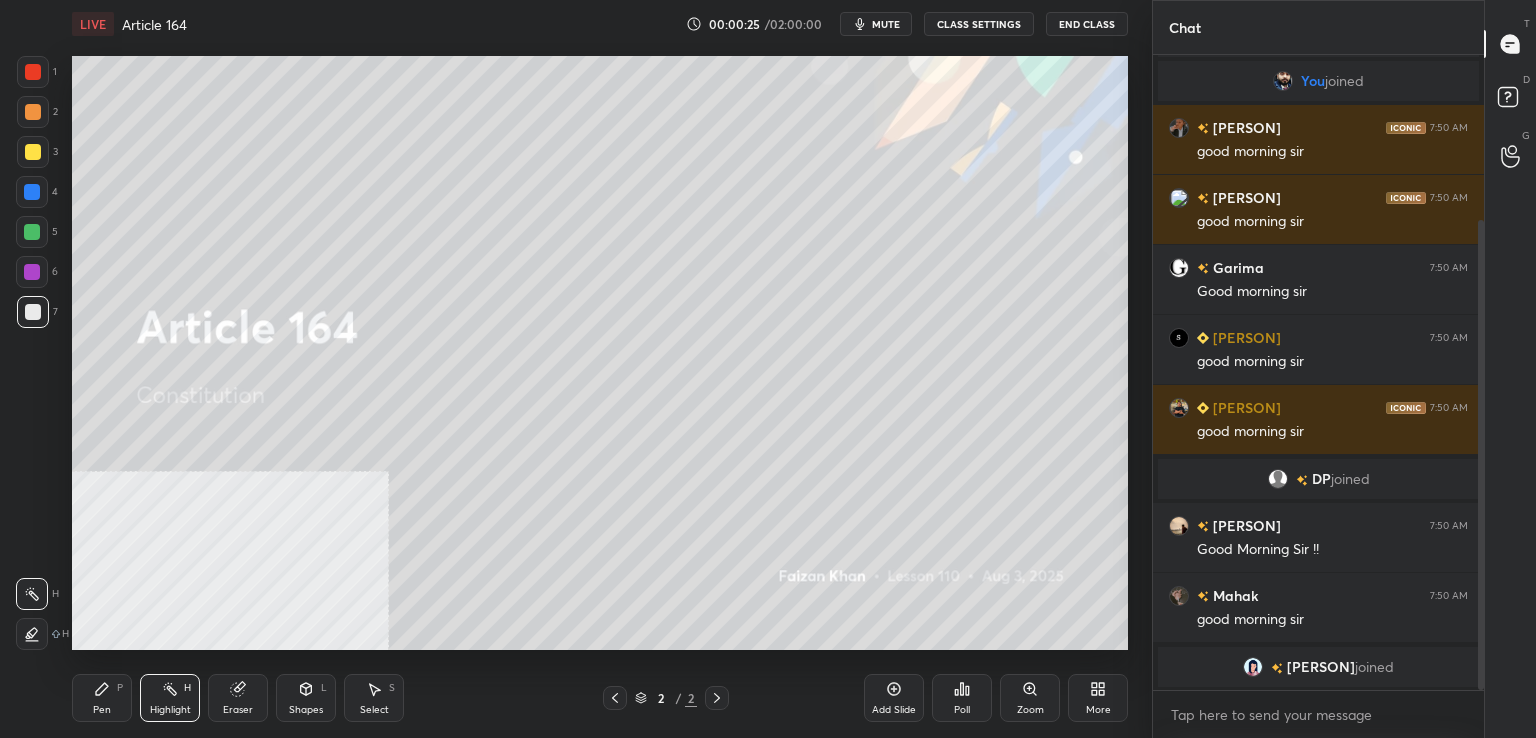 click on "mute" at bounding box center [886, 24] 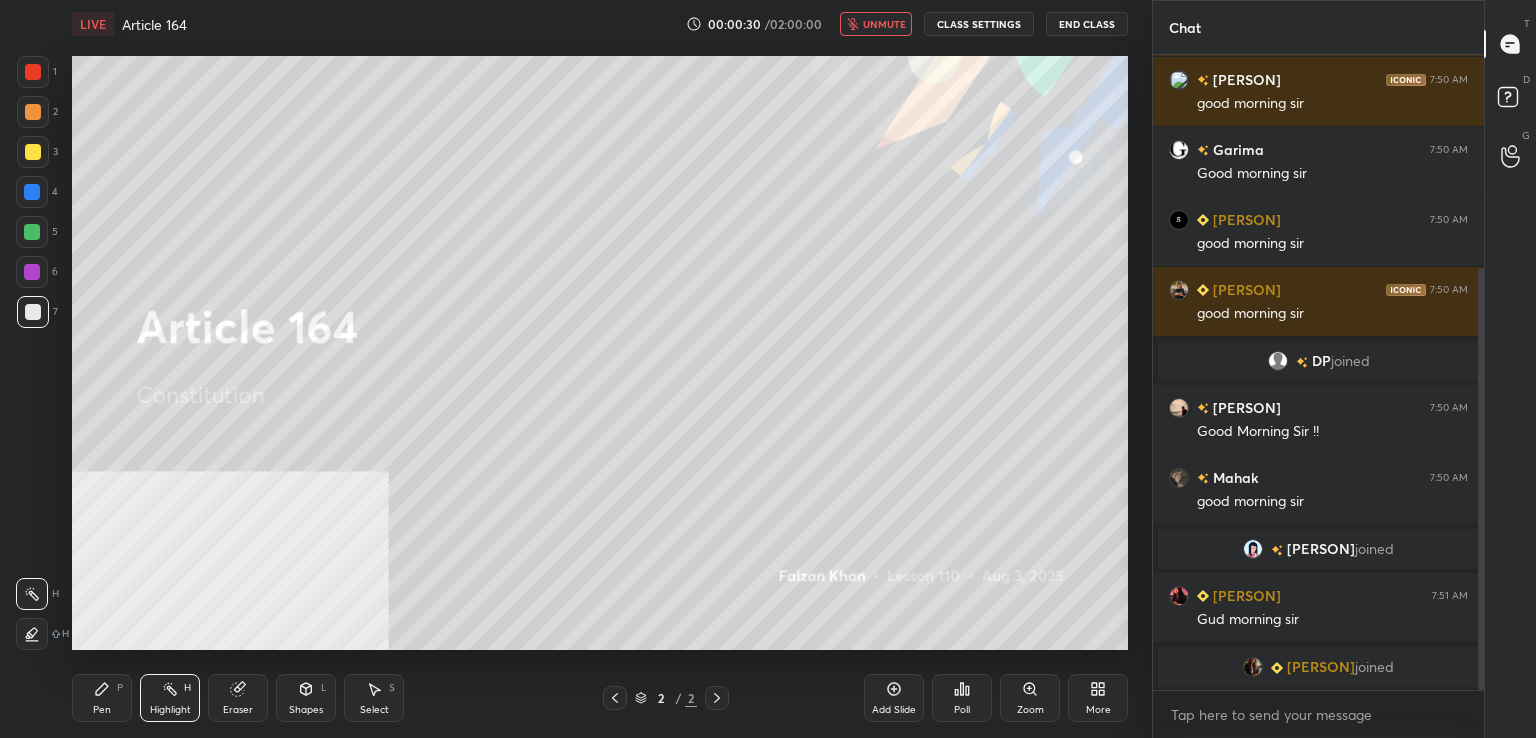 scroll, scrollTop: 332, scrollLeft: 0, axis: vertical 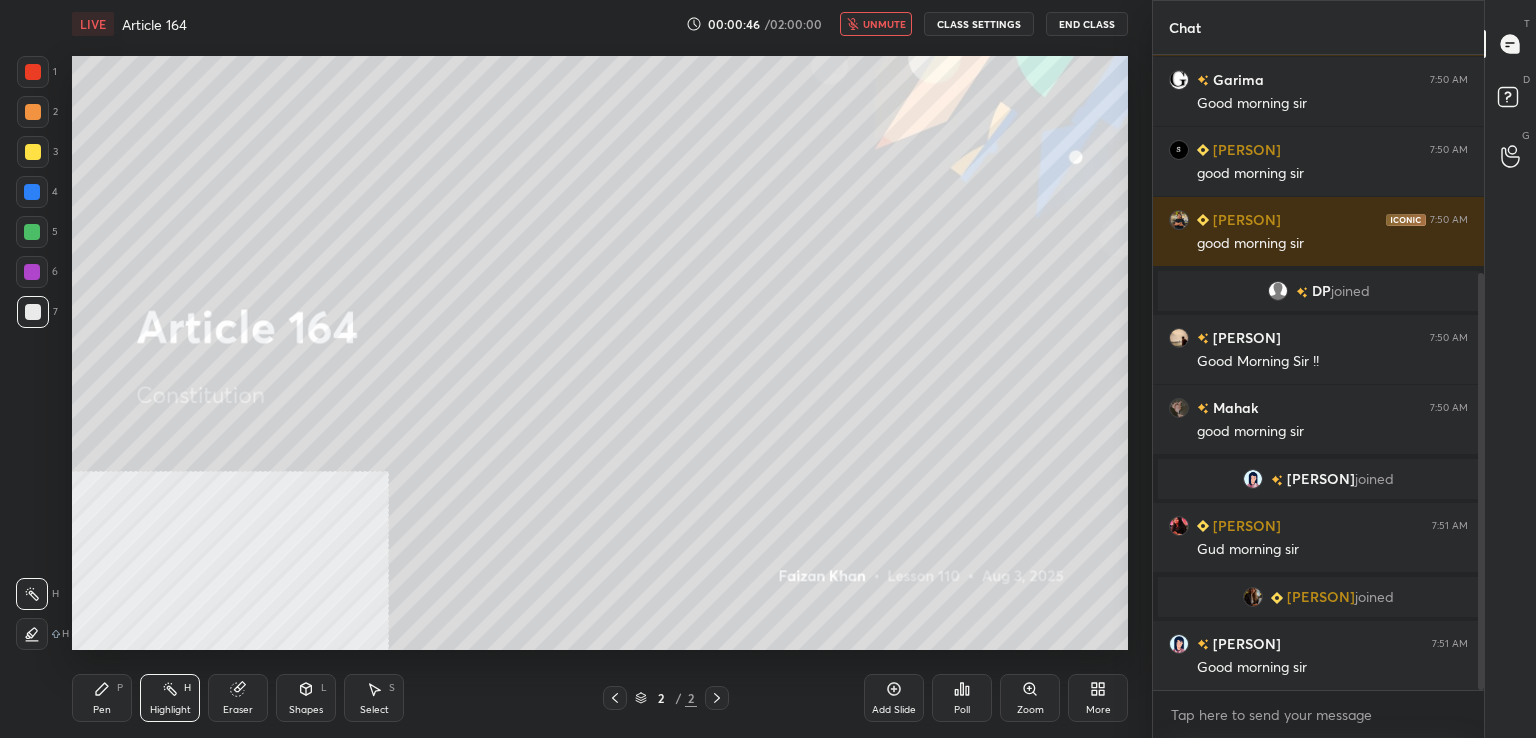 click on "unmute" at bounding box center (884, 24) 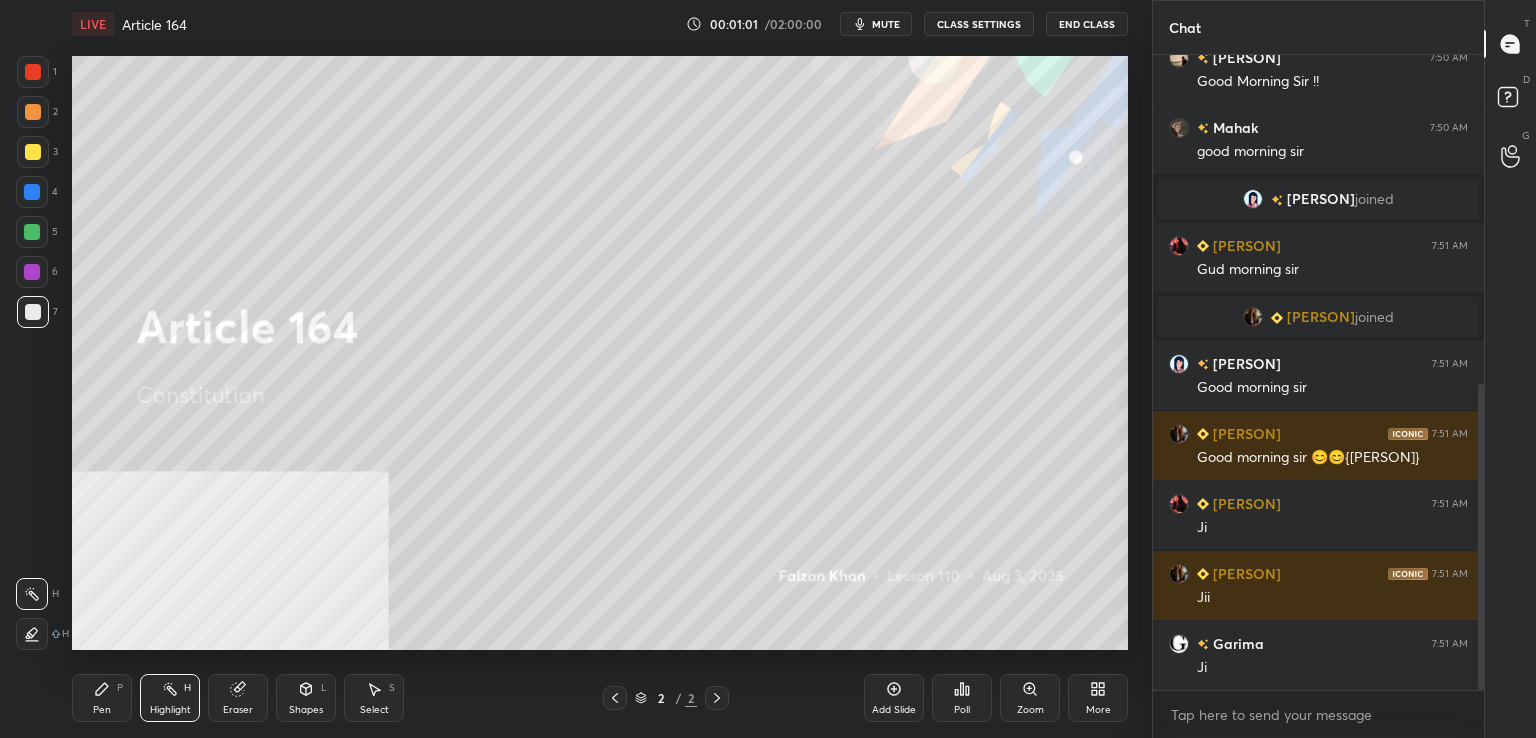 scroll, scrollTop: 682, scrollLeft: 0, axis: vertical 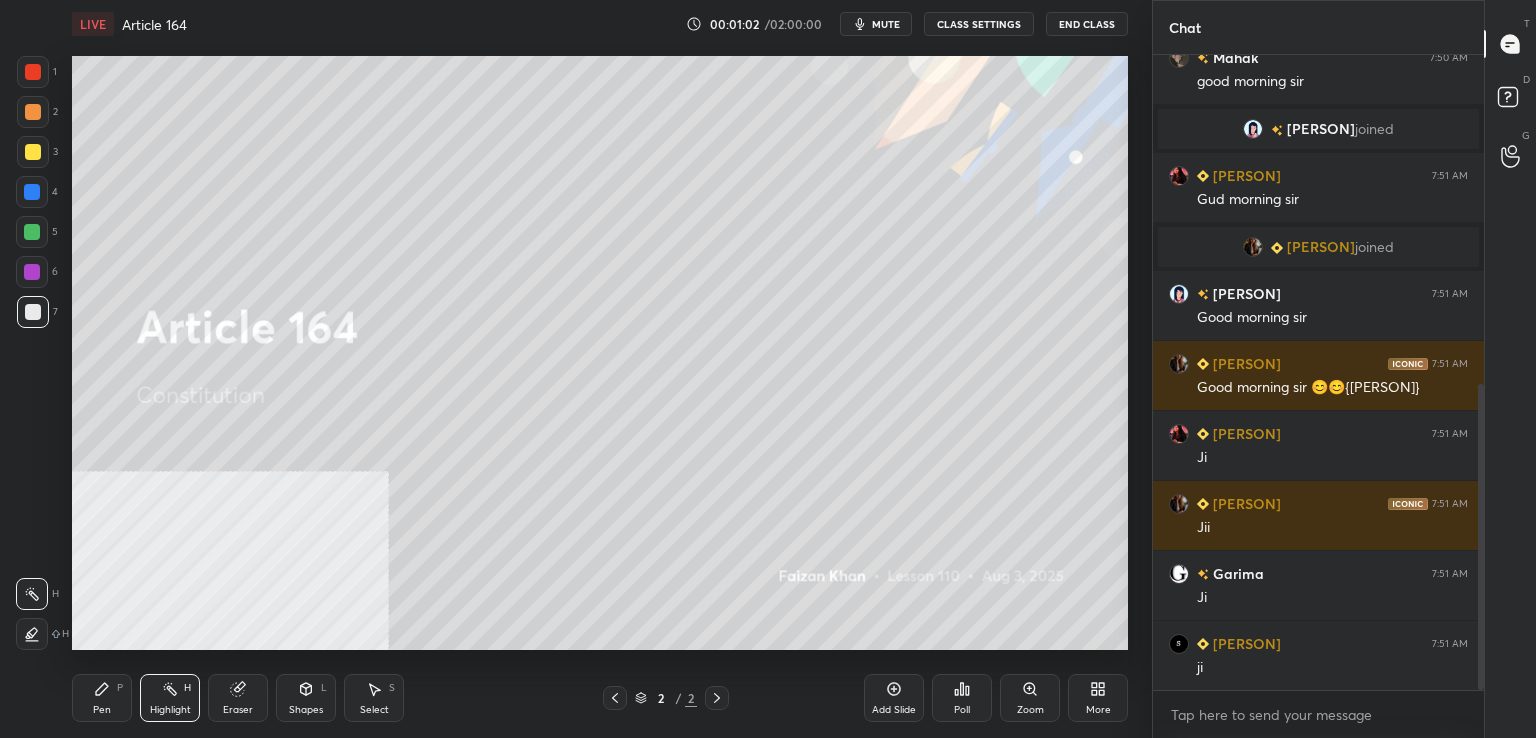 drag, startPoint x: 890, startPoint y: 23, endPoint x: 986, endPoint y: 2, distance: 98.270035 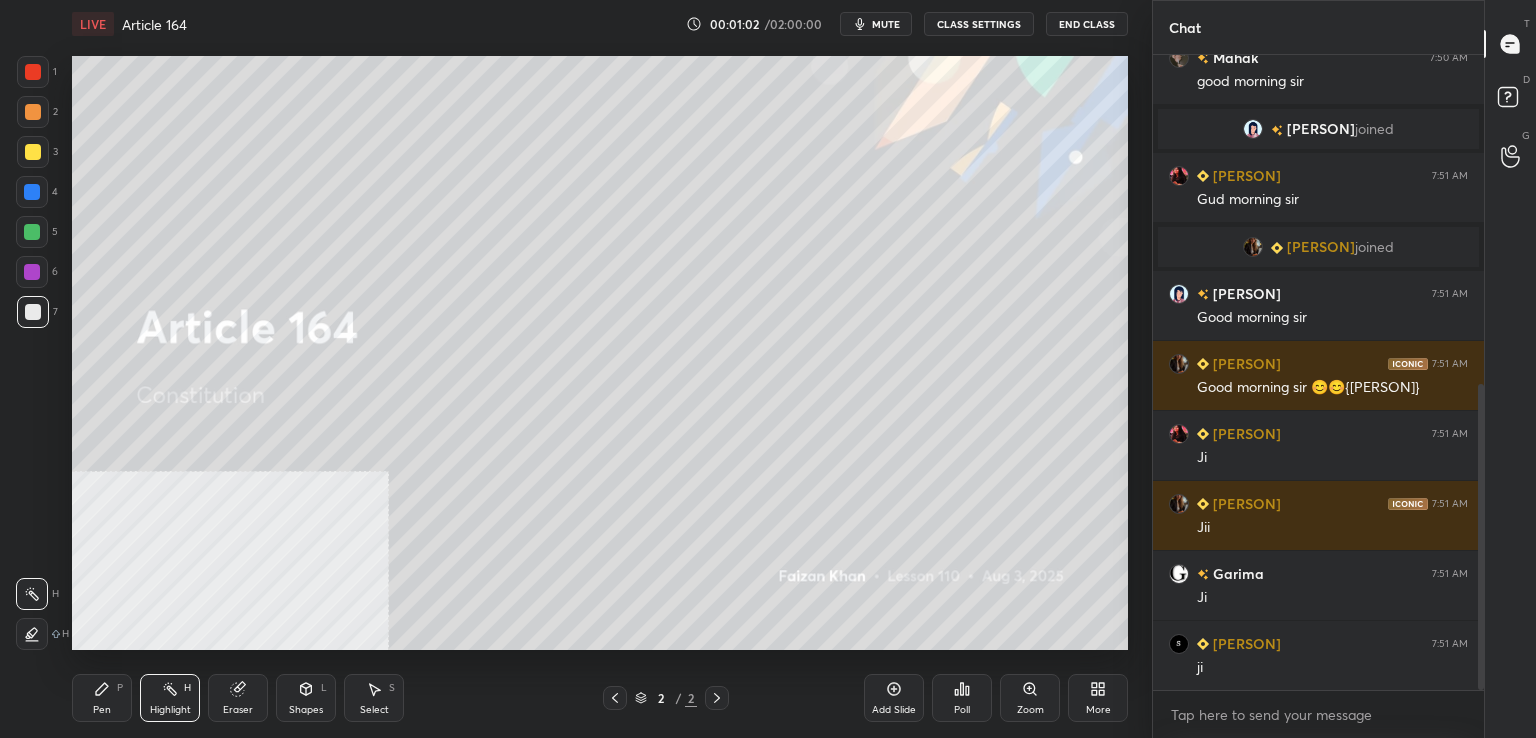 click on "mute" at bounding box center (886, 24) 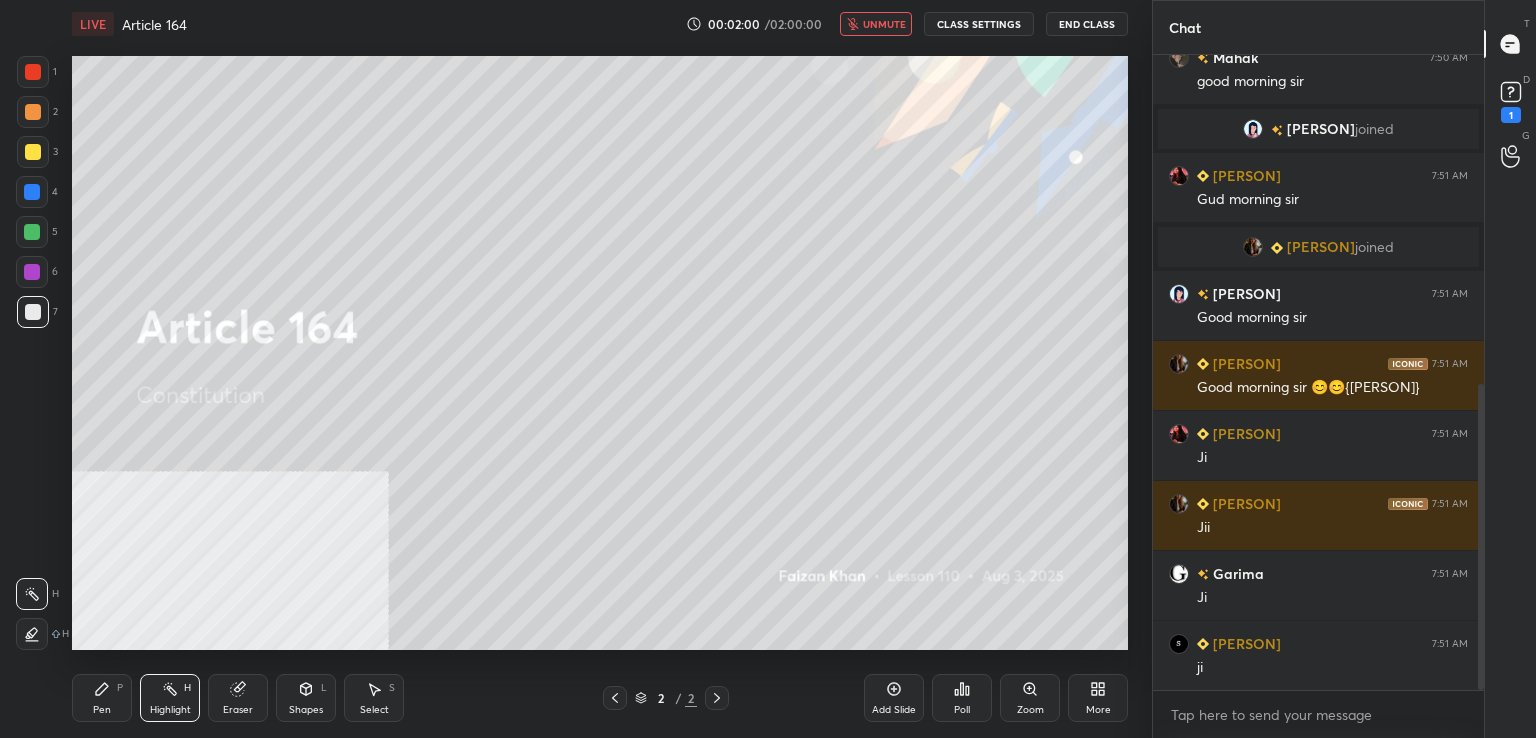 scroll, scrollTop: 768, scrollLeft: 0, axis: vertical 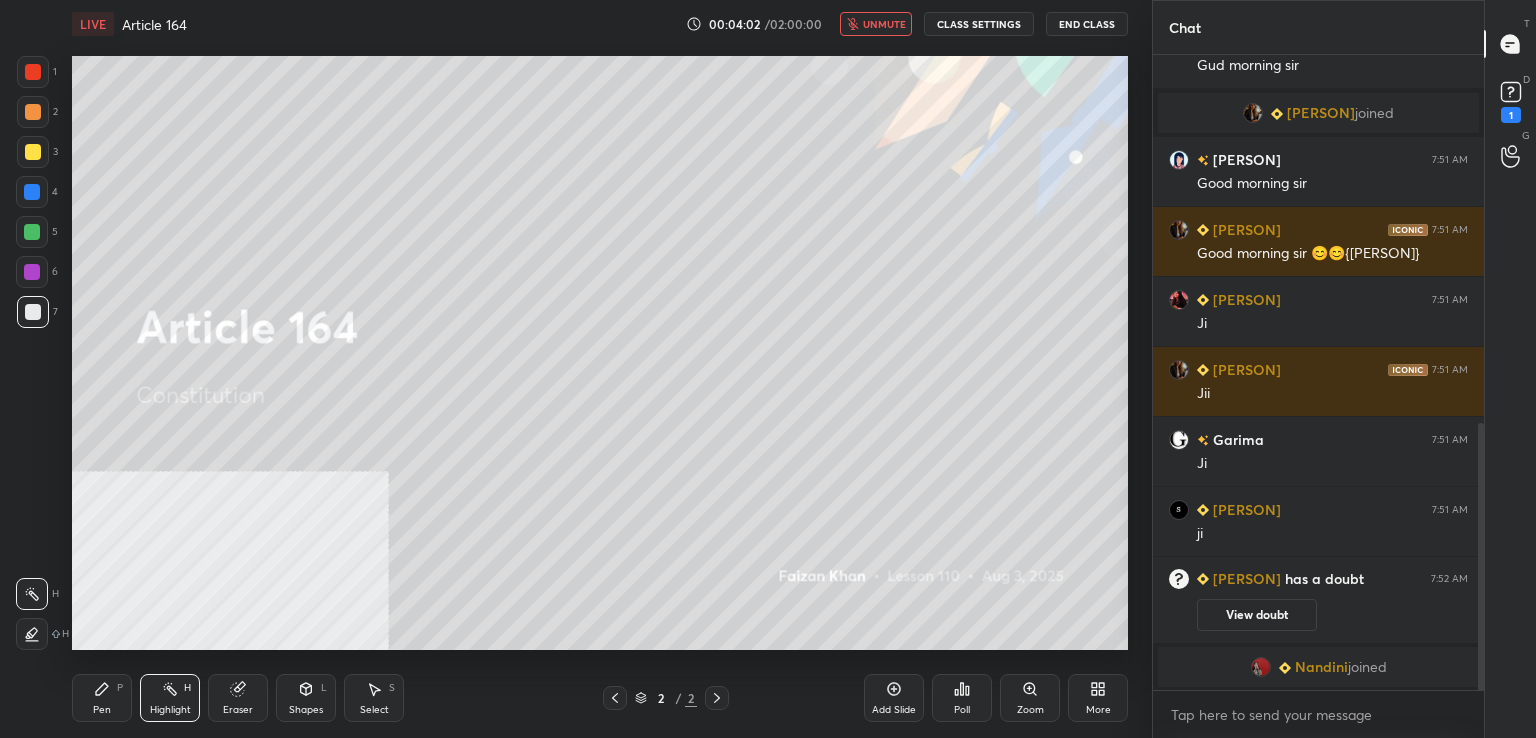 drag, startPoint x: 882, startPoint y: 25, endPoint x: 864, endPoint y: 50, distance: 30.805843 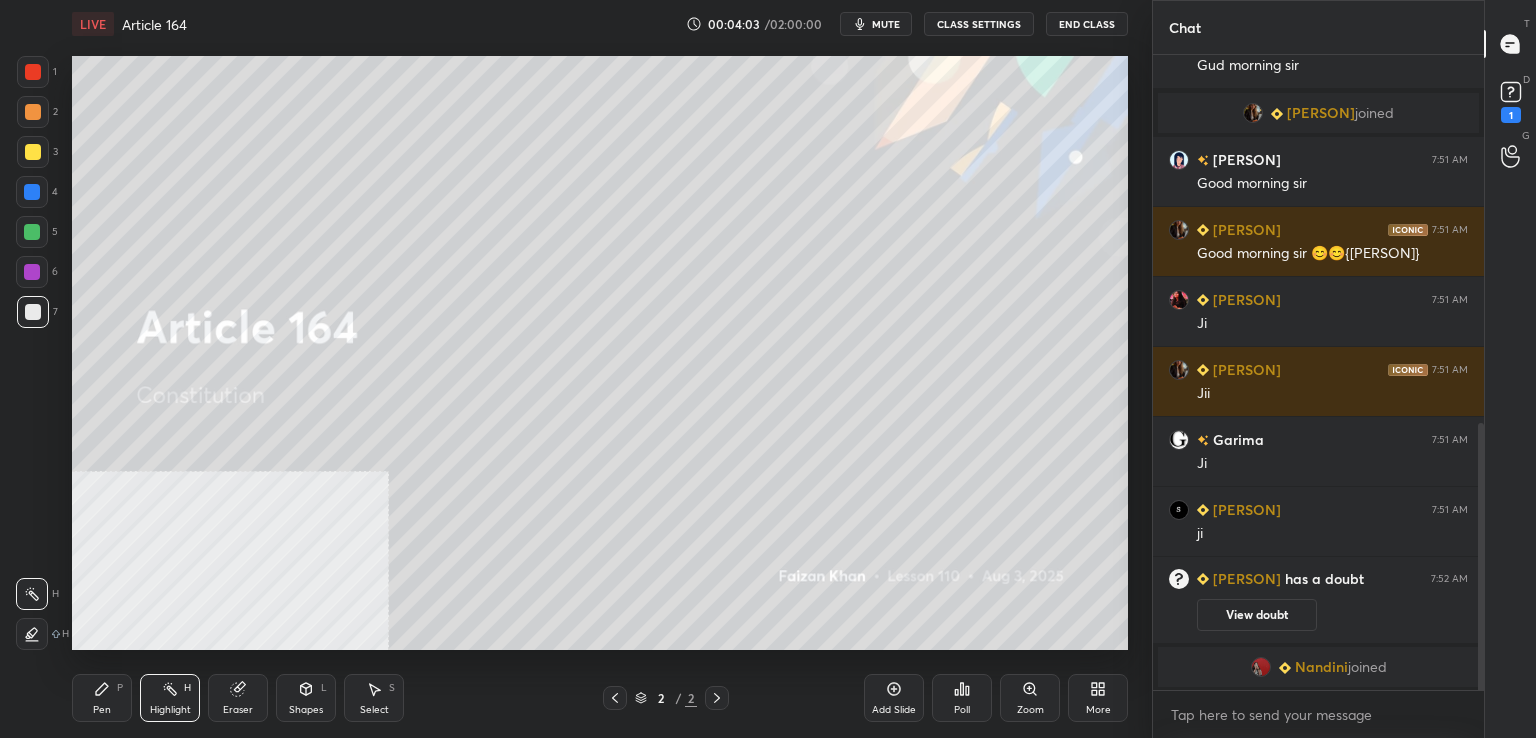 drag, startPoint x: 901, startPoint y: 701, endPoint x: 856, endPoint y: 685, distance: 47.759815 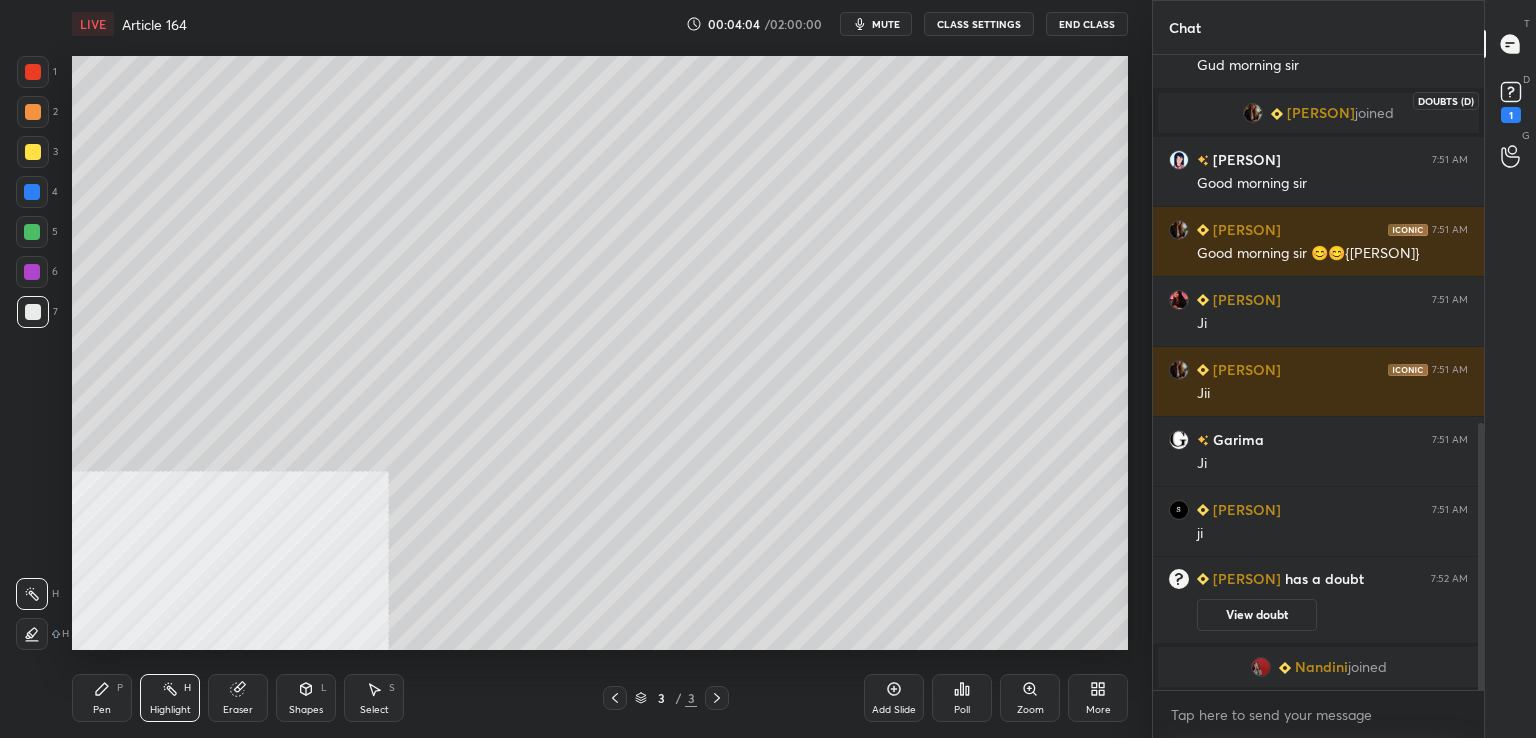 click on "1" at bounding box center (1511, 115) 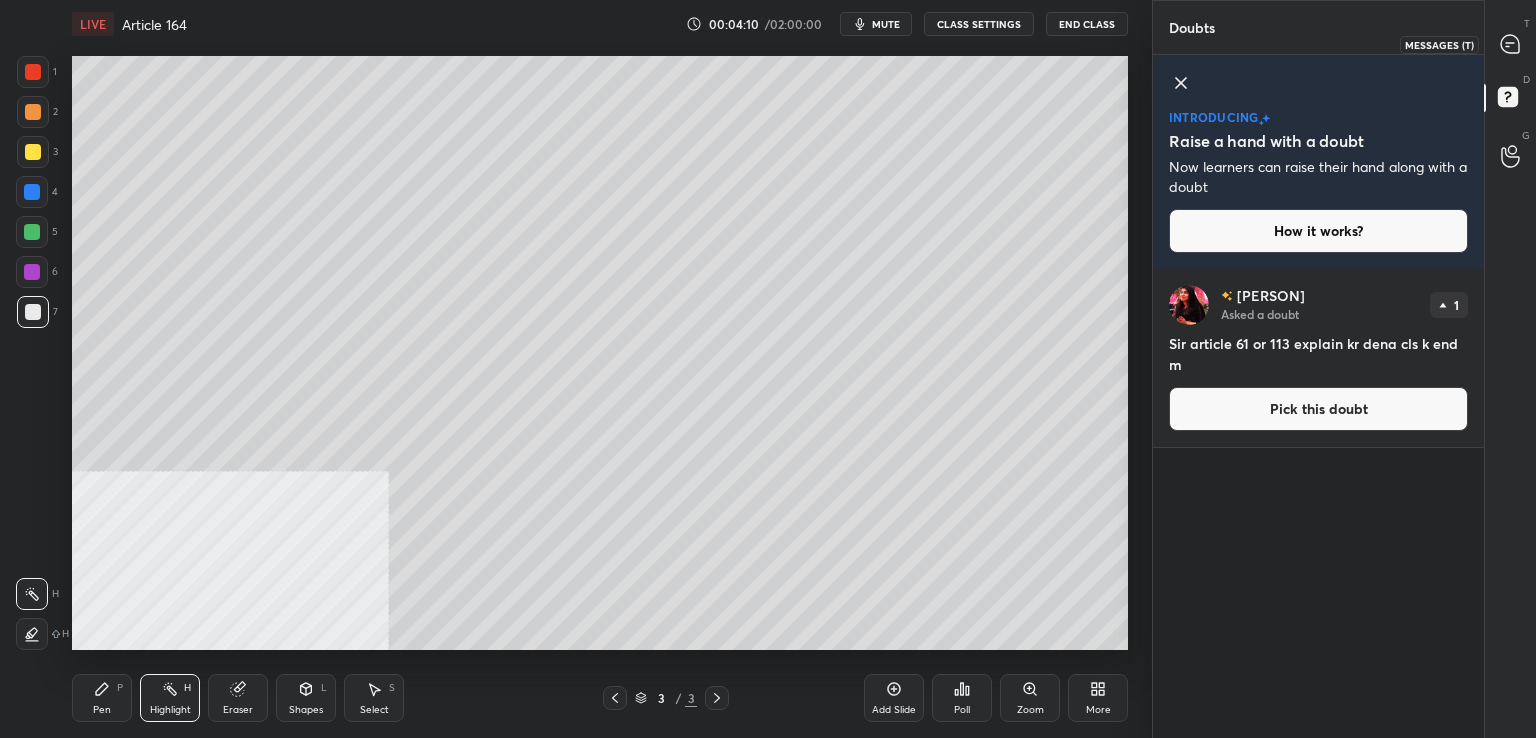 drag, startPoint x: 1520, startPoint y: 40, endPoint x: 1511, endPoint y: 54, distance: 16.643316 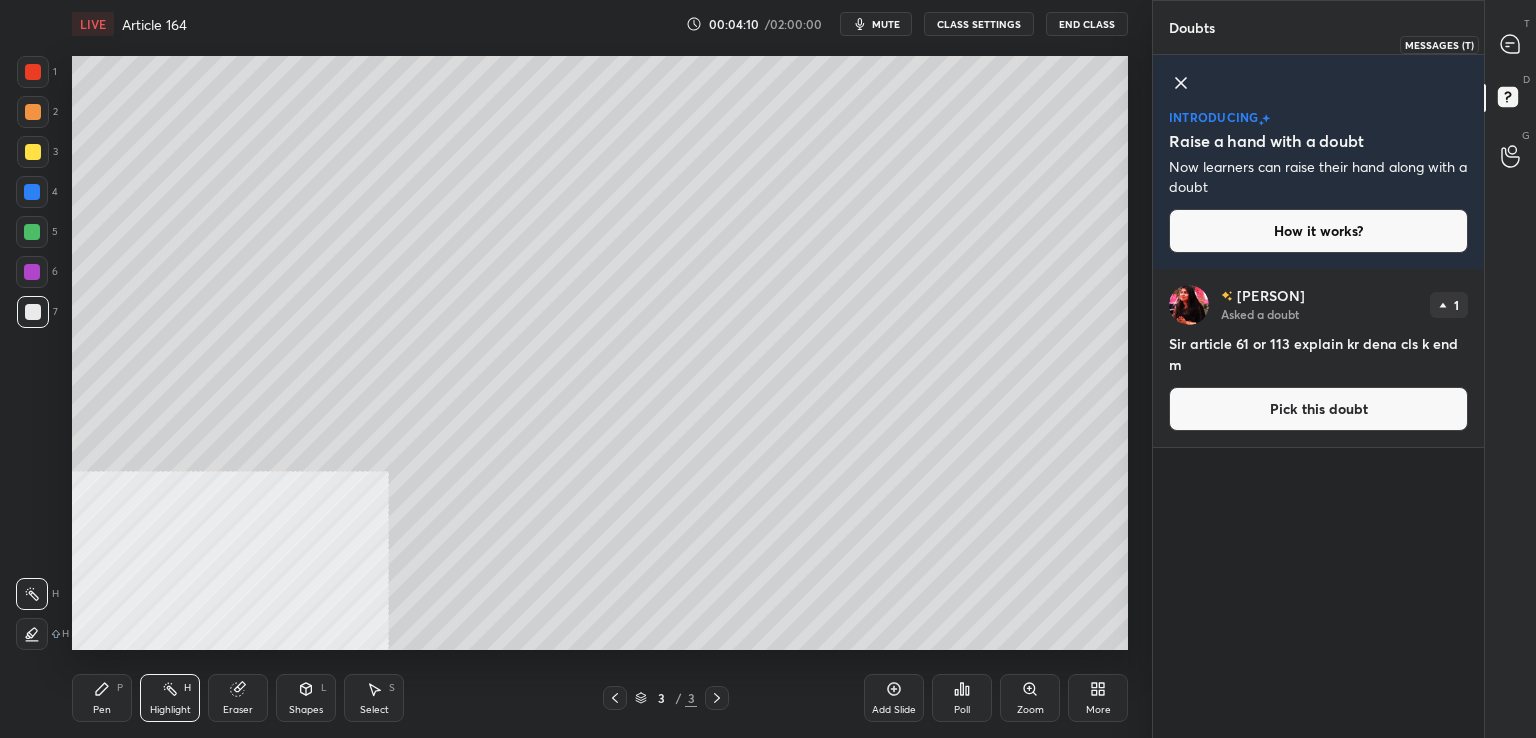 click at bounding box center (1511, 44) 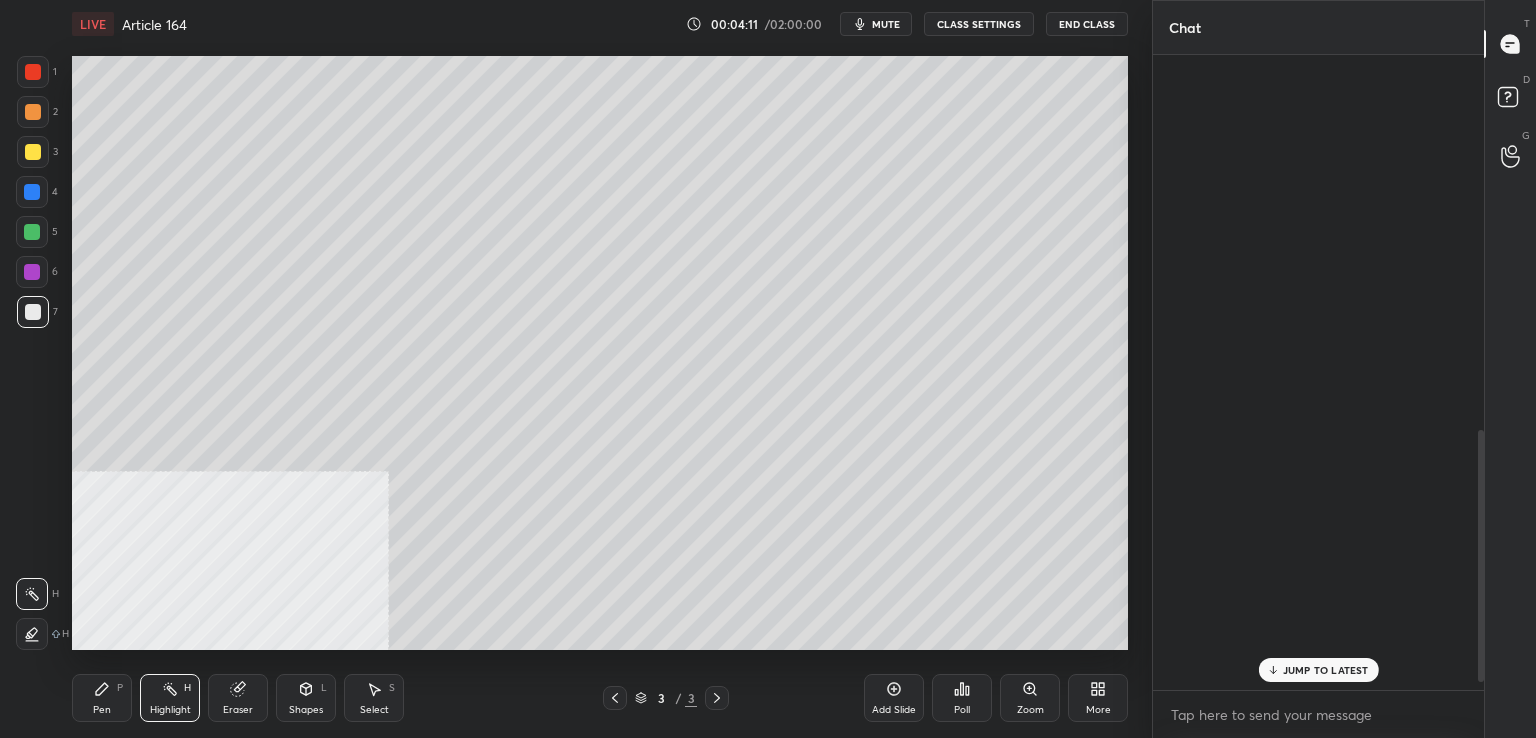scroll, scrollTop: 946, scrollLeft: 0, axis: vertical 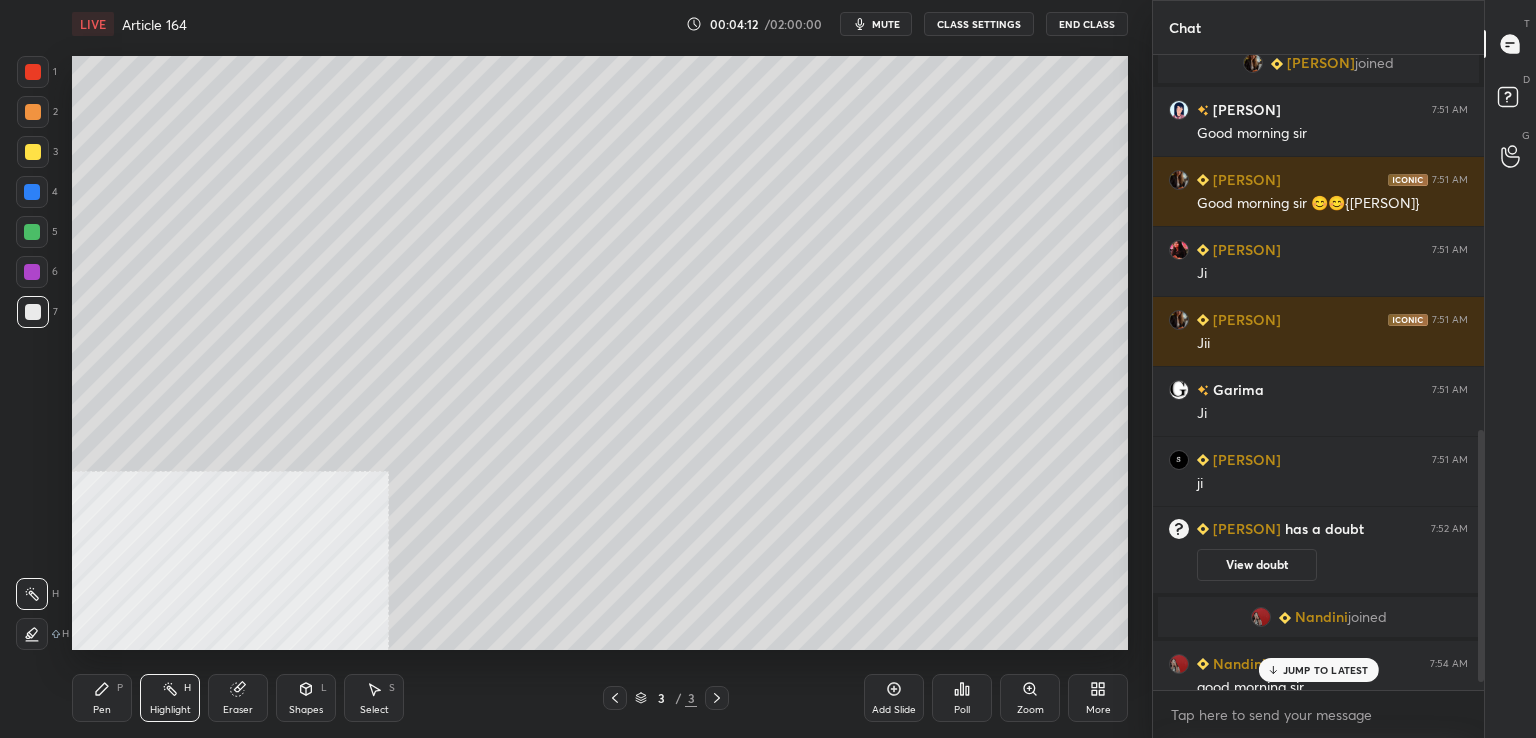 drag, startPoint x: 1315, startPoint y: 665, endPoint x: 1235, endPoint y: 648, distance: 81.78631 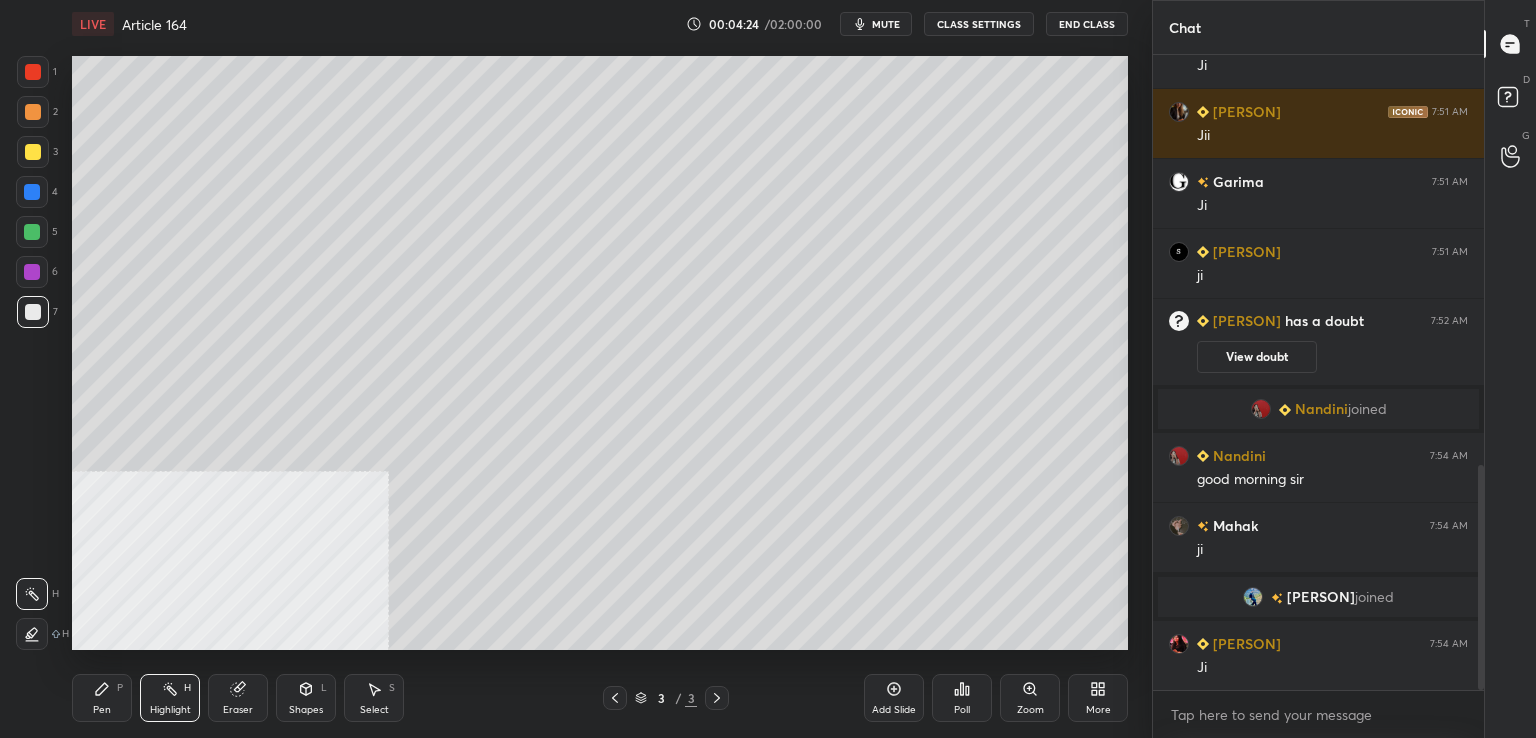 scroll, scrollTop: 1224, scrollLeft: 0, axis: vertical 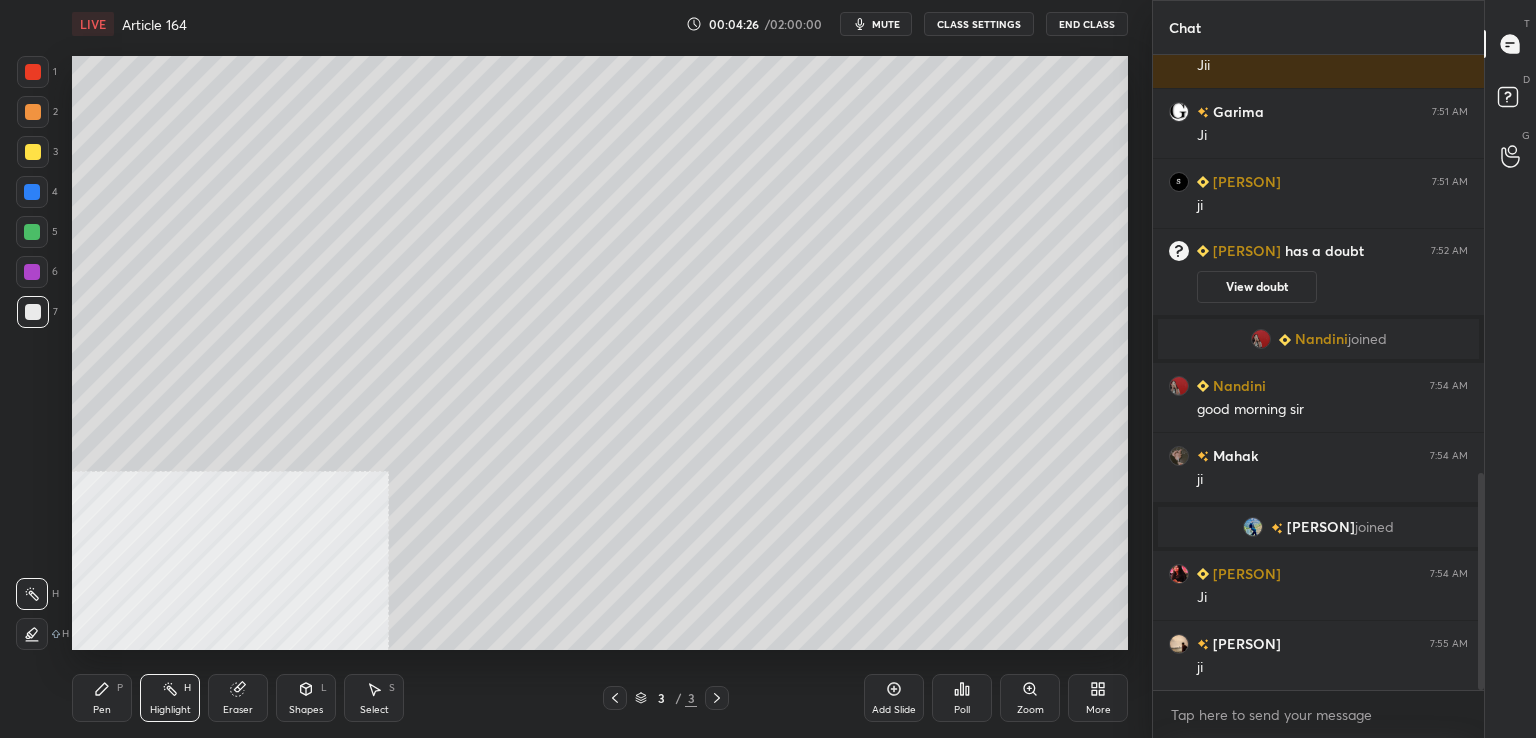 drag, startPoint x: 99, startPoint y: 695, endPoint x: 100, endPoint y: 685, distance: 10.049875 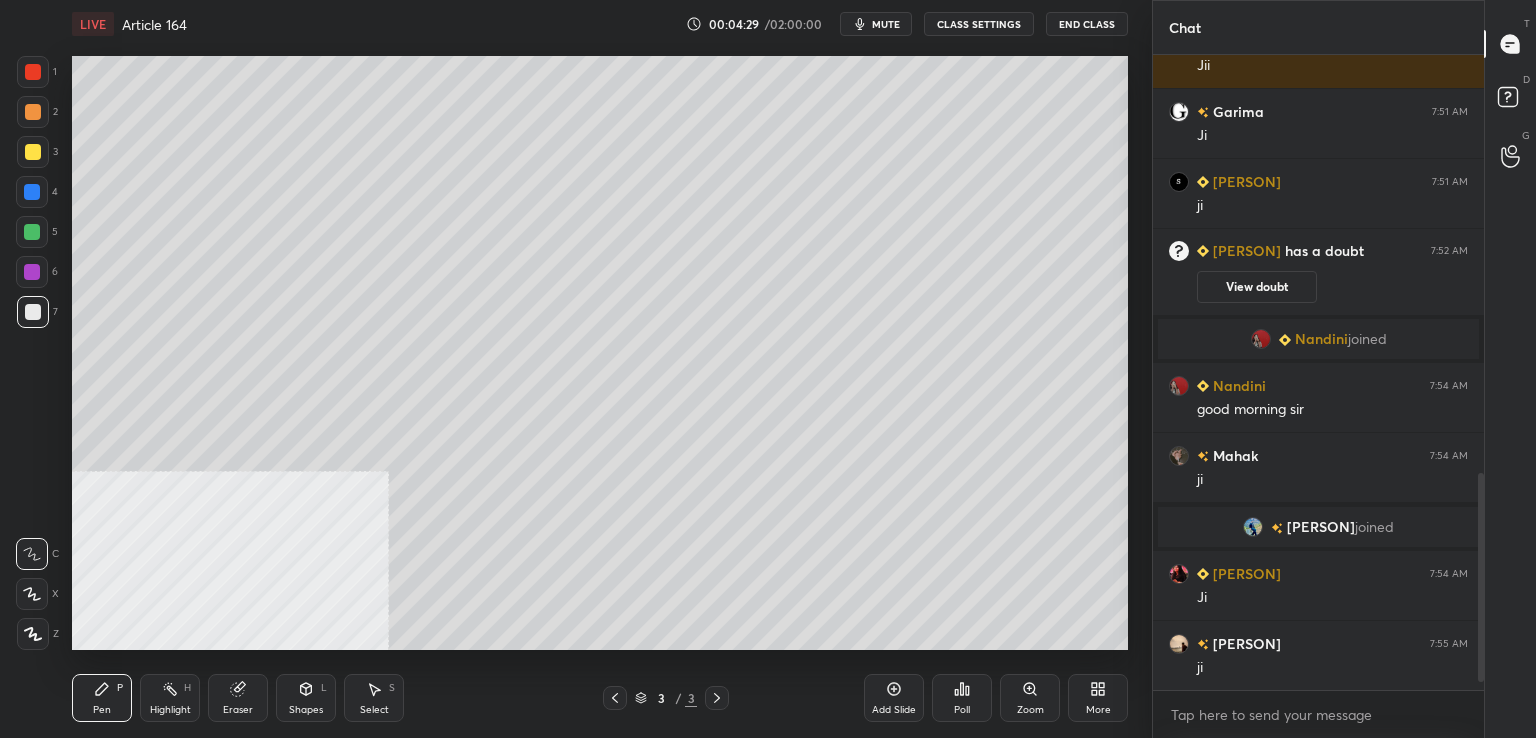 scroll, scrollTop: 1294, scrollLeft: 0, axis: vertical 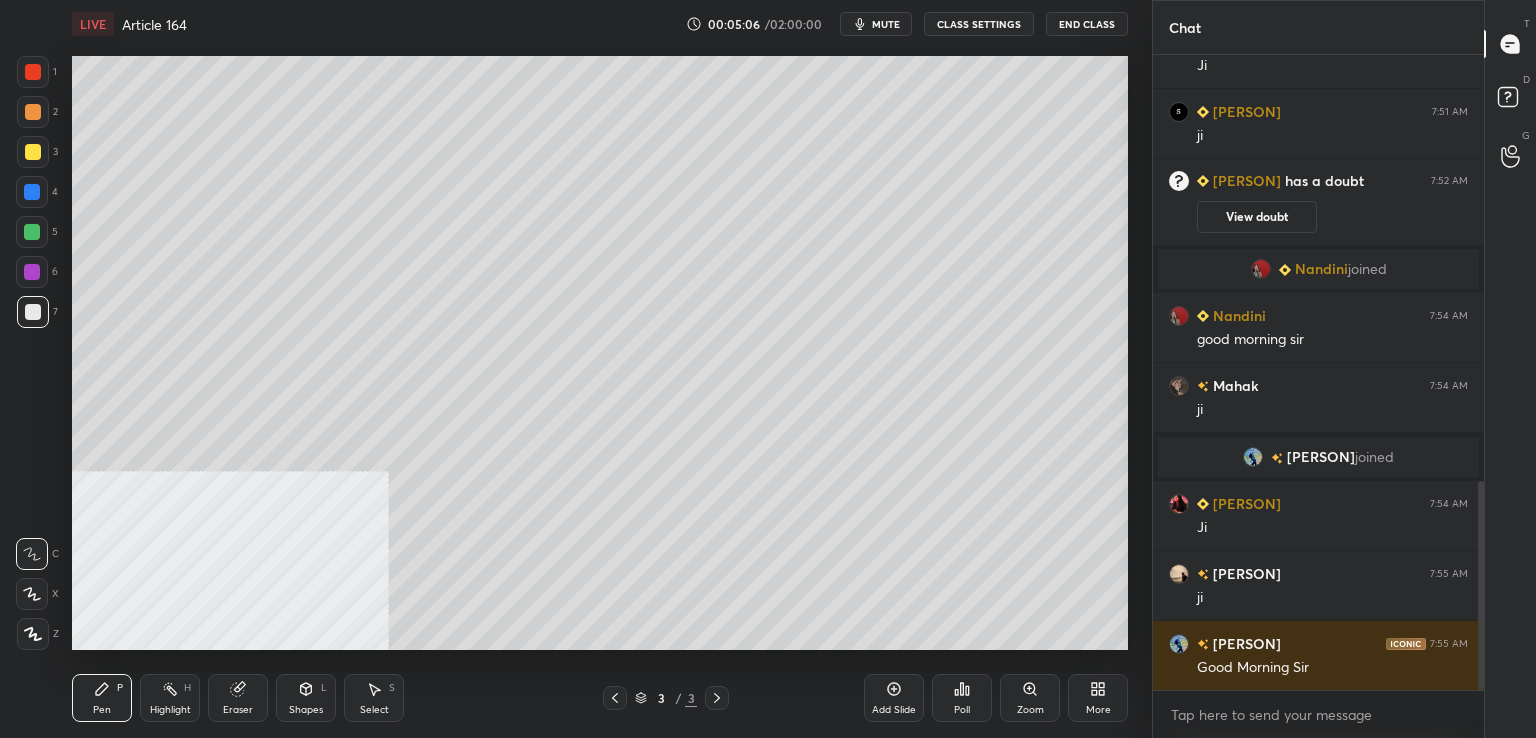 click at bounding box center (32, 192) 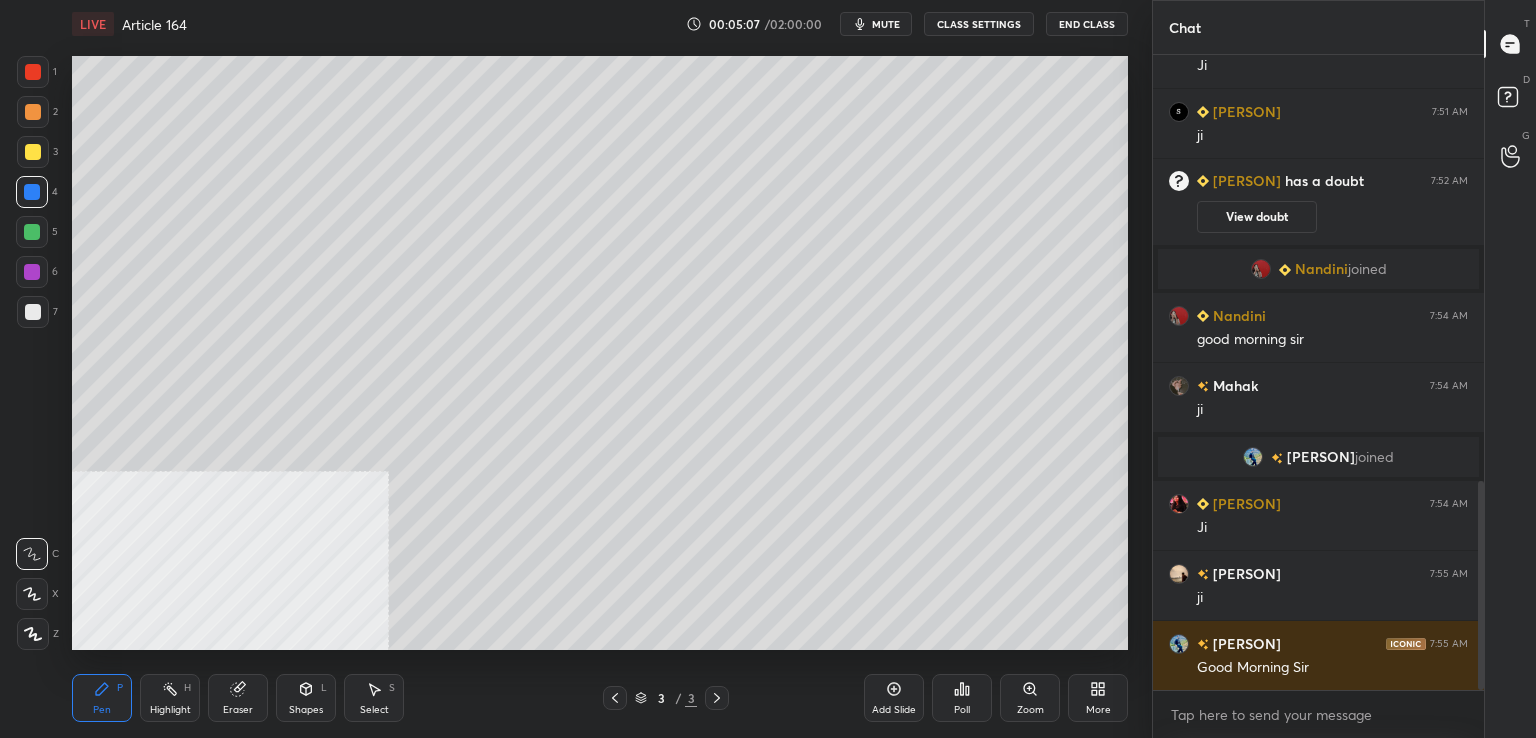 drag, startPoint x: 28, startPoint y: 156, endPoint x: 41, endPoint y: 163, distance: 14.764823 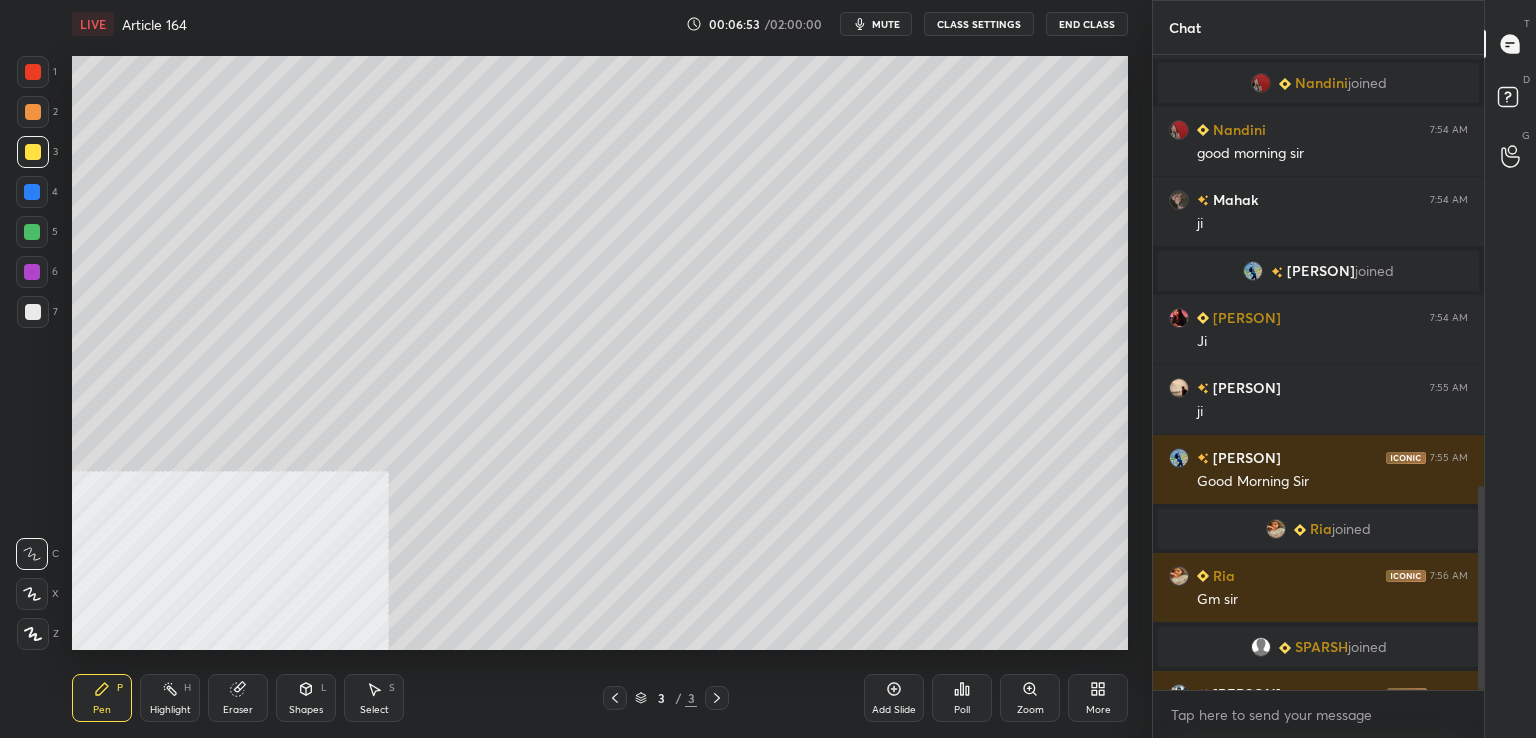 scroll, scrollTop: 1338, scrollLeft: 0, axis: vertical 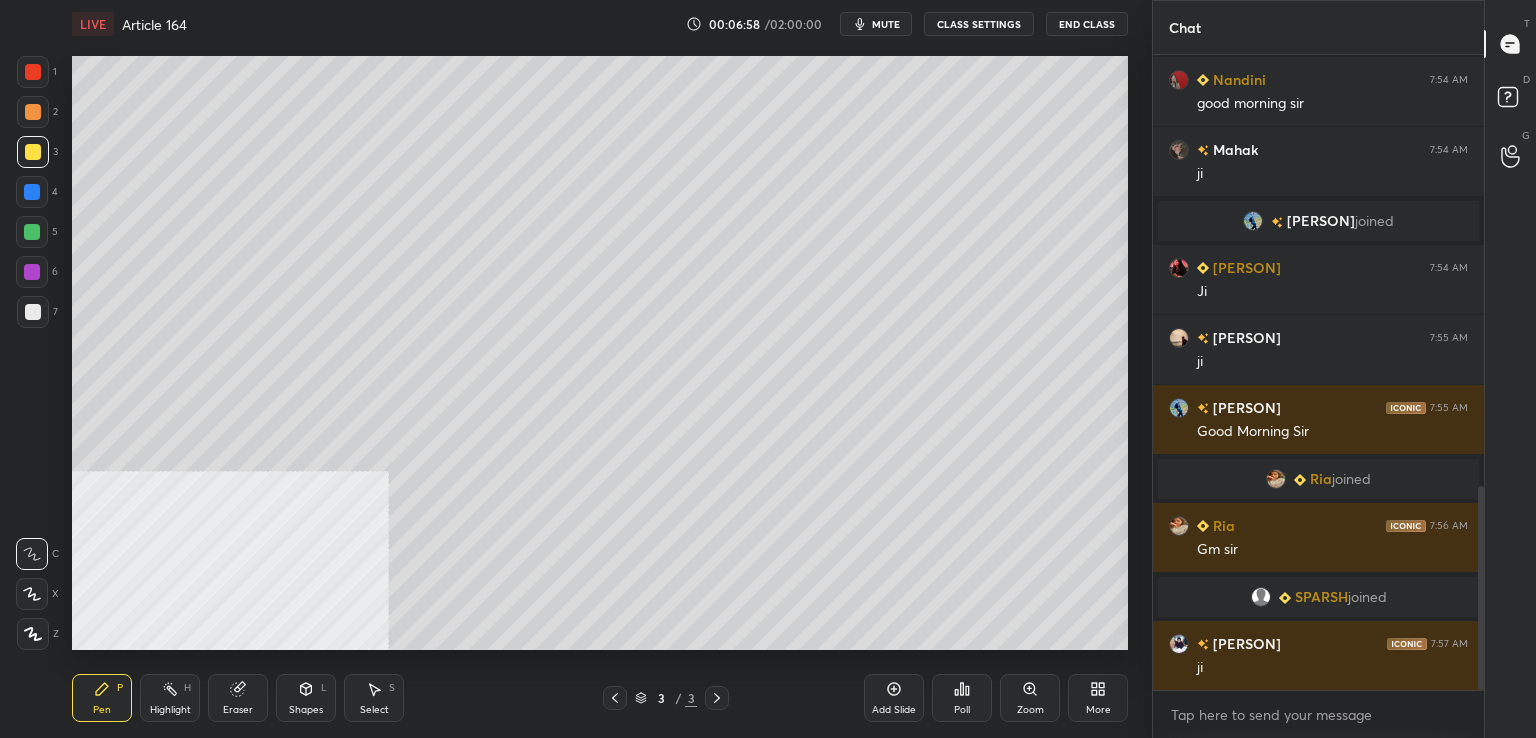 drag, startPoint x: 890, startPoint y: 682, endPoint x: 862, endPoint y: 657, distance: 37.536648 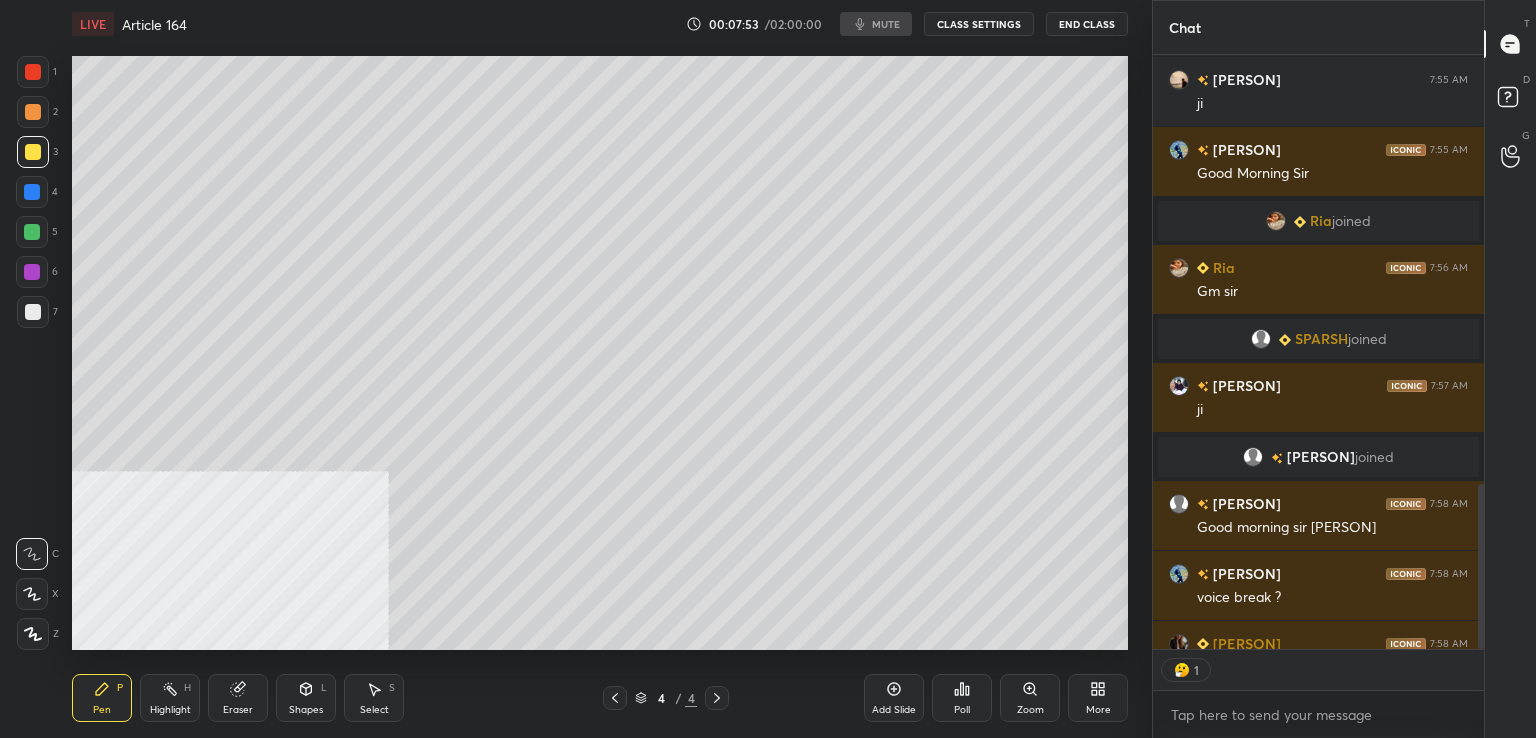 scroll, scrollTop: 1648, scrollLeft: 0, axis: vertical 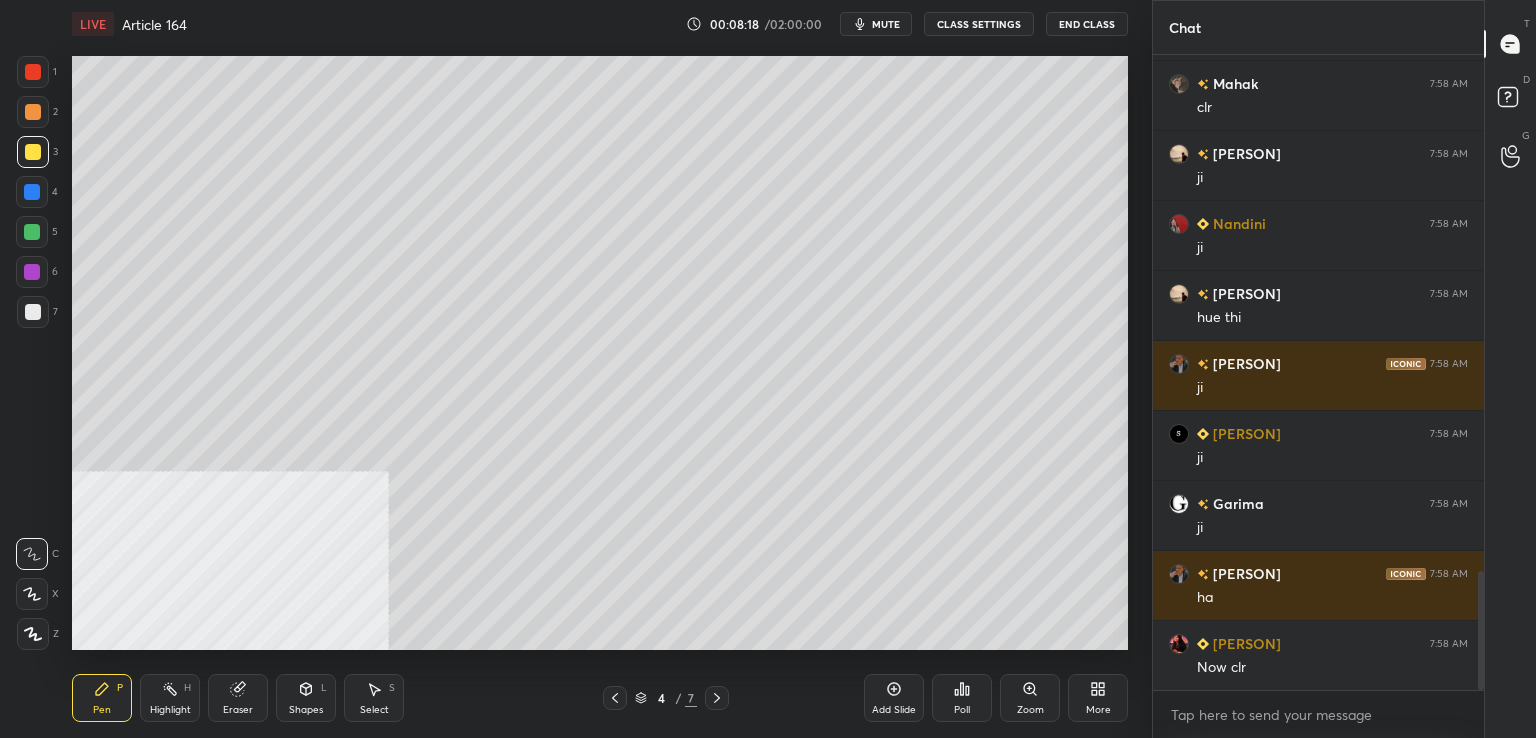 click on "mute" at bounding box center [886, 24] 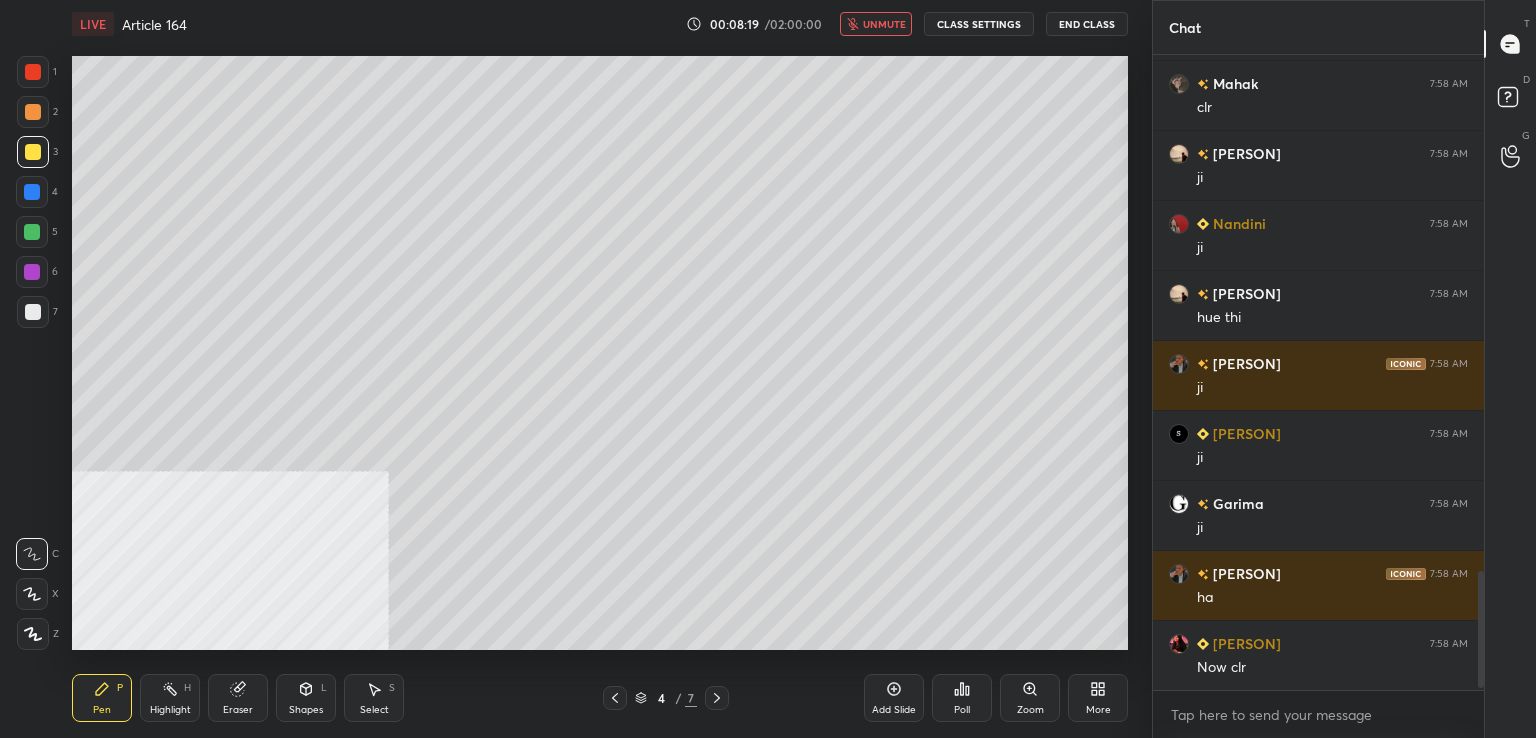 scroll, scrollTop: 2816, scrollLeft: 0, axis: vertical 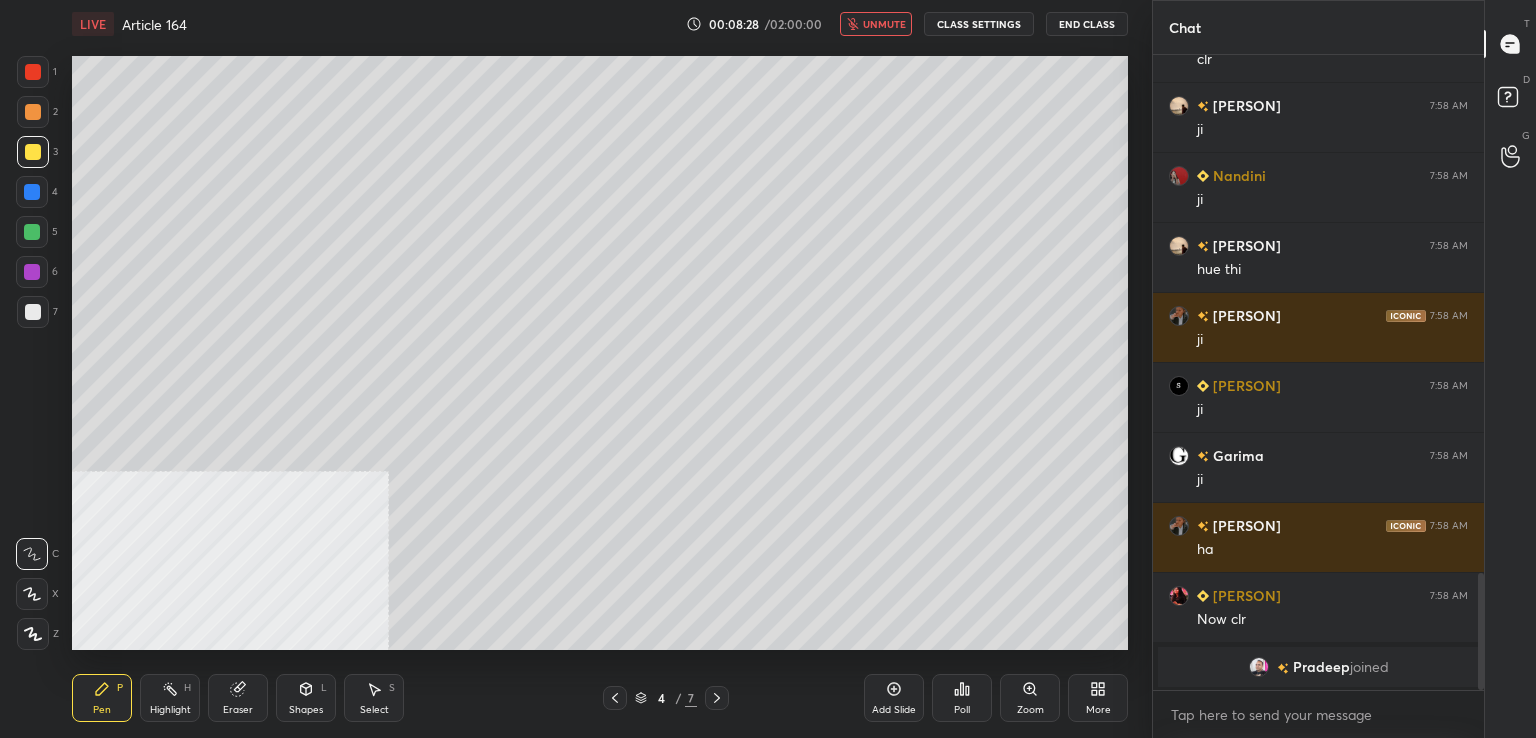 drag, startPoint x: 887, startPoint y: 39, endPoint x: 894, endPoint y: 30, distance: 11.401754 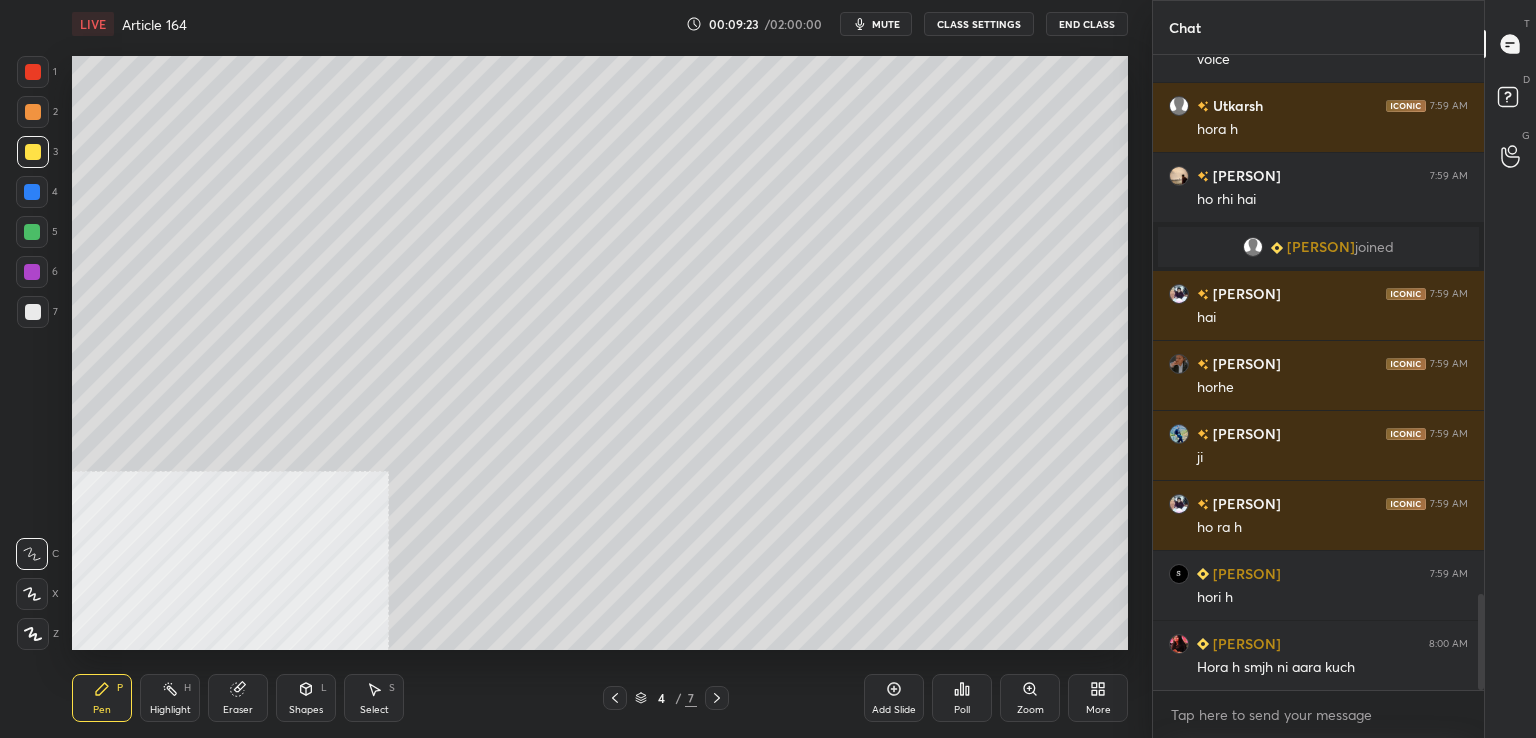 scroll, scrollTop: 3630, scrollLeft: 0, axis: vertical 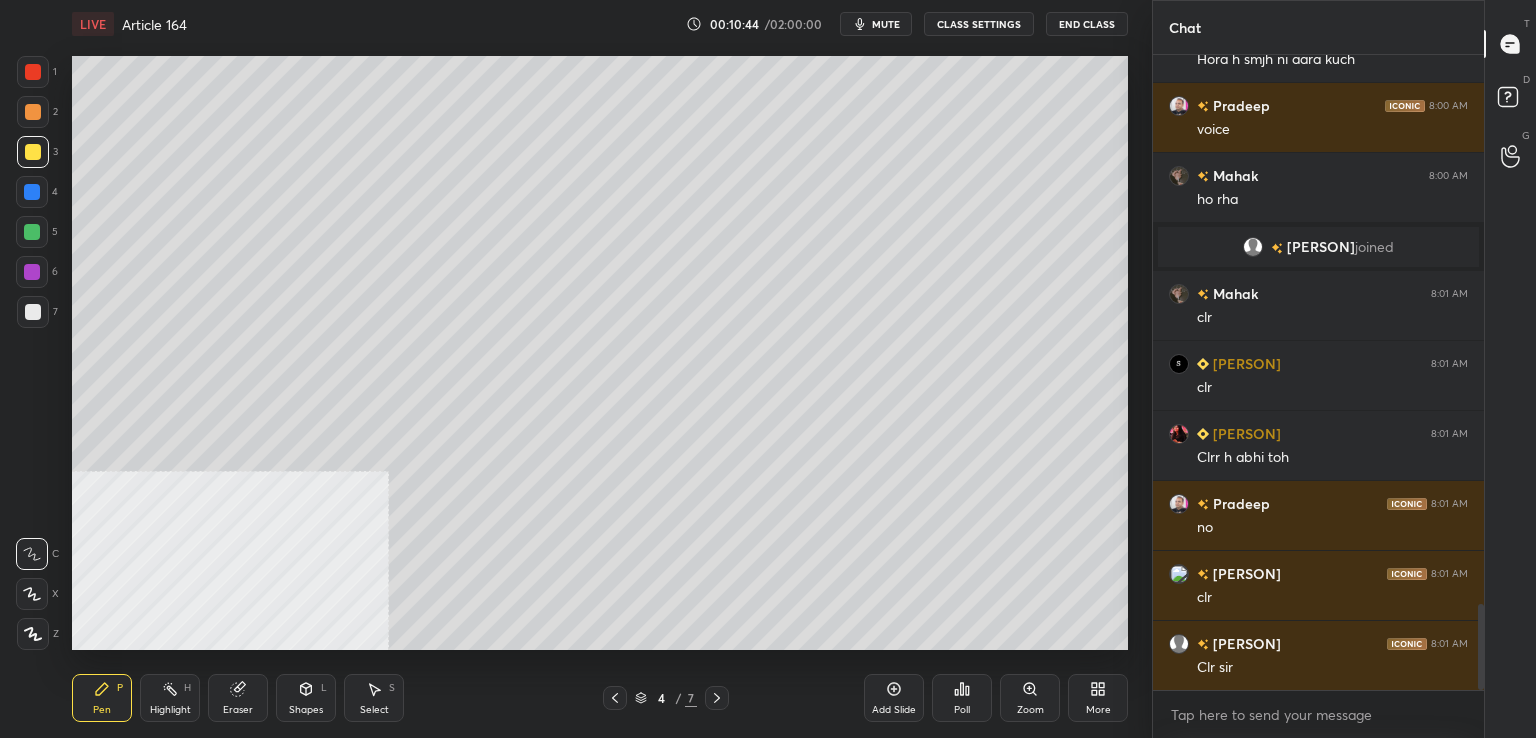 click 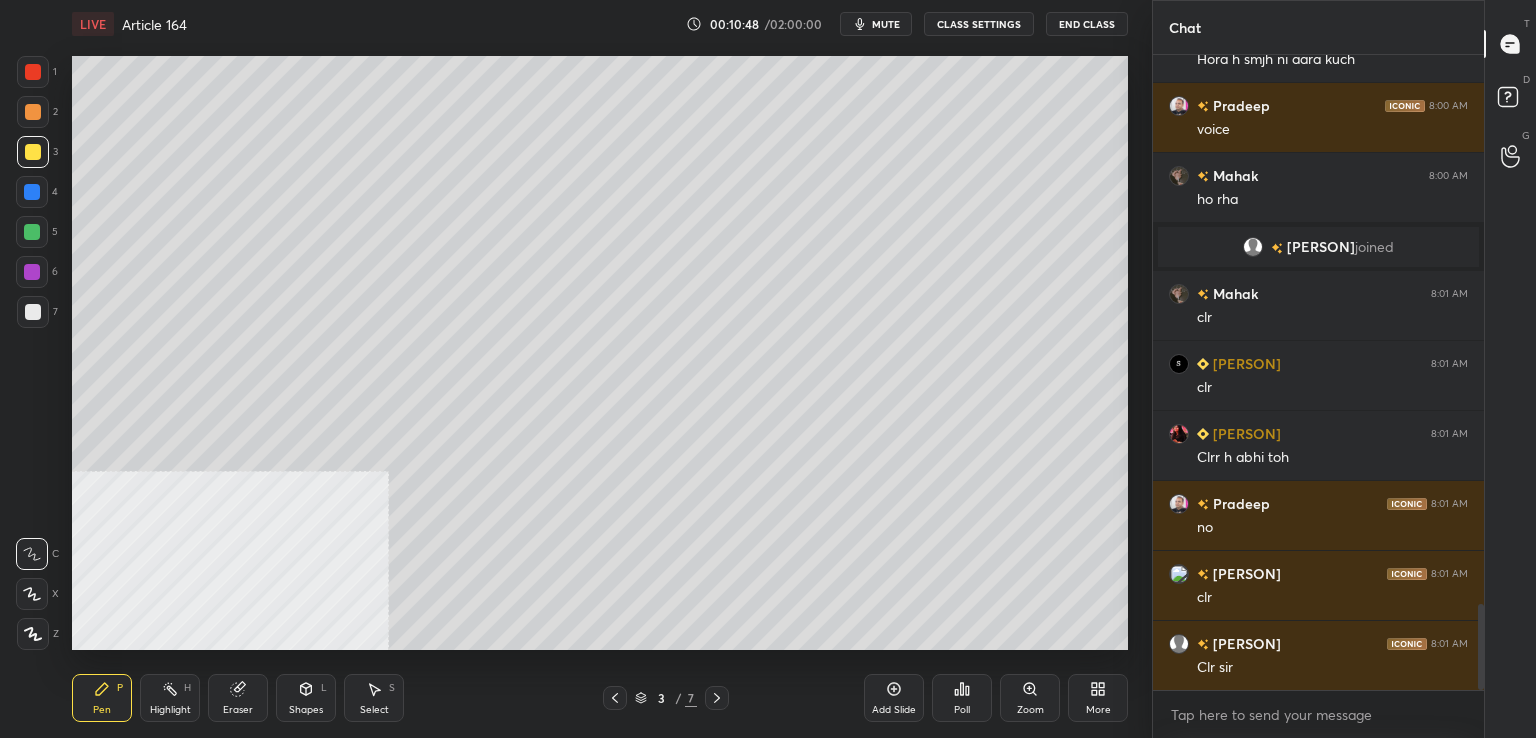 scroll, scrollTop: 4100, scrollLeft: 0, axis: vertical 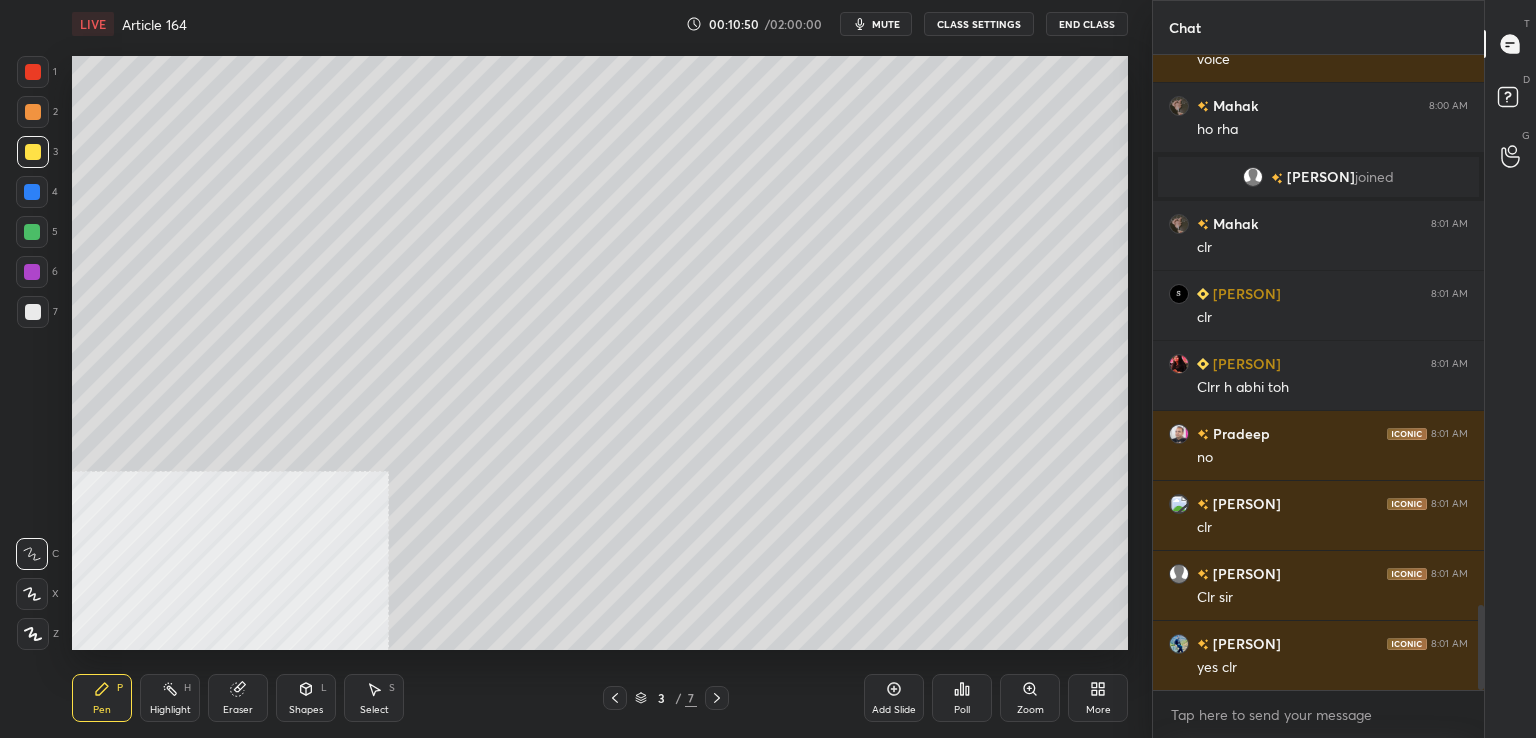 click 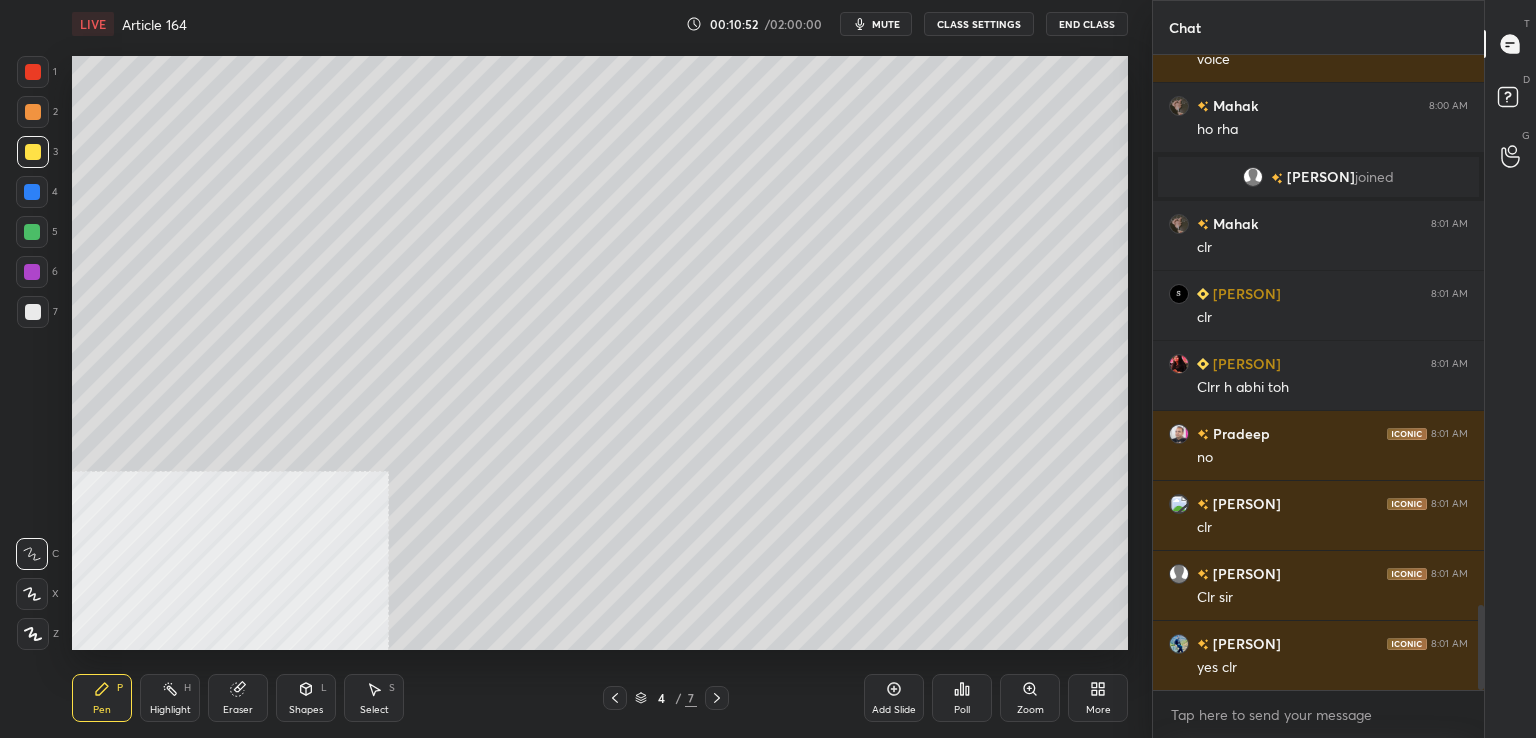 scroll, scrollTop: 4170, scrollLeft: 0, axis: vertical 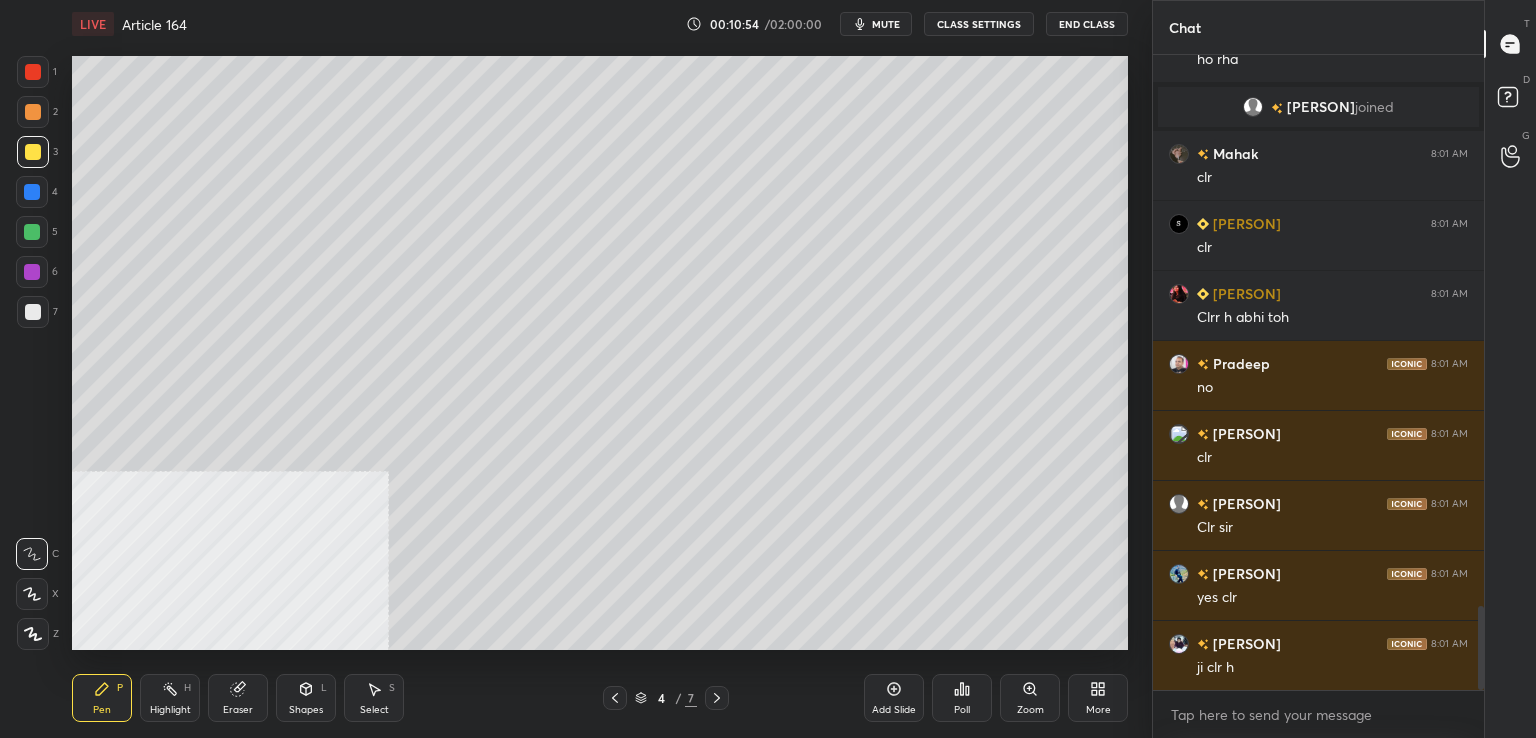 click at bounding box center (33, 312) 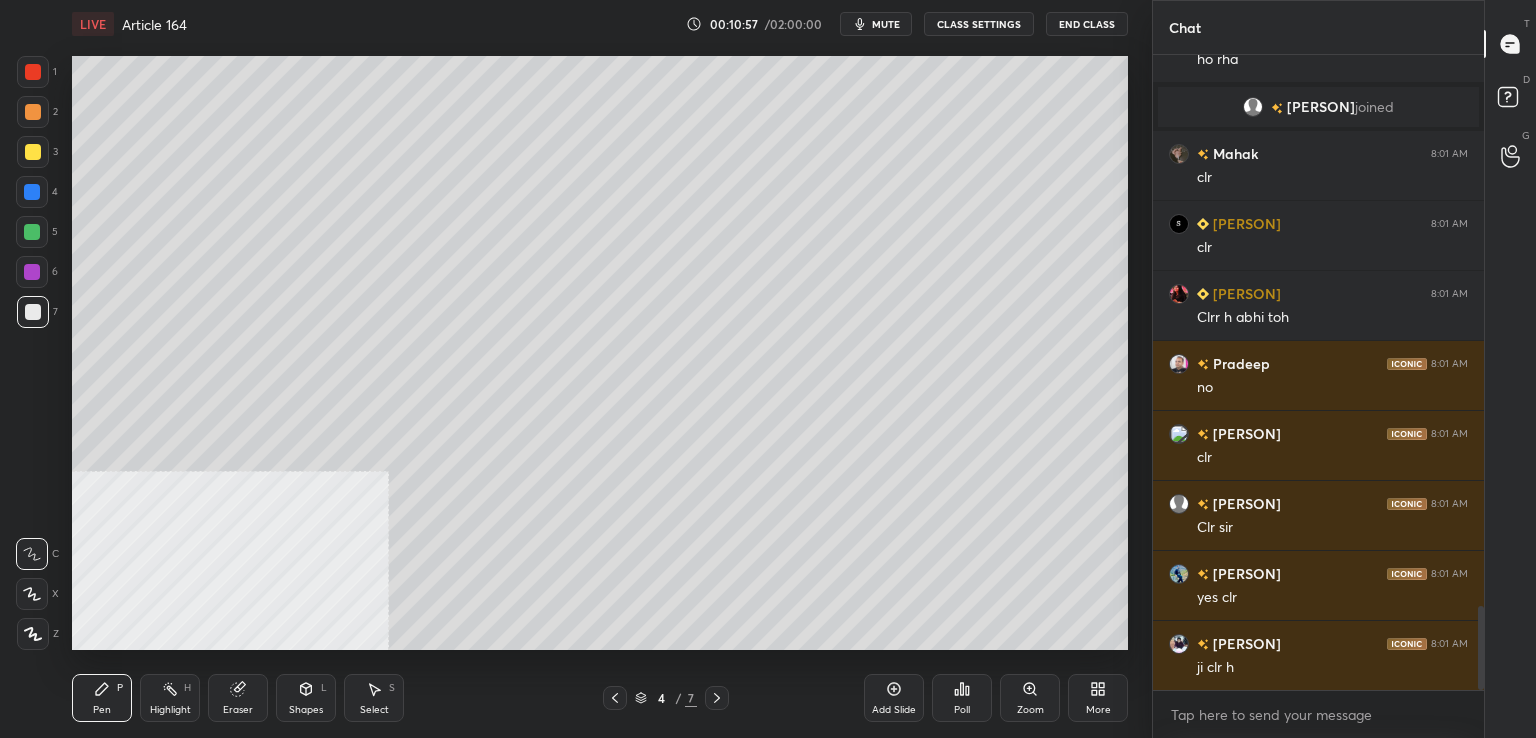click 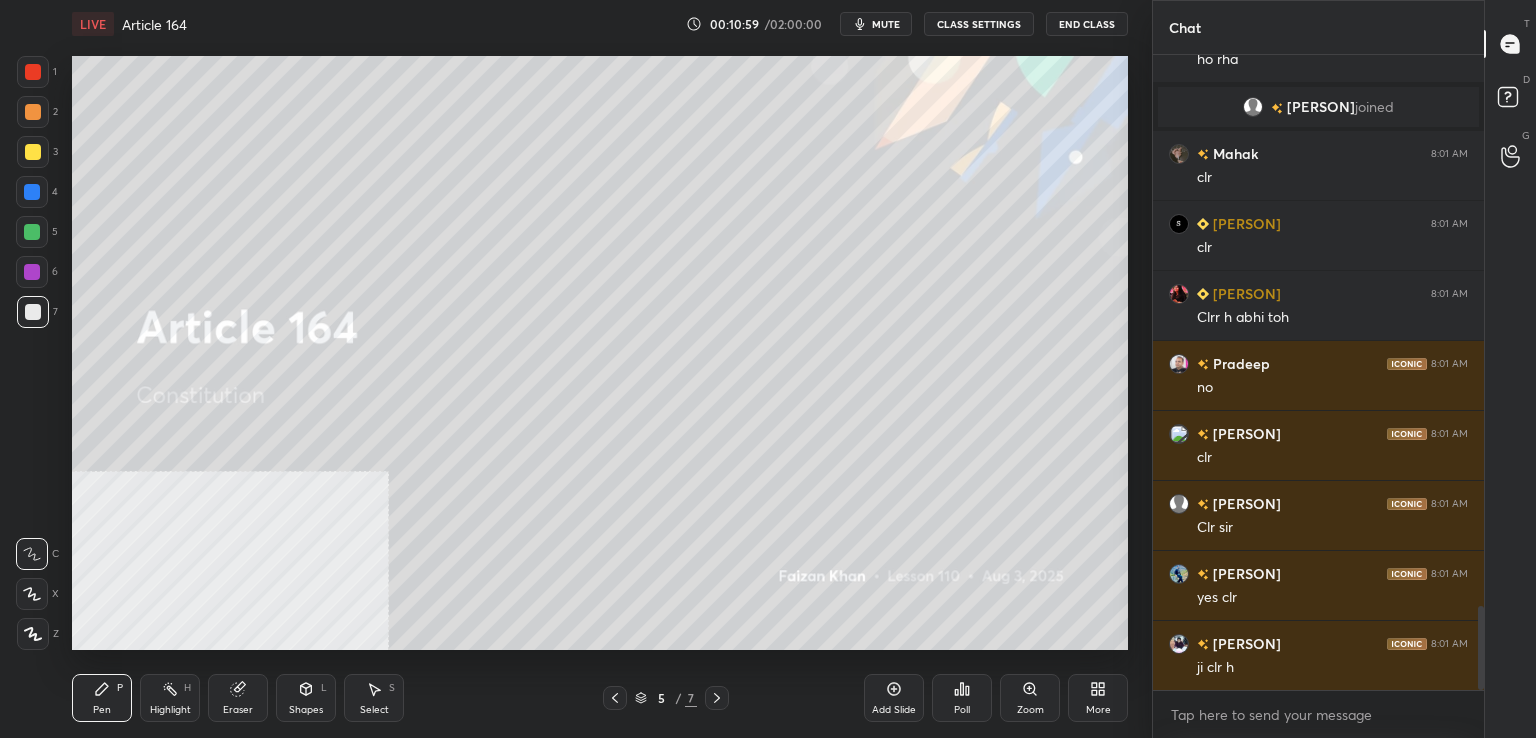 click 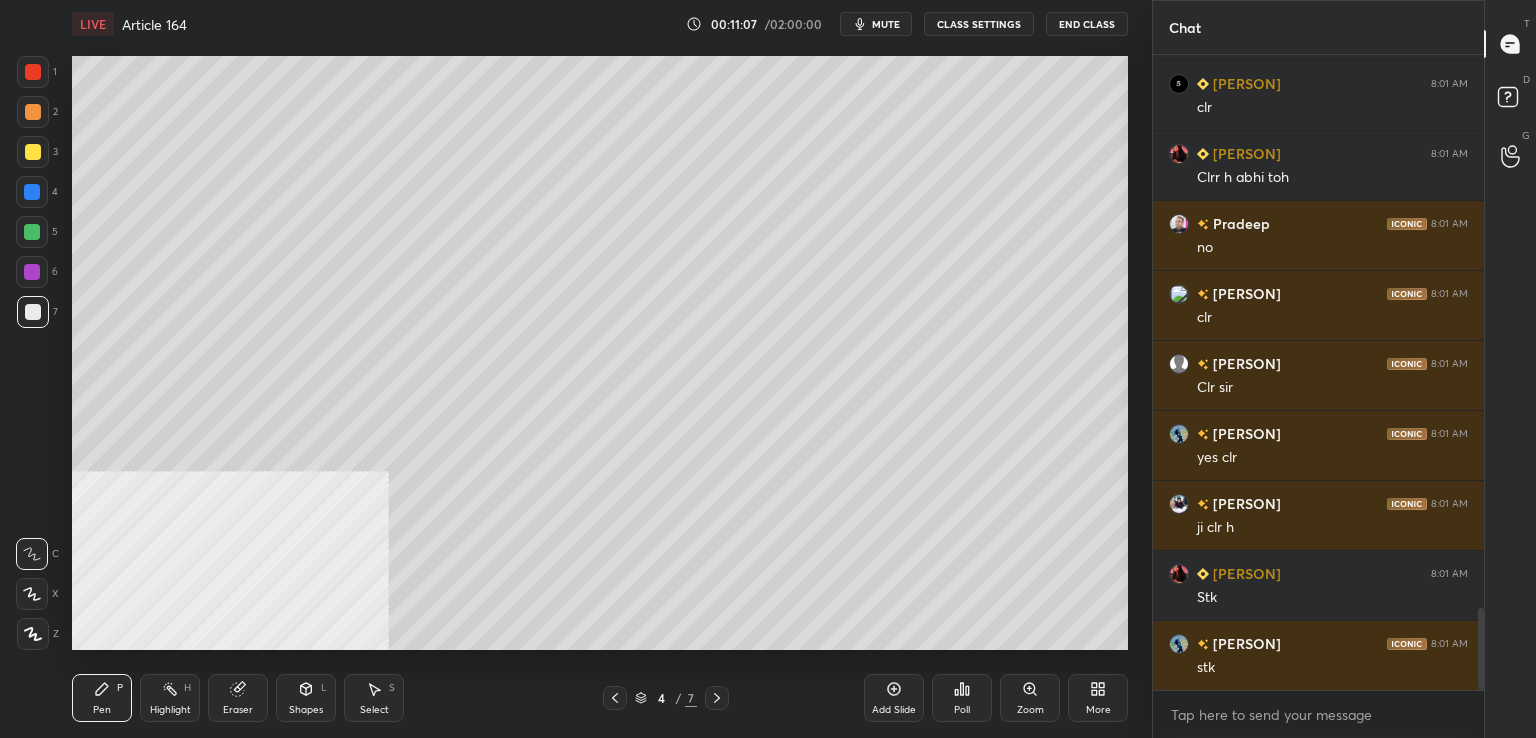 scroll, scrollTop: 4380, scrollLeft: 0, axis: vertical 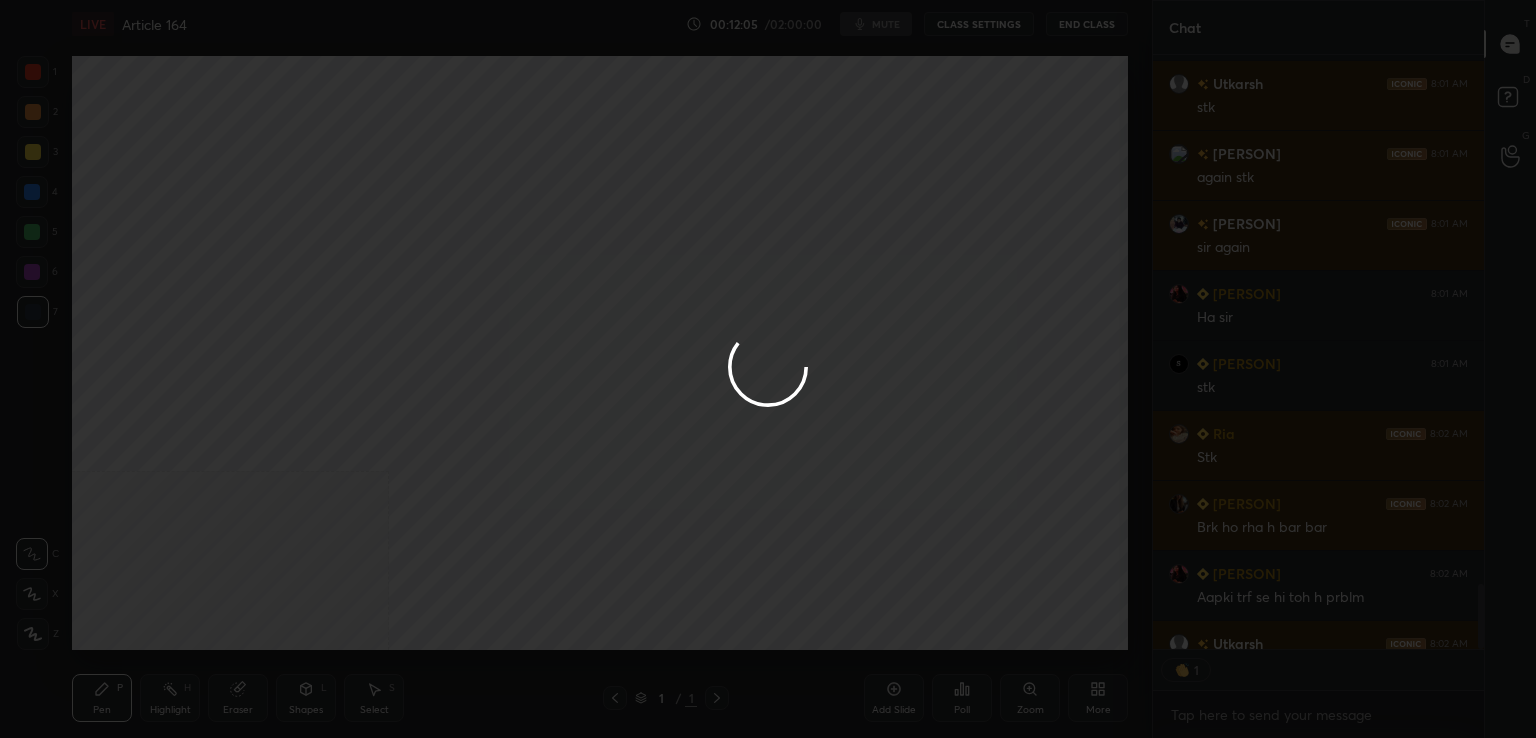 type on "x" 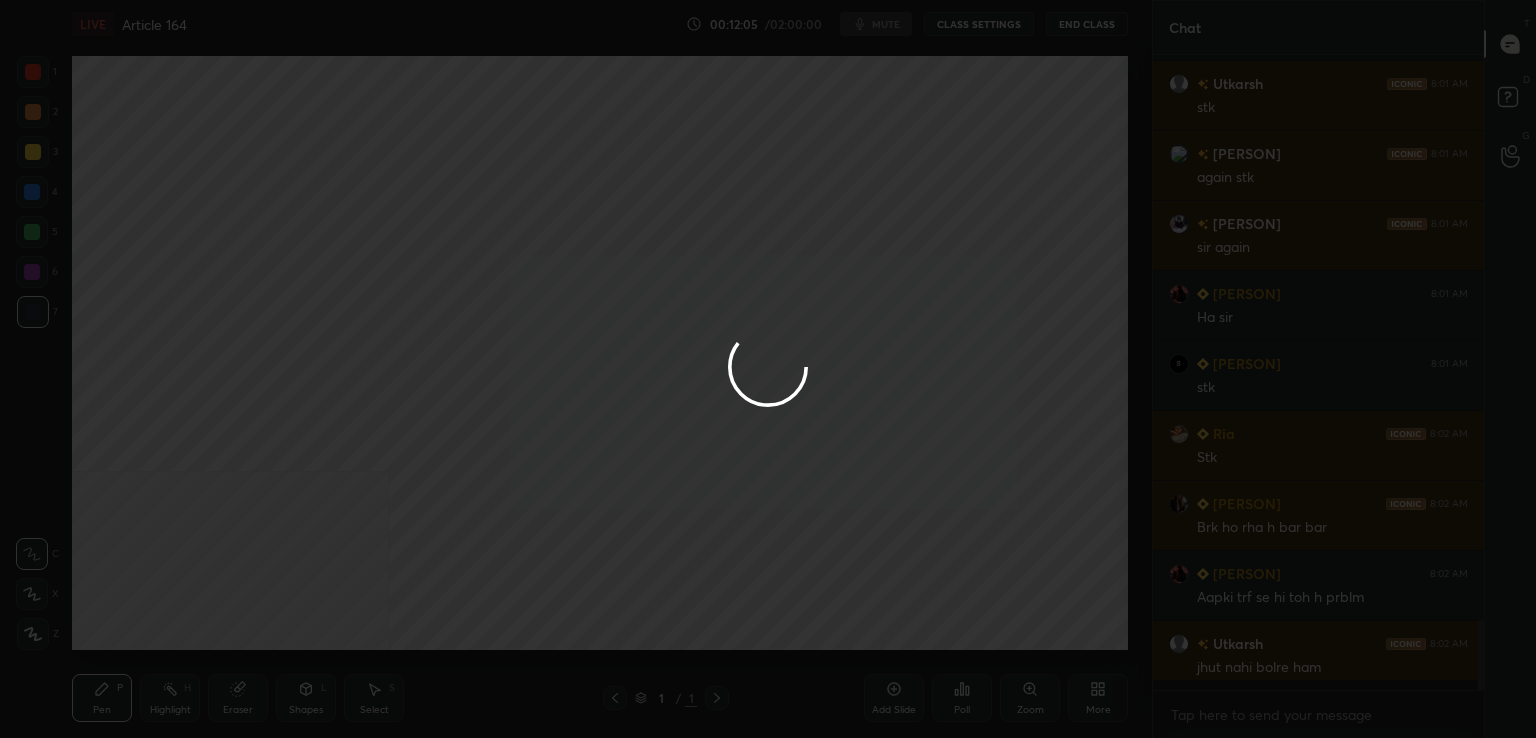 scroll, scrollTop: 6, scrollLeft: 6, axis: both 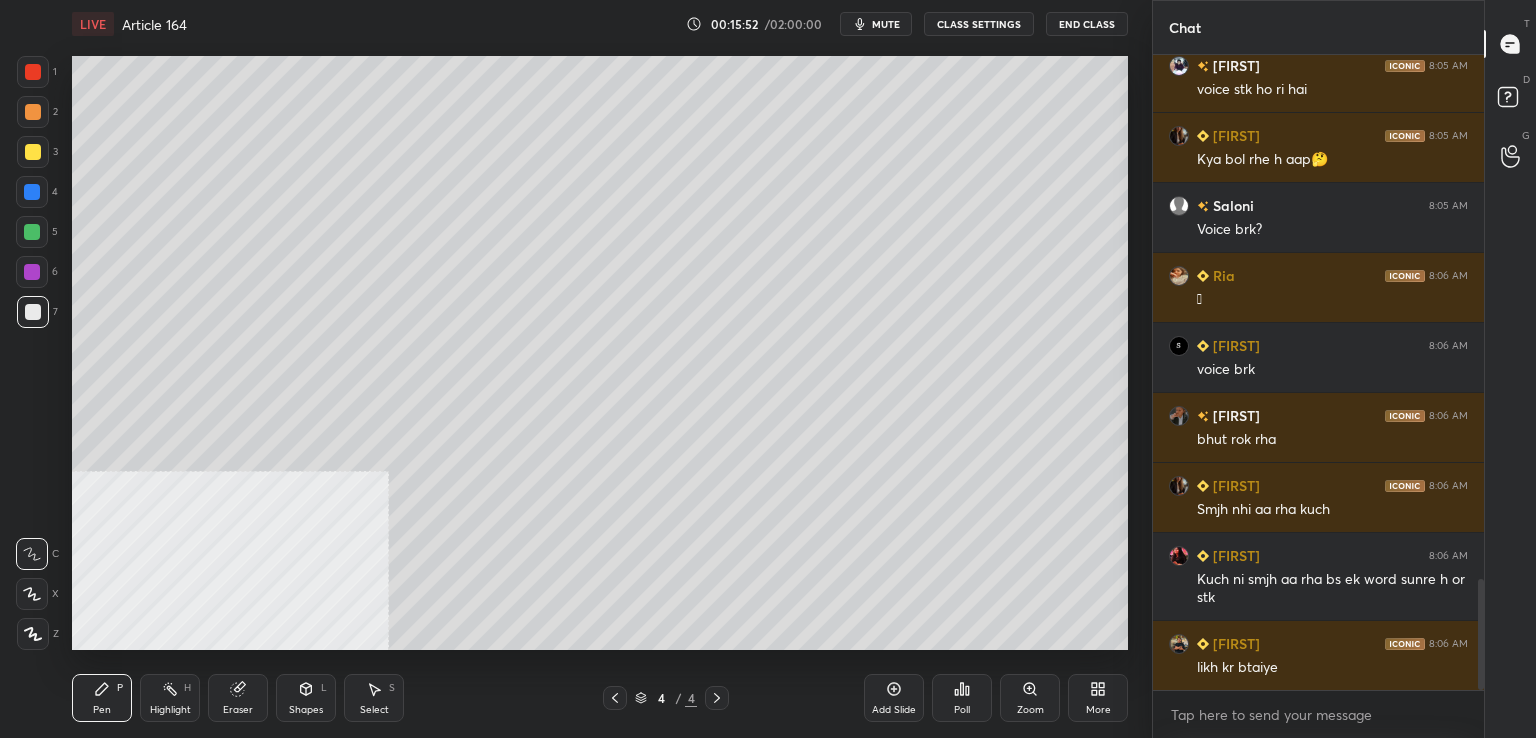 drag, startPoint x: 904, startPoint y: 701, endPoint x: 905, endPoint y: 691, distance: 10.049875 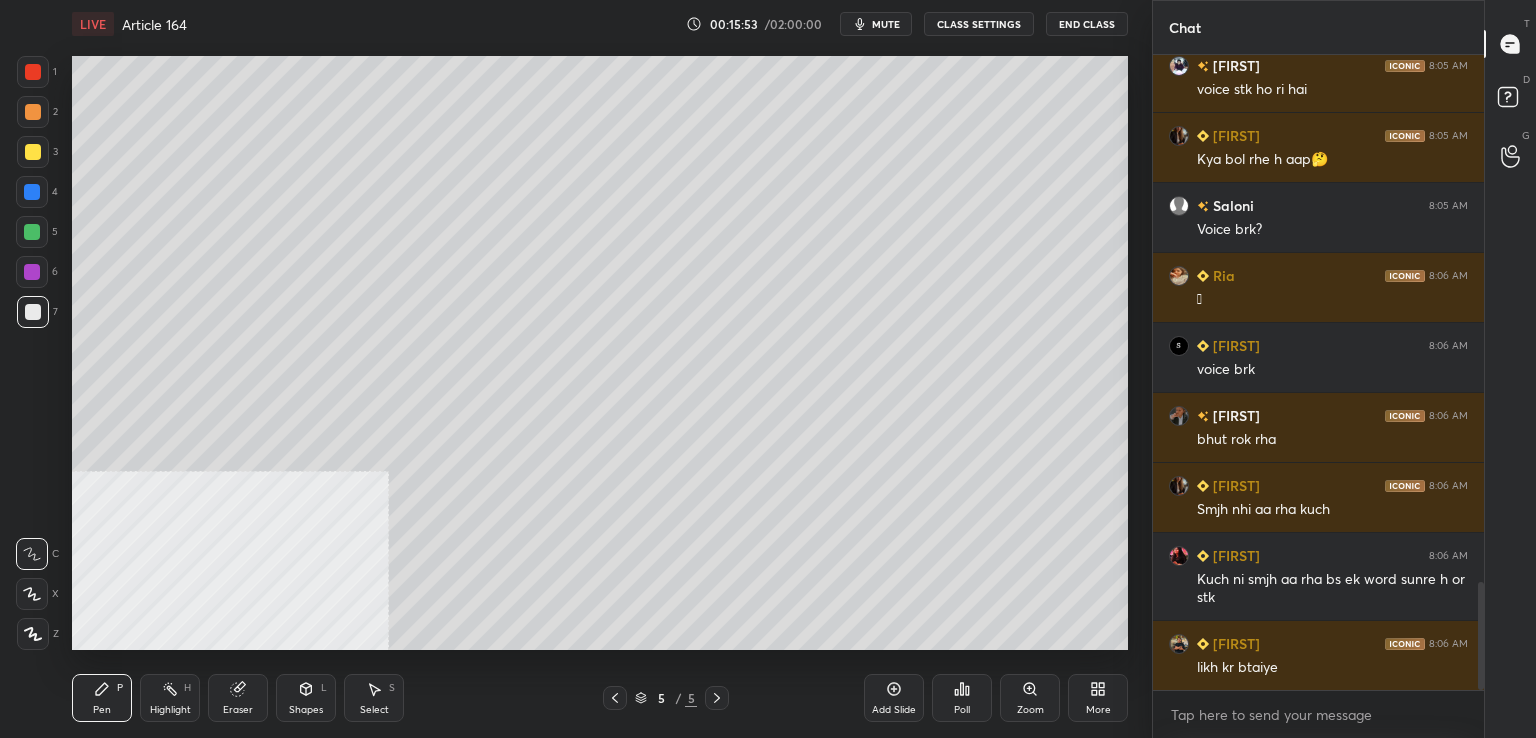 scroll, scrollTop: 3102, scrollLeft: 0, axis: vertical 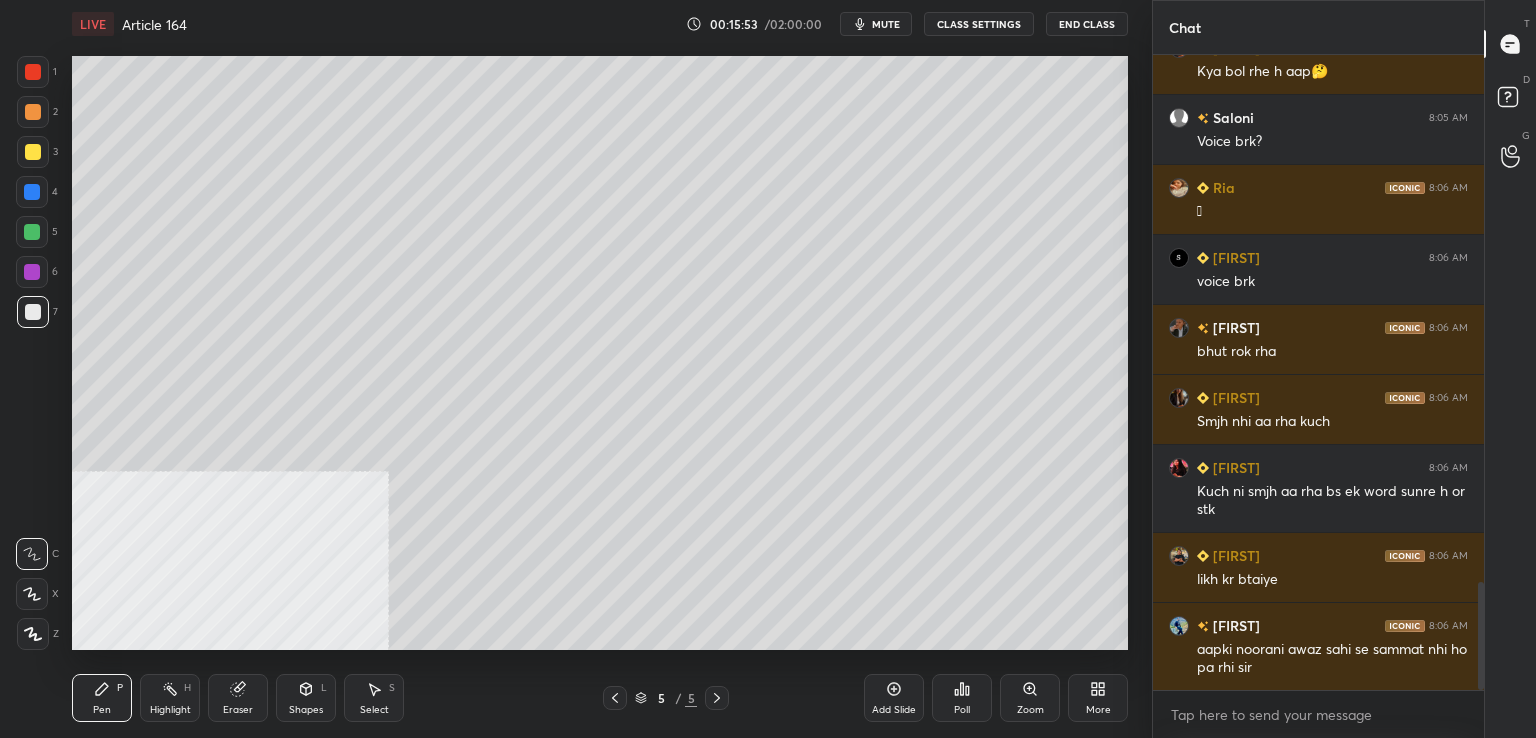 click at bounding box center (33, 112) 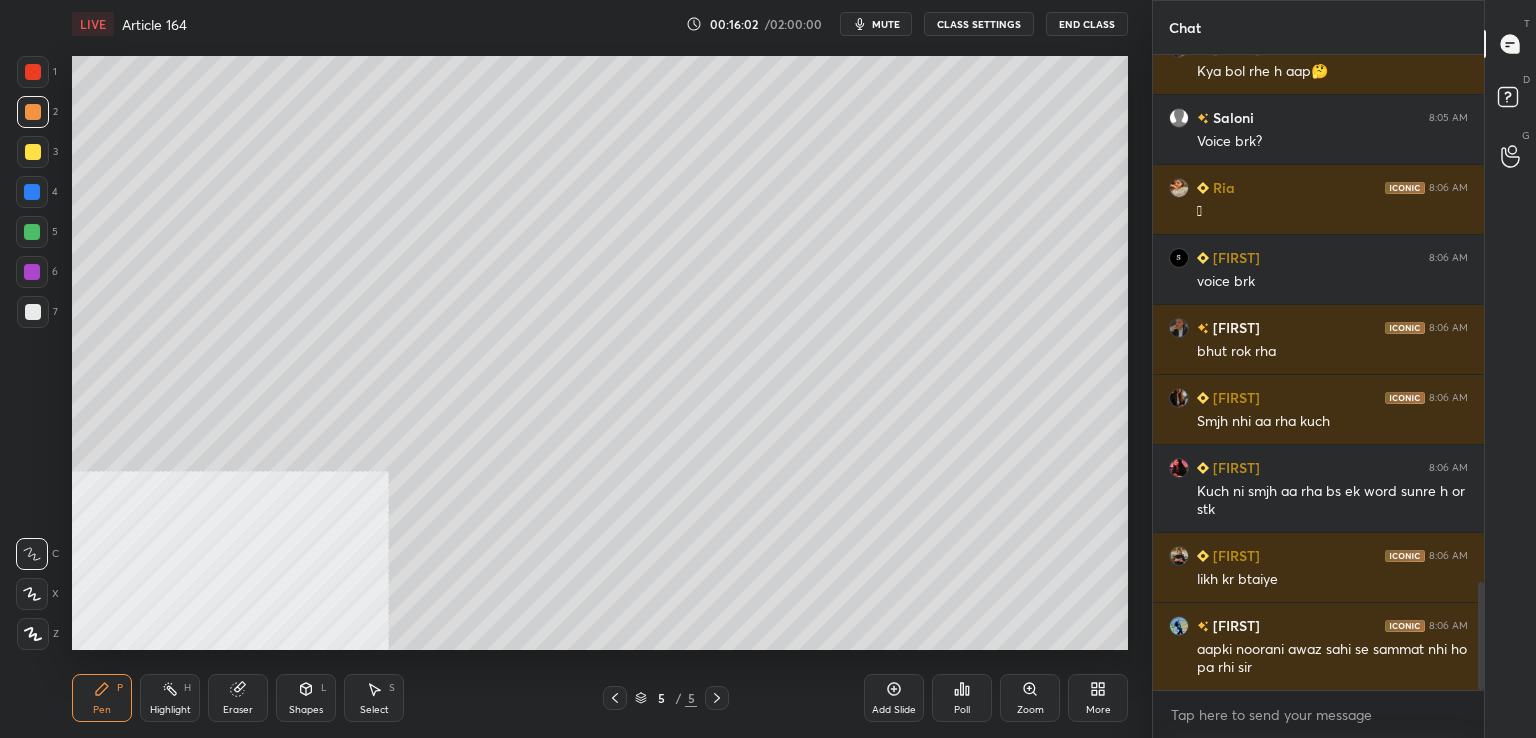 scroll, scrollTop: 3172, scrollLeft: 0, axis: vertical 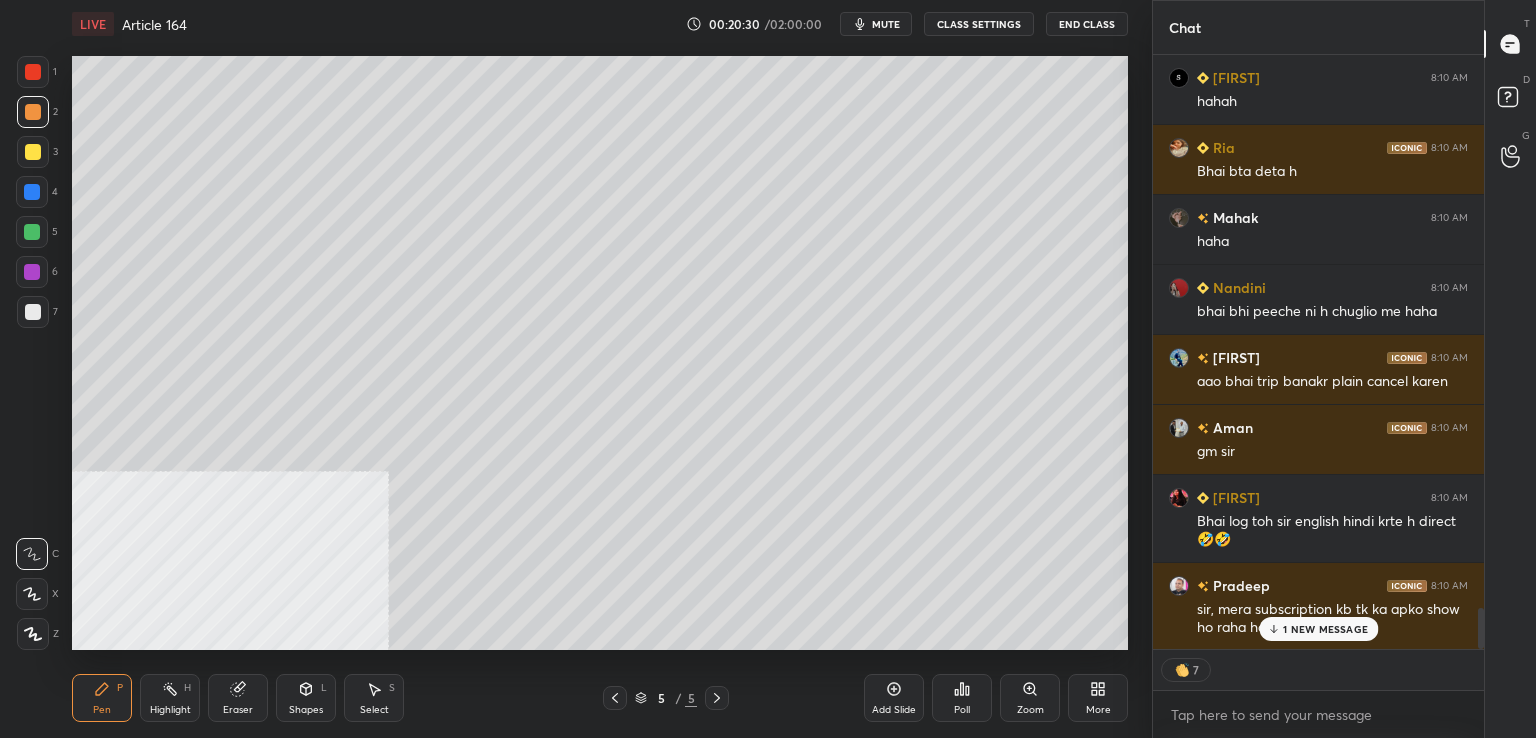 drag, startPoint x: 1484, startPoint y: 629, endPoint x: 1471, endPoint y: 661, distance: 34.539833 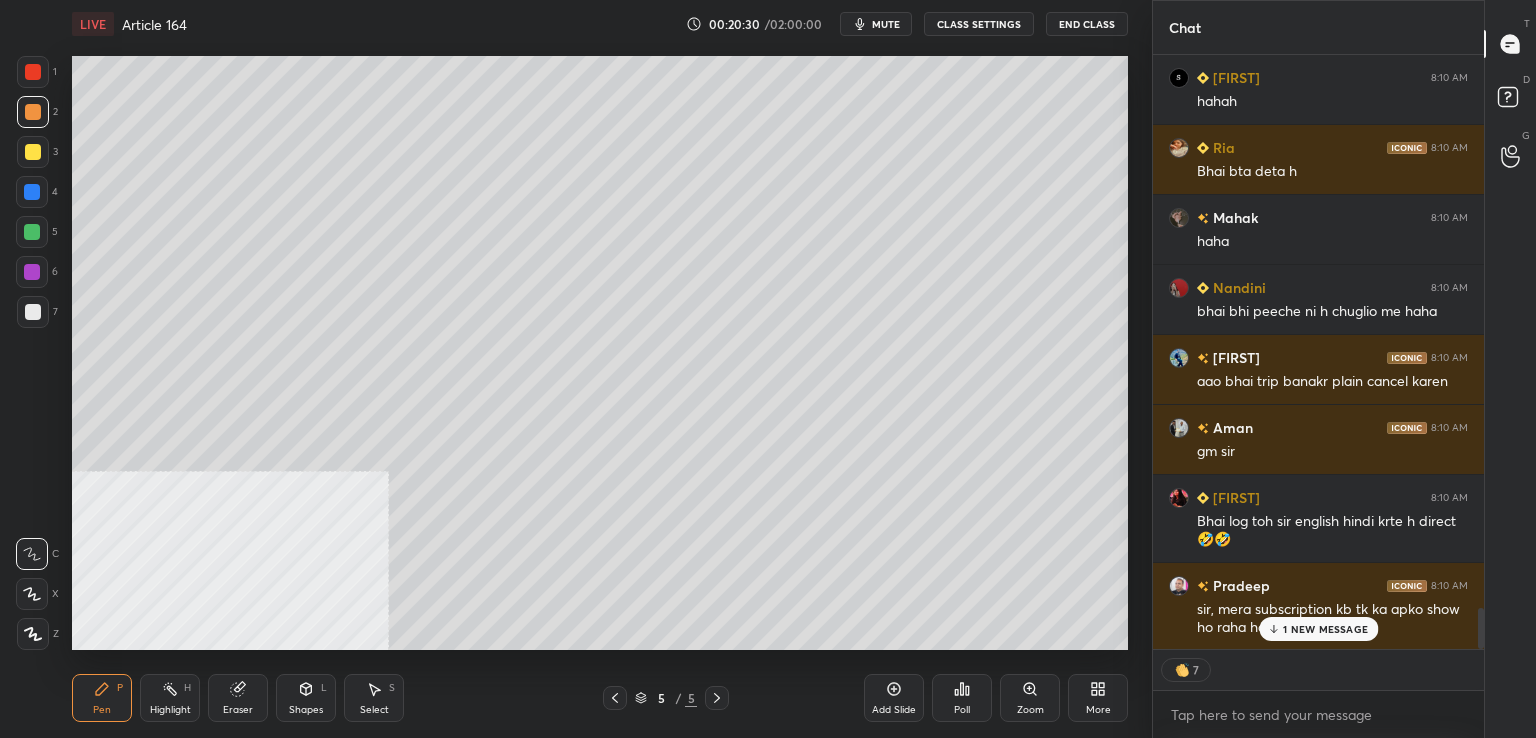 click on "himani 8:10 AM haha Swarnita 8:10 AM hahah Ria 8:10 AM Bhai bta deta h Mahak 8:10 AM haha Nandini 8:10 AM bhai bhi peeche ni h chuglio me haha shan 8:10 AM aao bhai trip banakr plain cancel karen Aman 8:10 AM gm sir Namita 8:10 AM Bhai log toh sir english hindi krte h direct 🤣🤣 Pradeep 8:10 AM sir, mera subscription kb tk ka apko show ho raha hai ? 1 NEW MESSAGE 7 Enable hand raising Enable raise hand to speak to learners. Once enabled, chat will be turned off temporarily. Enable x" at bounding box center [1318, 396] 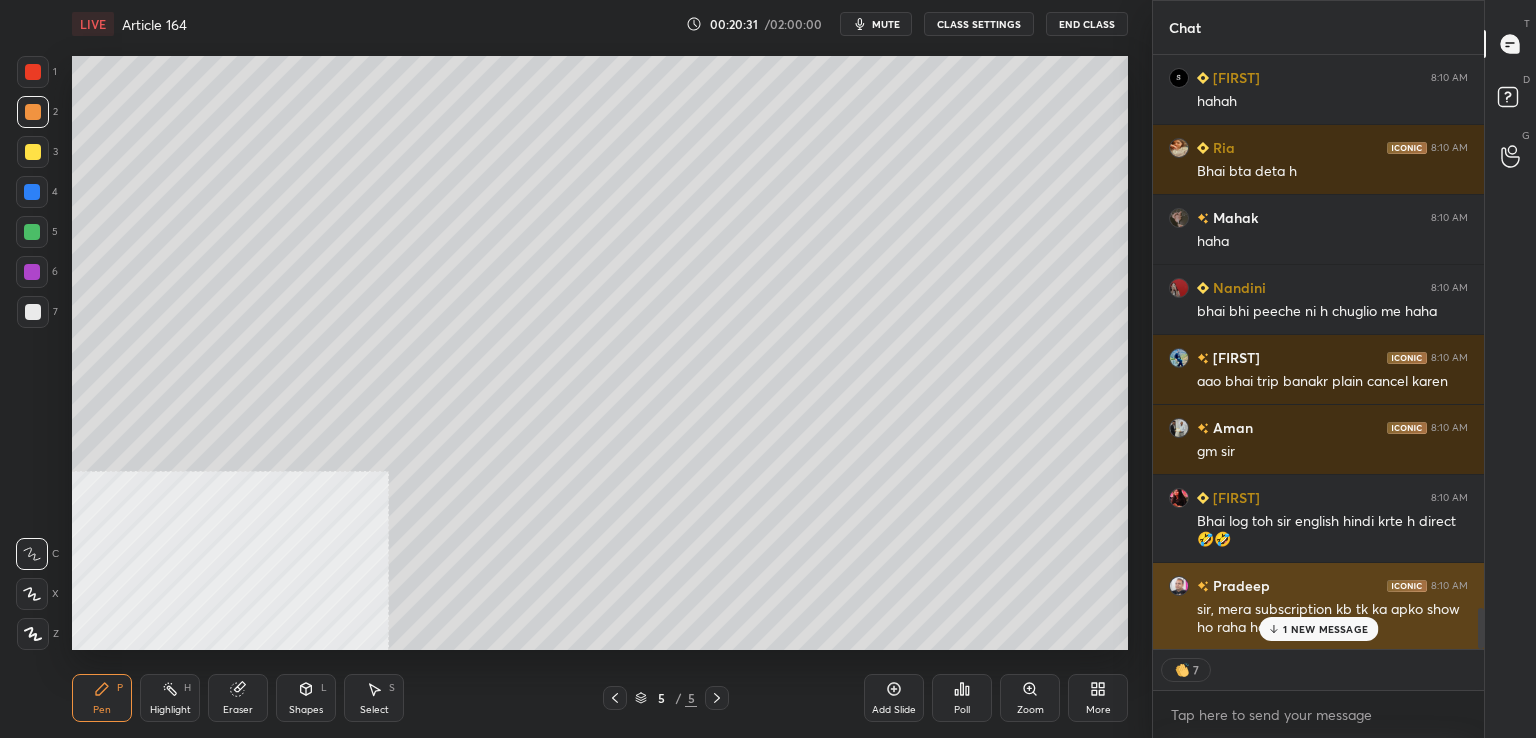 drag, startPoint x: 1317, startPoint y: 632, endPoint x: 1307, endPoint y: 634, distance: 10.198039 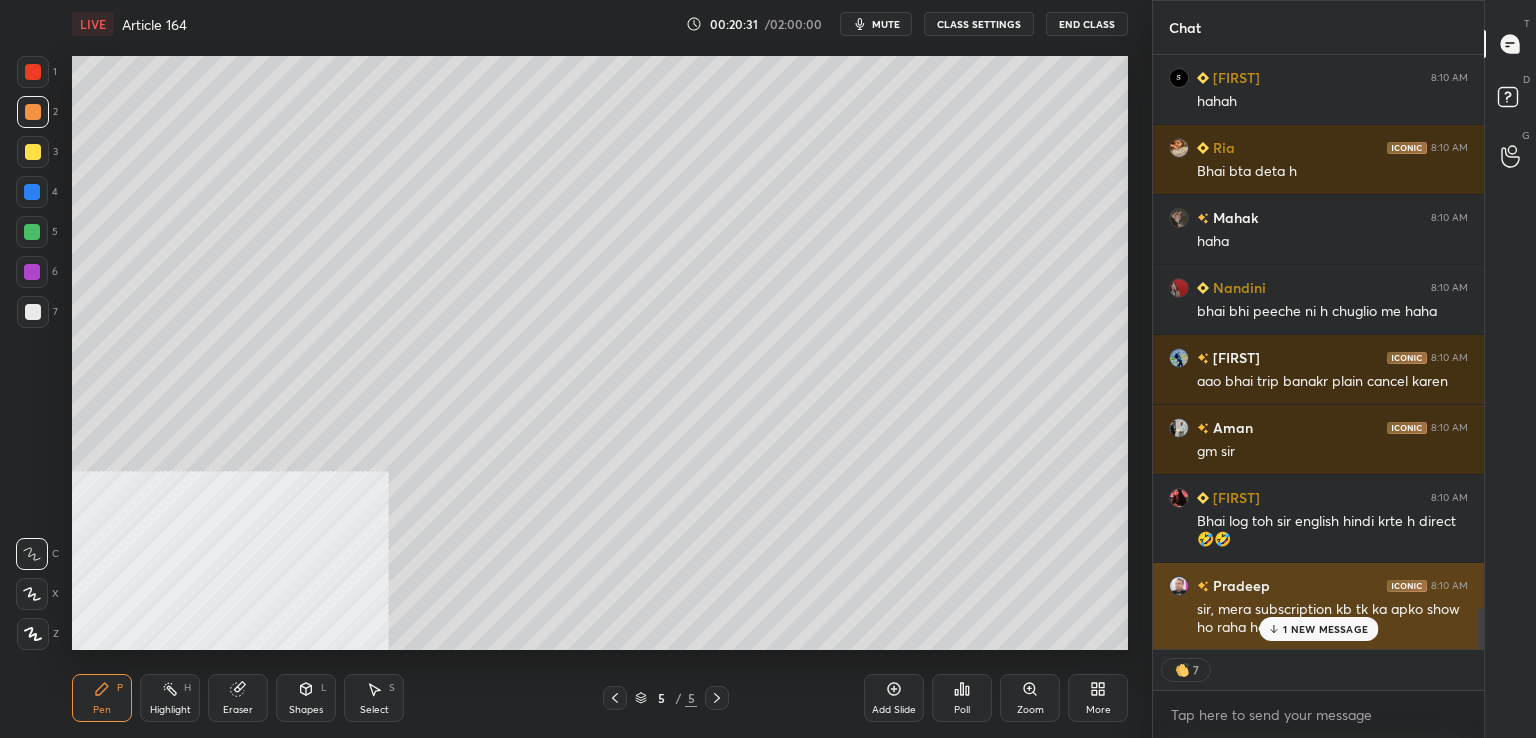click on "1 NEW MESSAGE" at bounding box center (1325, 629) 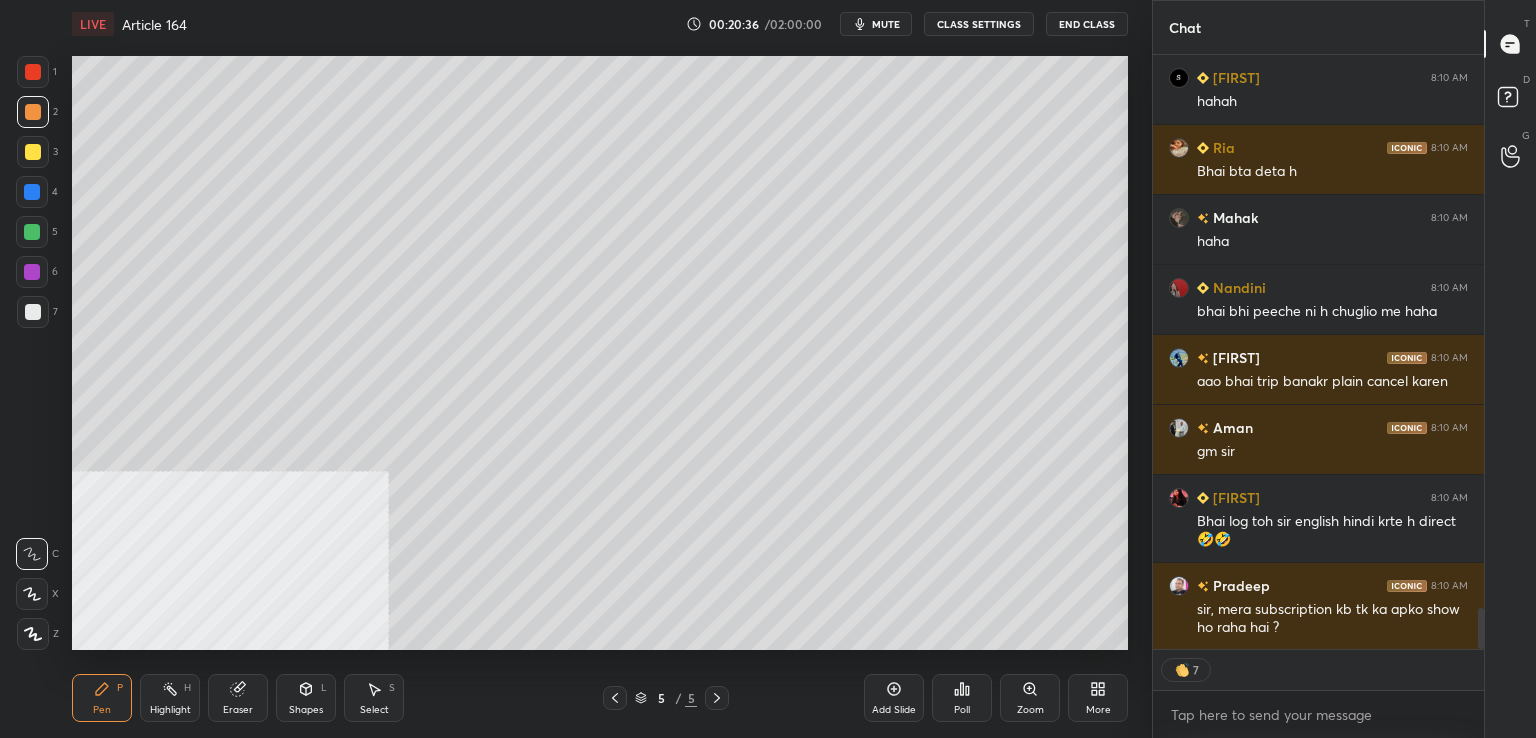 scroll, scrollTop: 8119, scrollLeft: 0, axis: vertical 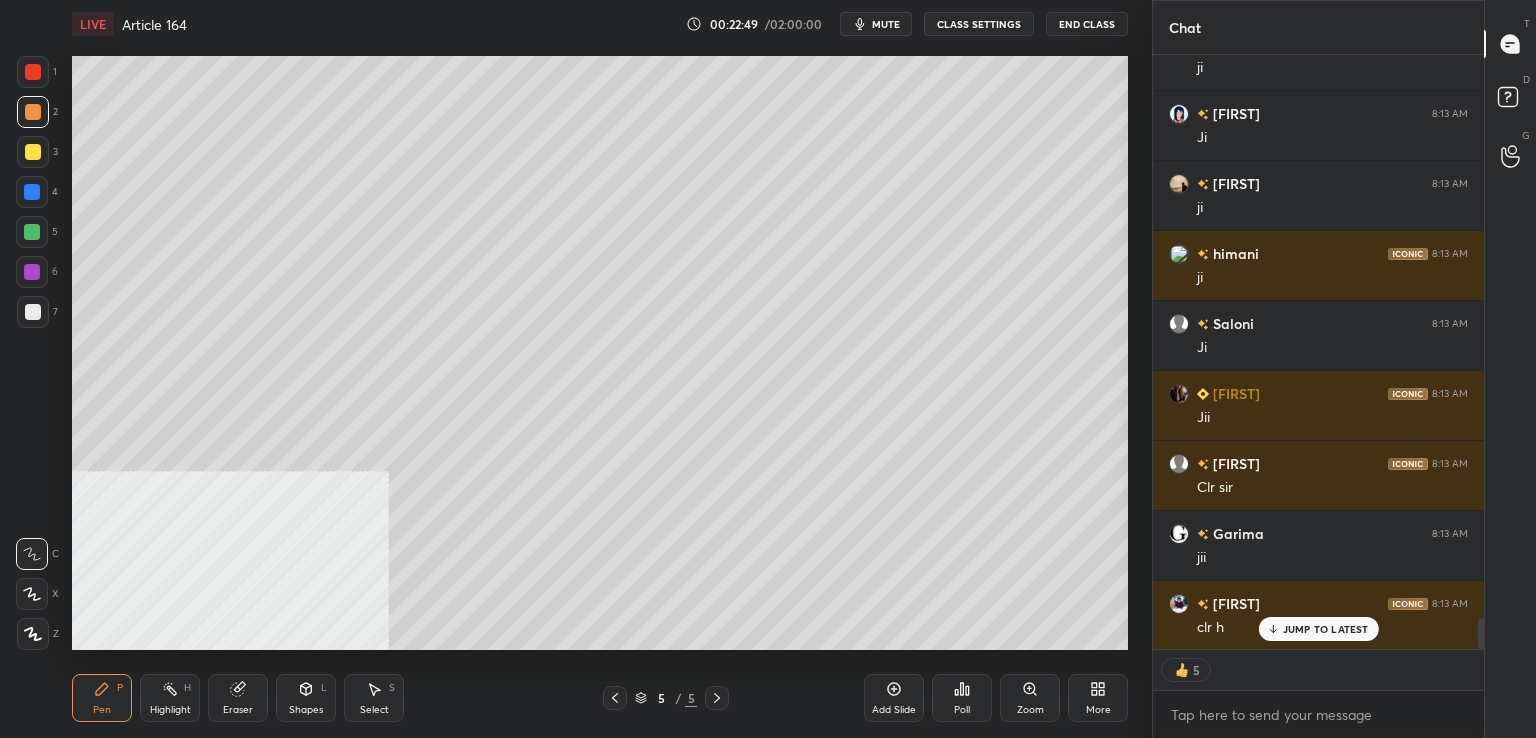 click at bounding box center (33, 312) 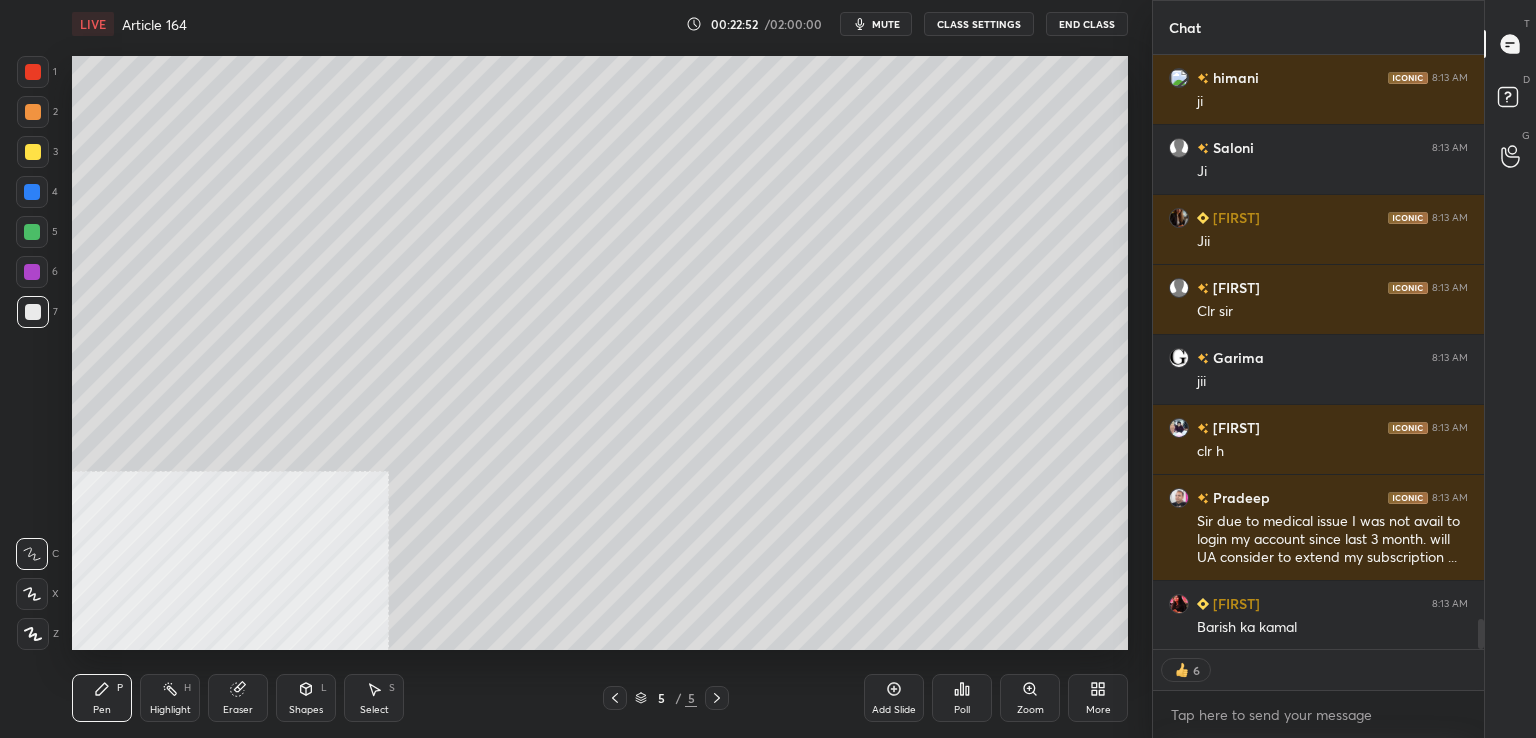 scroll, scrollTop: 10991, scrollLeft: 0, axis: vertical 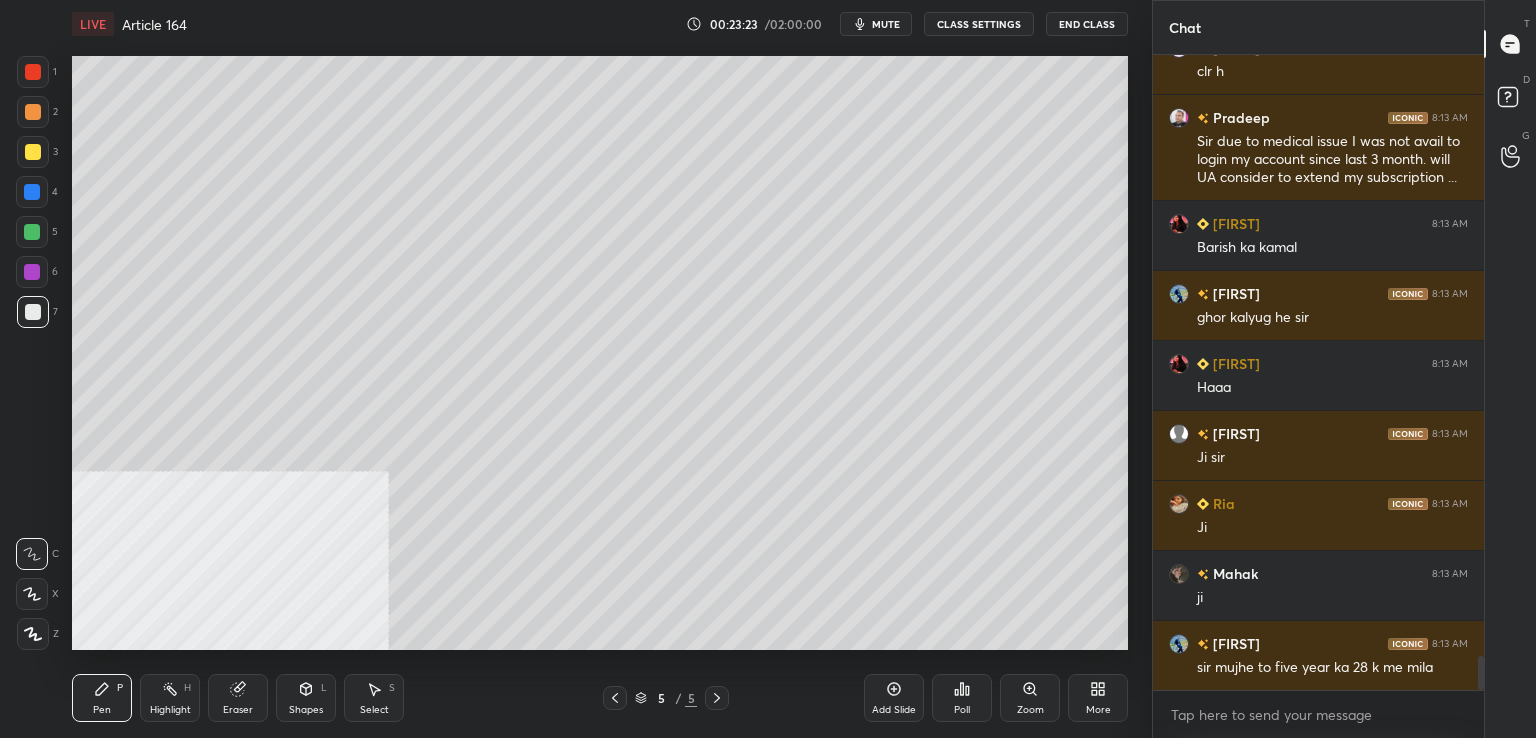 drag, startPoint x: 35, startPoint y: 310, endPoint x: 0, endPoint y: 351, distance: 53.90733 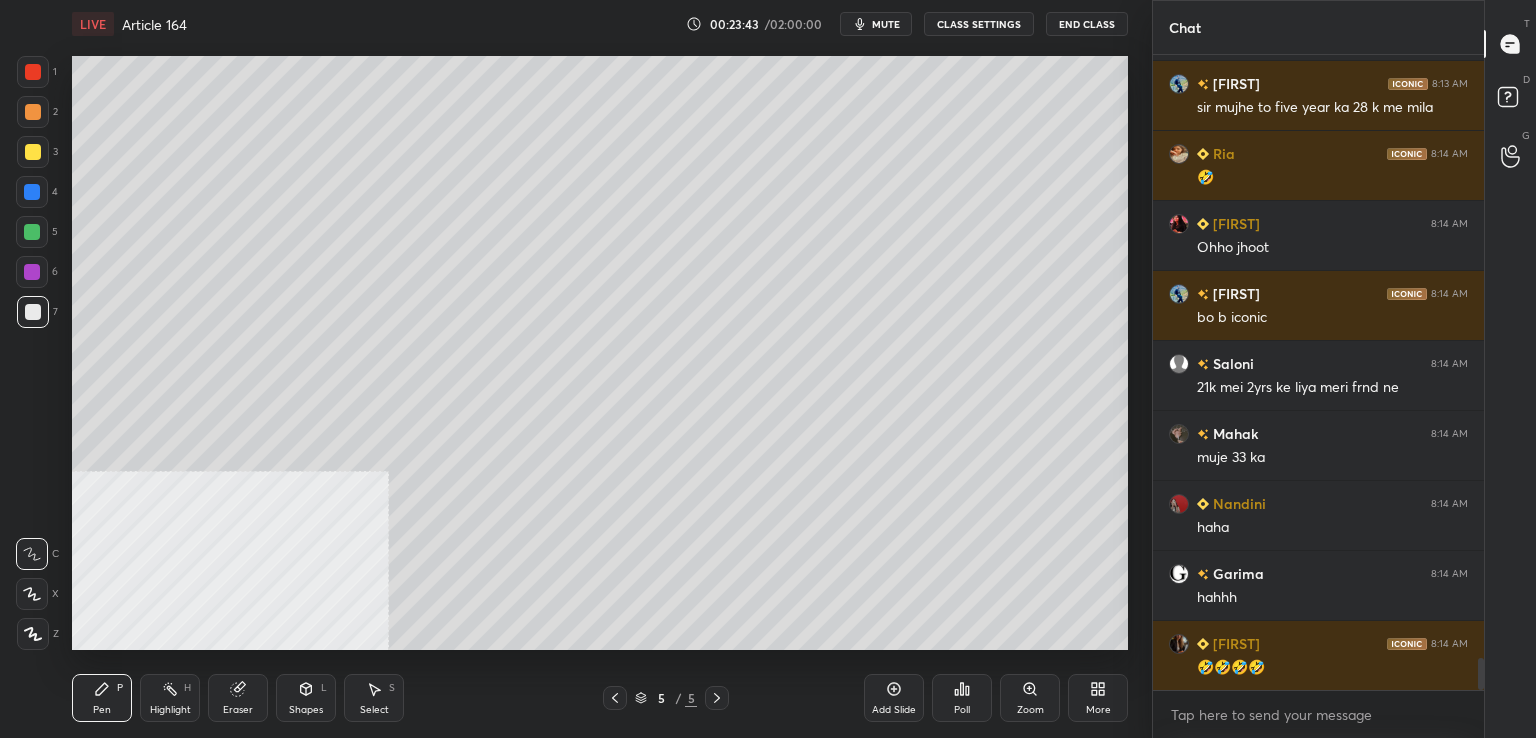 scroll, scrollTop: 11930, scrollLeft: 0, axis: vertical 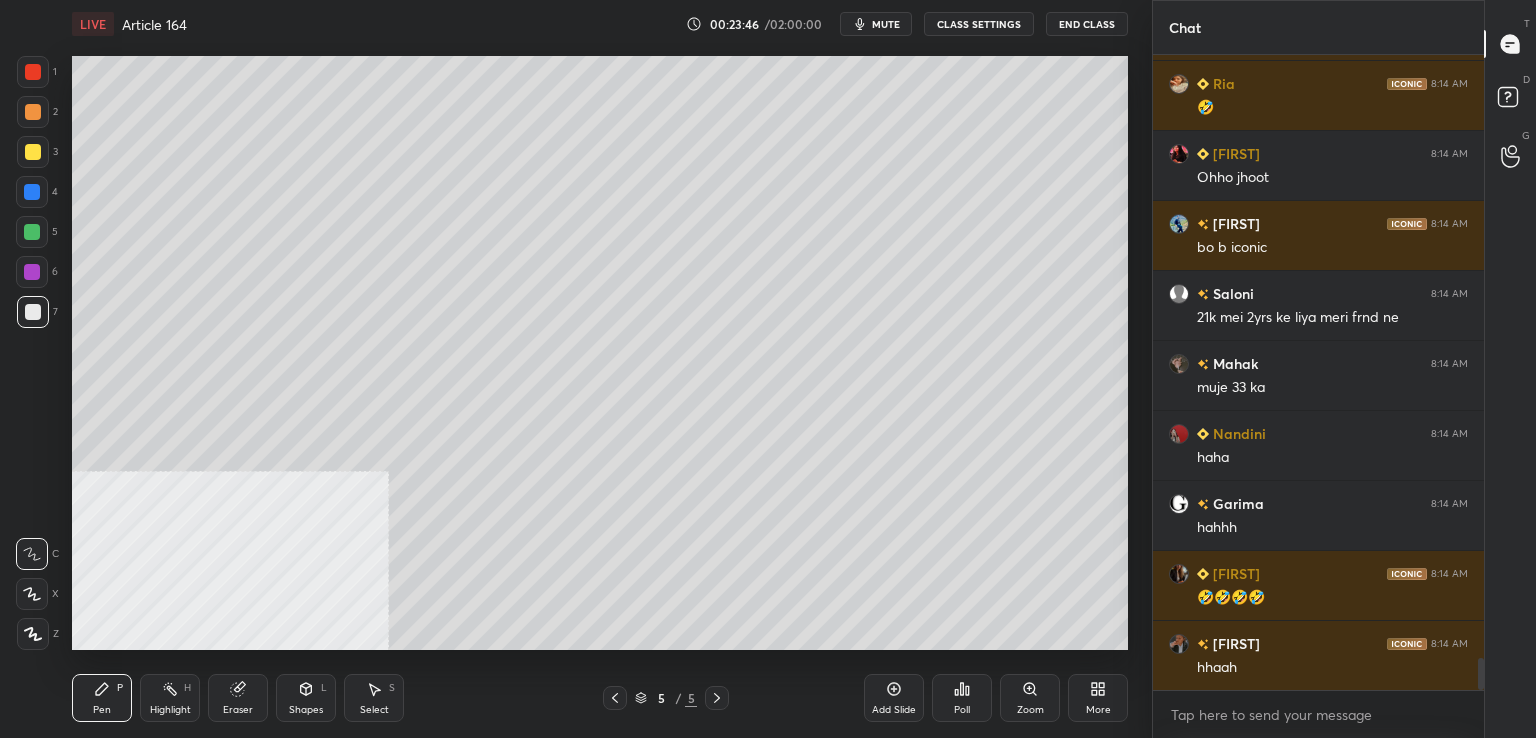 click at bounding box center (33, 312) 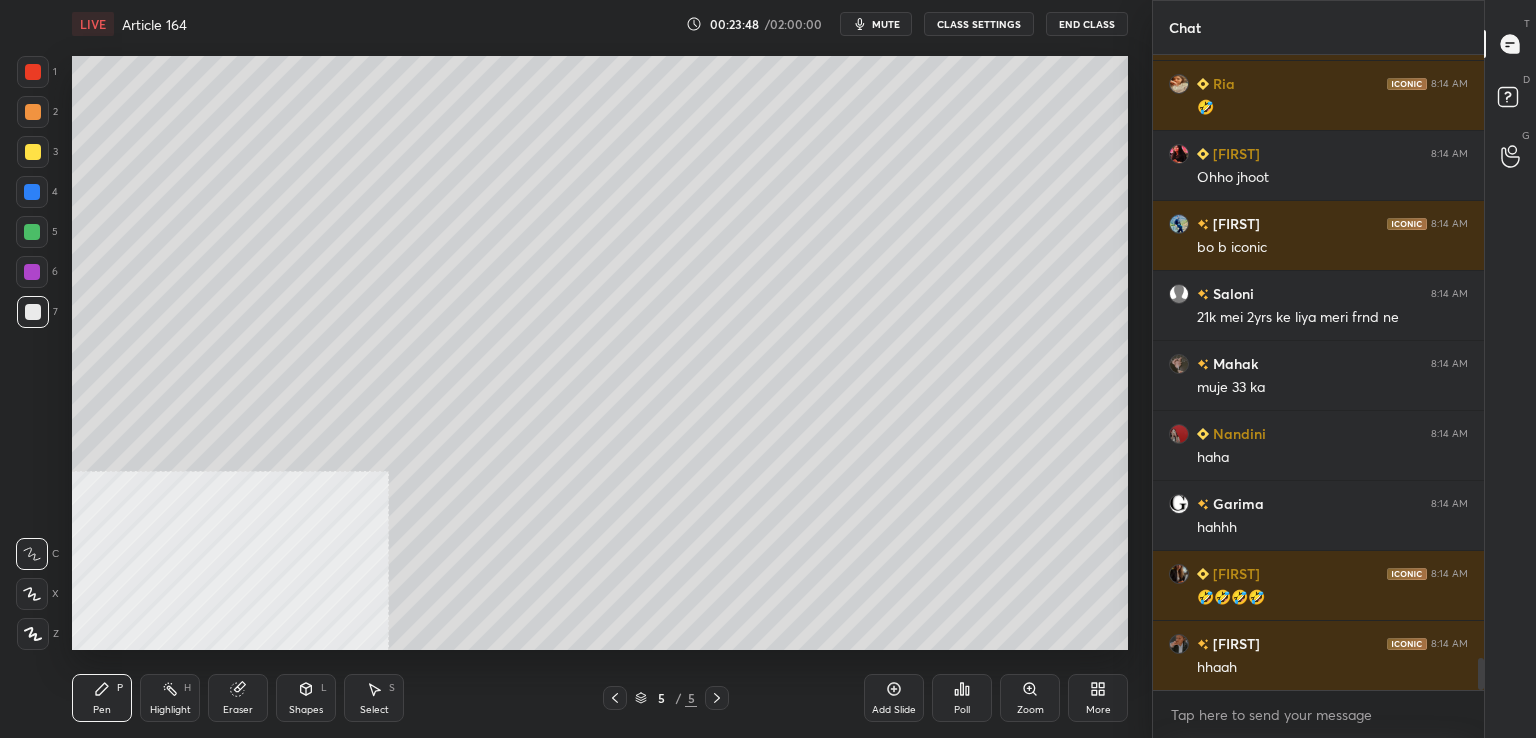 click 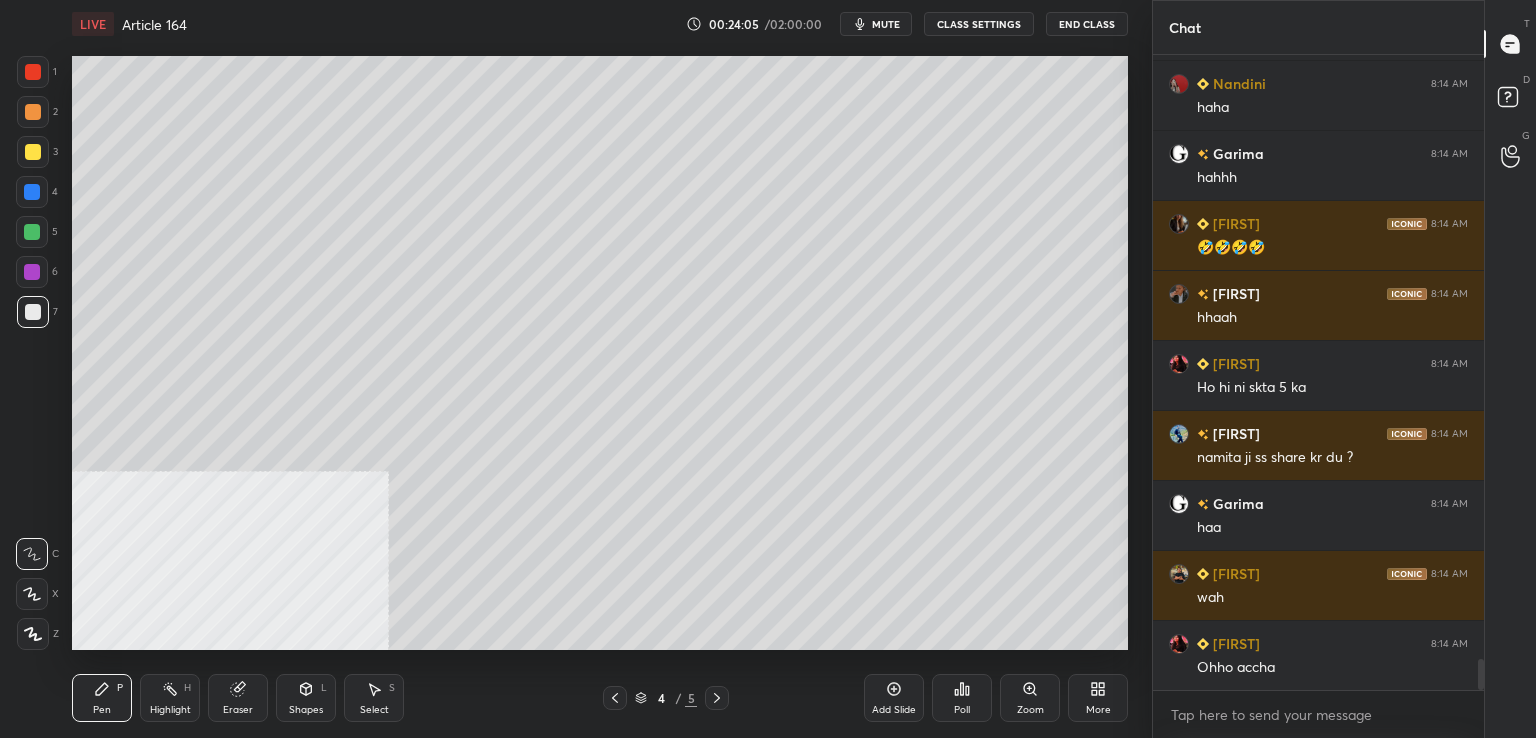 scroll, scrollTop: 12350, scrollLeft: 0, axis: vertical 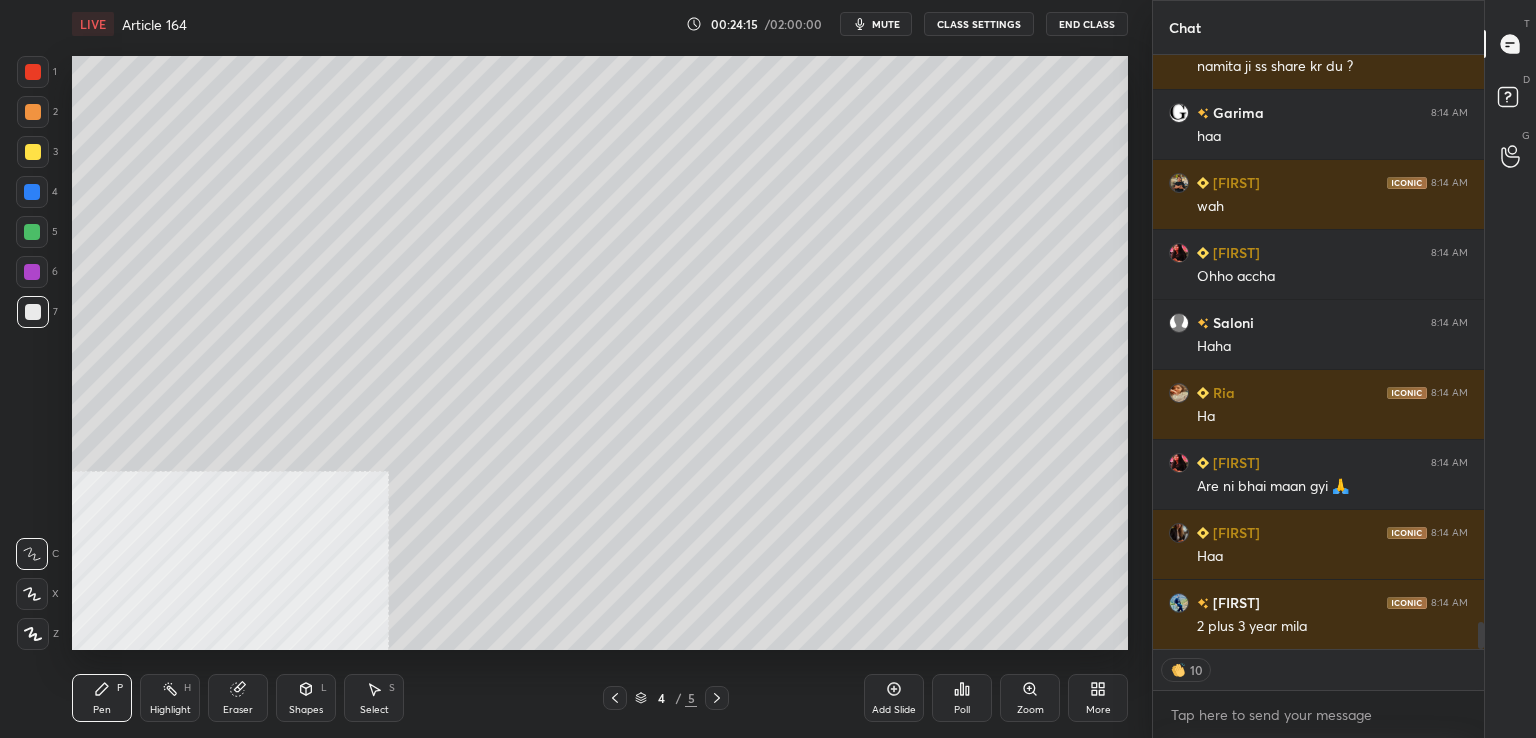 drag, startPoint x: 34, startPoint y: 75, endPoint x: 44, endPoint y: 81, distance: 11.661903 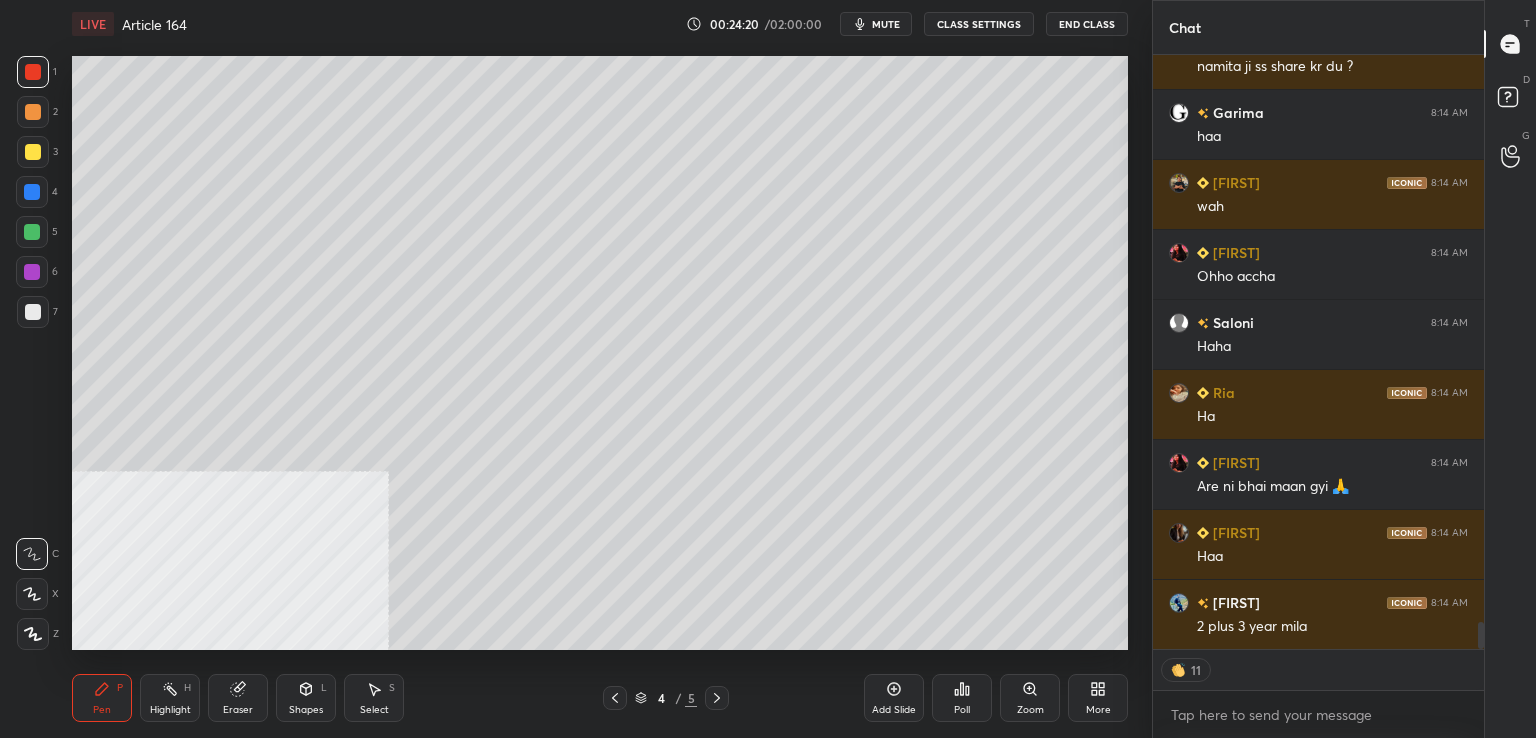 click 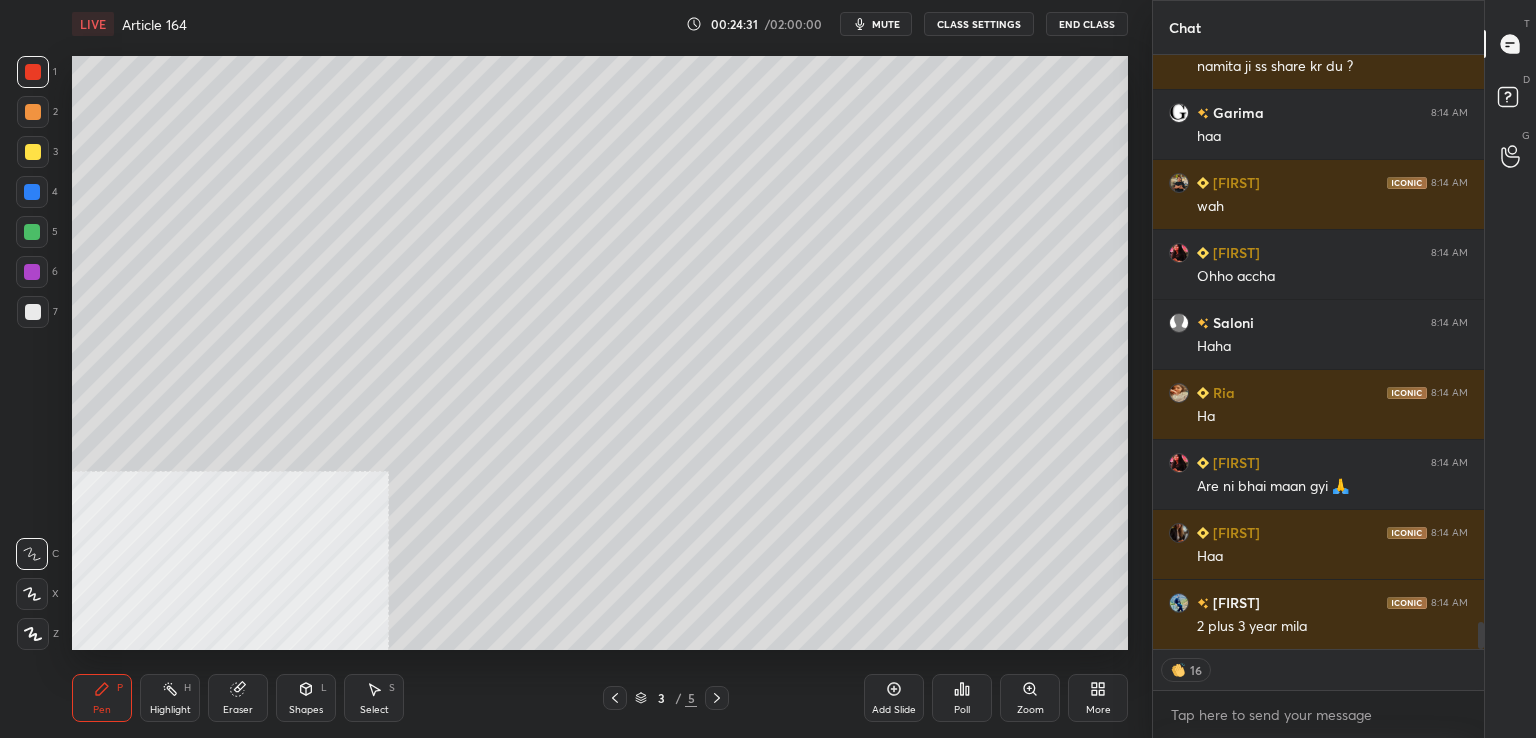 scroll, scrollTop: 7, scrollLeft: 6, axis: both 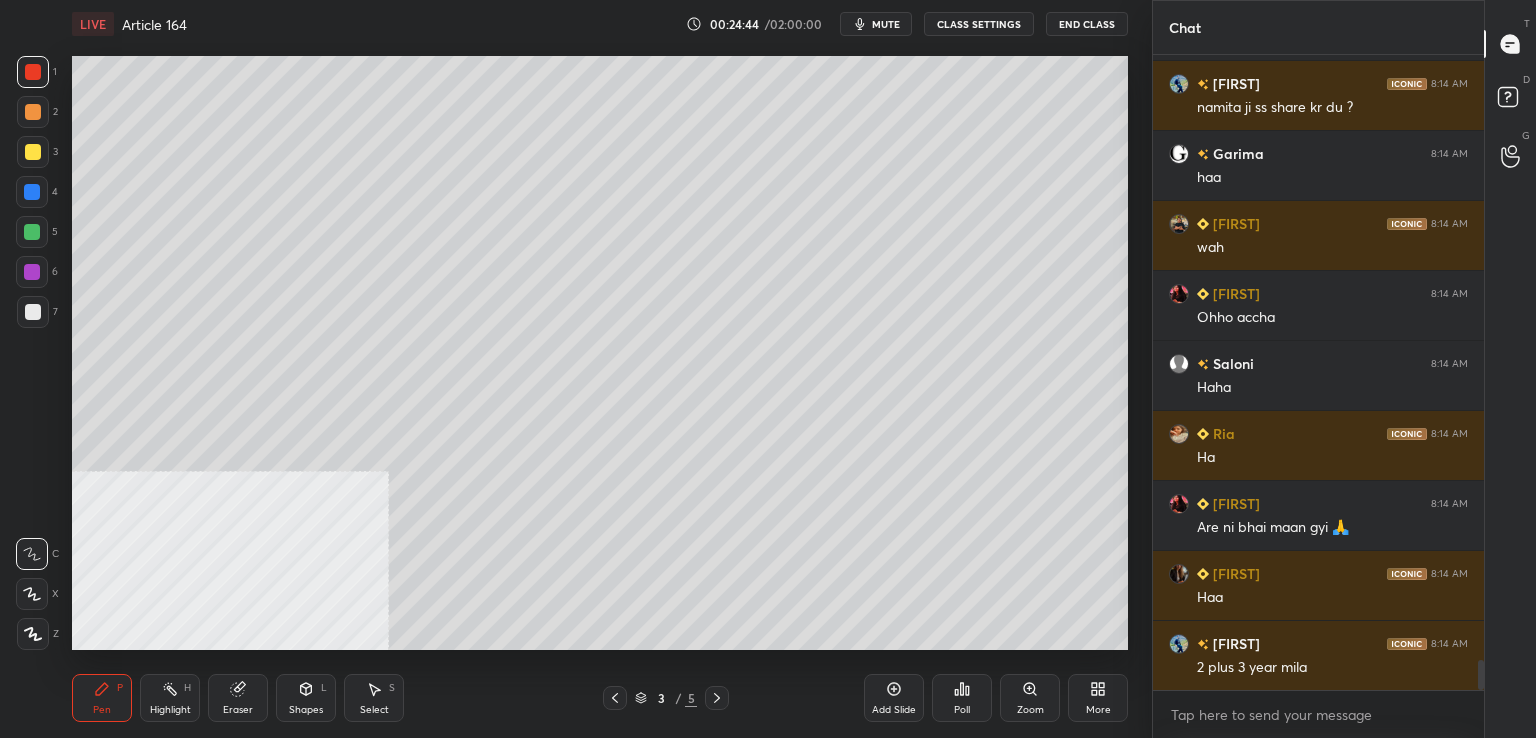 click 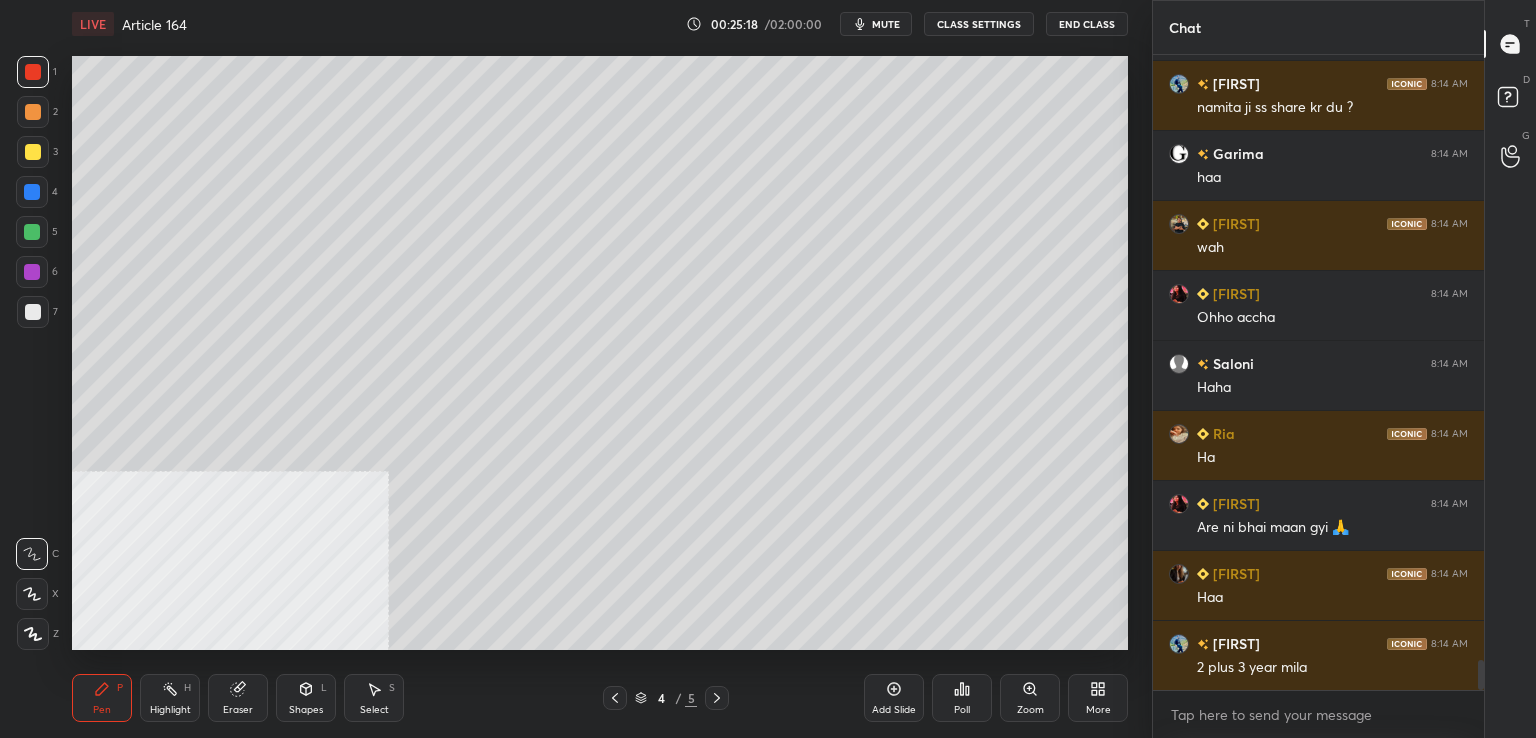 click at bounding box center [615, 698] 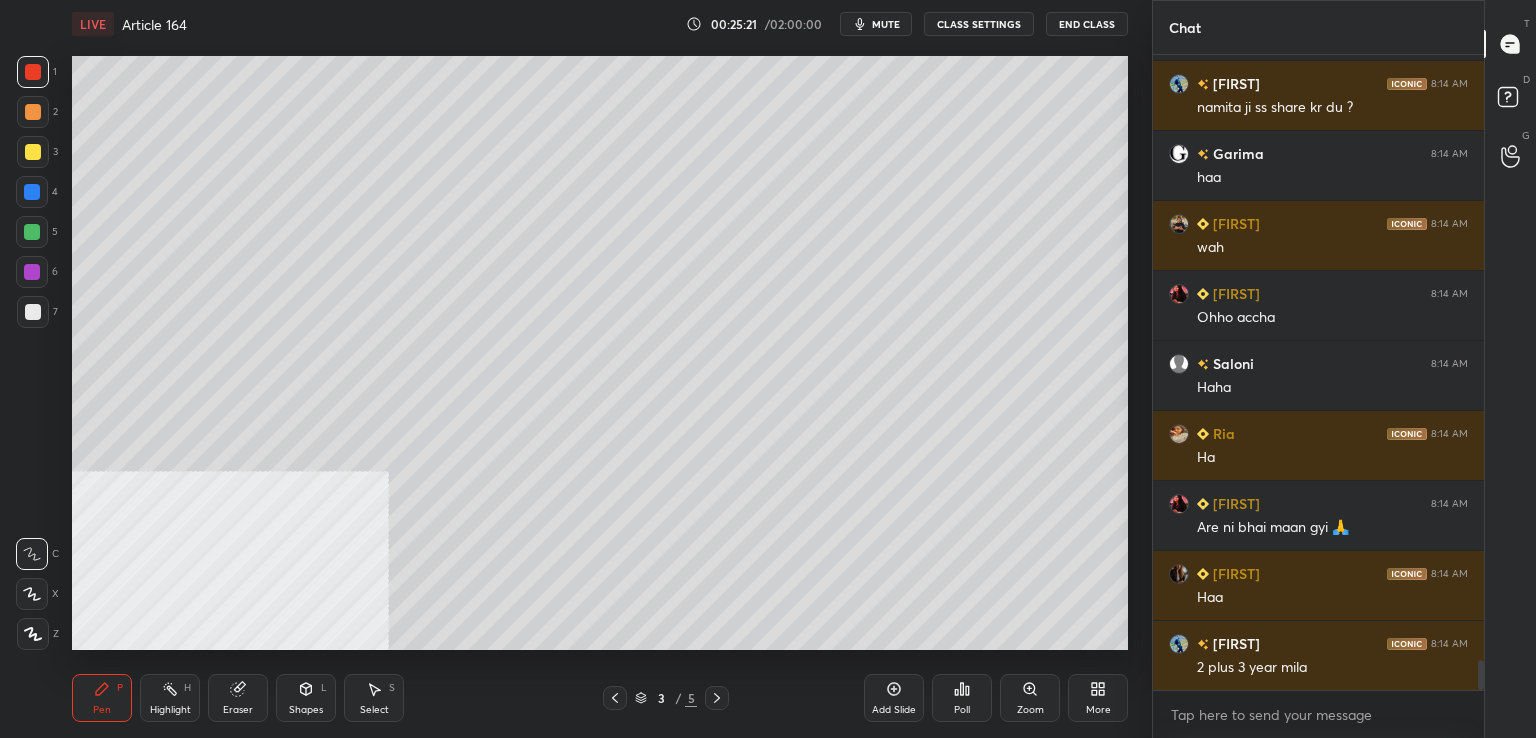 click at bounding box center (33, 312) 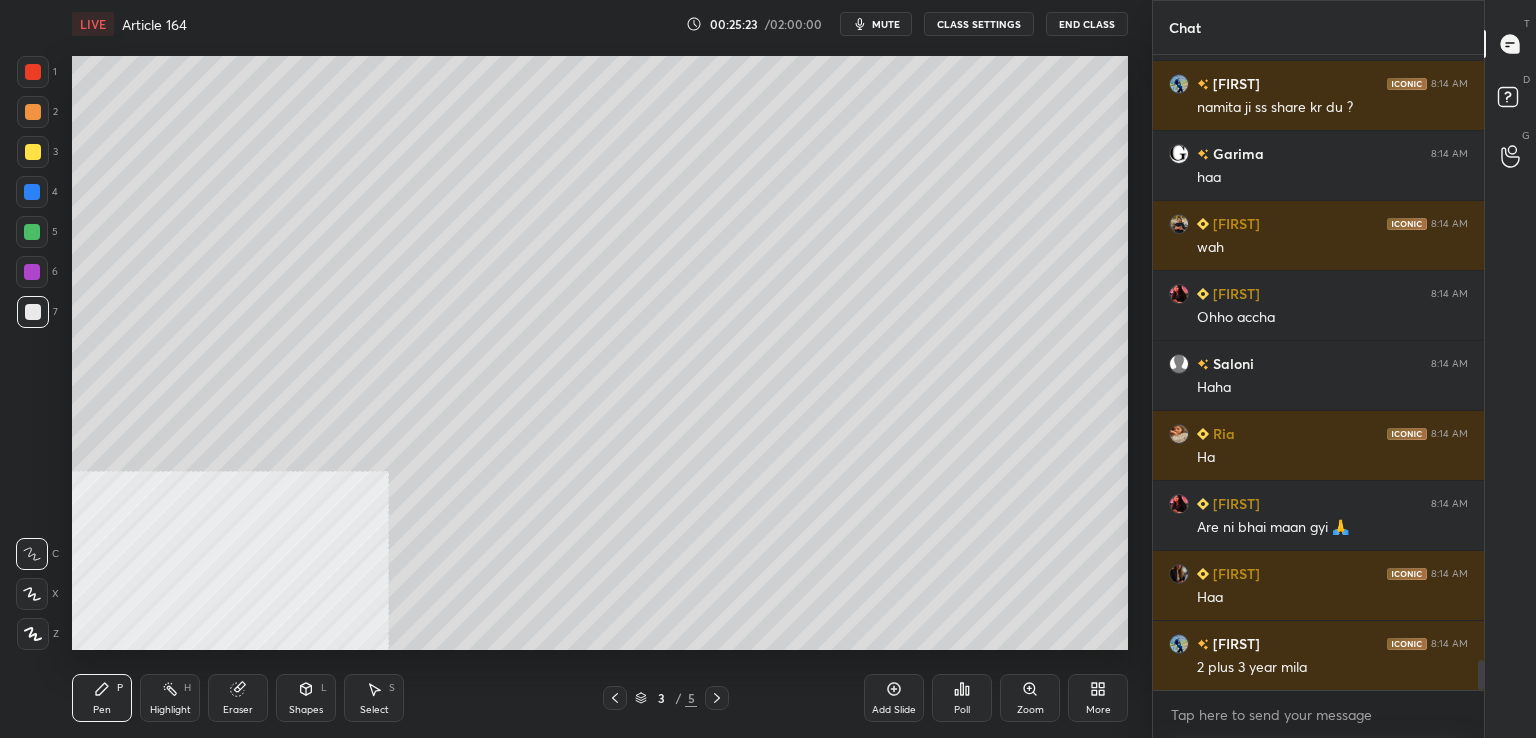 click 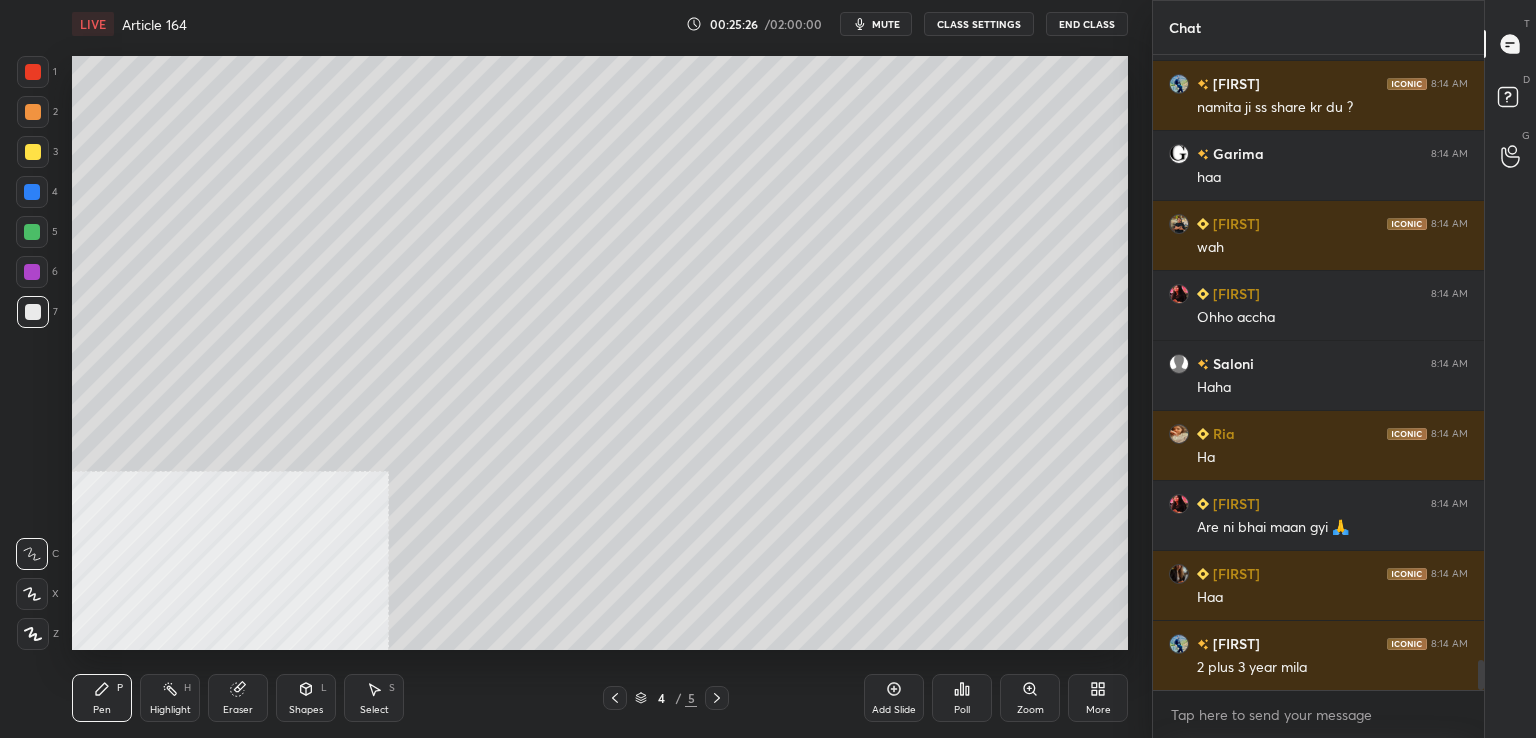 click 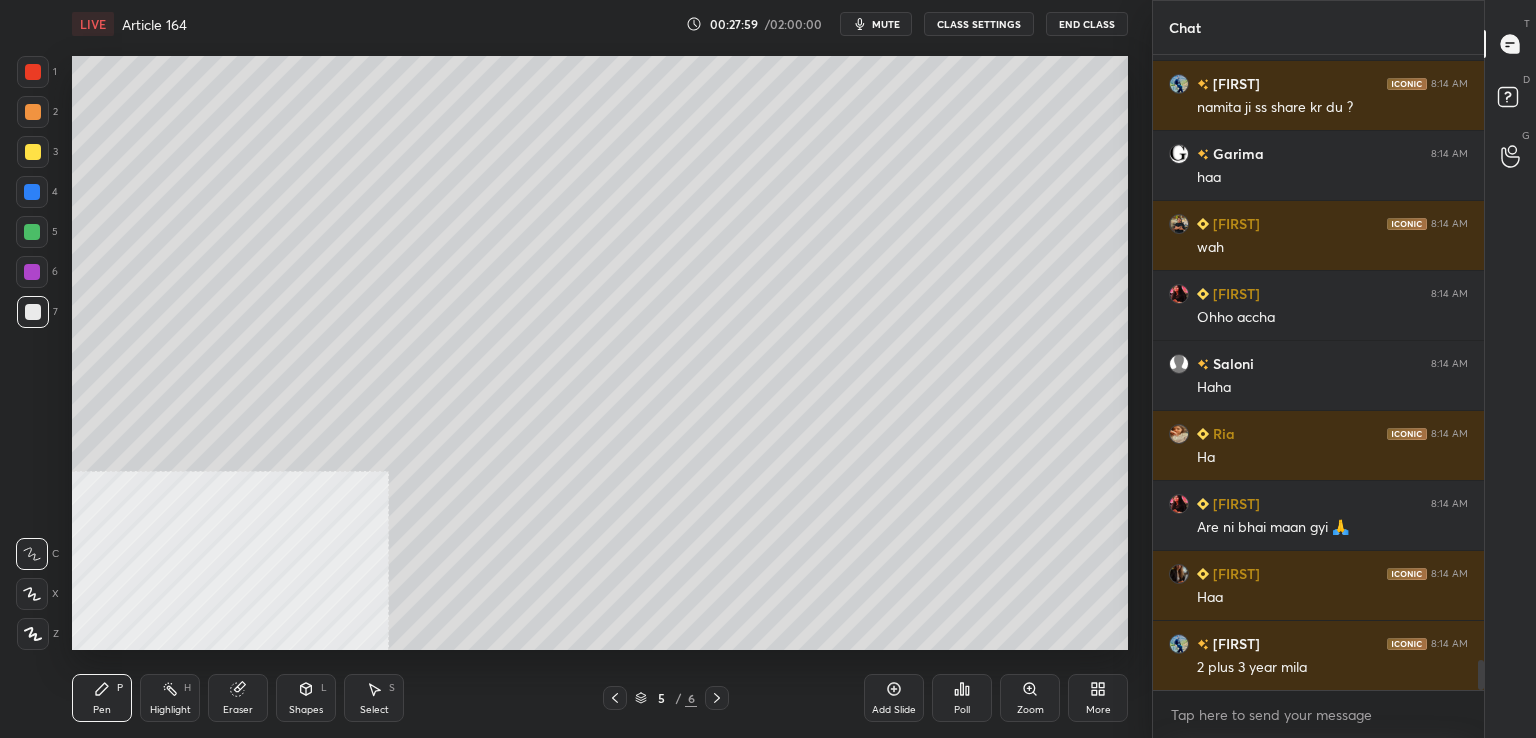 drag, startPoint x: 37, startPoint y: 73, endPoint x: 66, endPoint y: 75, distance: 29.068884 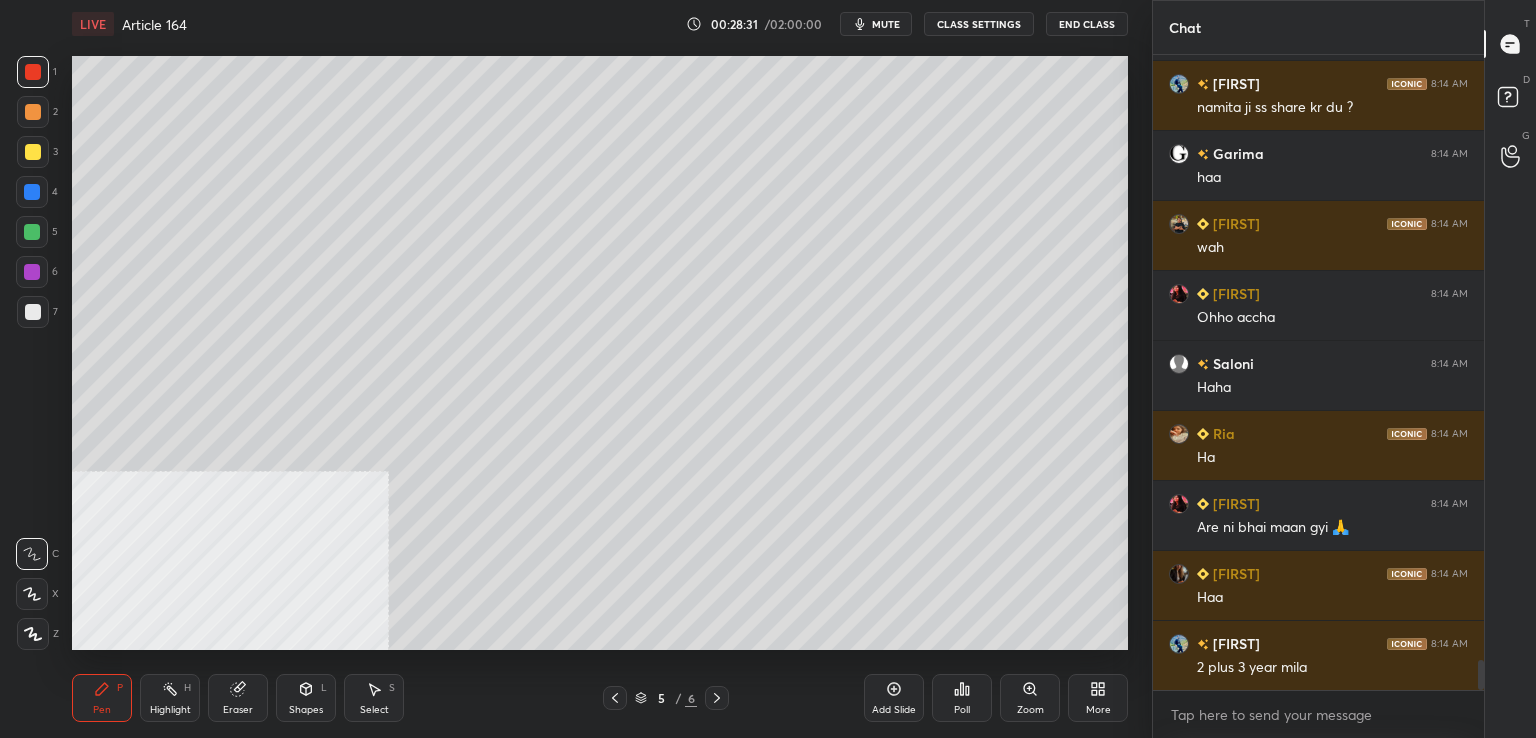 click at bounding box center (33, 152) 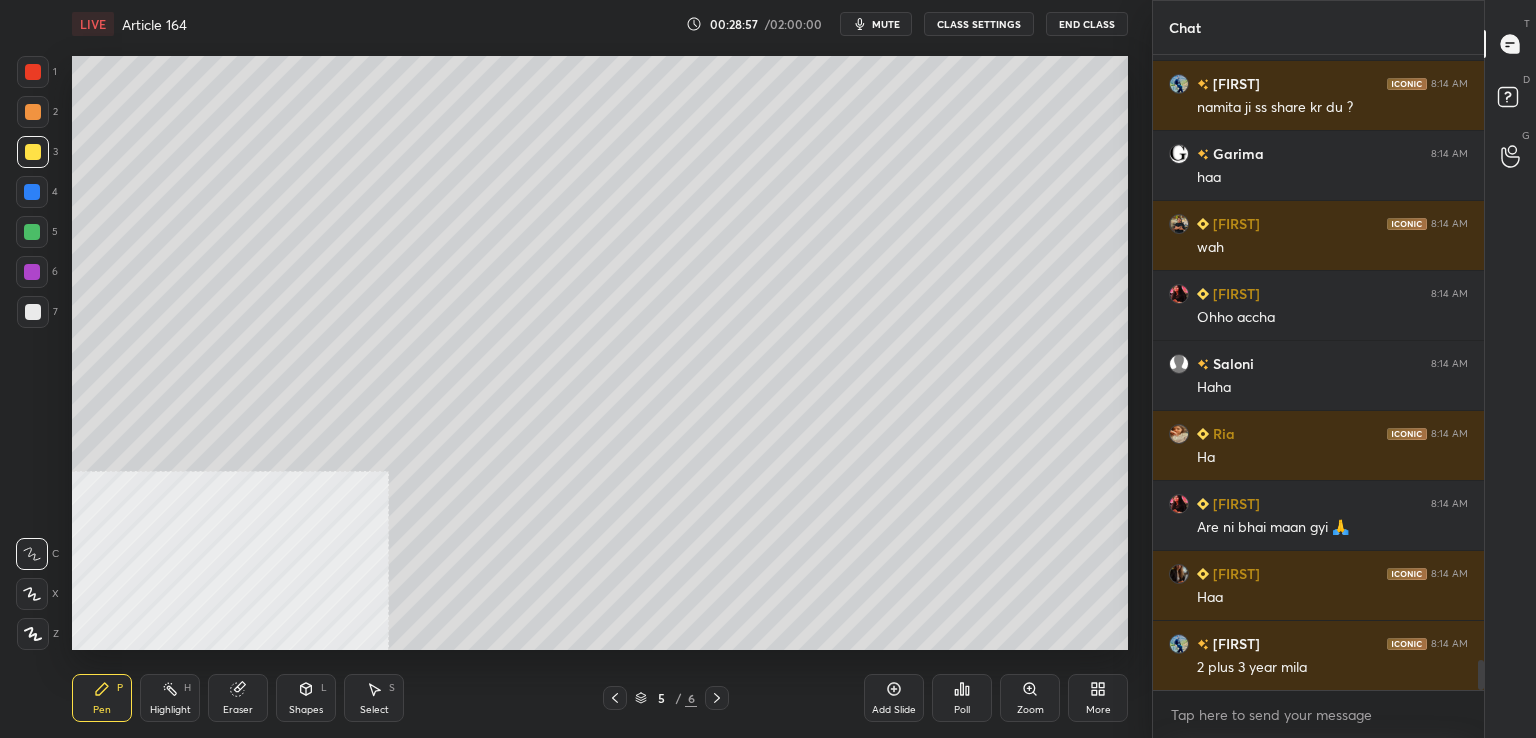 click at bounding box center (32, 272) 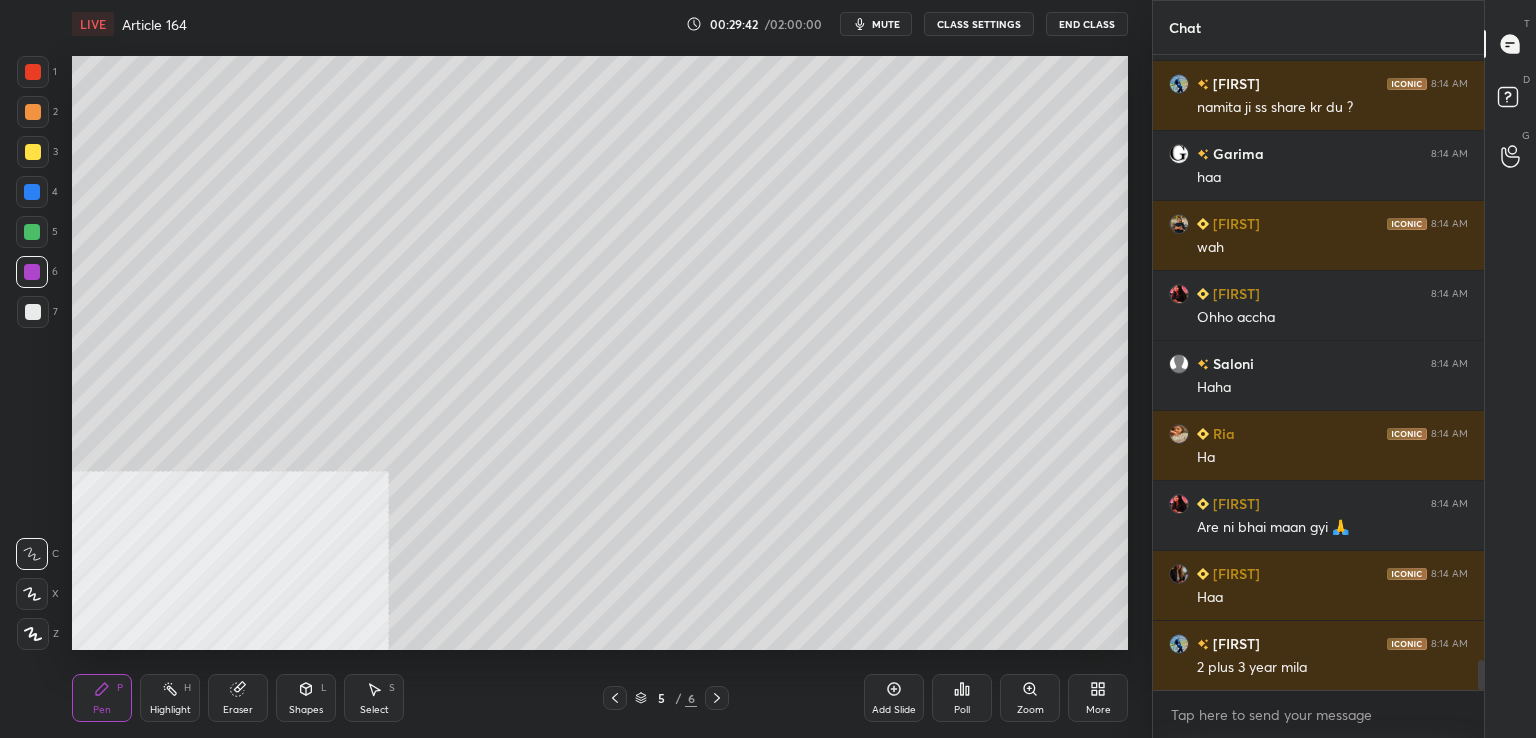scroll, scrollTop: 12700, scrollLeft: 0, axis: vertical 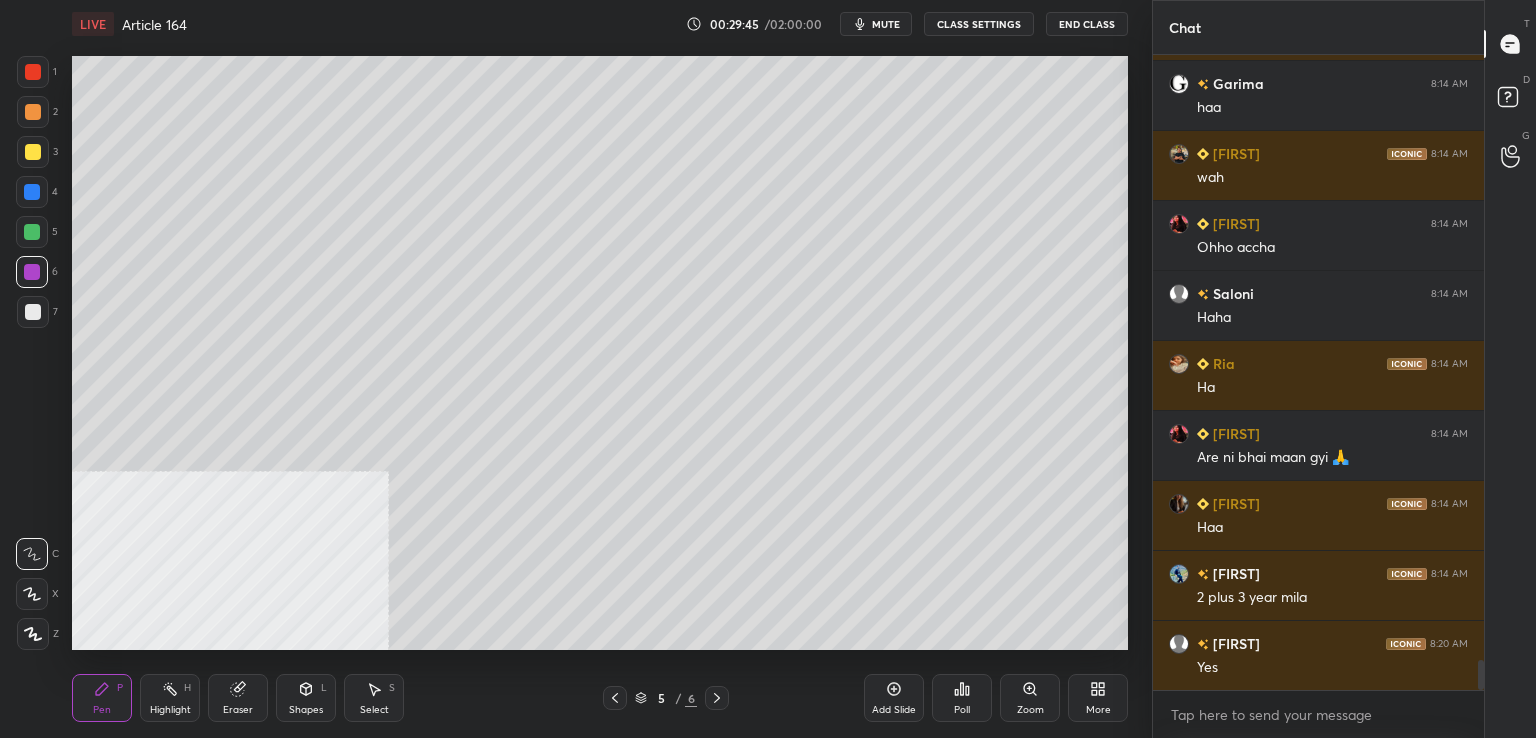 drag, startPoint x: 888, startPoint y: 693, endPoint x: 863, endPoint y: 659, distance: 42.201897 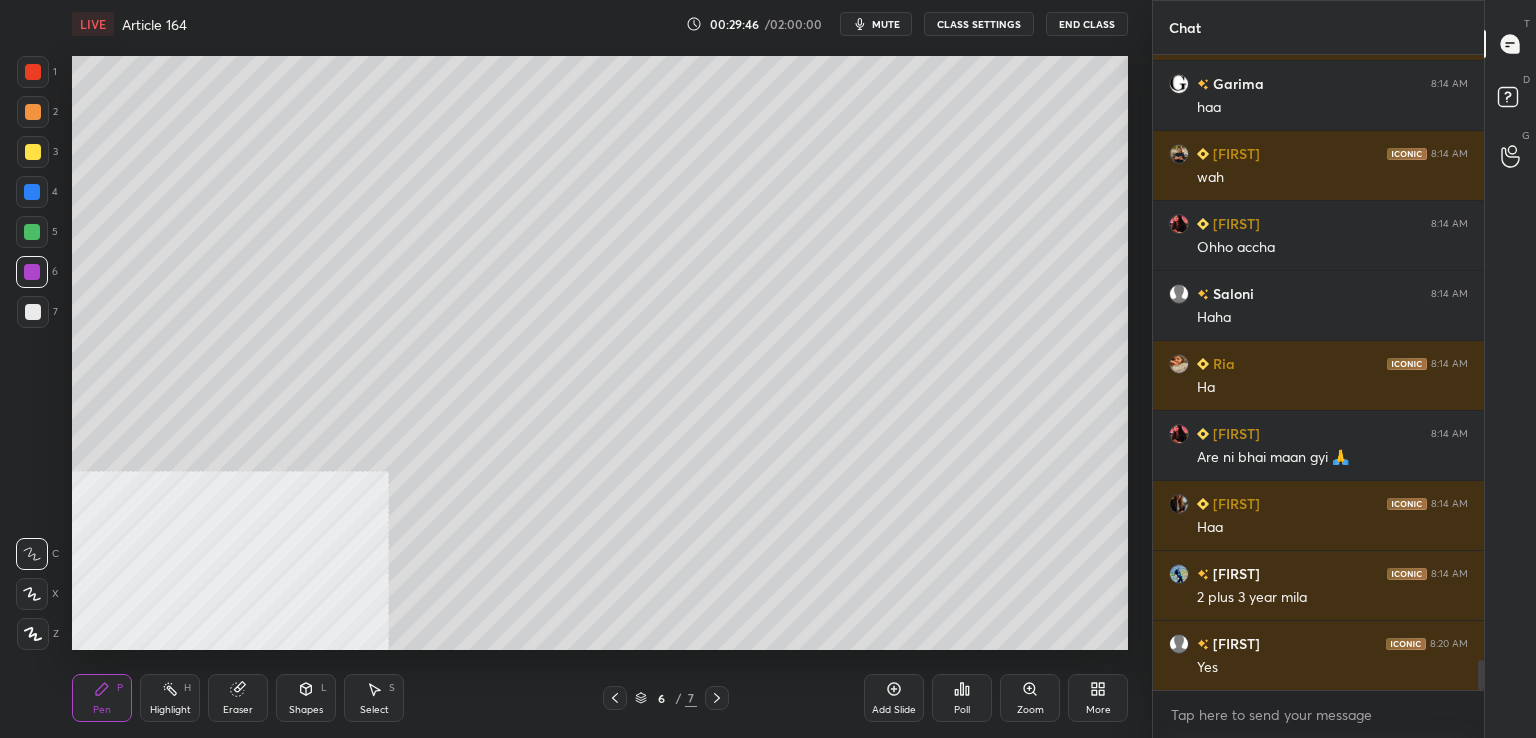 drag, startPoint x: 30, startPoint y: 76, endPoint x: 51, endPoint y: 78, distance: 21.095022 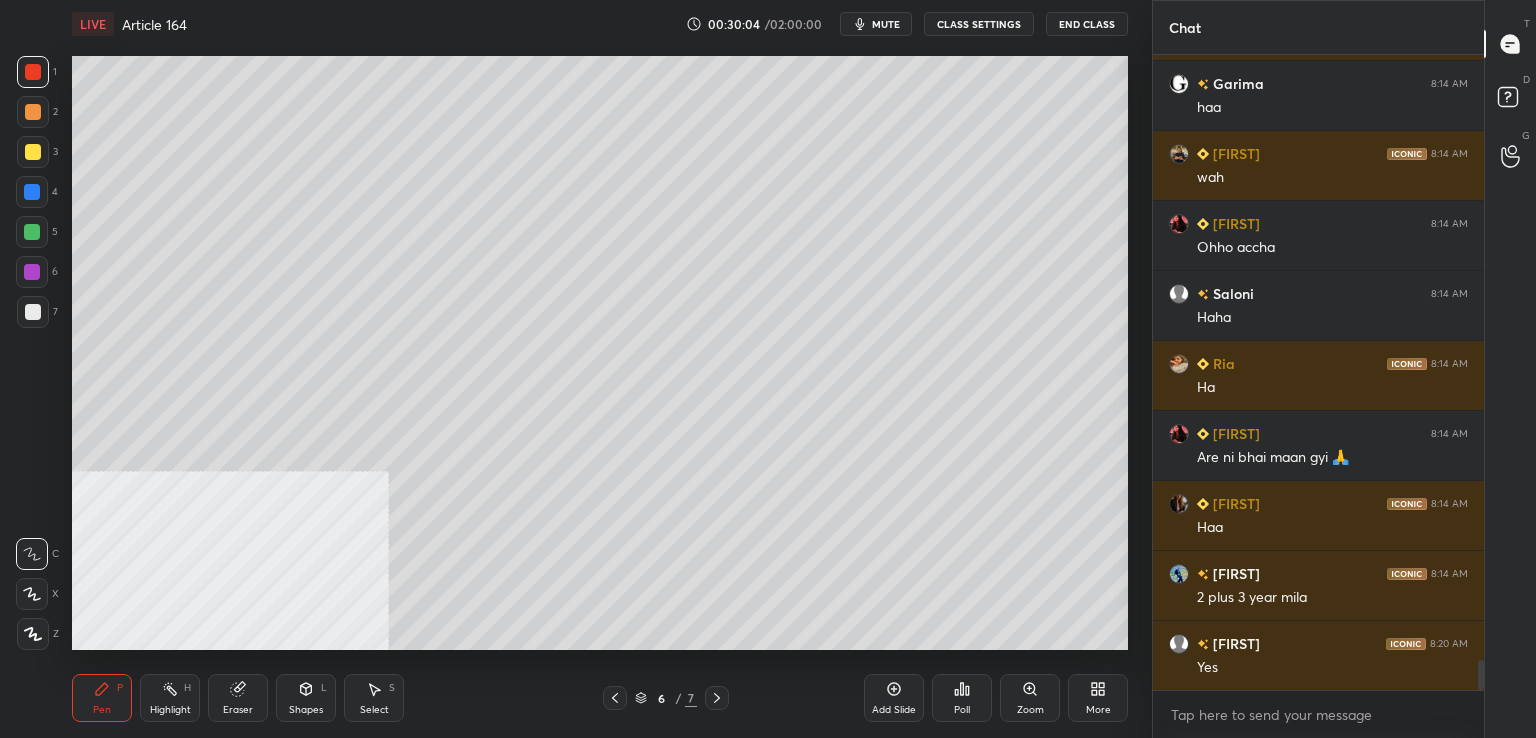 drag, startPoint x: 32, startPoint y: 309, endPoint x: 67, endPoint y: 293, distance: 38.483765 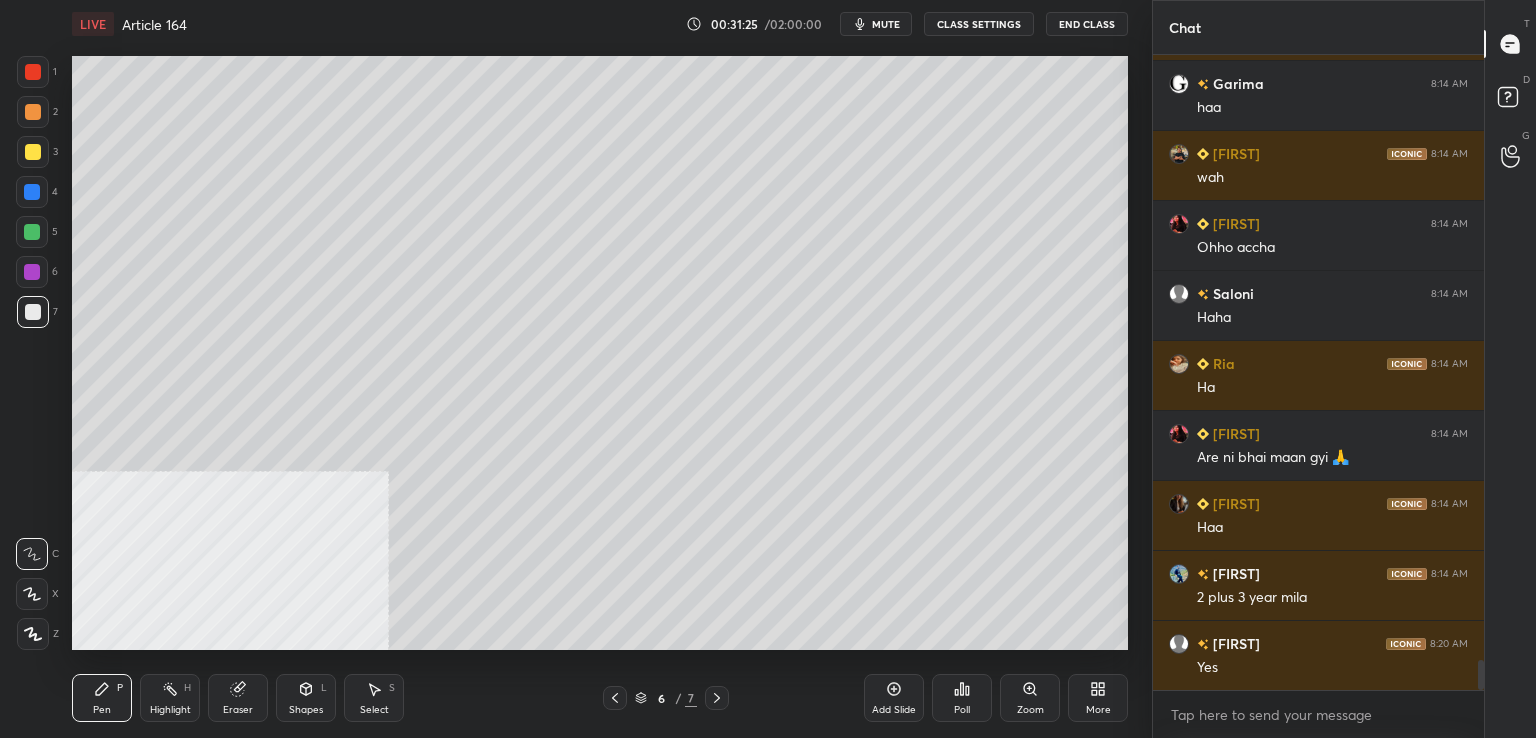 drag, startPoint x: 36, startPoint y: 68, endPoint x: 38, endPoint y: 86, distance: 18.110771 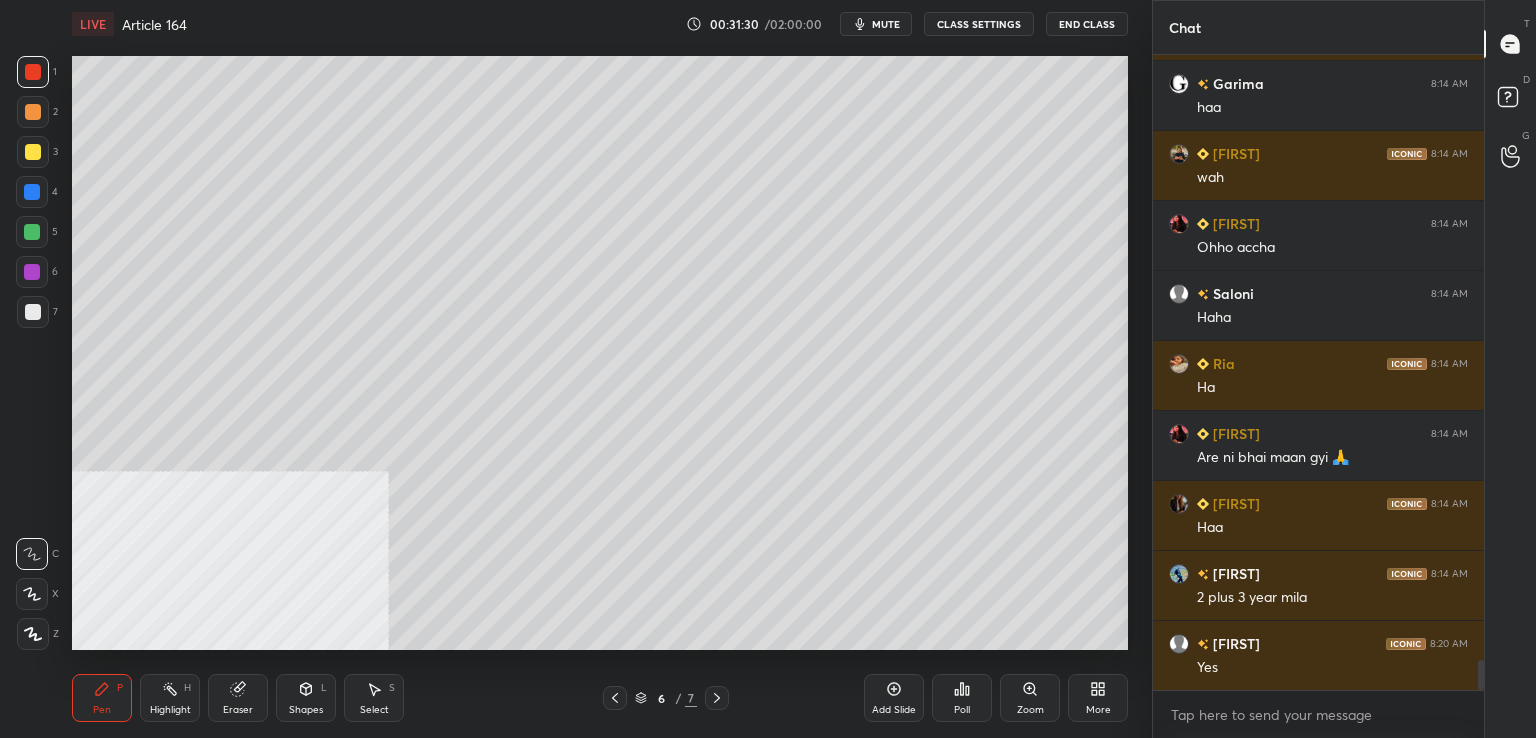 click at bounding box center [32, 272] 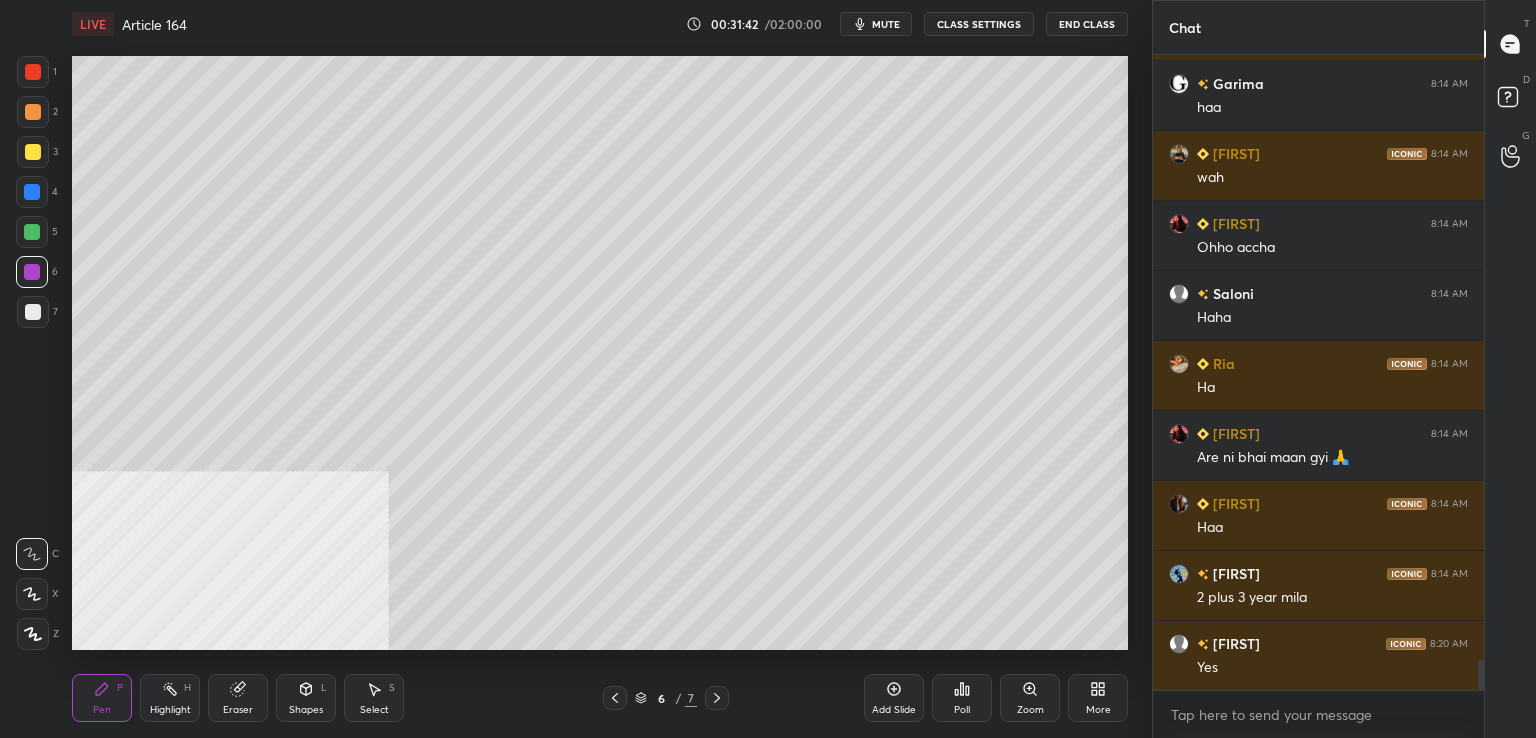 click at bounding box center (33, 312) 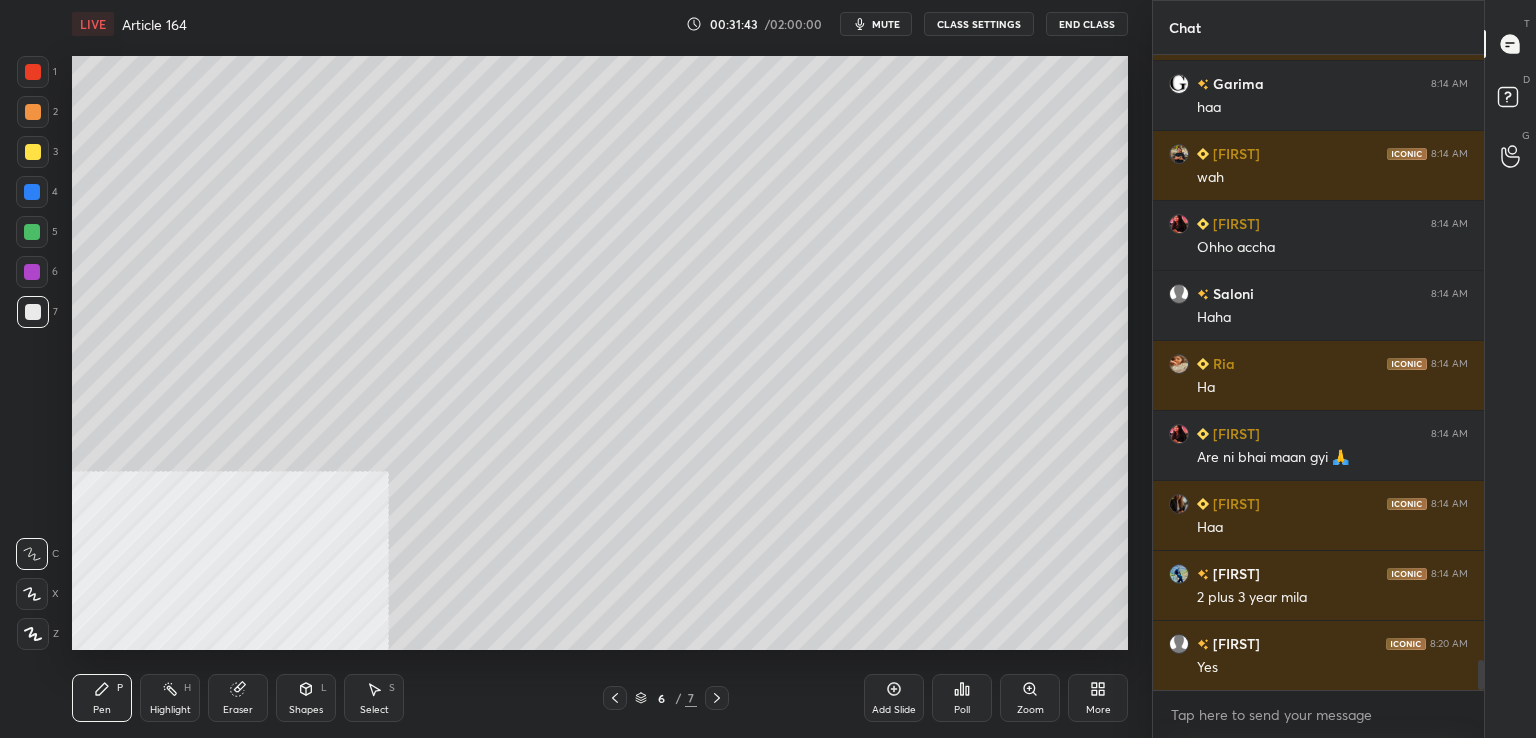 drag, startPoint x: 876, startPoint y: 689, endPoint x: 868, endPoint y: 677, distance: 14.422205 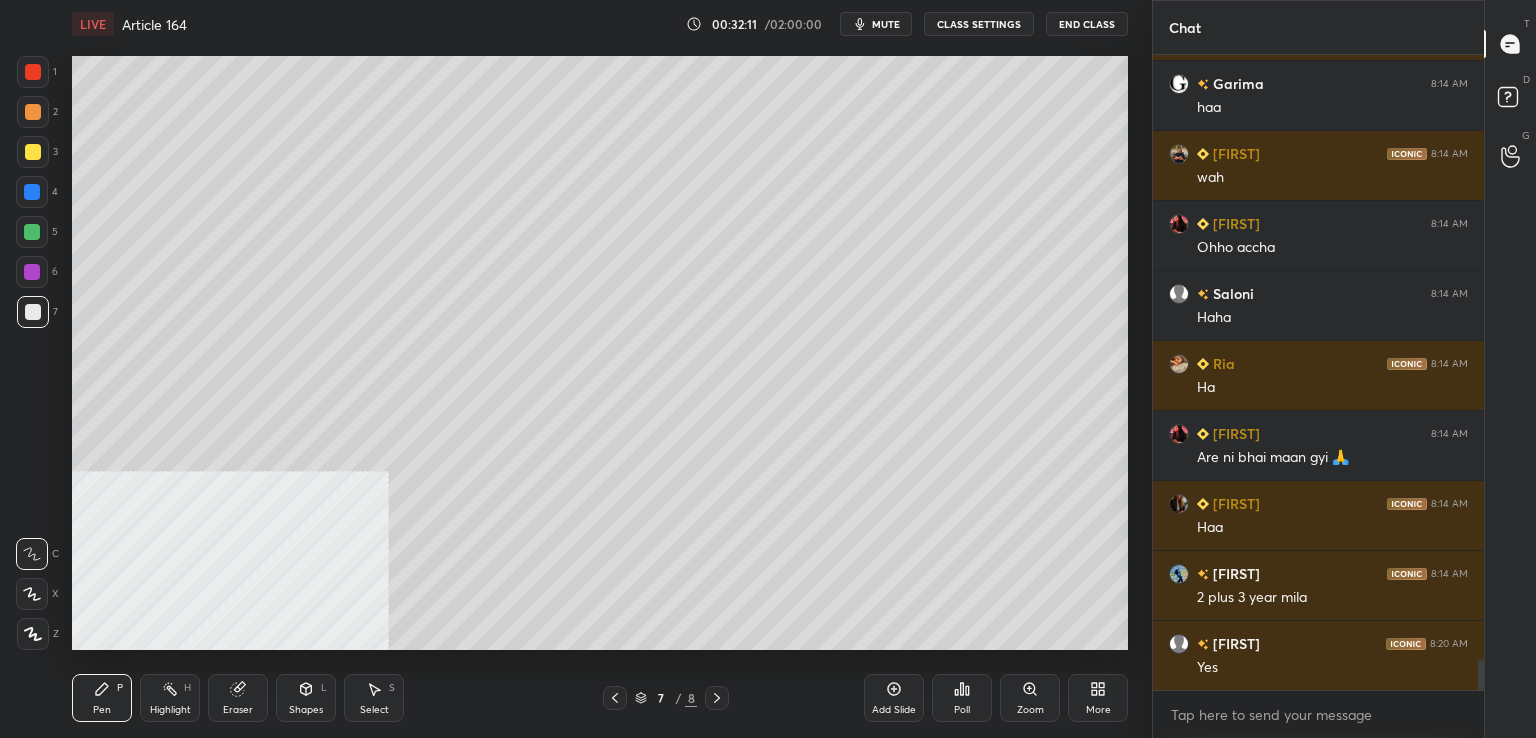 drag, startPoint x: 45, startPoint y: 71, endPoint x: 64, endPoint y: 58, distance: 23.021729 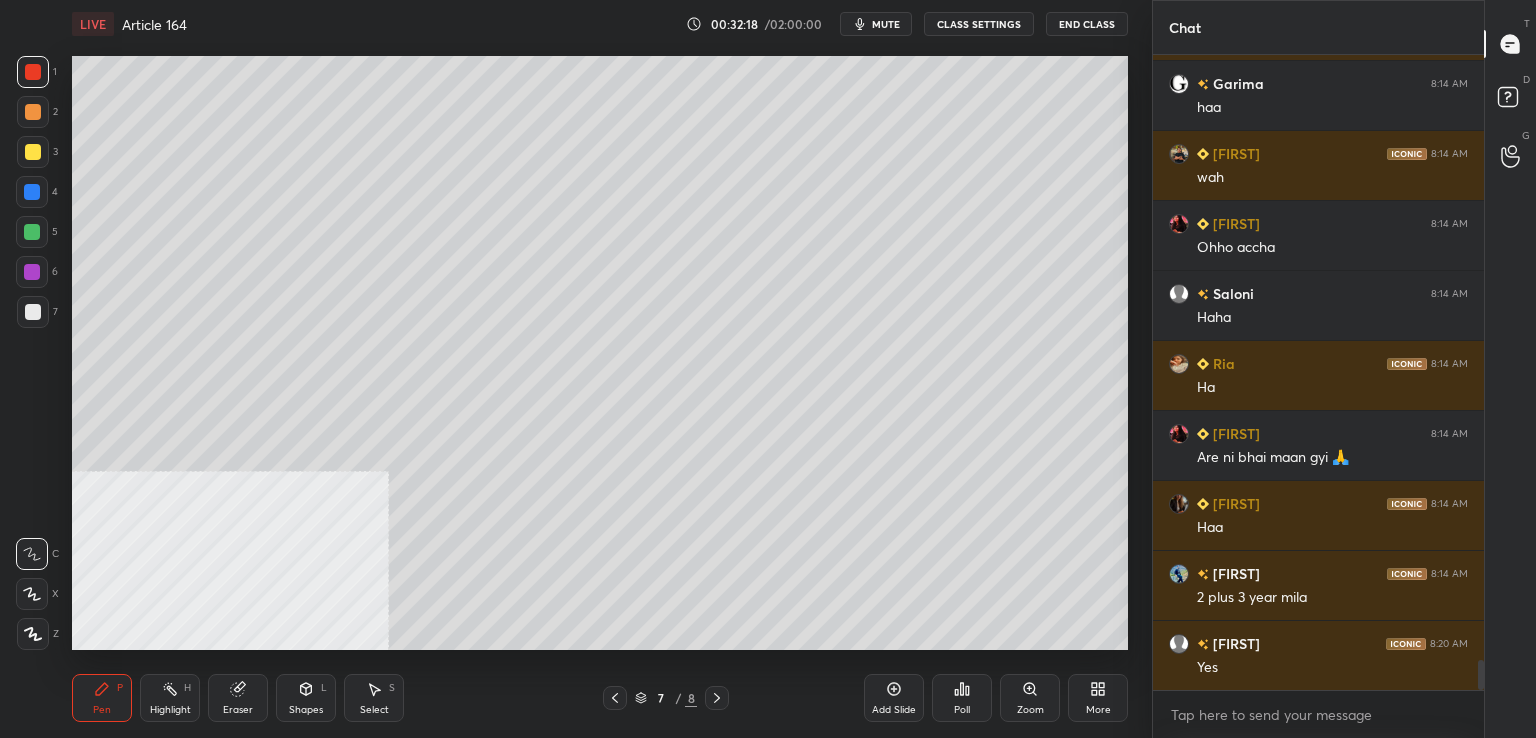 scroll, scrollTop: 12786, scrollLeft: 0, axis: vertical 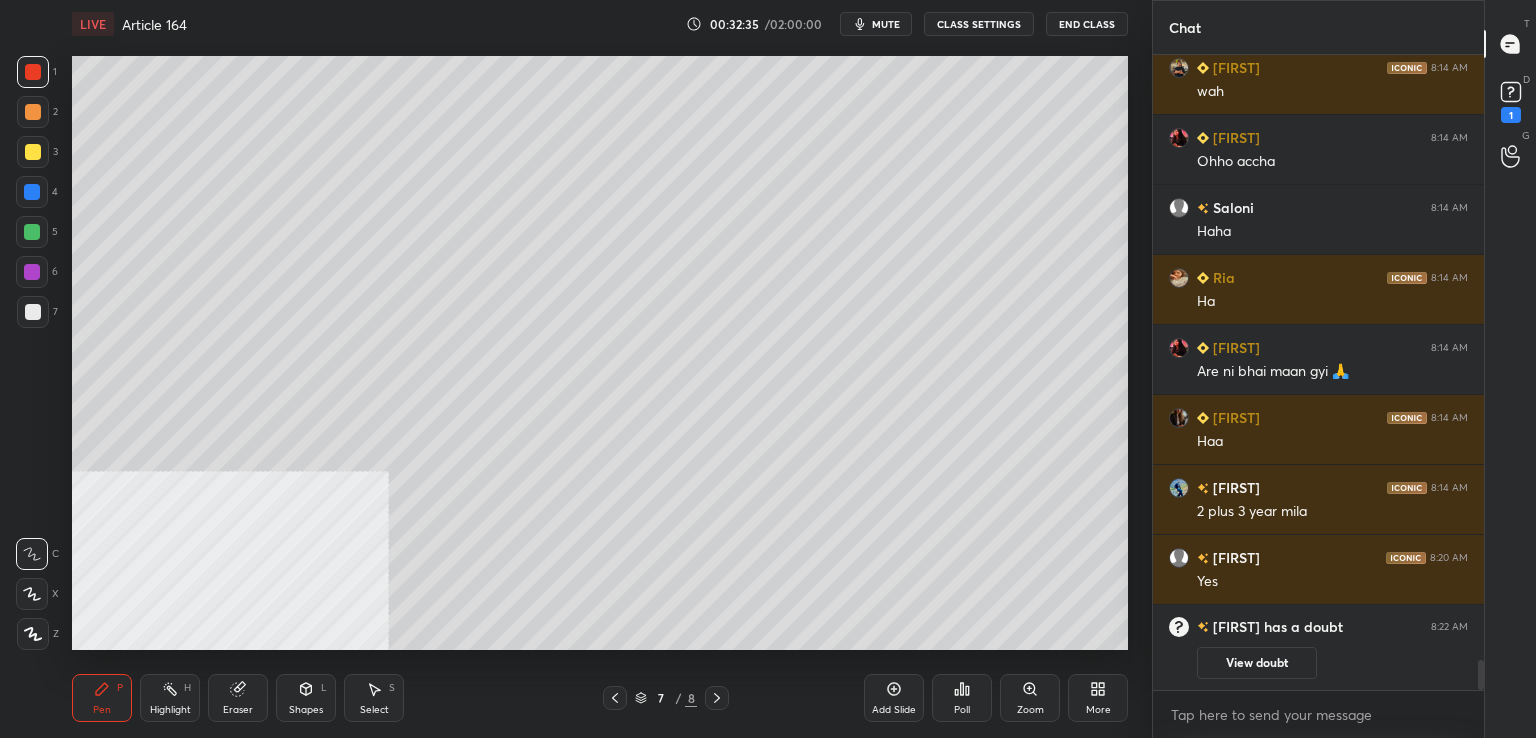 click at bounding box center [32, 272] 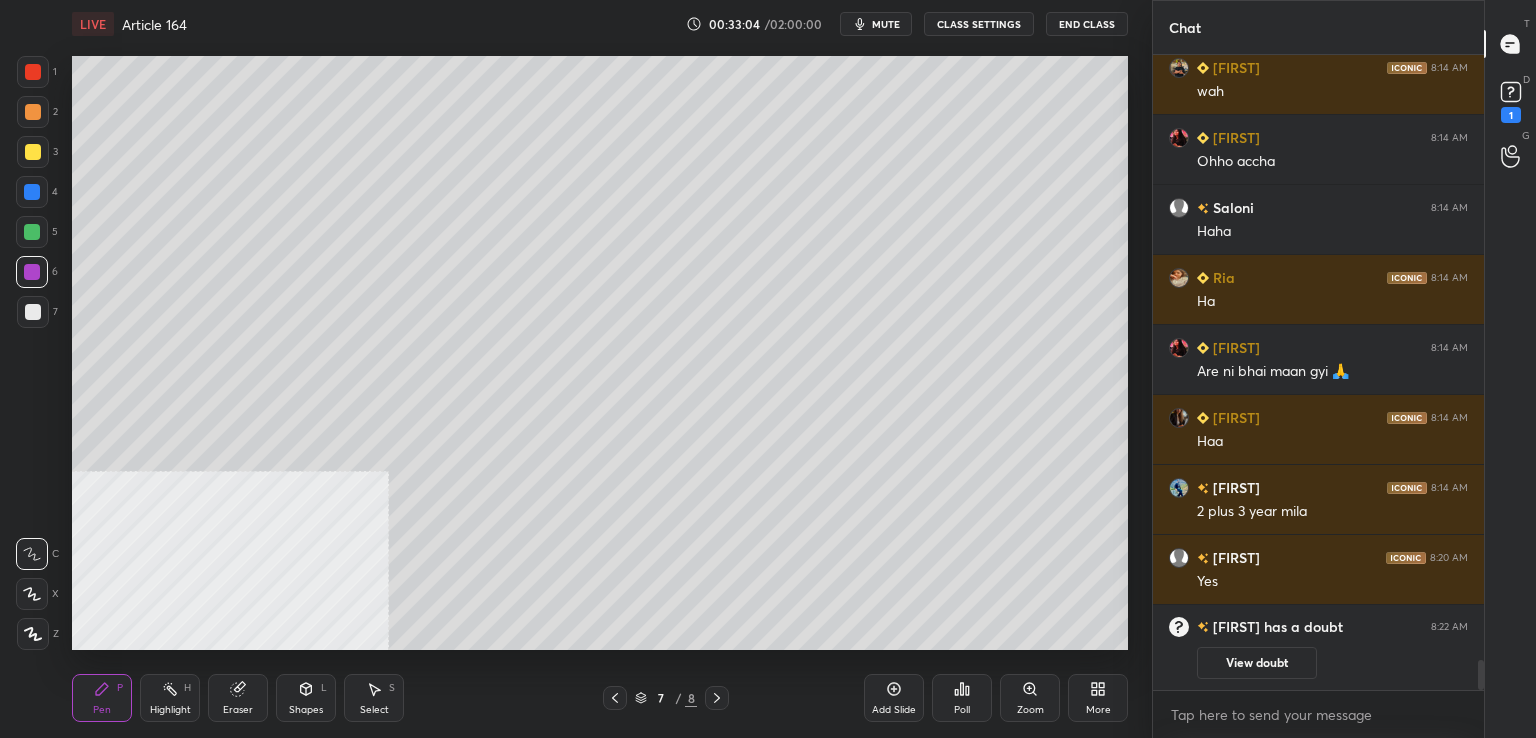 drag, startPoint x: 31, startPoint y: 316, endPoint x: 68, endPoint y: 321, distance: 37.336308 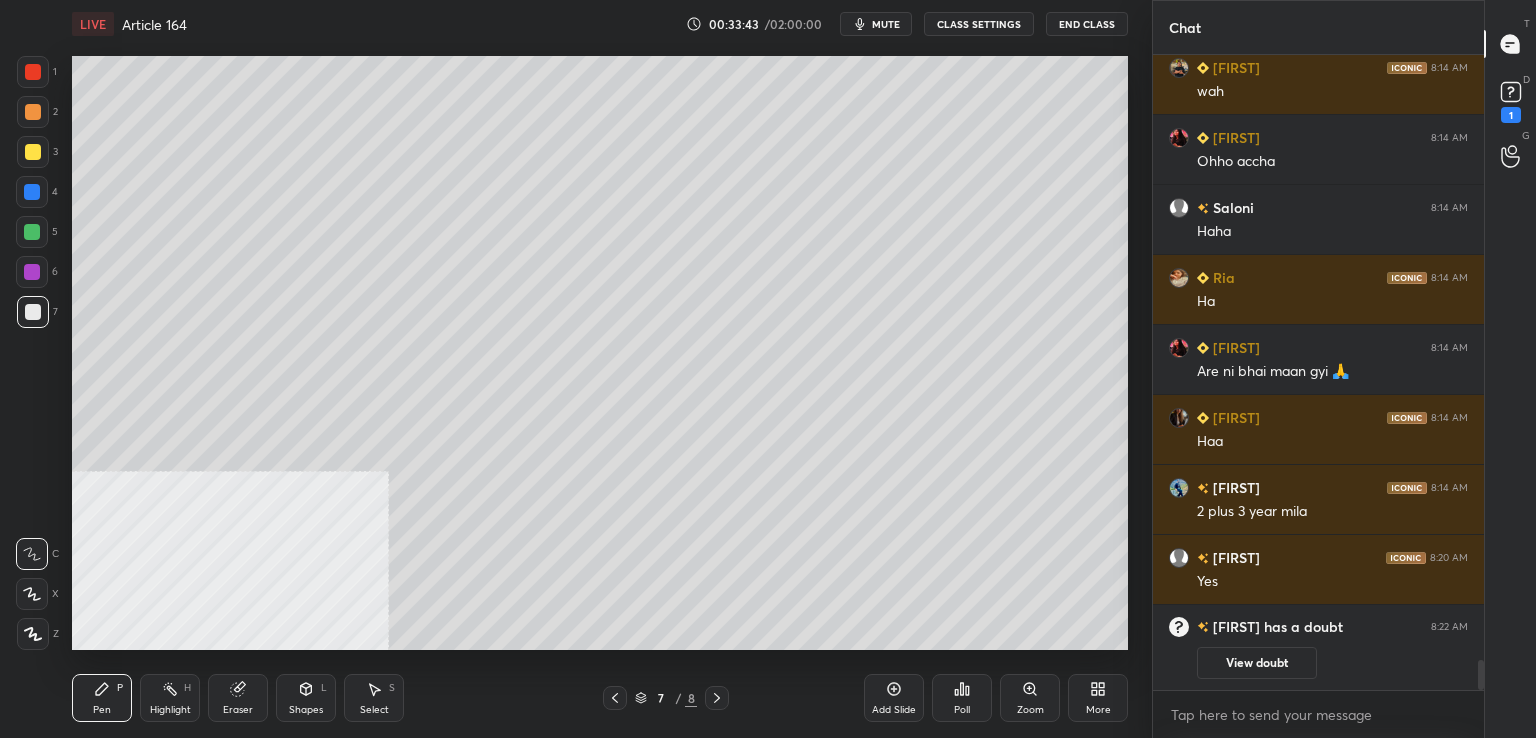 drag, startPoint x: 888, startPoint y: 692, endPoint x: 868, endPoint y: 660, distance: 37.735924 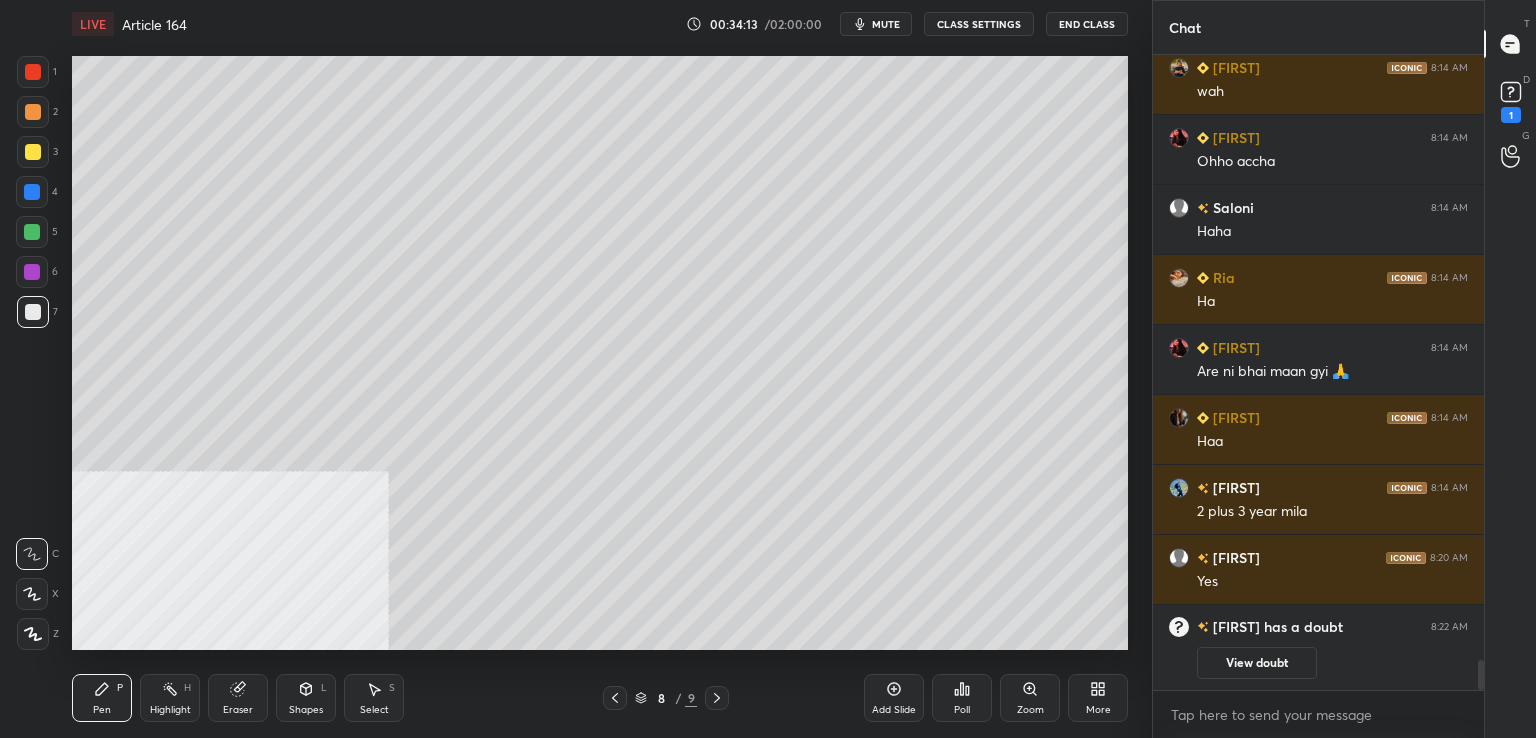 drag, startPoint x: 44, startPoint y: 152, endPoint x: 64, endPoint y: 162, distance: 22.36068 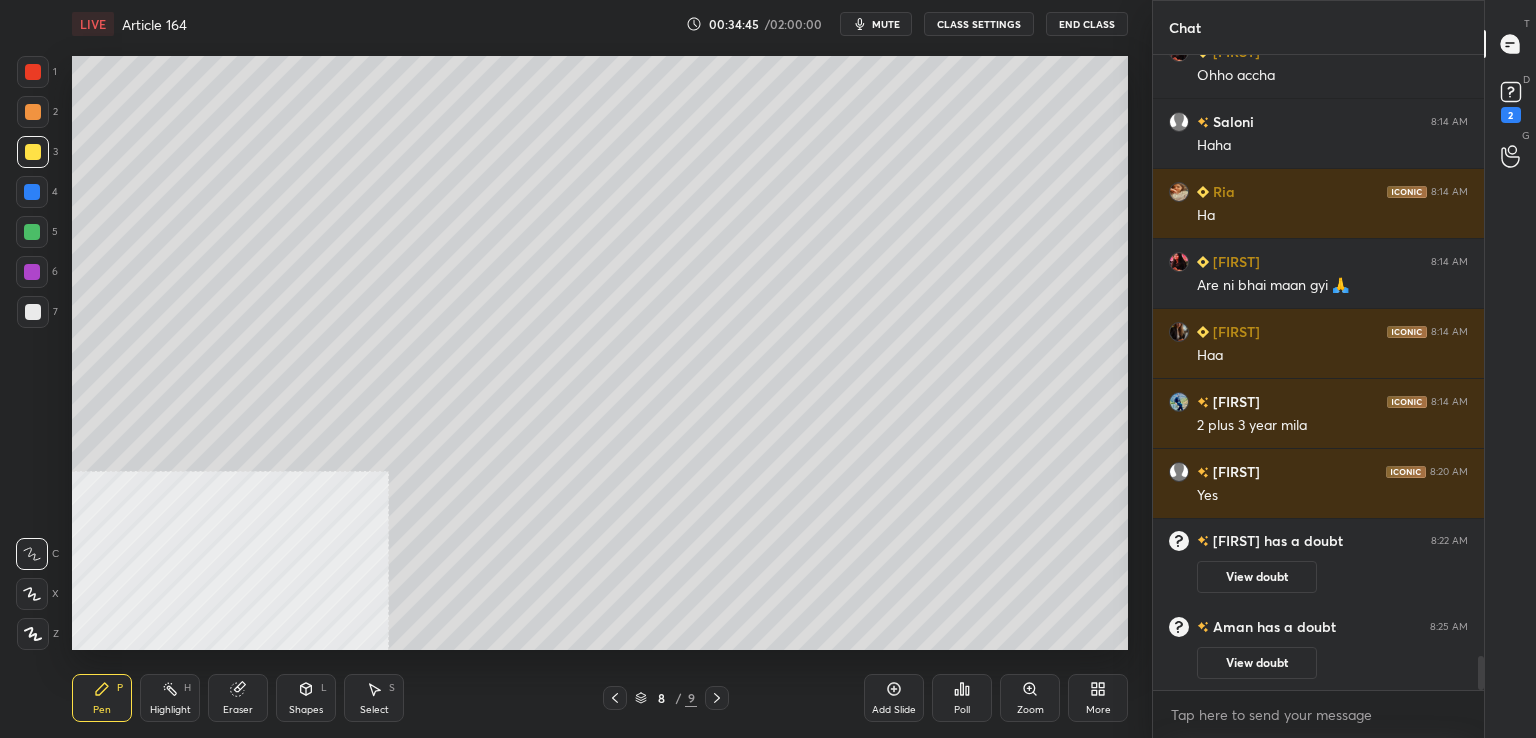 scroll, scrollTop: 11146, scrollLeft: 0, axis: vertical 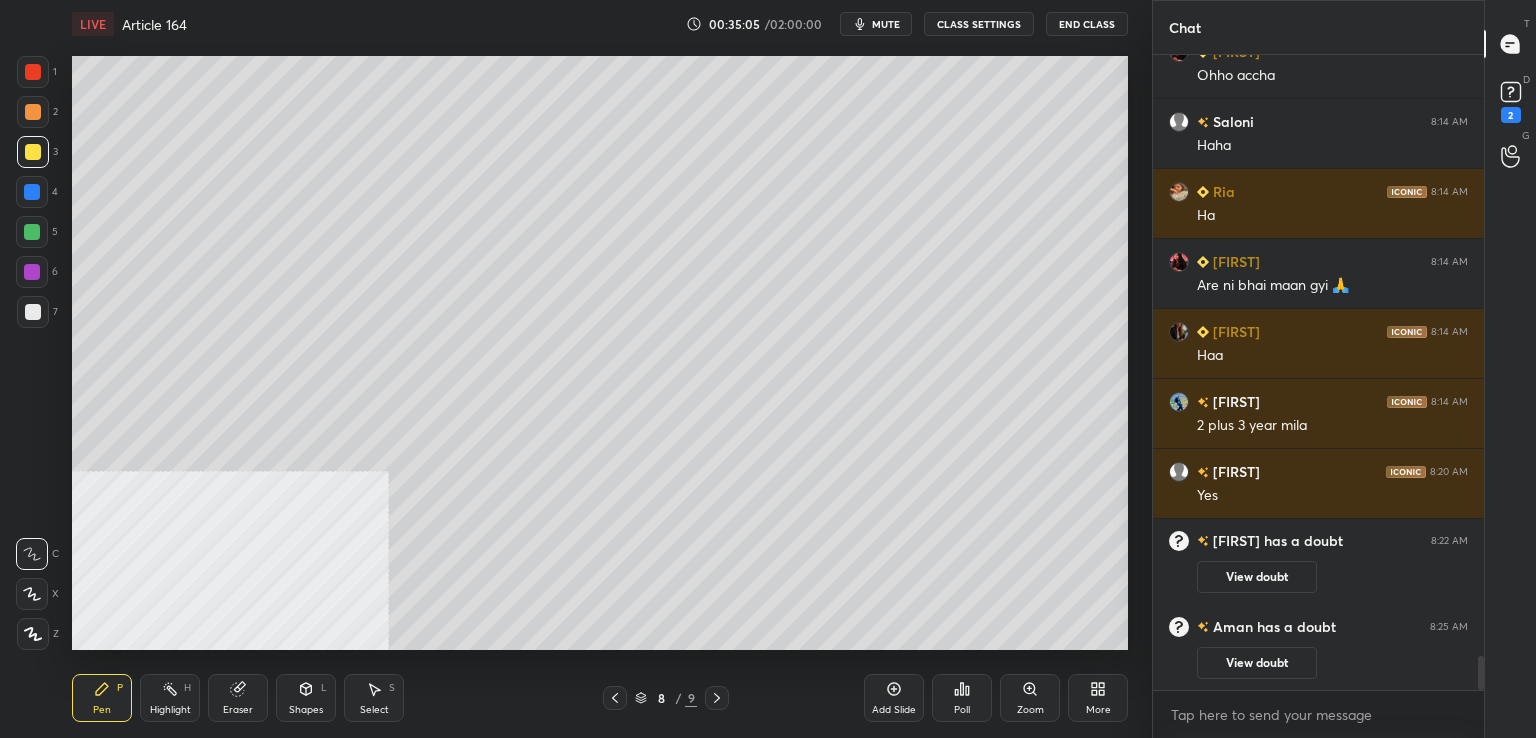 click at bounding box center (33, 312) 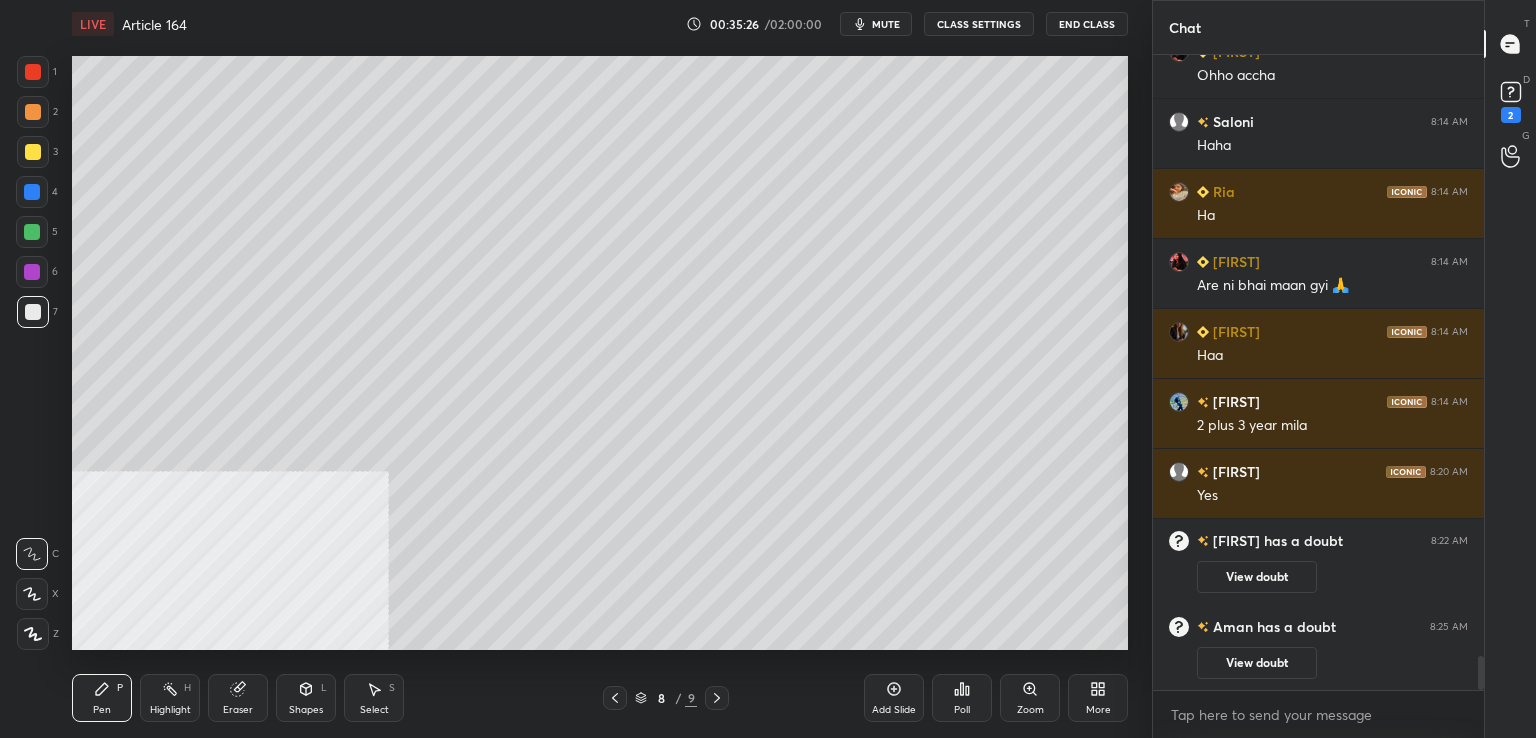 drag, startPoint x: 35, startPoint y: 69, endPoint x: 27, endPoint y: 98, distance: 30.083218 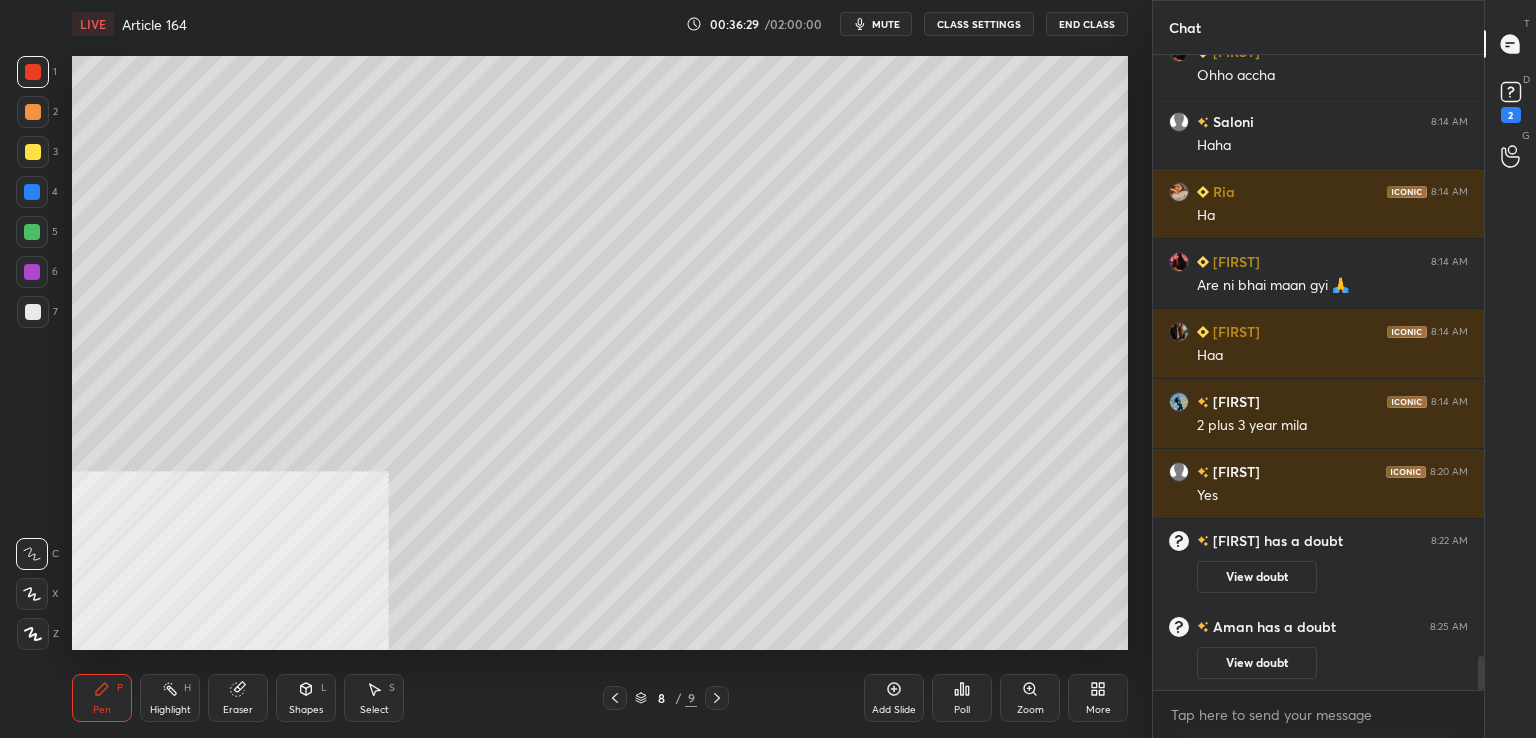 drag, startPoint x: 38, startPoint y: 324, endPoint x: 56, endPoint y: 339, distance: 23.43075 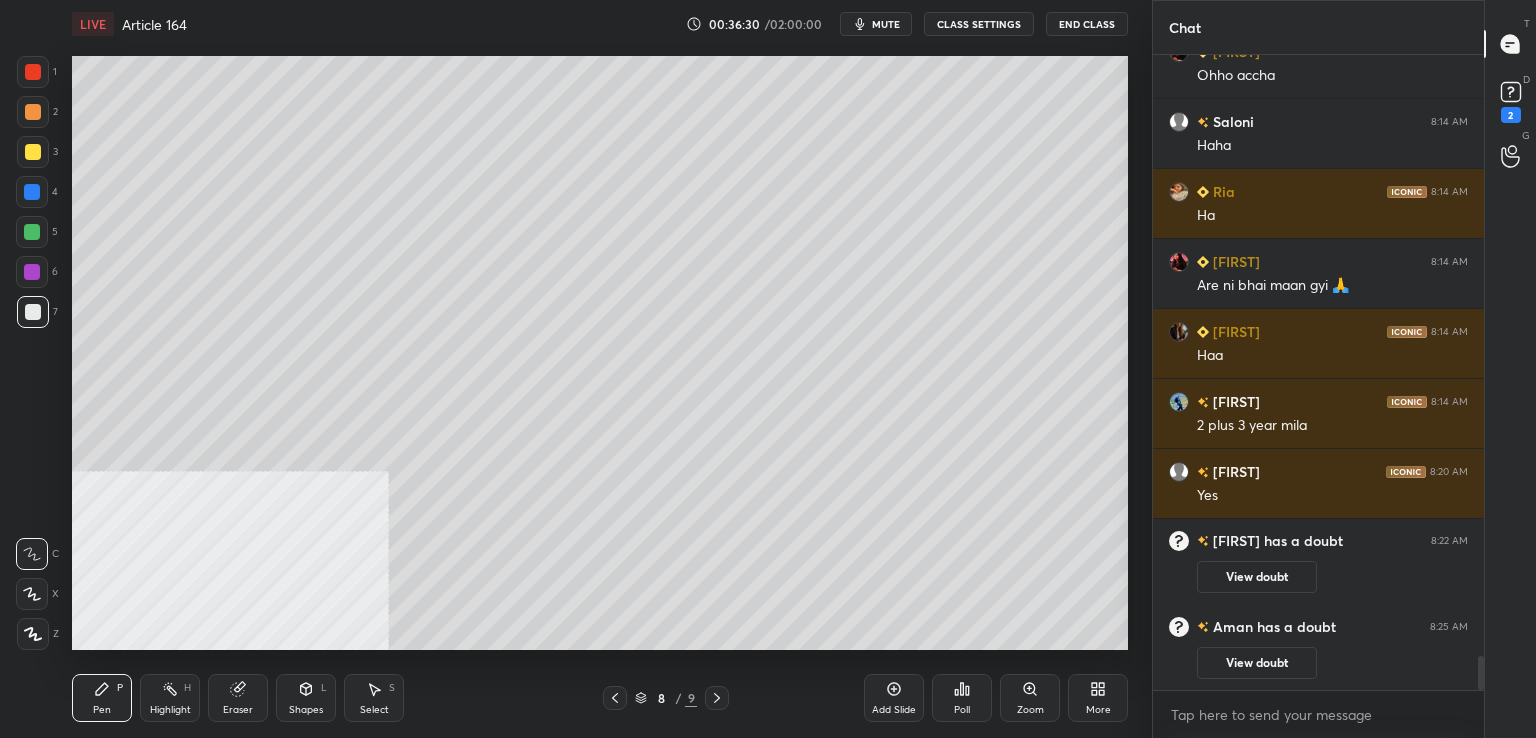 click on "Add Slide" at bounding box center (894, 698) 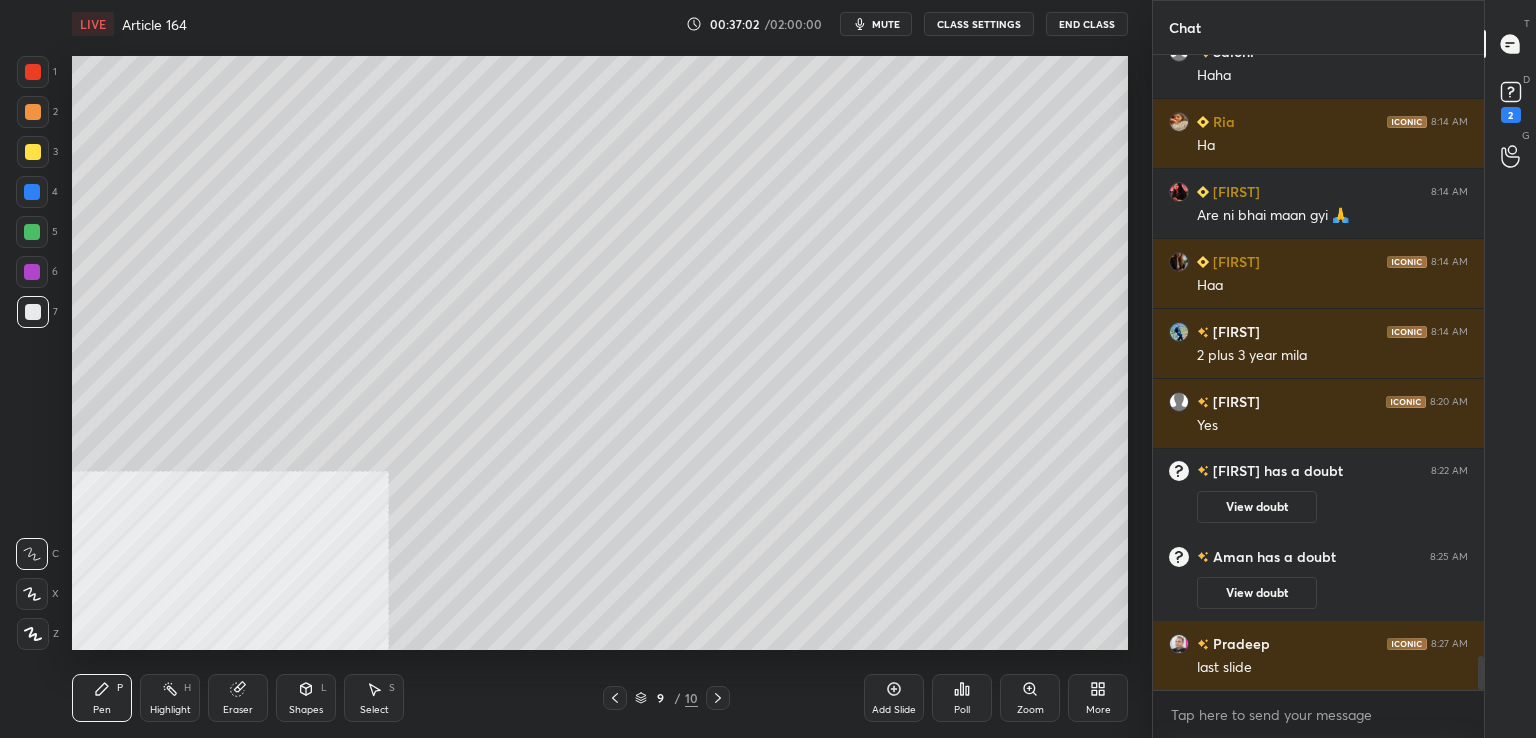 scroll, scrollTop: 11266, scrollLeft: 0, axis: vertical 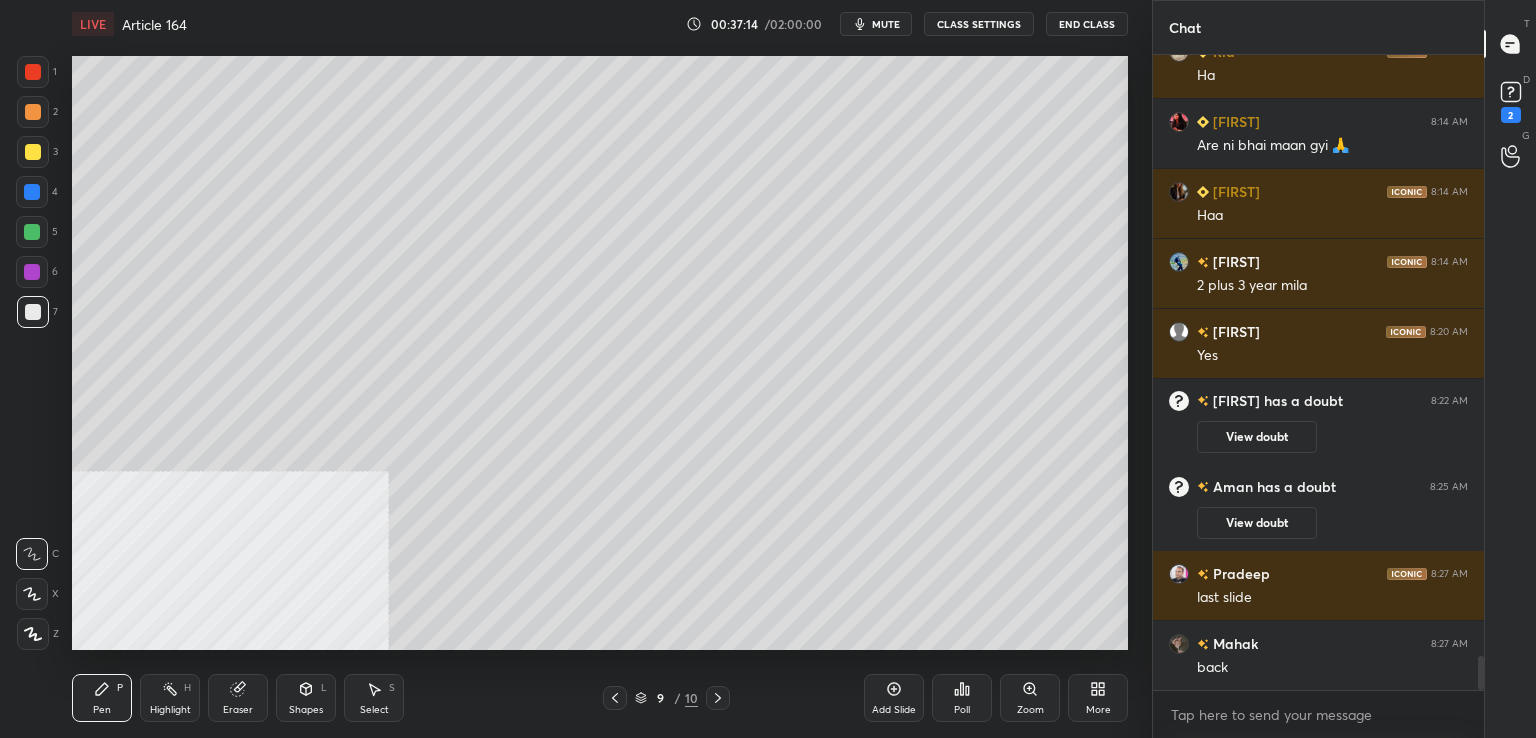 drag, startPoint x: 610, startPoint y: 708, endPoint x: 608, endPoint y: 684, distance: 24.083189 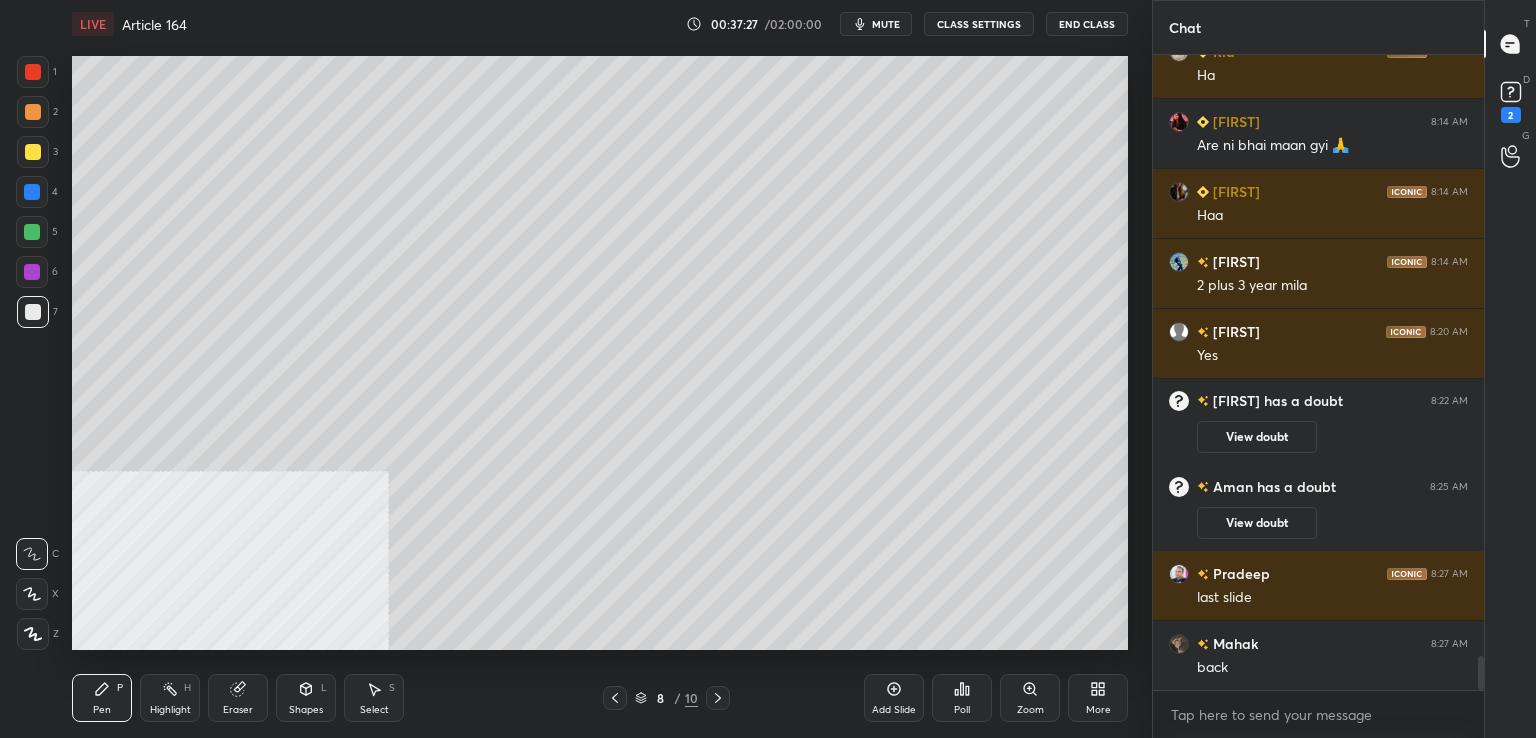 scroll, scrollTop: 11336, scrollLeft: 0, axis: vertical 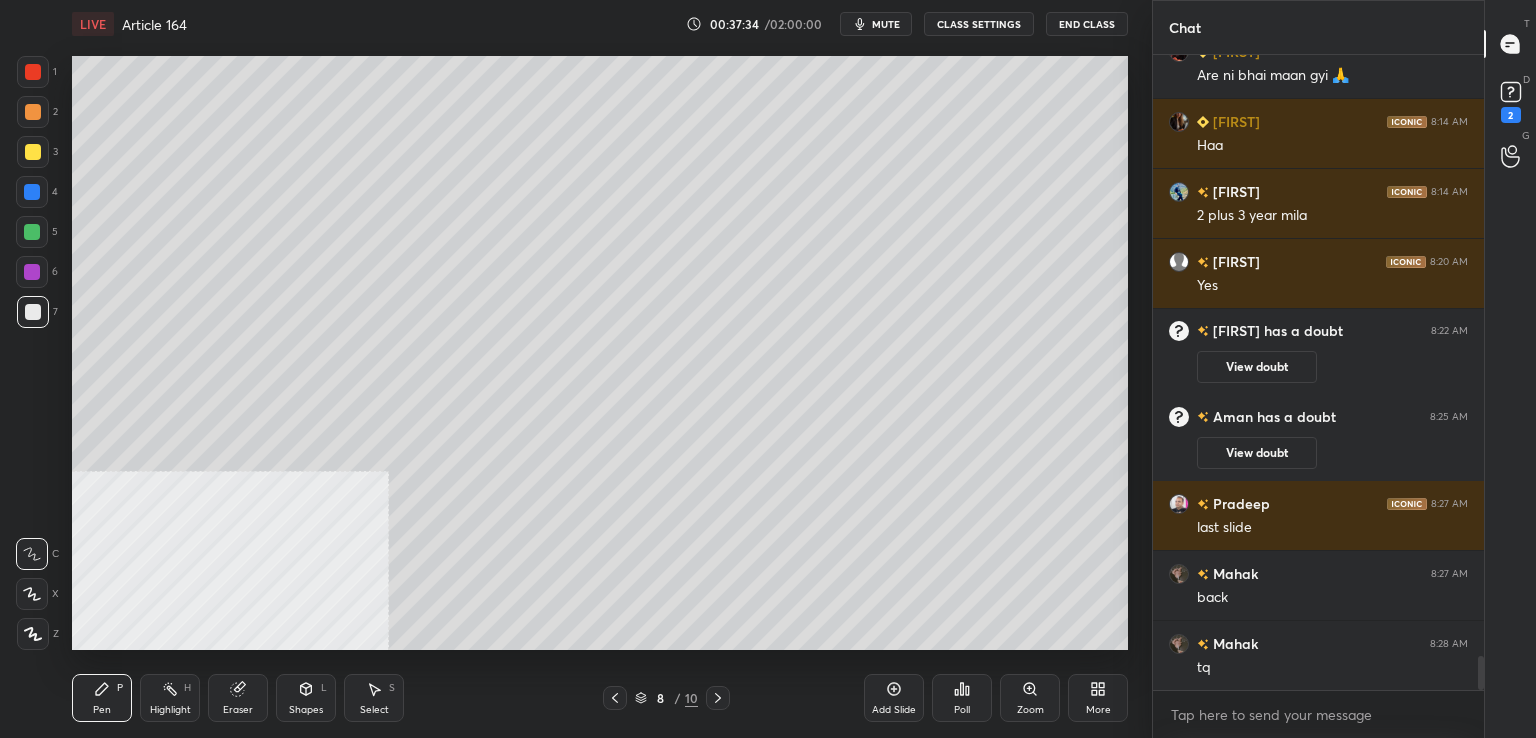 drag, startPoint x: 718, startPoint y: 706, endPoint x: 699, endPoint y: 712, distance: 19.924858 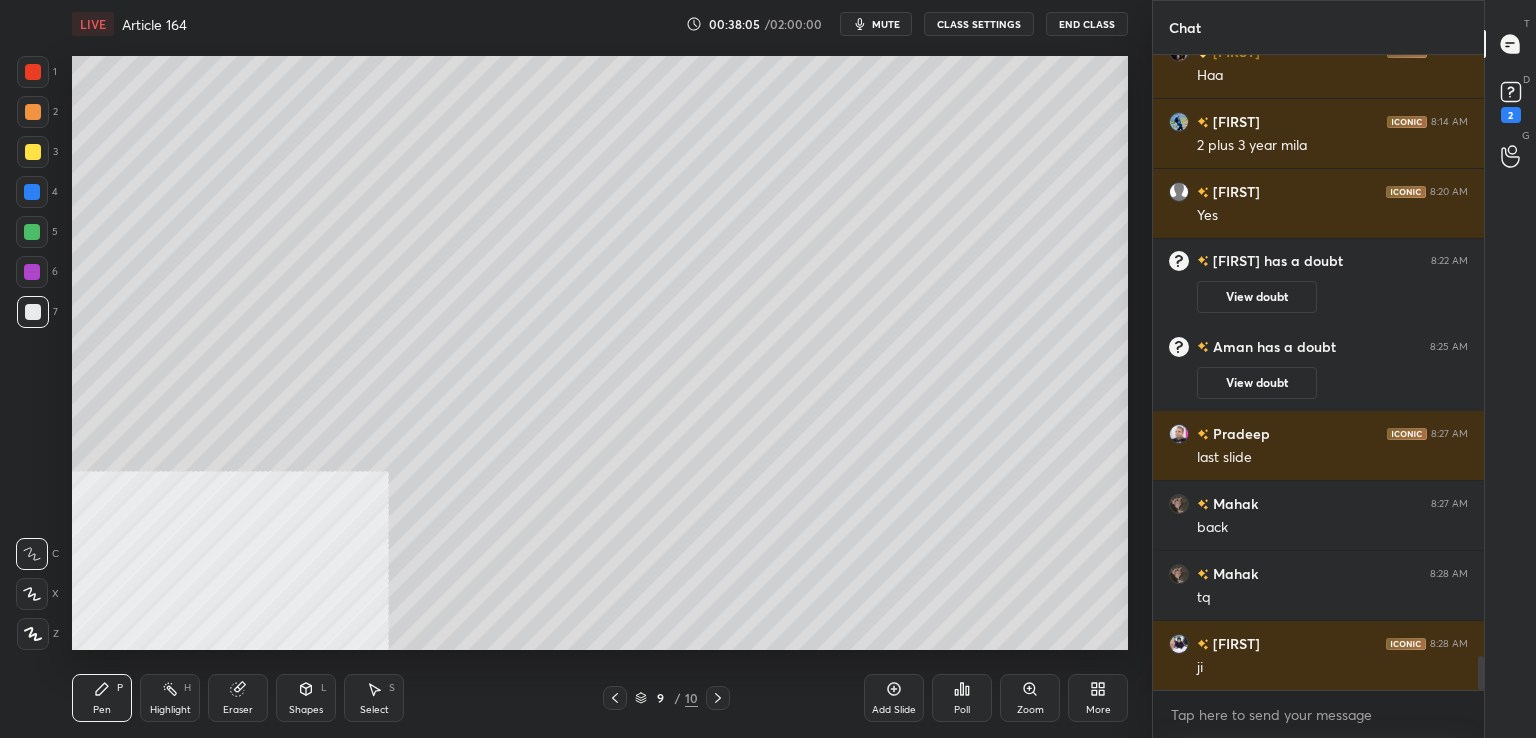 scroll, scrollTop: 11476, scrollLeft: 0, axis: vertical 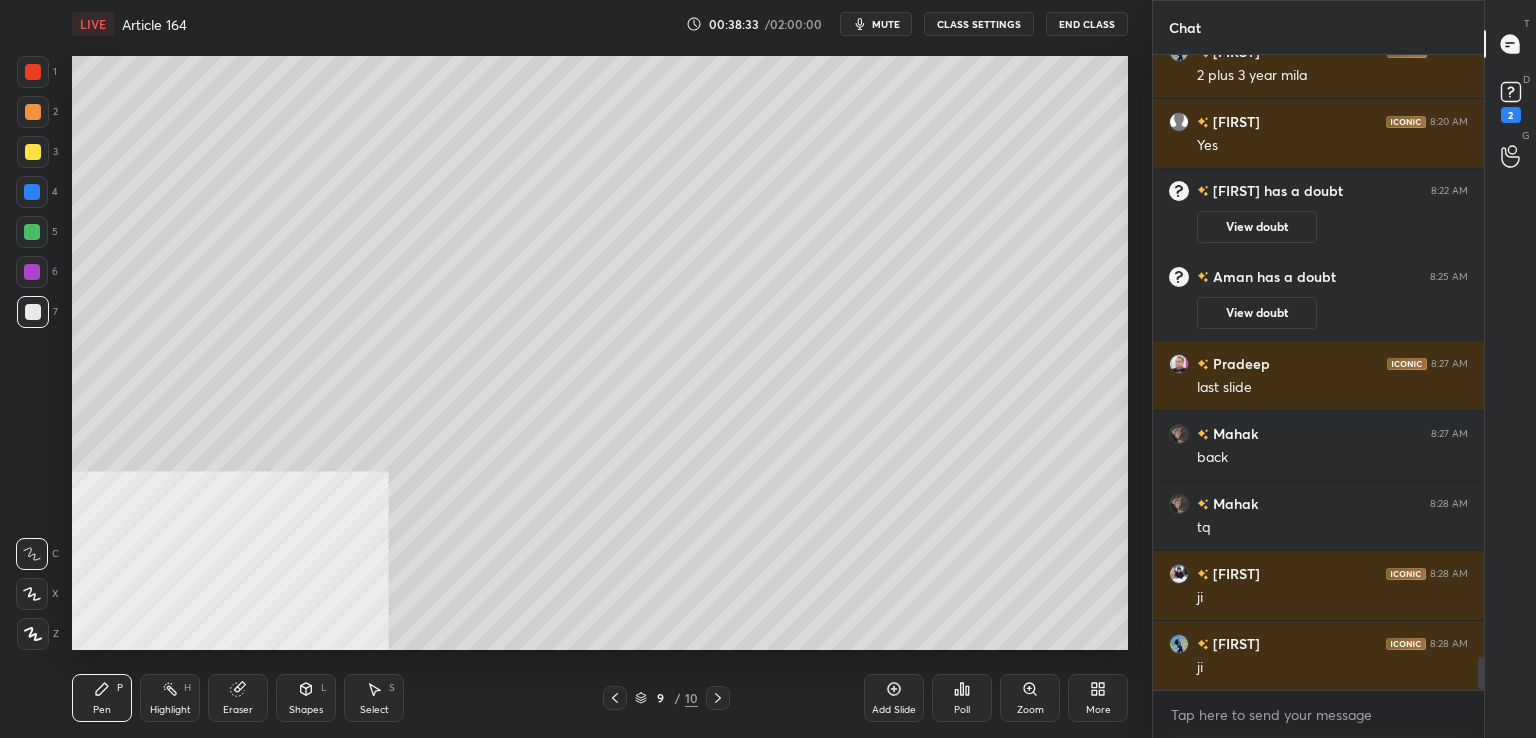drag, startPoint x: 29, startPoint y: 277, endPoint x: 45, endPoint y: 293, distance: 22.627417 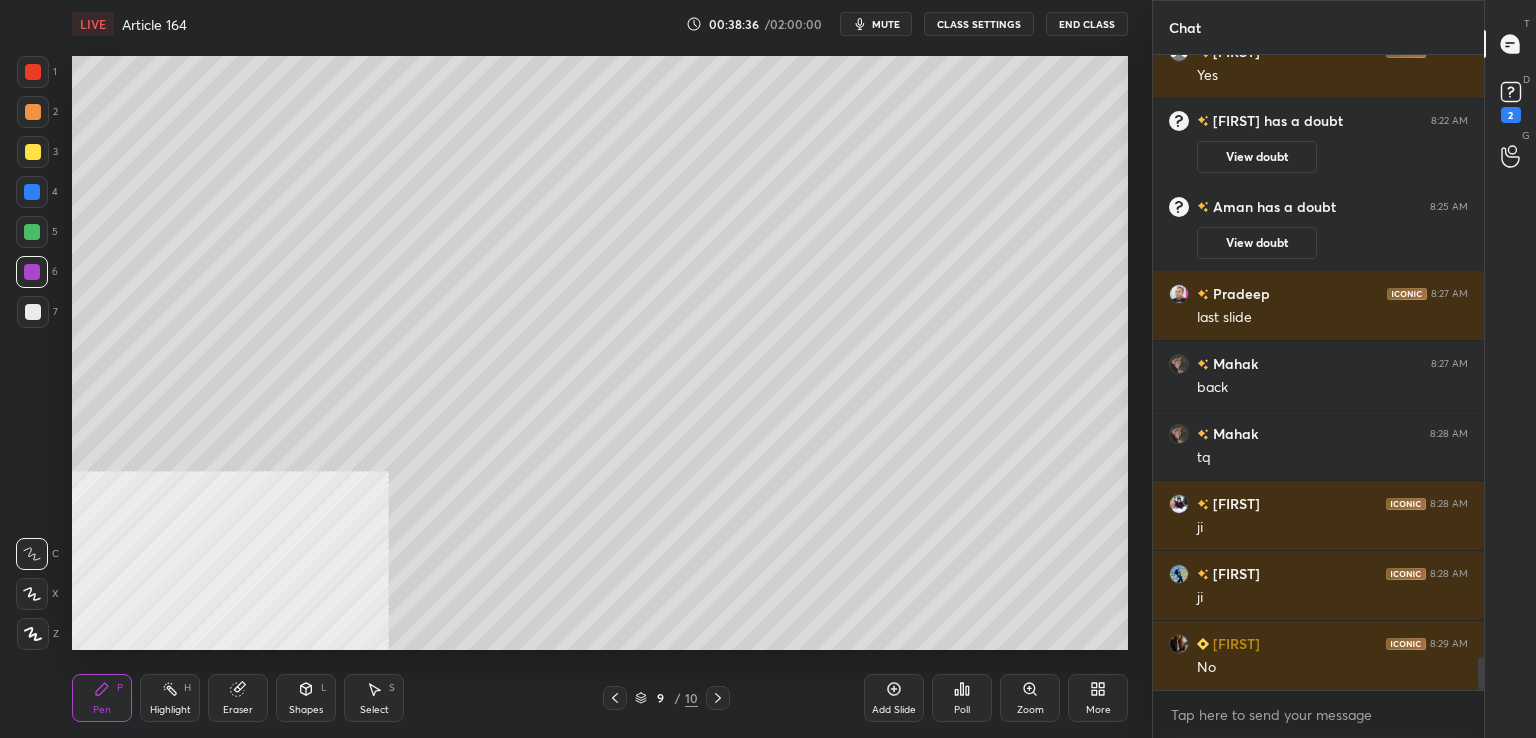scroll, scrollTop: 11616, scrollLeft: 0, axis: vertical 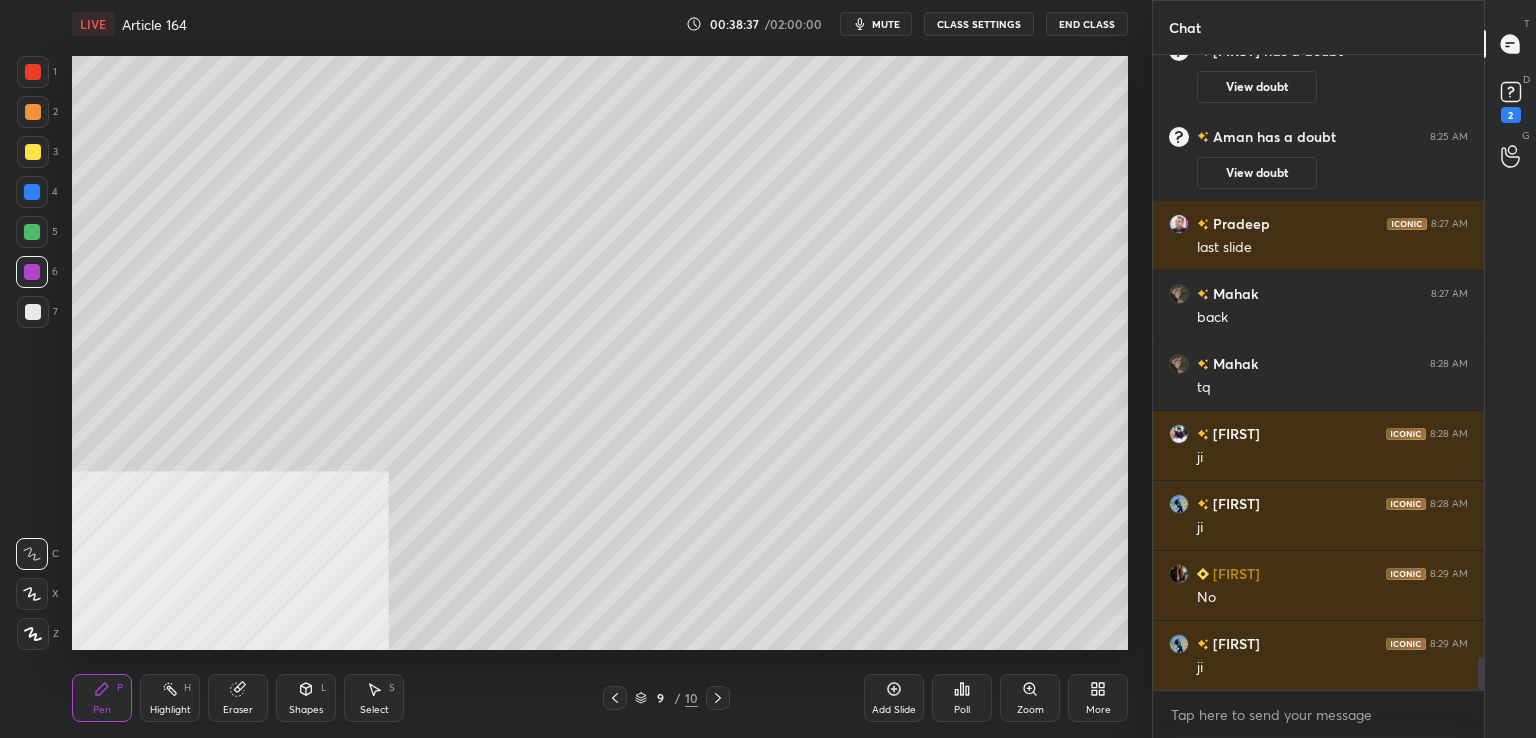 click at bounding box center [33, 312] 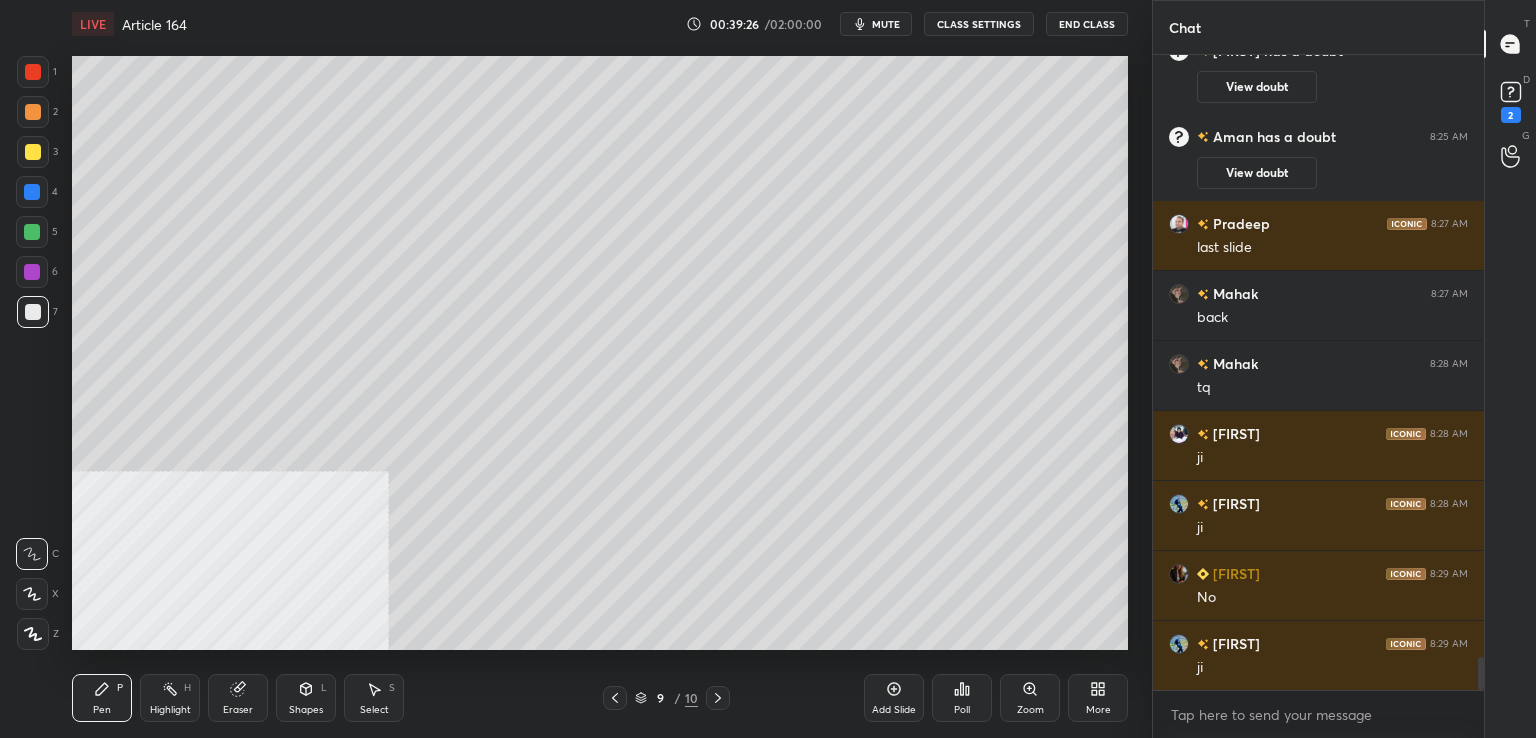 scroll, scrollTop: 11686, scrollLeft: 0, axis: vertical 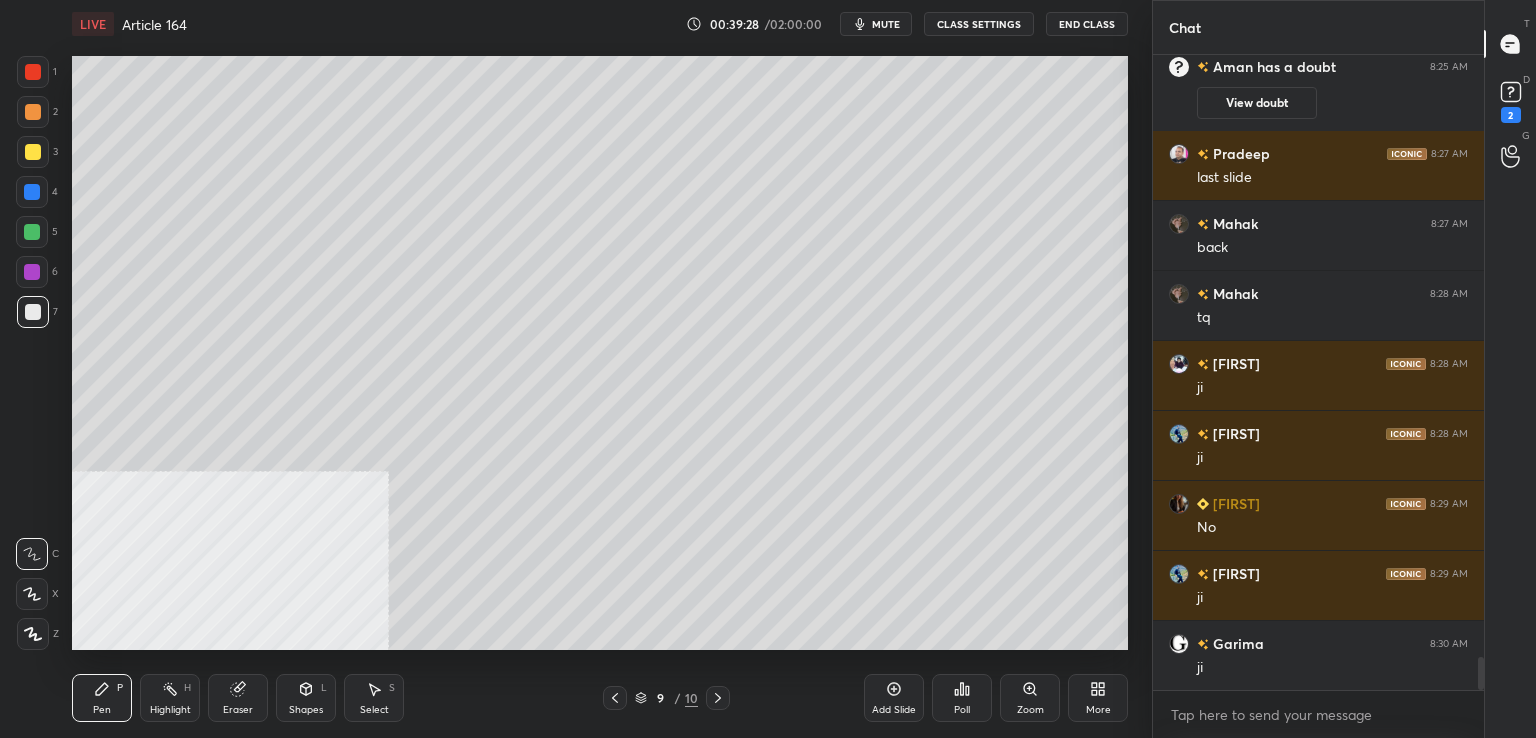 click 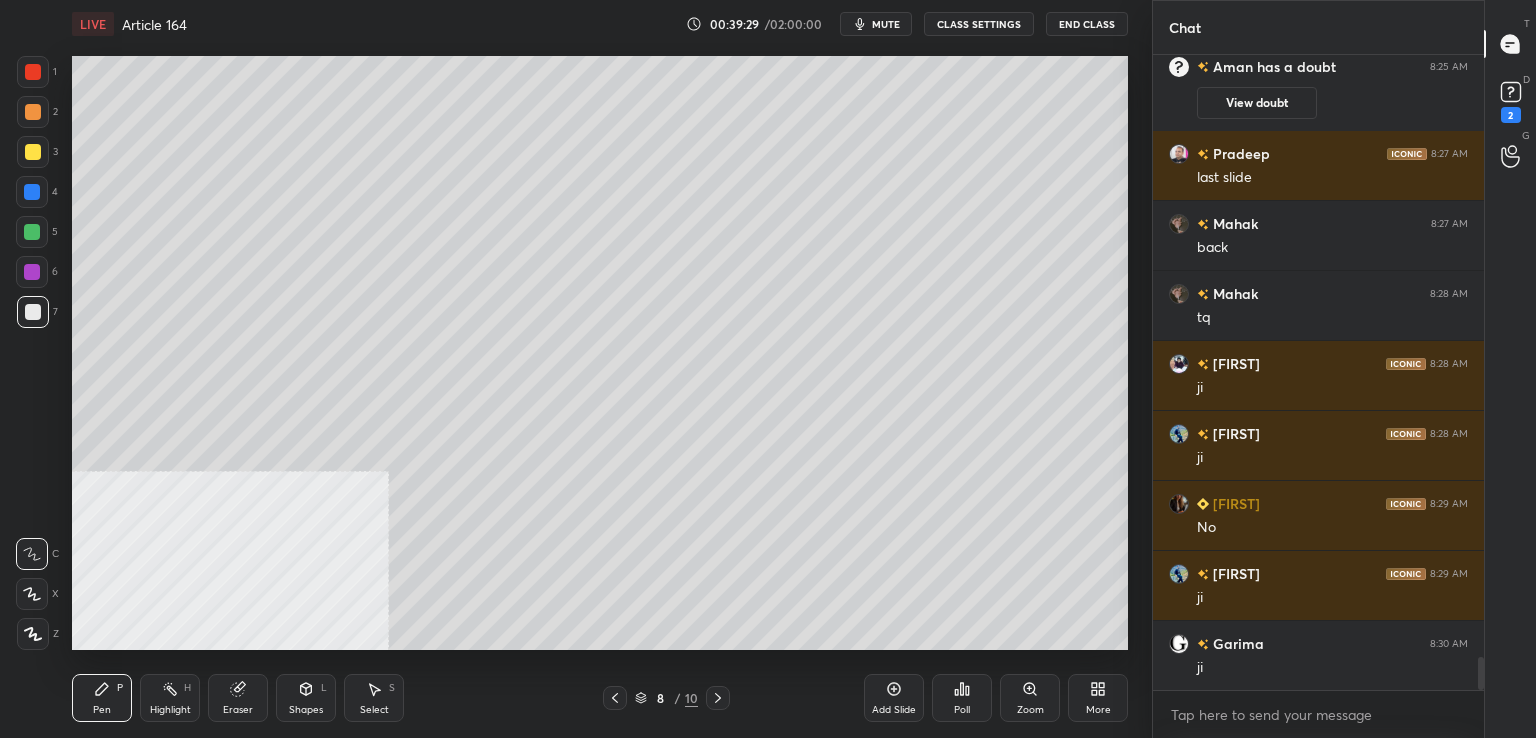 click 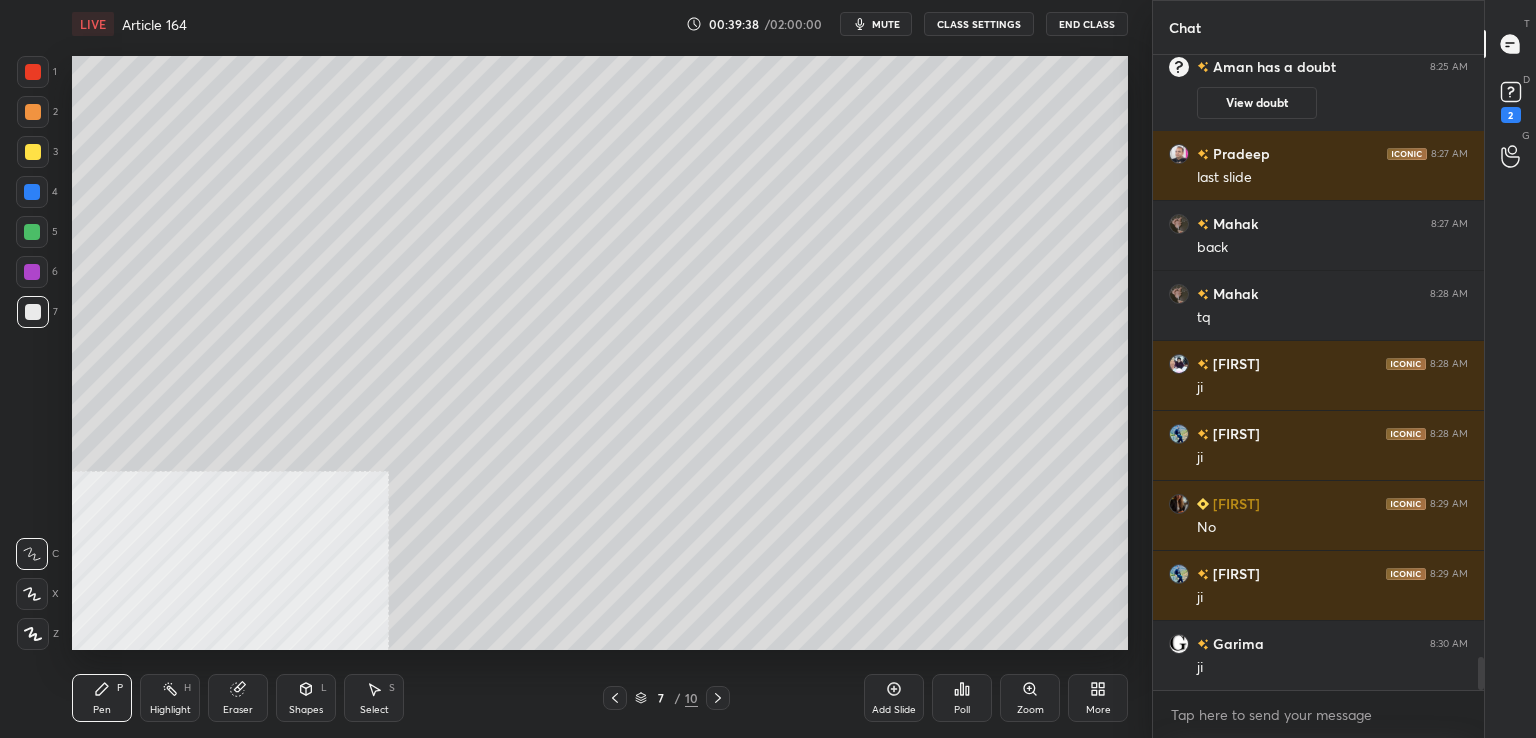 click 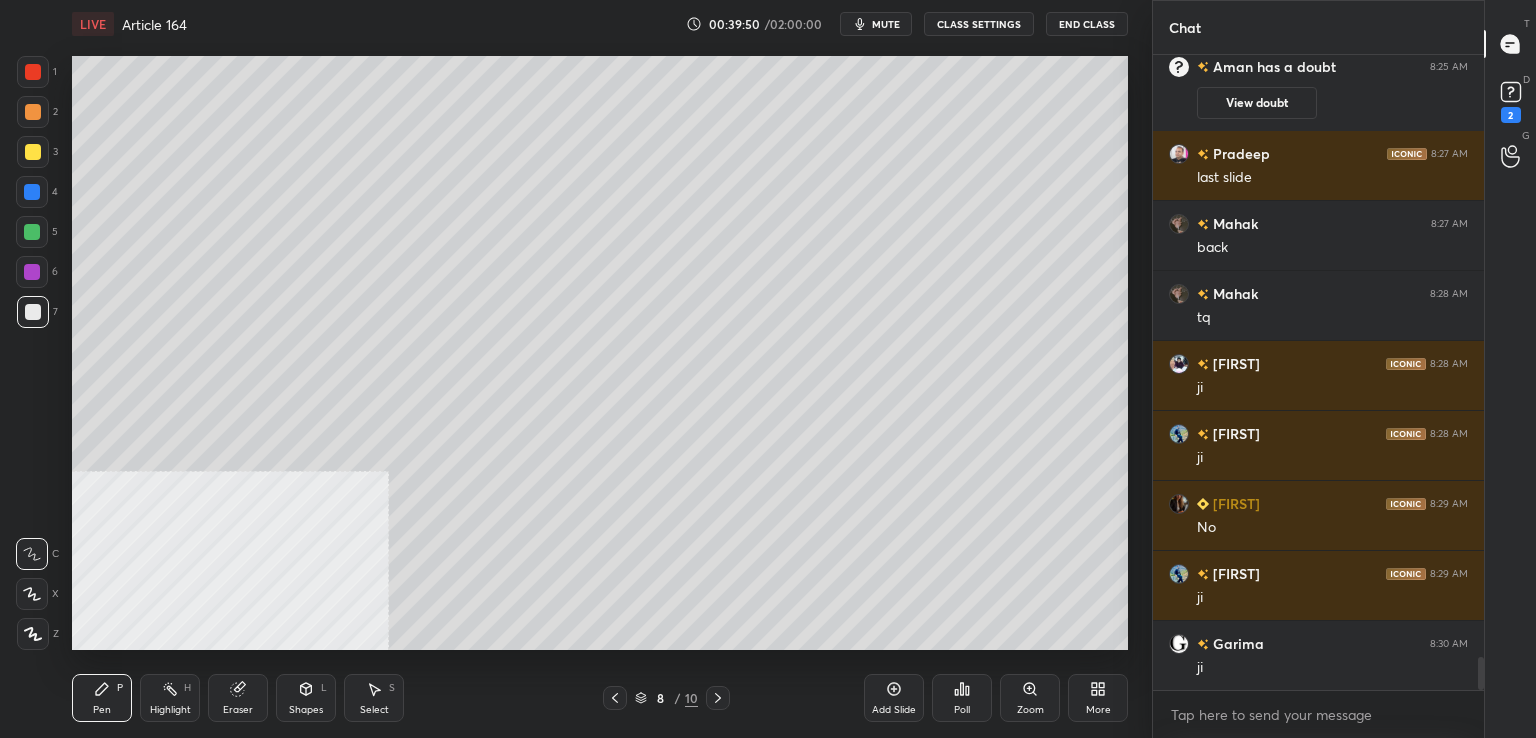 drag, startPoint x: 719, startPoint y: 700, endPoint x: 703, endPoint y: 664, distance: 39.39543 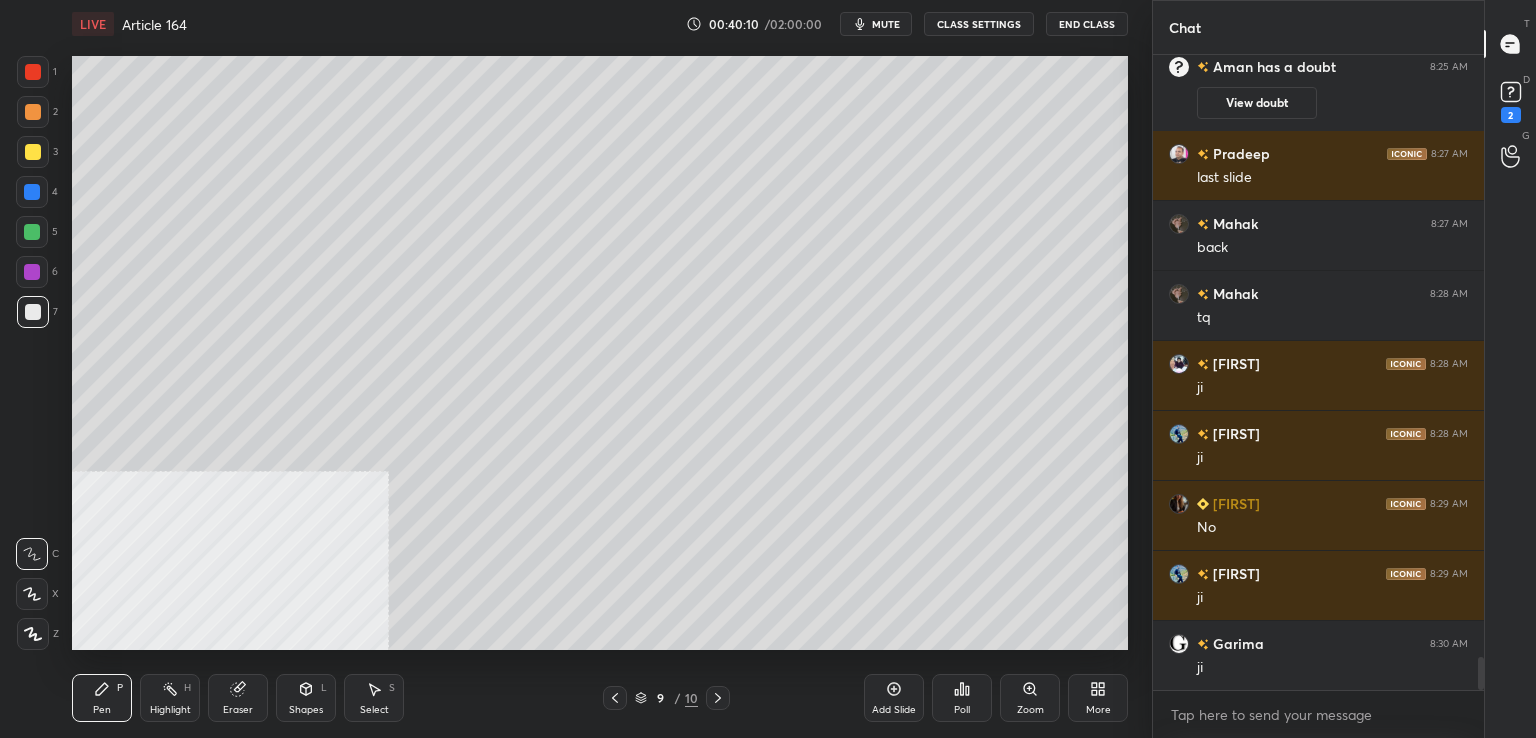 drag, startPoint x: 881, startPoint y: 695, endPoint x: 864, endPoint y: 671, distance: 29.410883 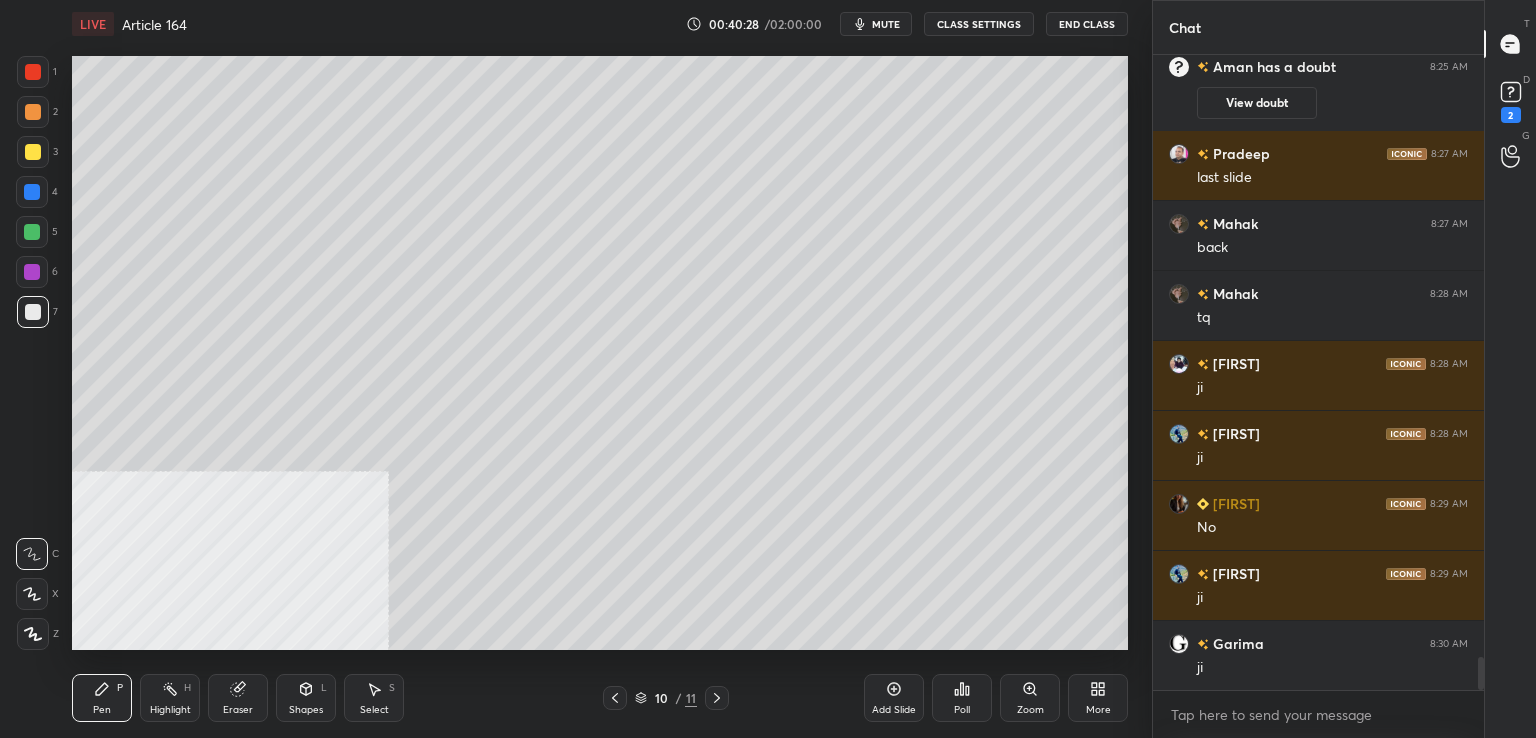 drag, startPoint x: 30, startPoint y: 109, endPoint x: 66, endPoint y: 105, distance: 36.221542 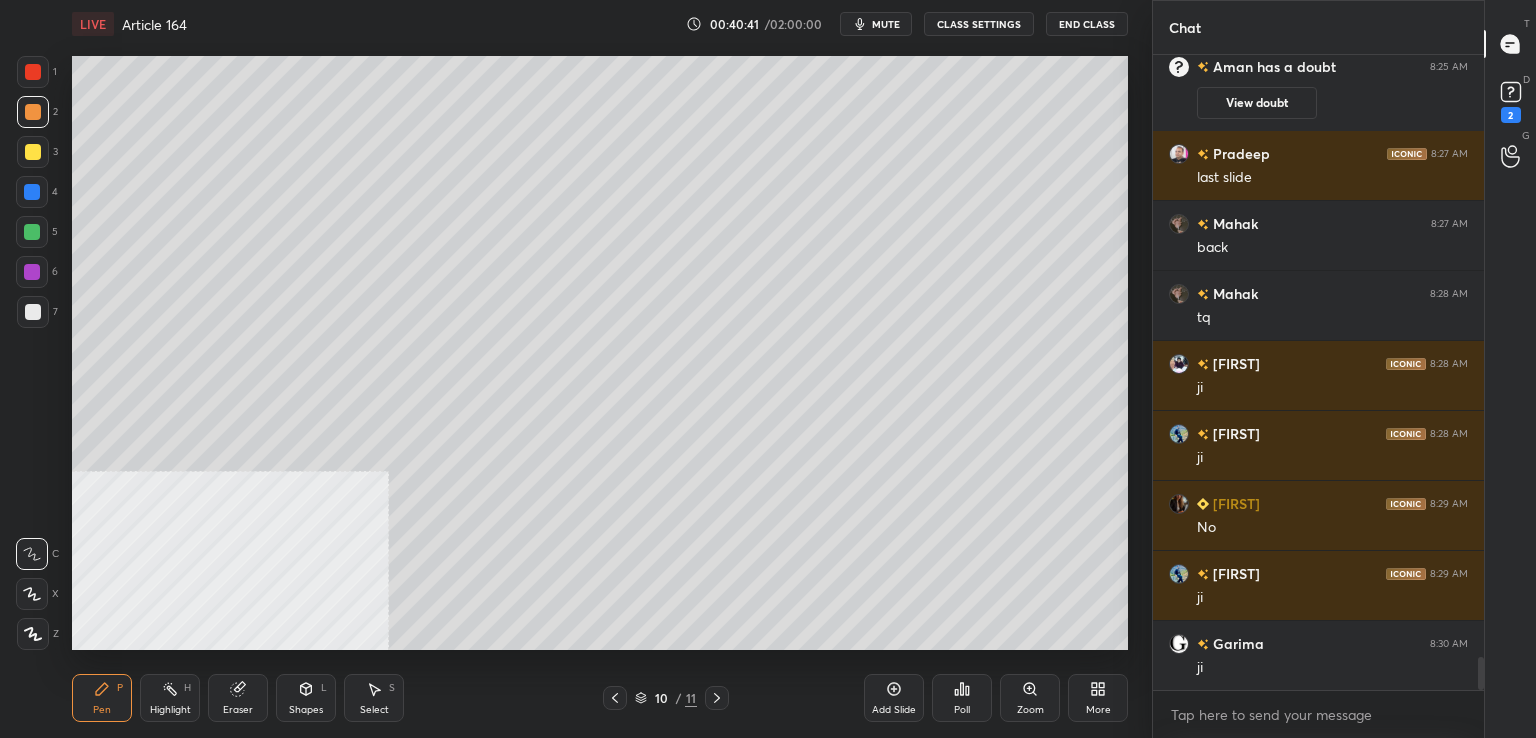 scroll, scrollTop: 11756, scrollLeft: 0, axis: vertical 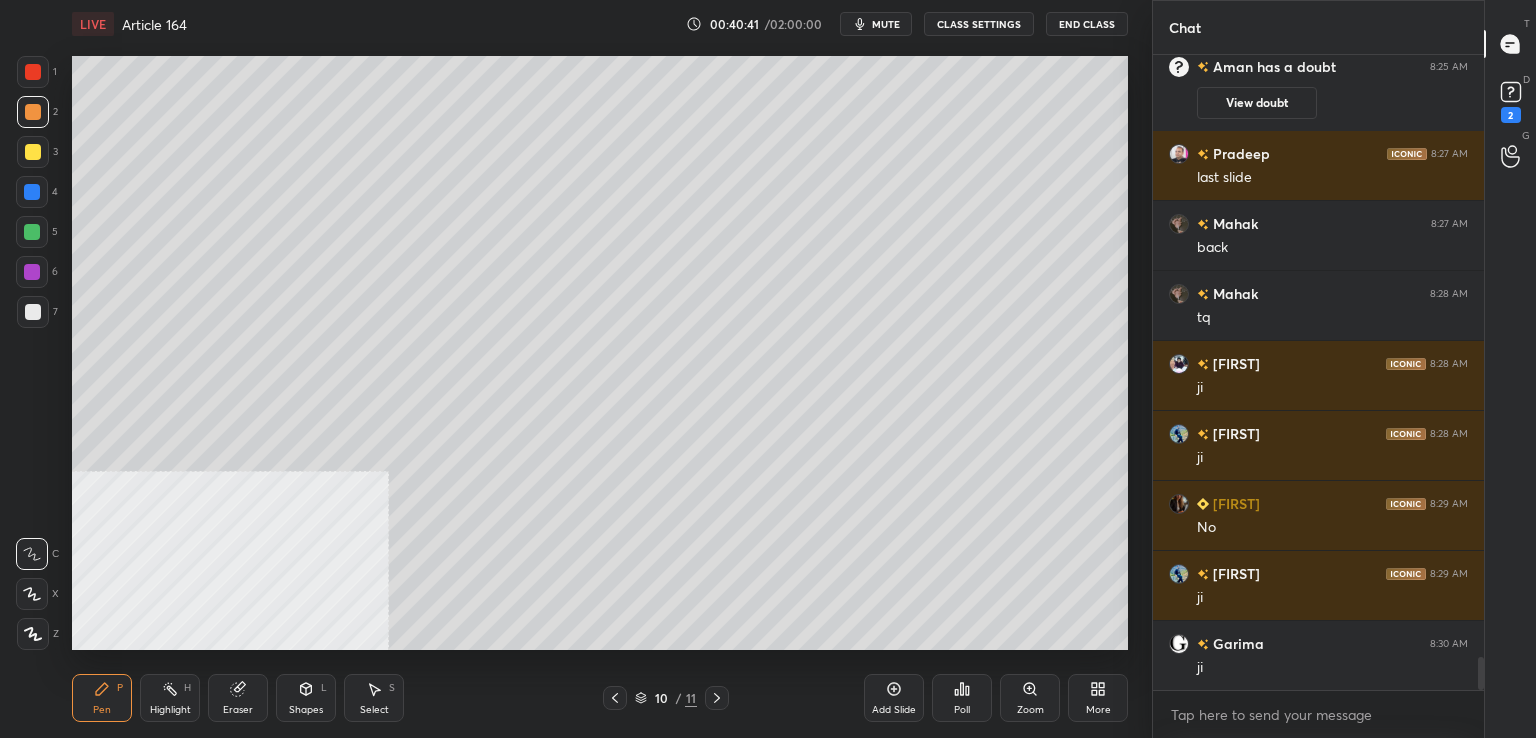 drag, startPoint x: 34, startPoint y: 197, endPoint x: 51, endPoint y: 194, distance: 17.262676 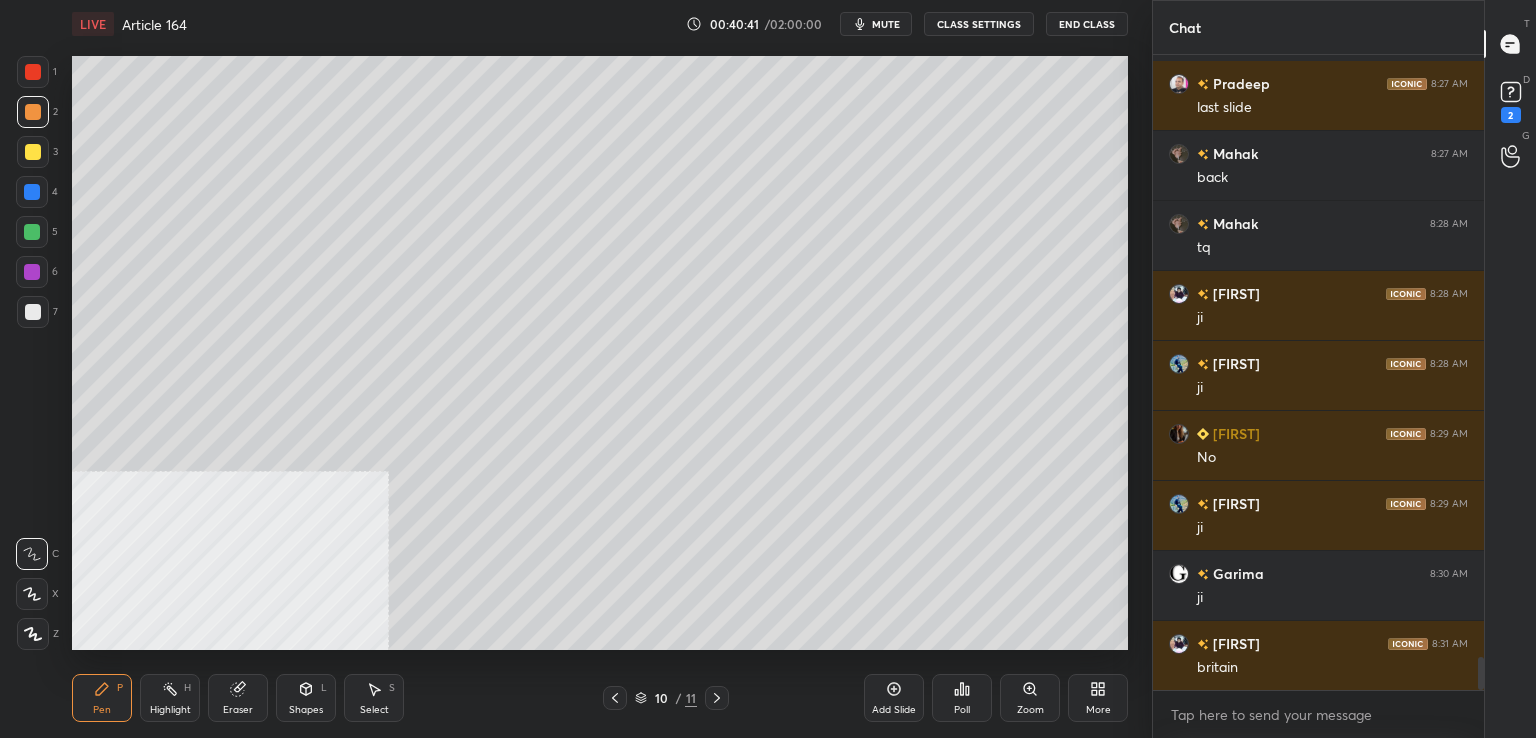 click at bounding box center [32, 192] 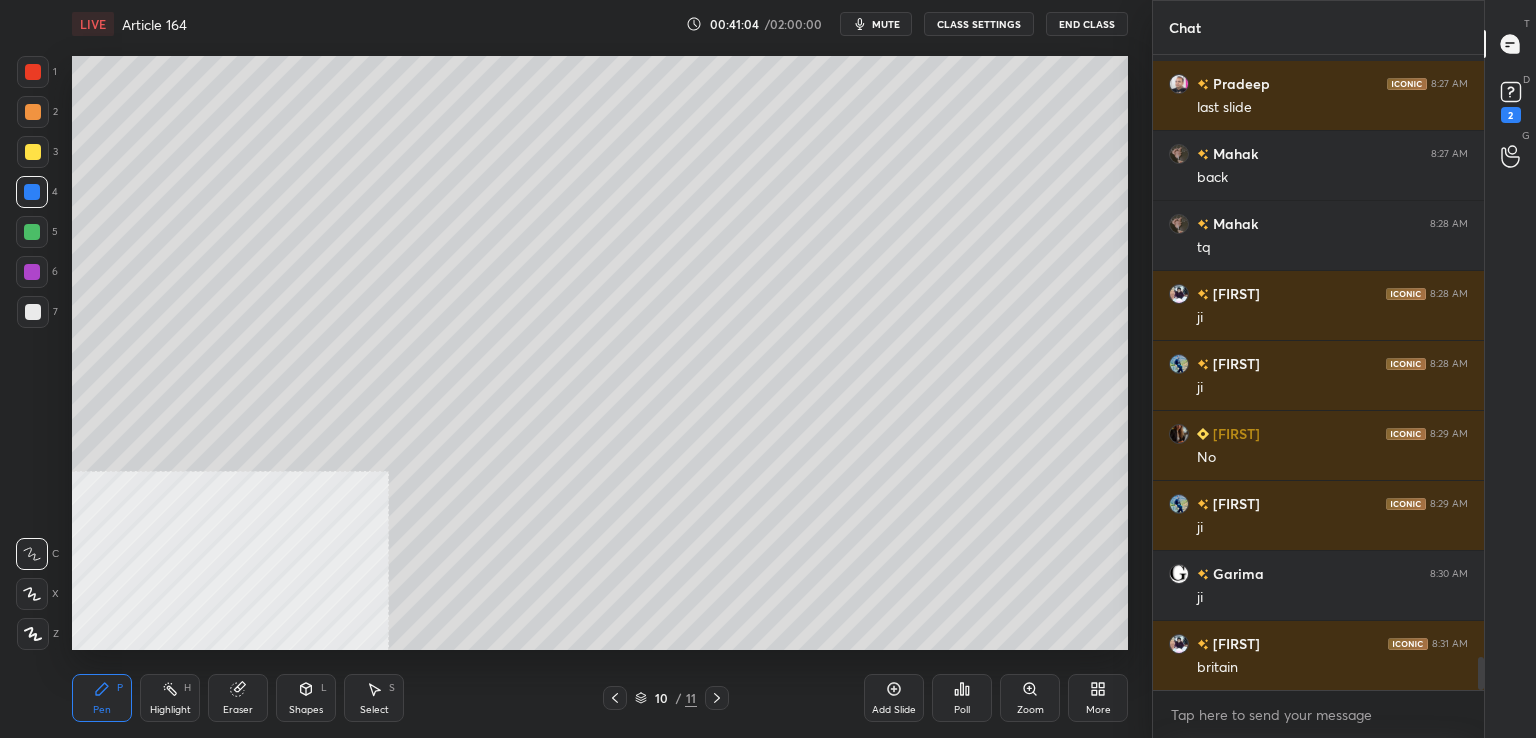drag, startPoint x: 28, startPoint y: 280, endPoint x: 45, endPoint y: 280, distance: 17 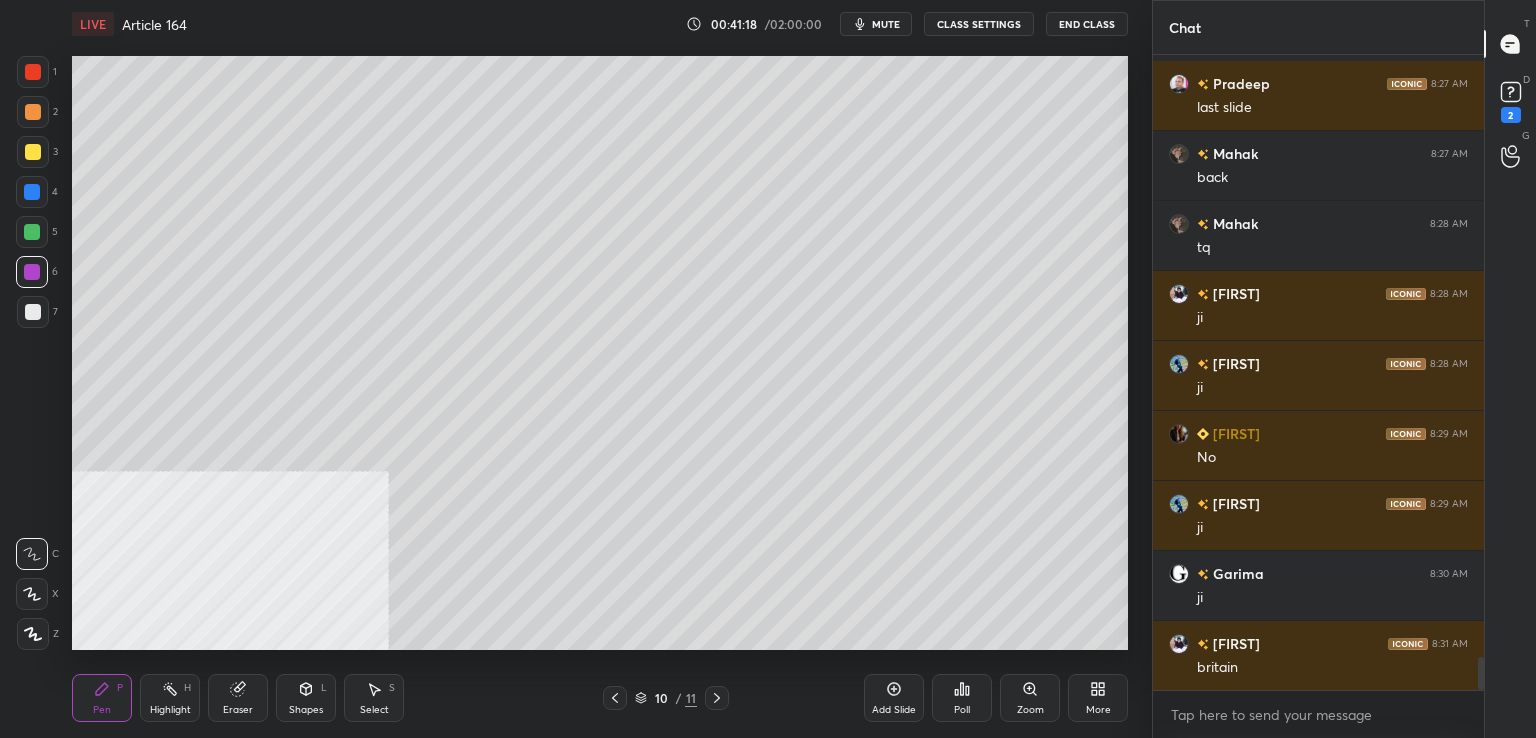 click at bounding box center (33, 312) 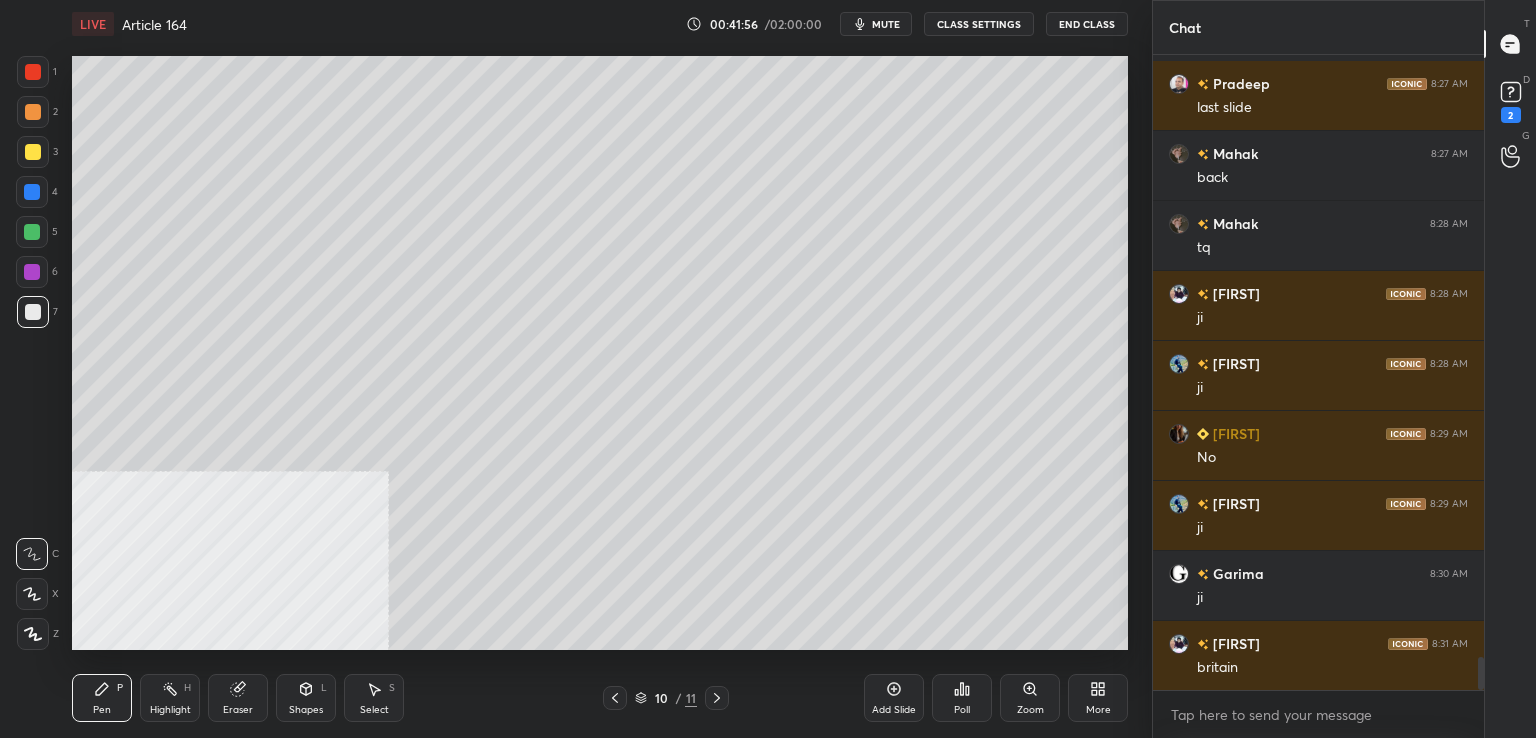 drag, startPoint x: 35, startPoint y: 71, endPoint x: 66, endPoint y: 95, distance: 39.20459 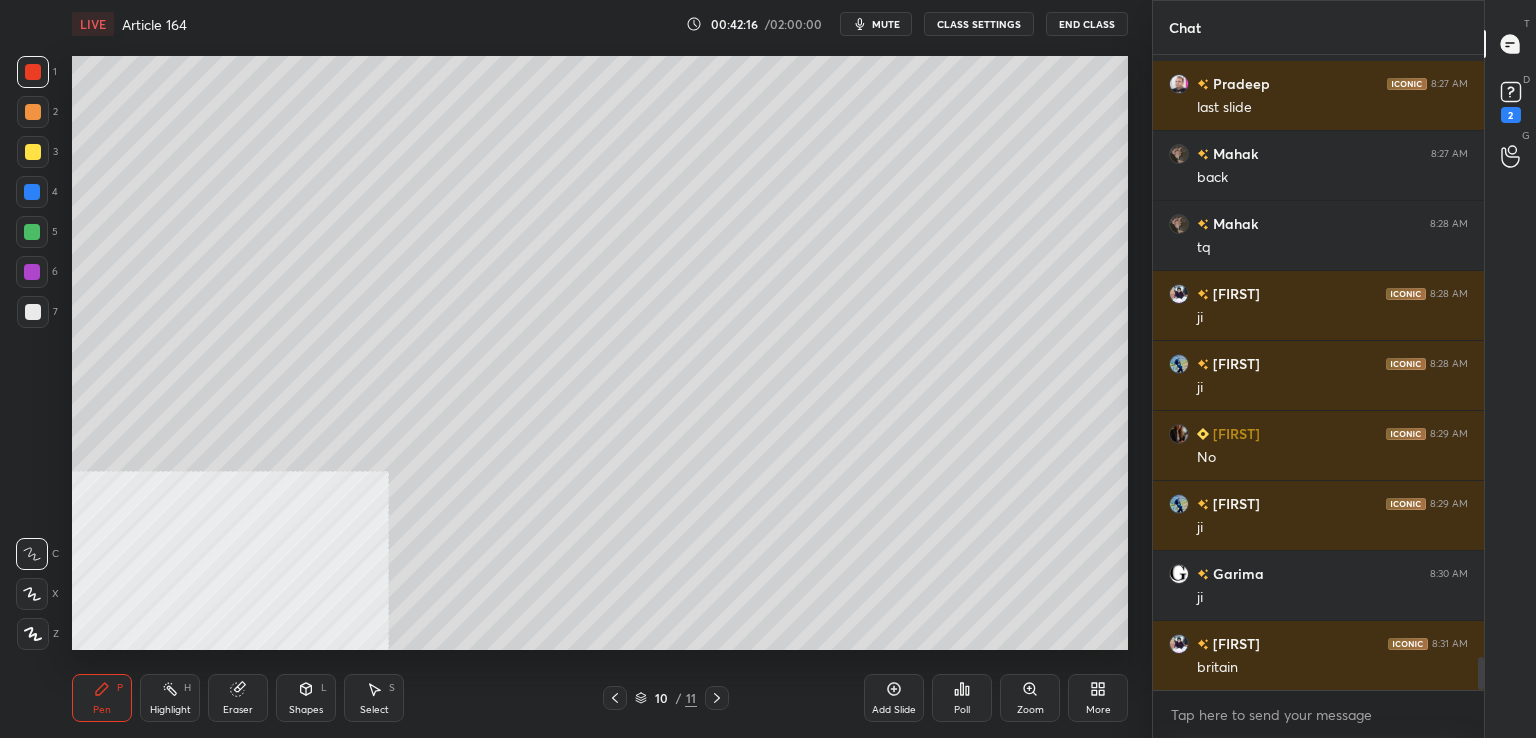 drag, startPoint x: 32, startPoint y: 233, endPoint x: 52, endPoint y: 239, distance: 20.880613 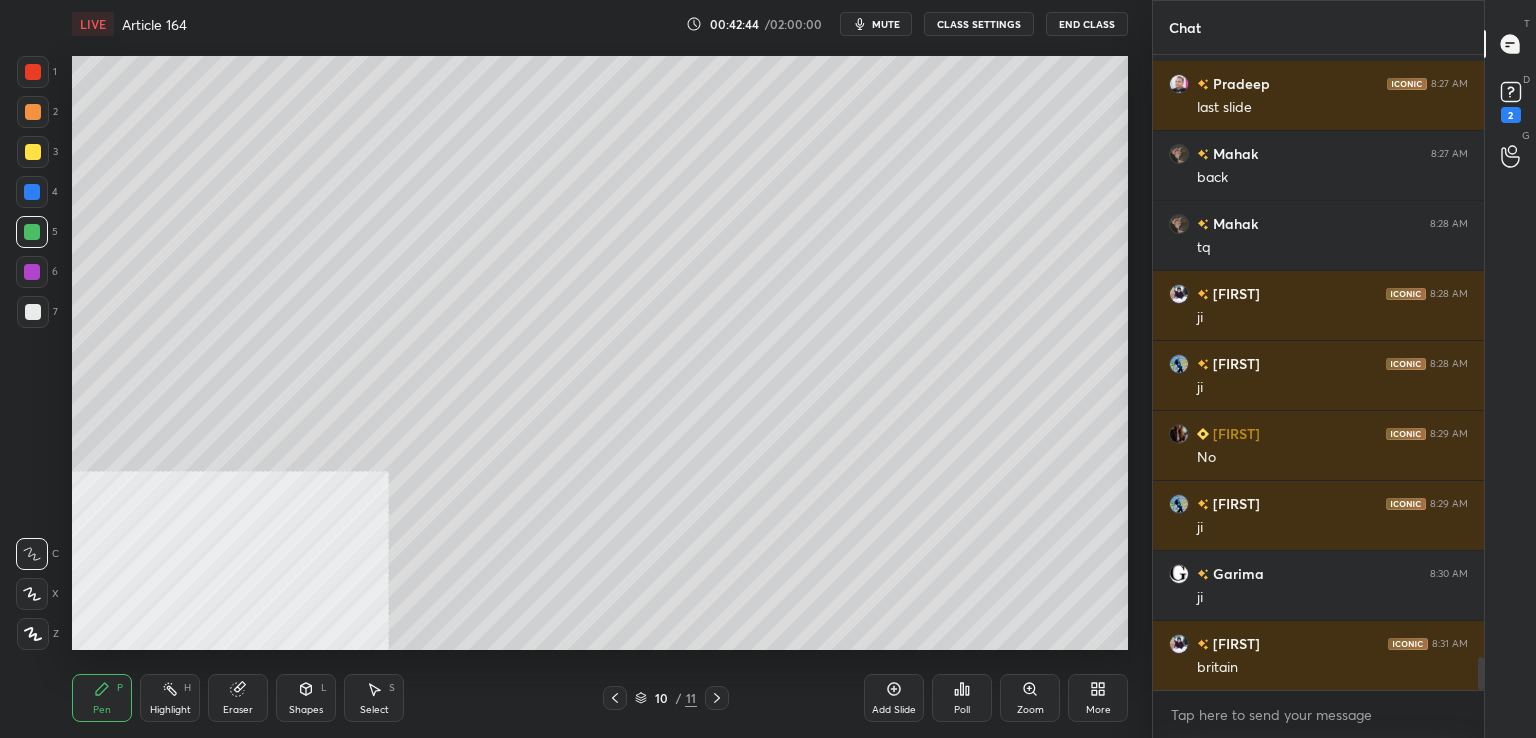 click at bounding box center [33, 312] 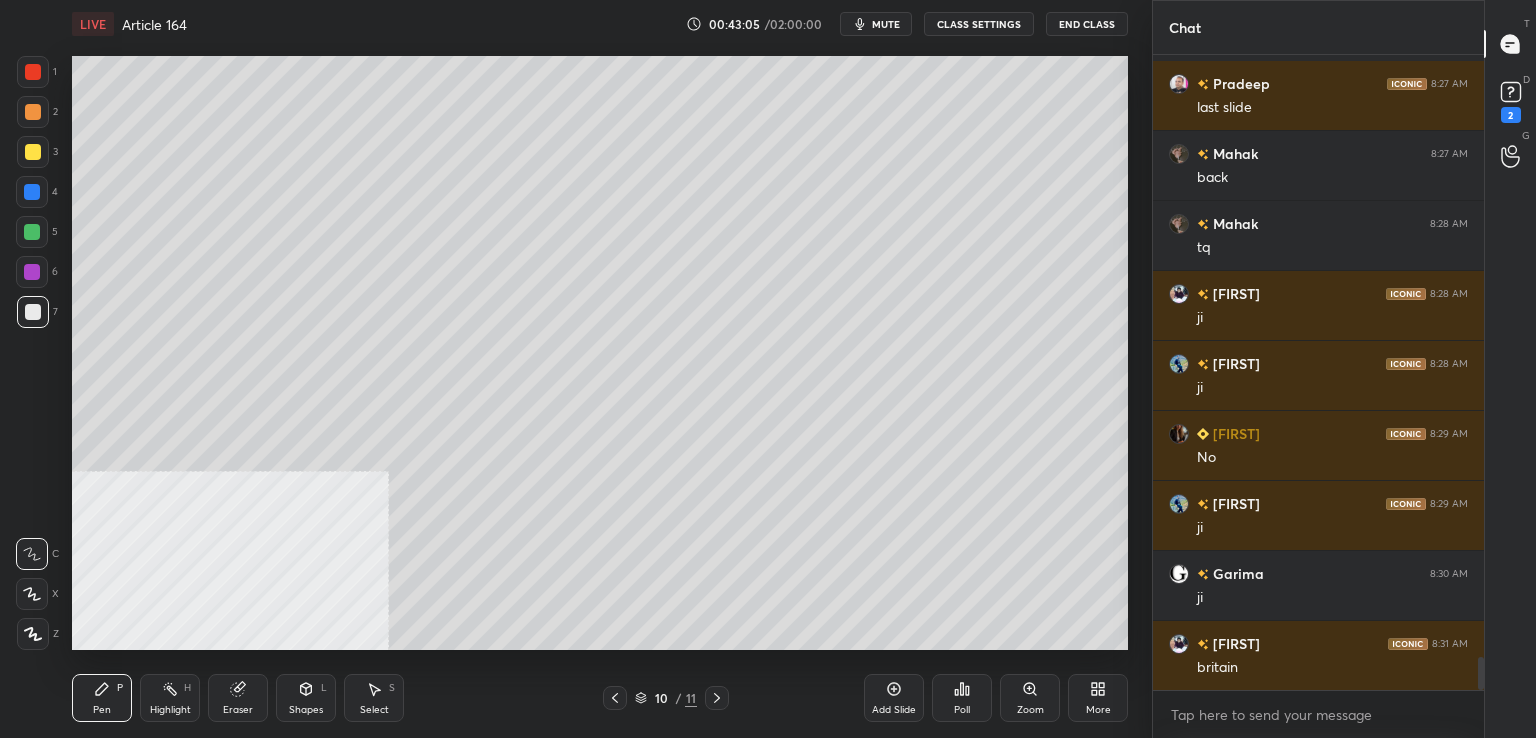 drag, startPoint x: 25, startPoint y: 149, endPoint x: 59, endPoint y: 176, distance: 43.416588 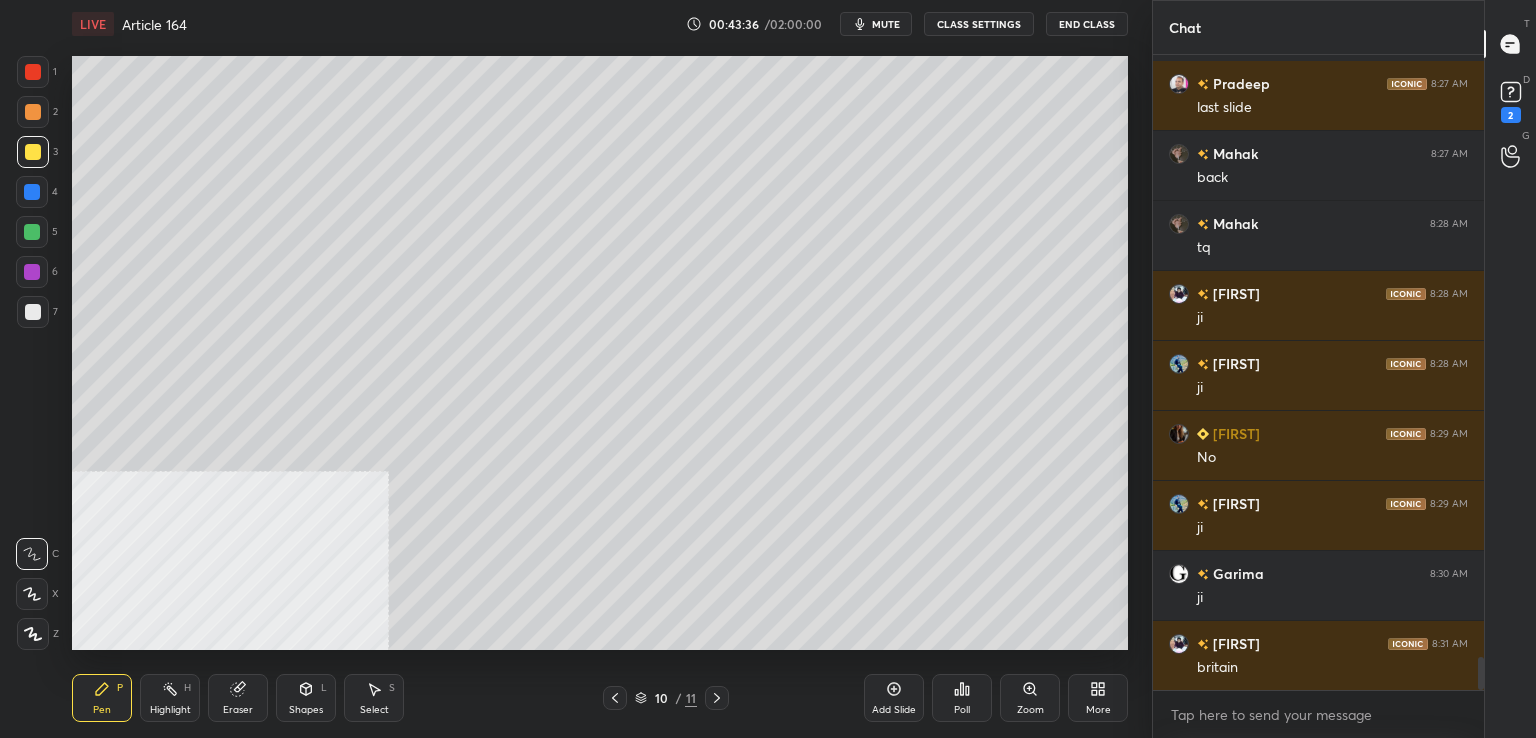 click at bounding box center (32, 272) 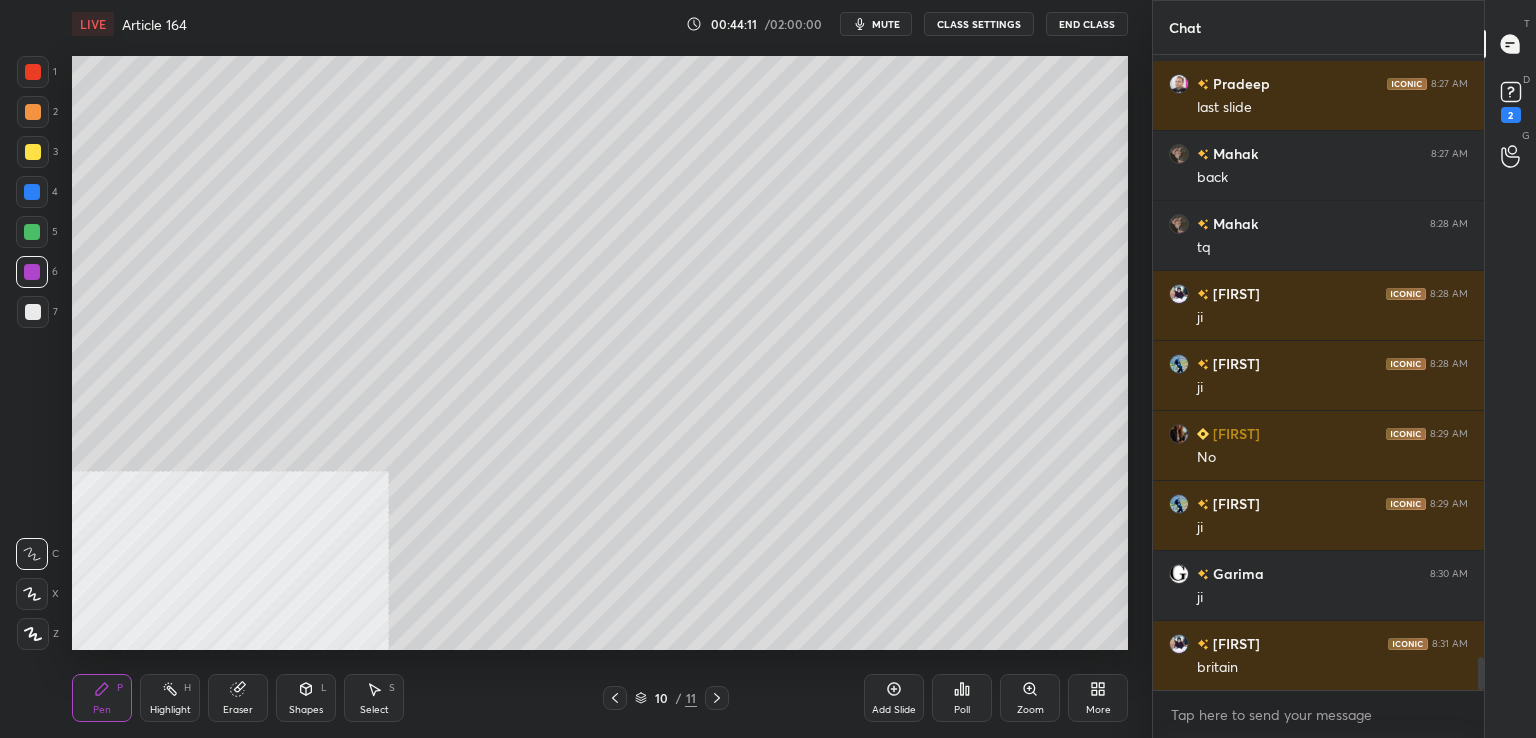drag, startPoint x: 28, startPoint y: 306, endPoint x: 12, endPoint y: 298, distance: 17.888544 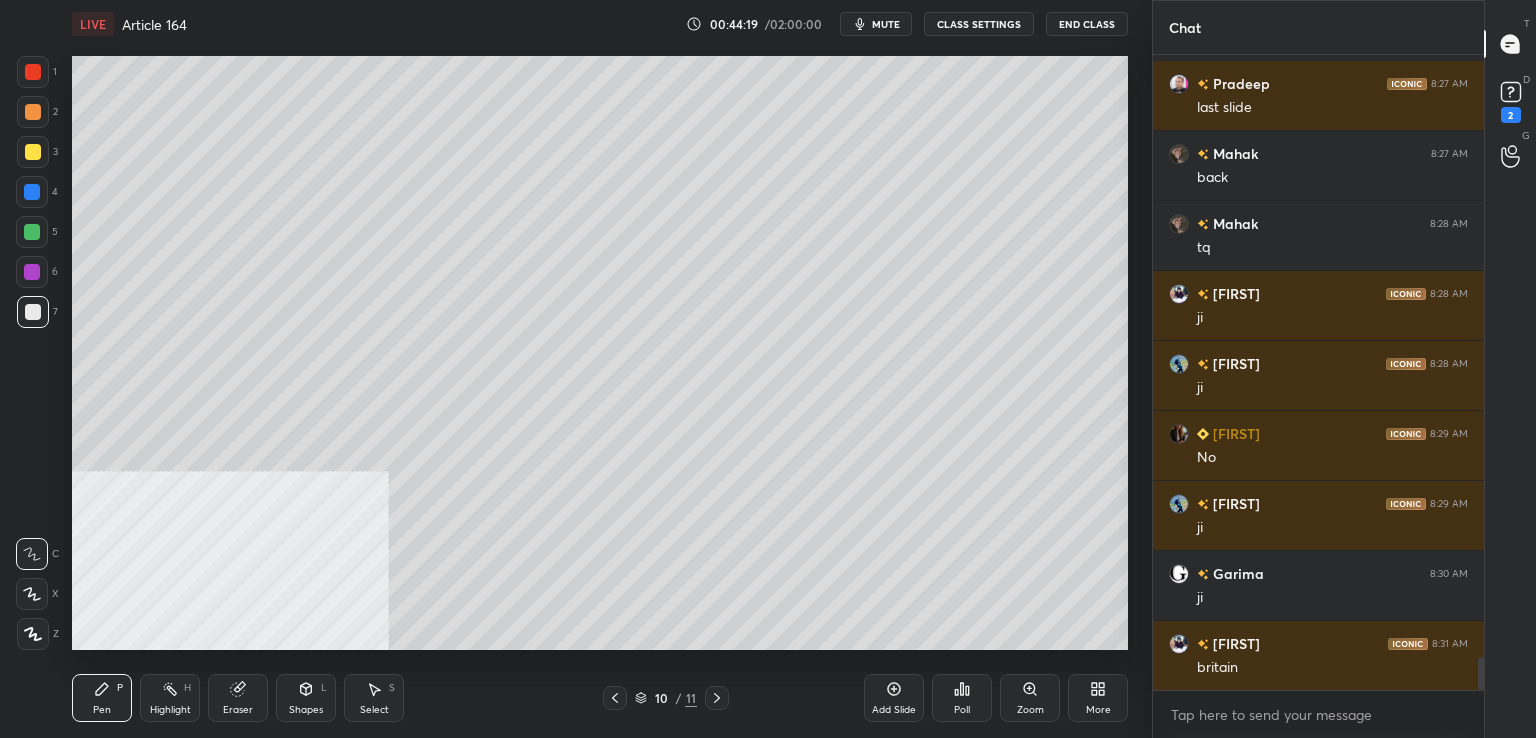 drag, startPoint x: 896, startPoint y: 700, endPoint x: 877, endPoint y: 674, distance: 32.202484 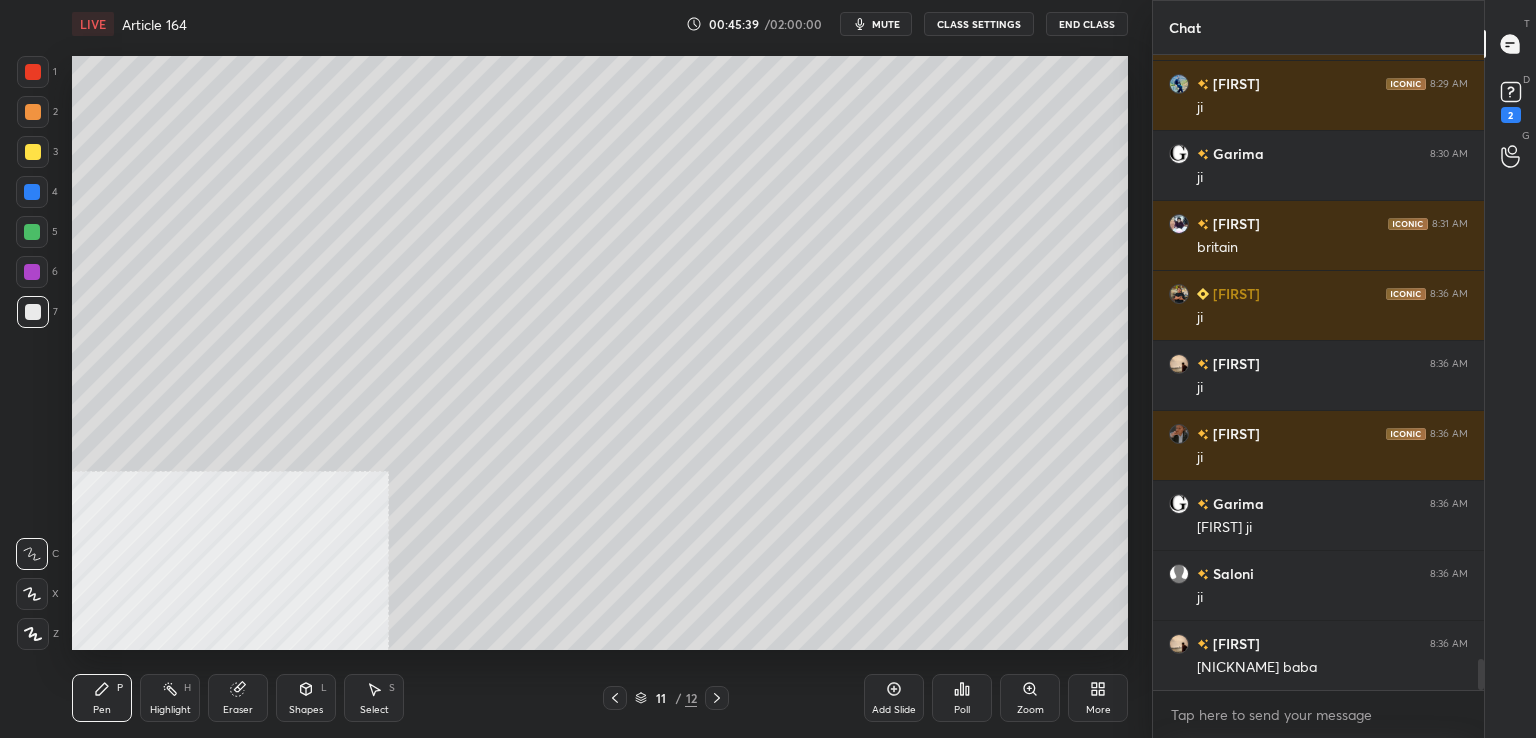 scroll, scrollTop: 12246, scrollLeft: 0, axis: vertical 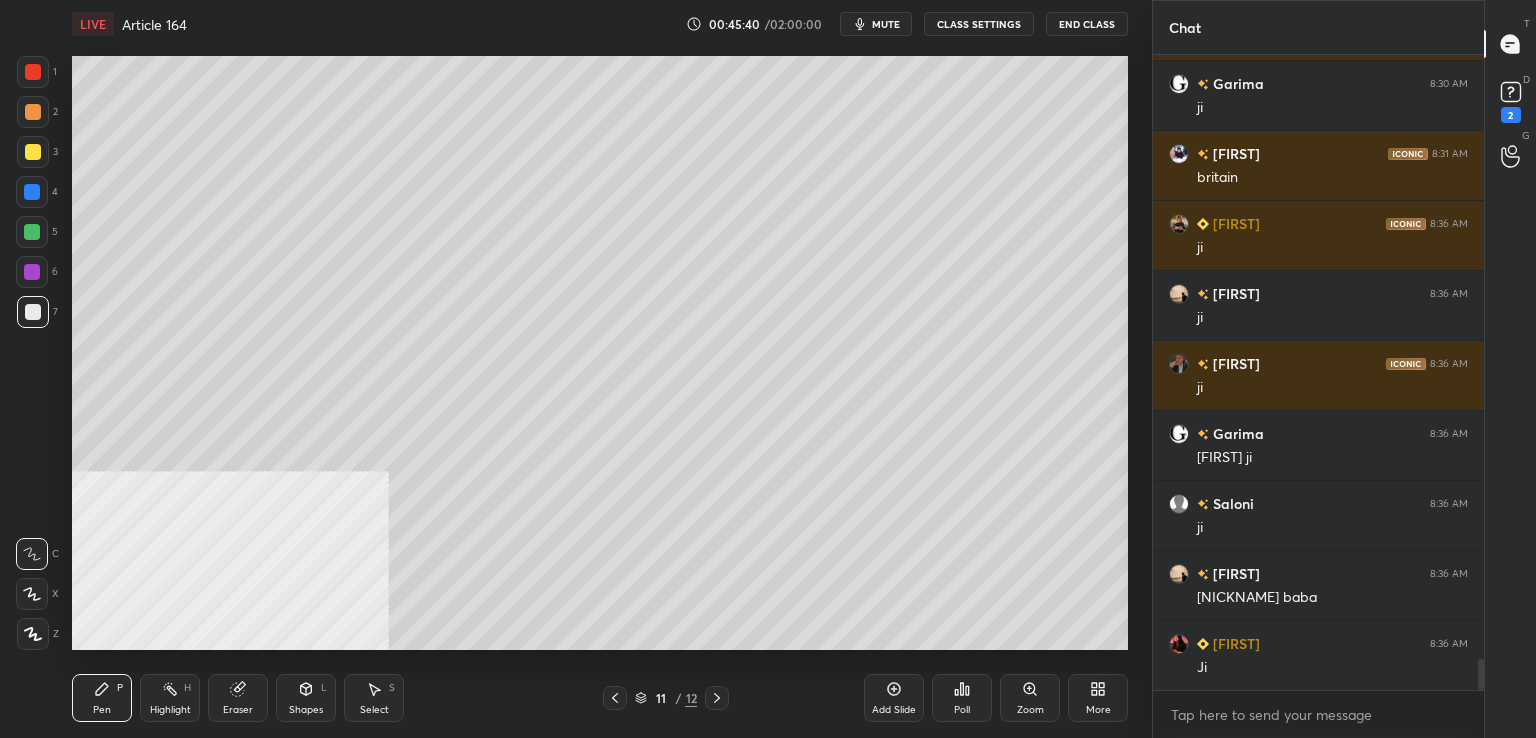 click at bounding box center (33, 312) 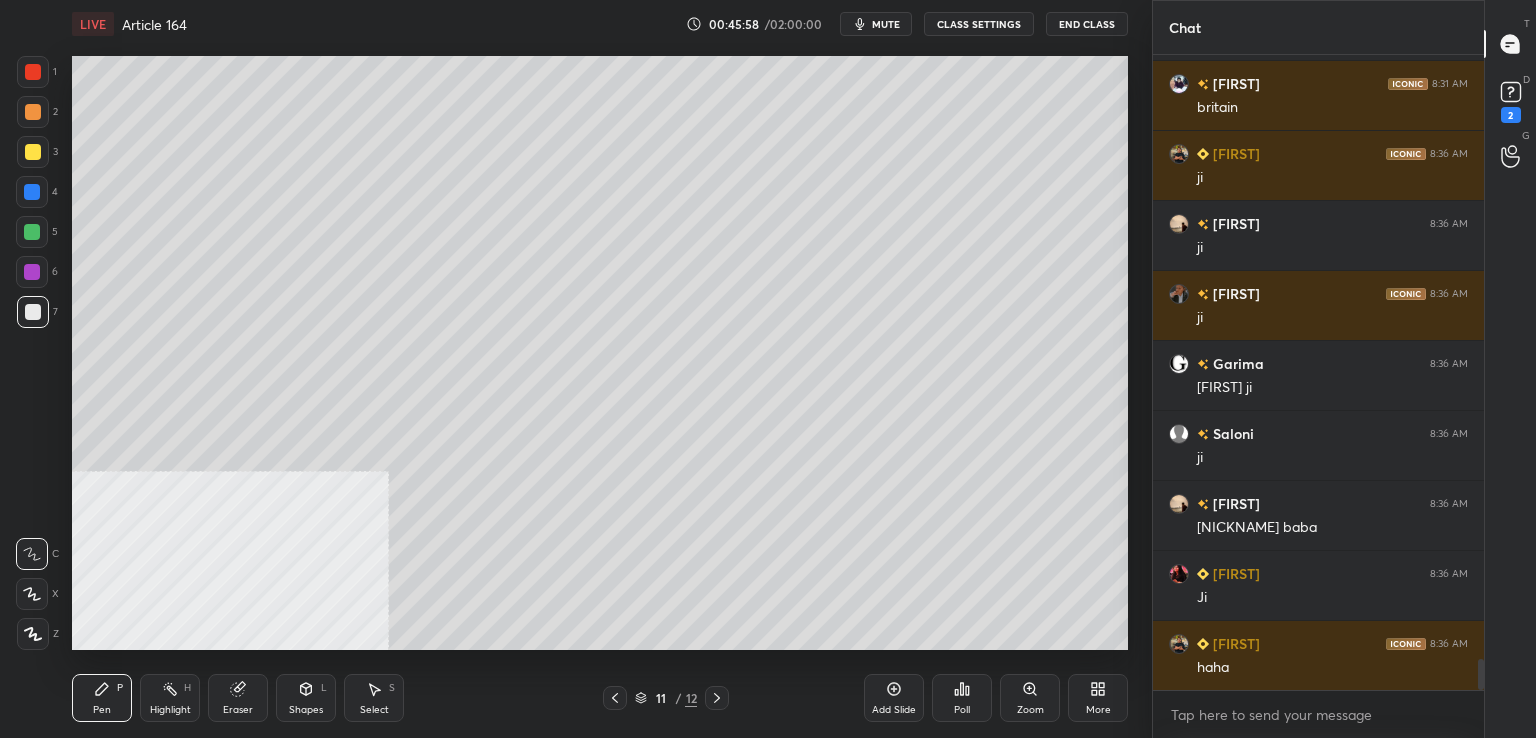 scroll, scrollTop: 12386, scrollLeft: 0, axis: vertical 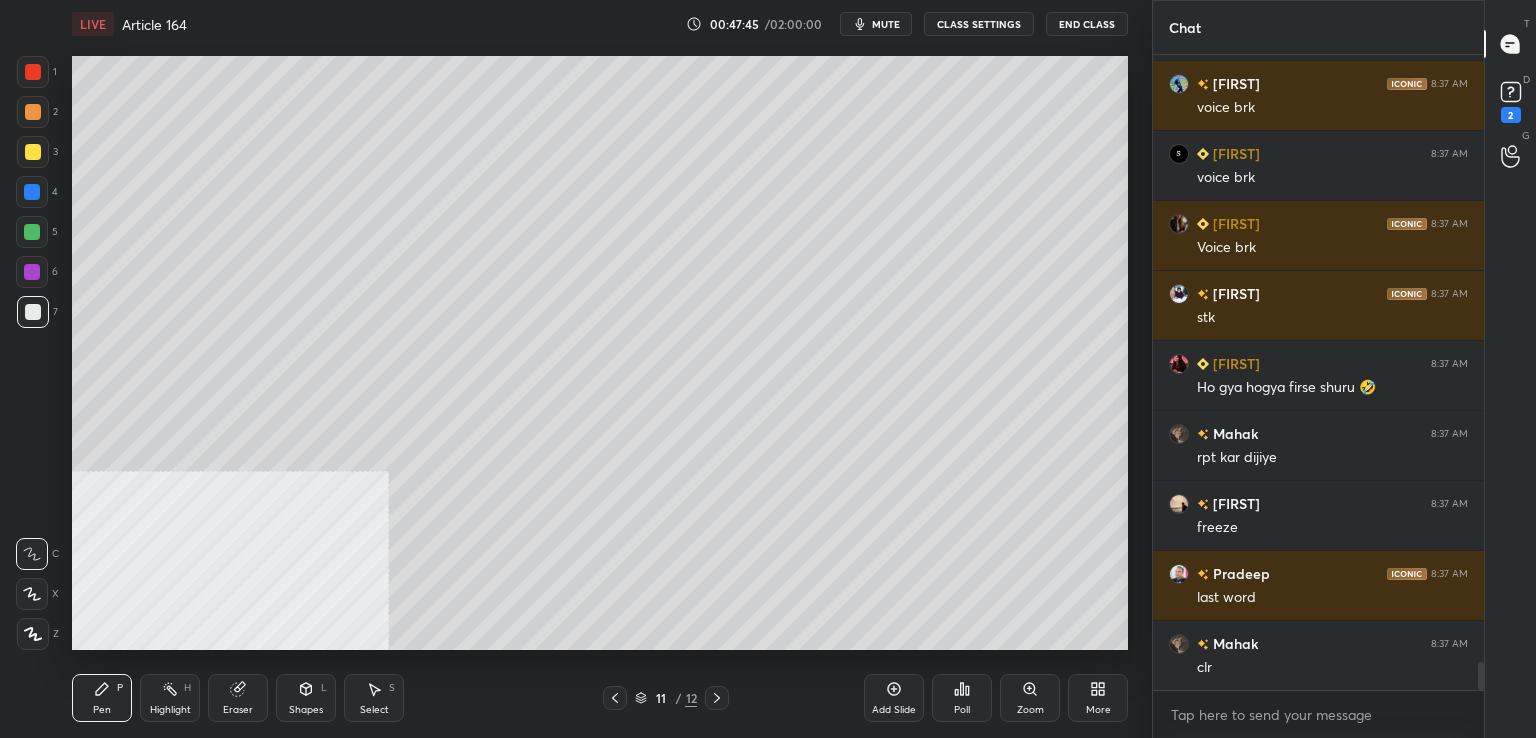 click 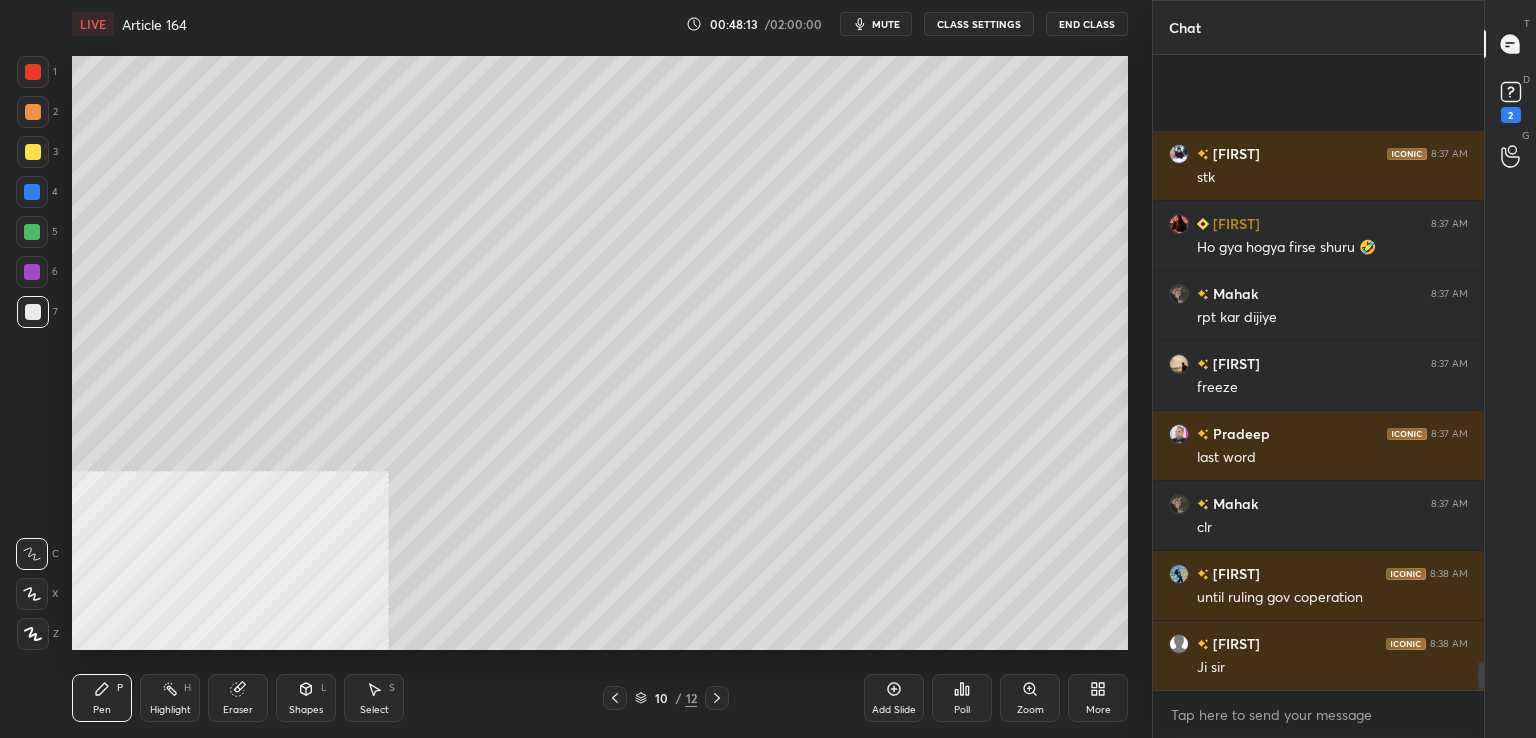 scroll, scrollTop: 13996, scrollLeft: 0, axis: vertical 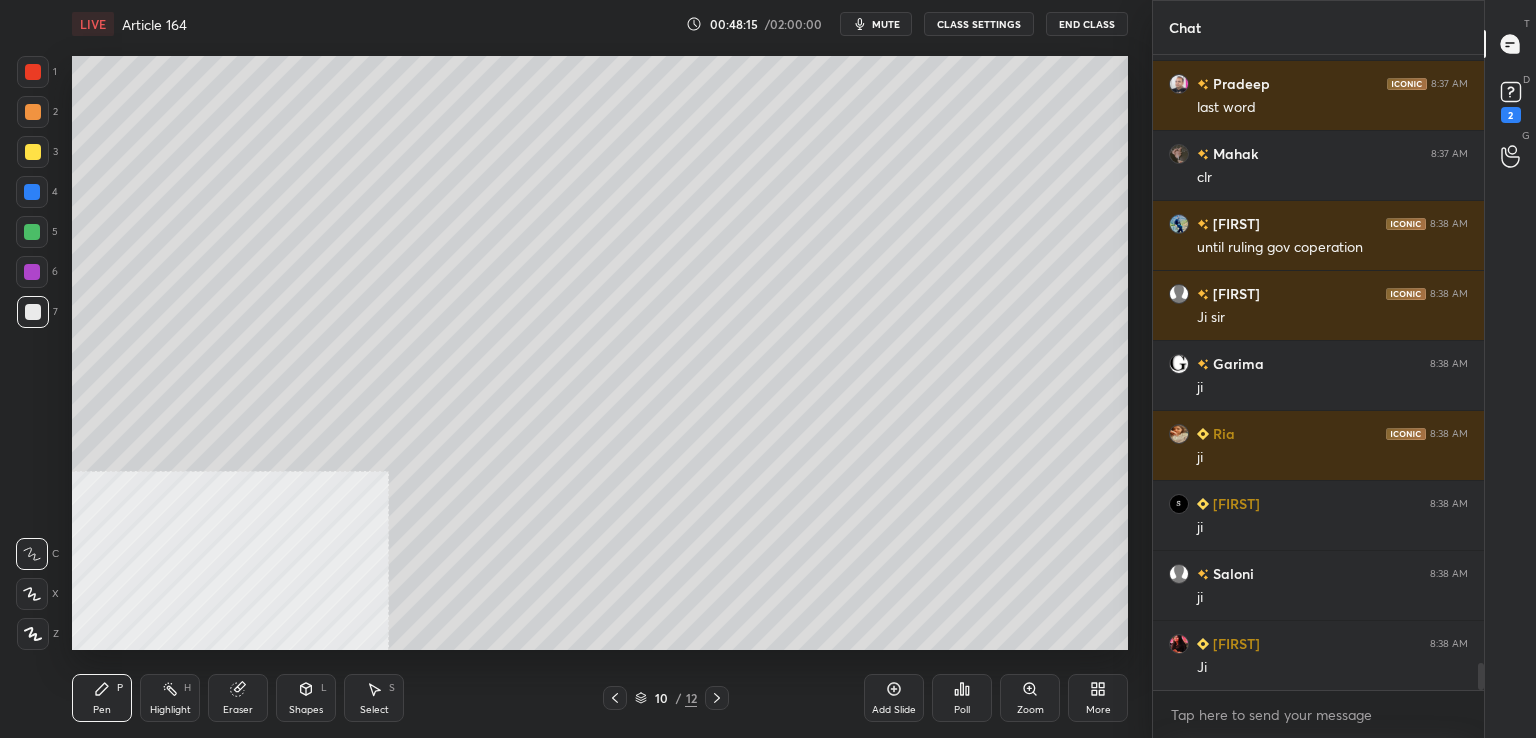 click at bounding box center [33, 312] 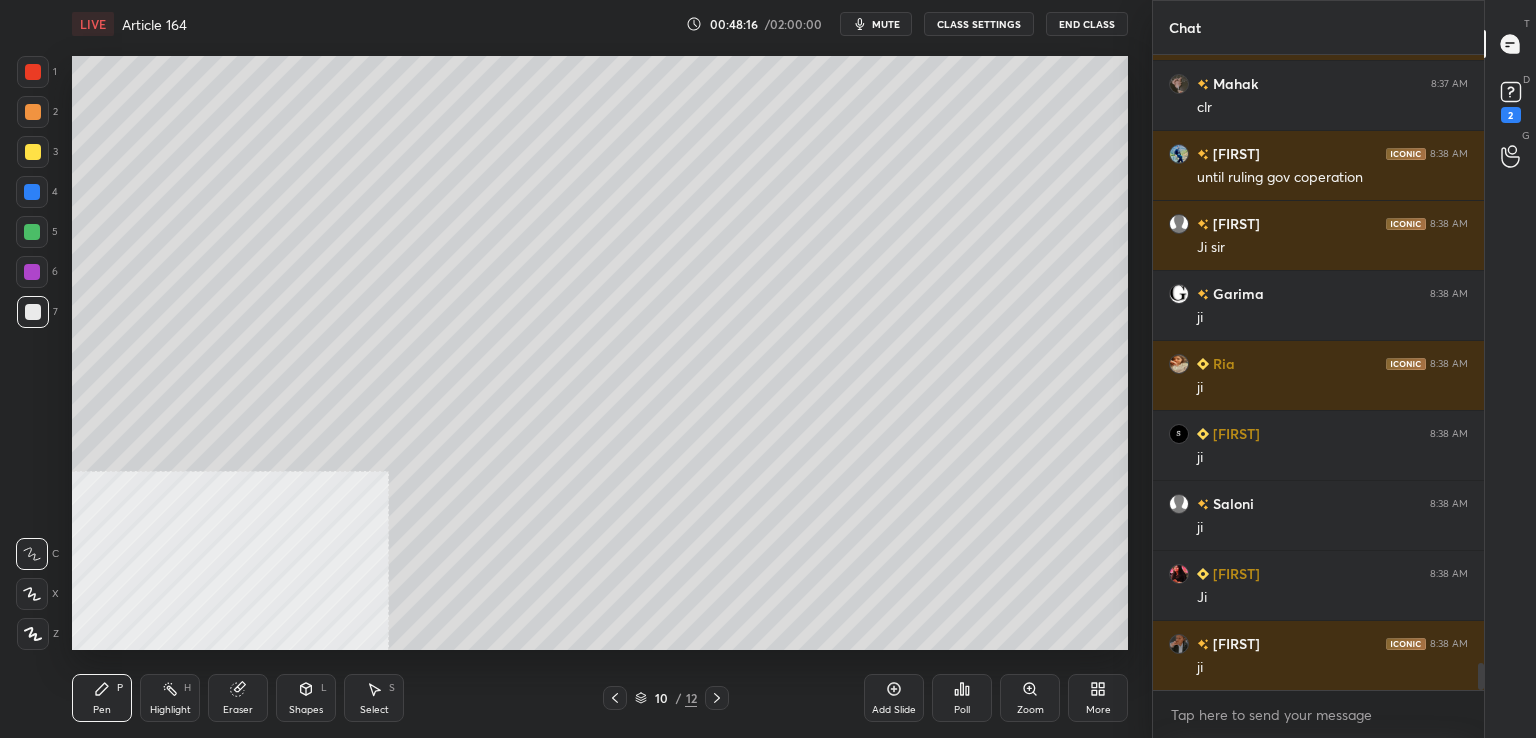 scroll, scrollTop: 14276, scrollLeft: 0, axis: vertical 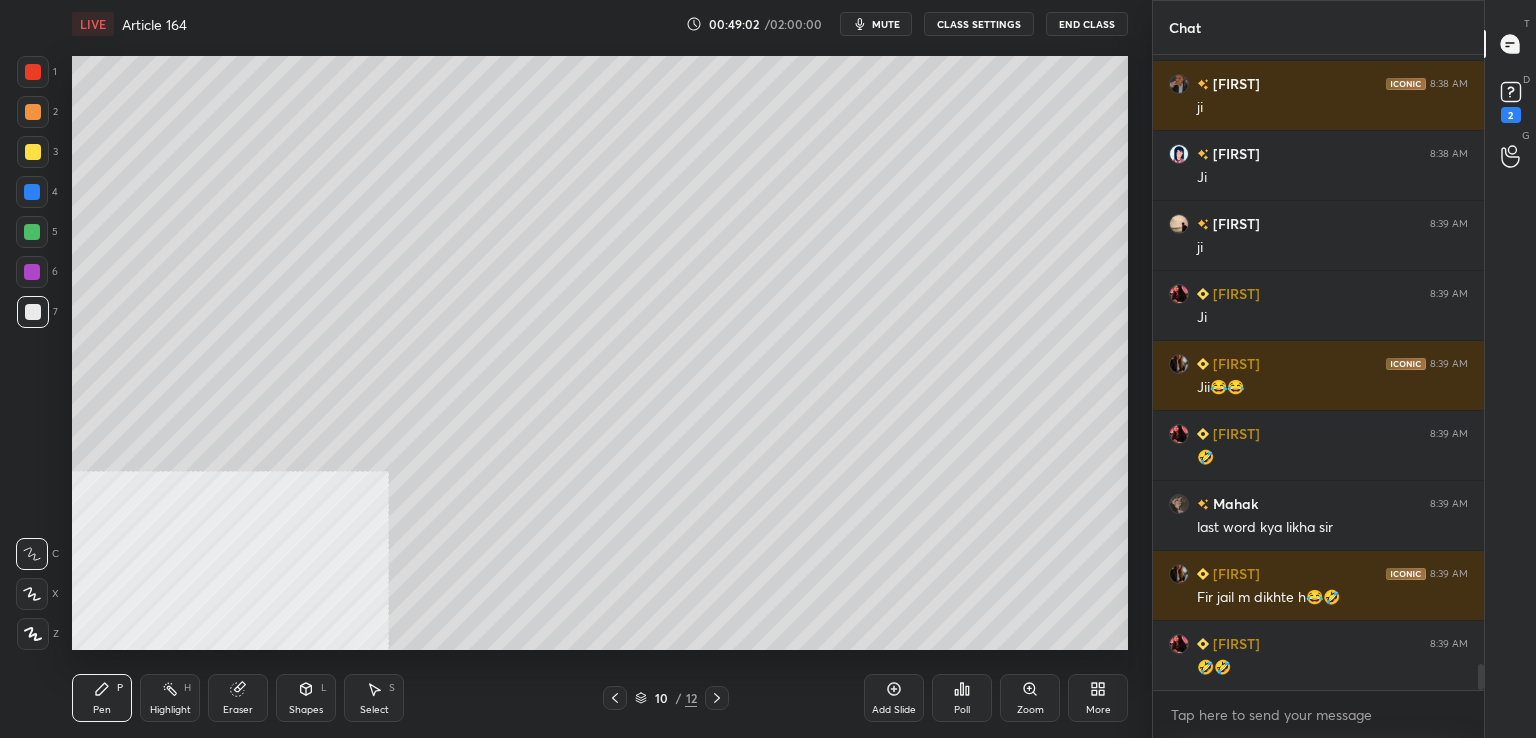 click 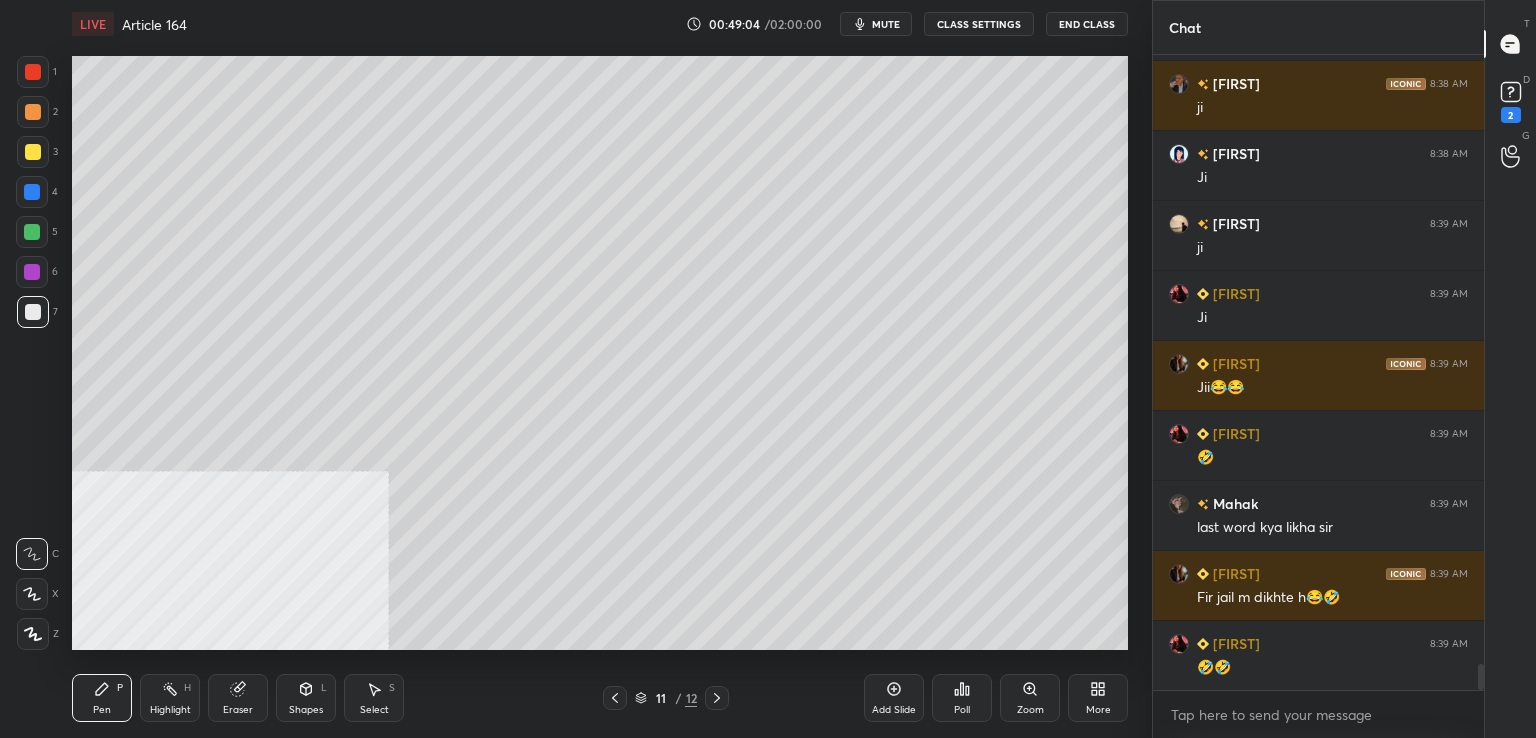 drag, startPoint x: 891, startPoint y: 697, endPoint x: 887, endPoint y: 681, distance: 16.492422 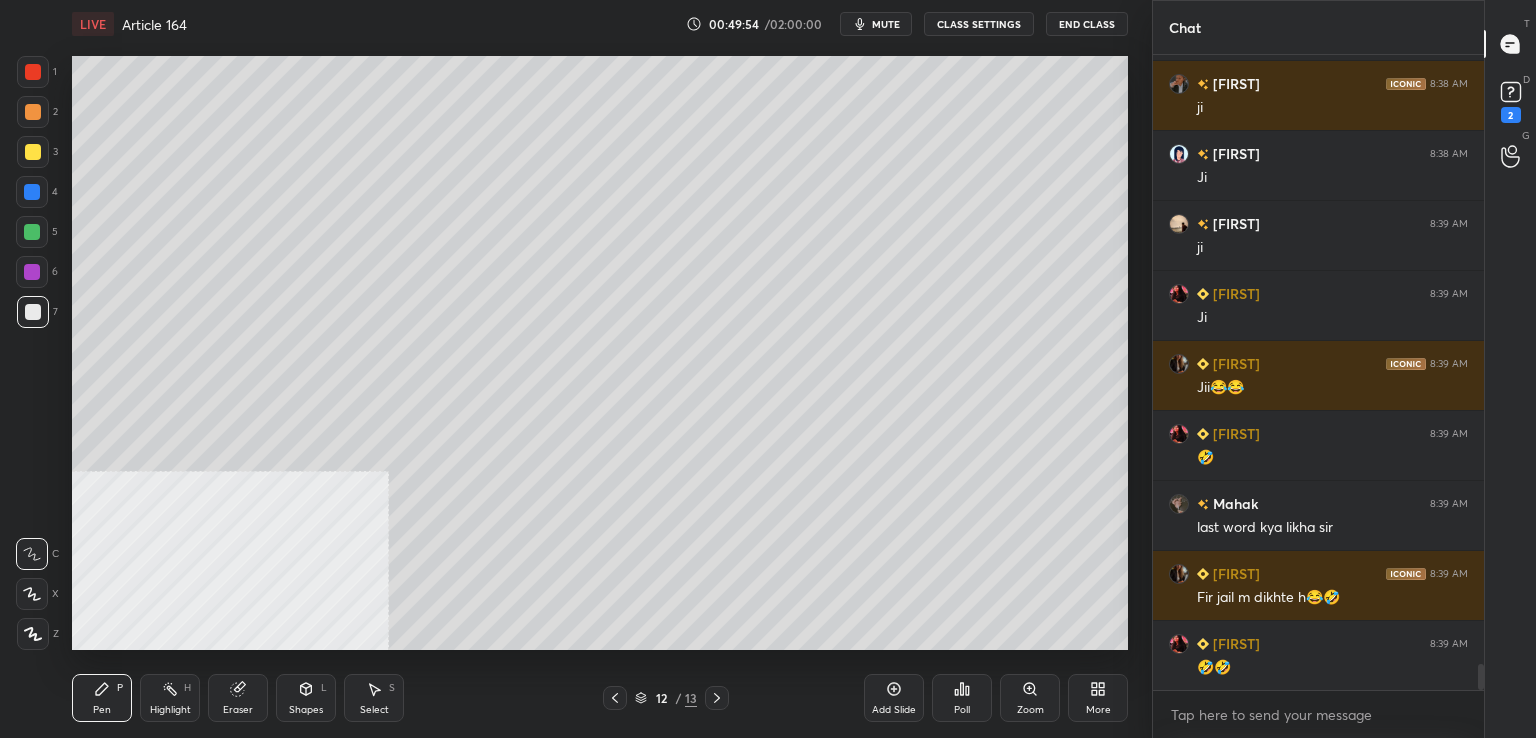 click at bounding box center (33, 152) 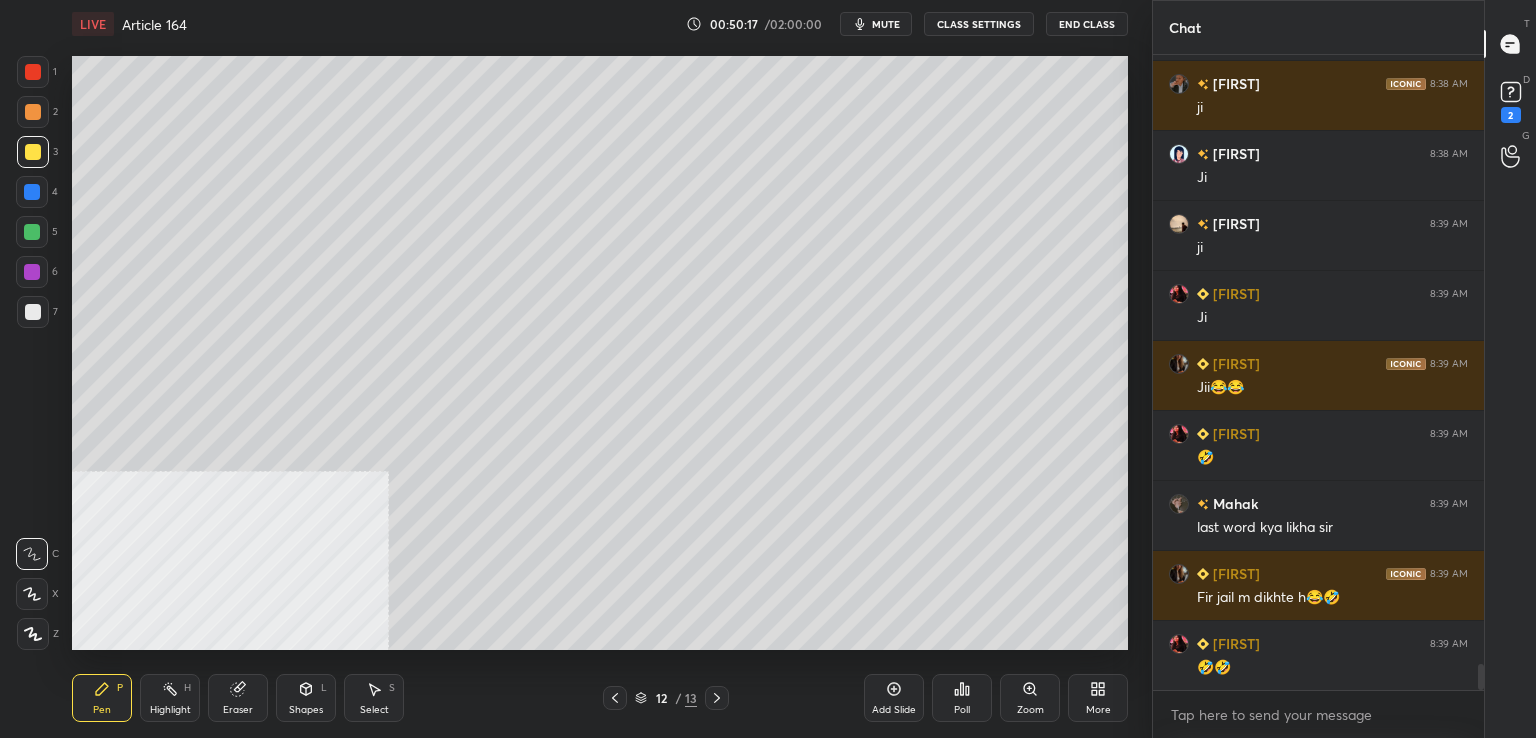 drag, startPoint x: 33, startPoint y: 69, endPoint x: 59, endPoint y: 77, distance: 27.202942 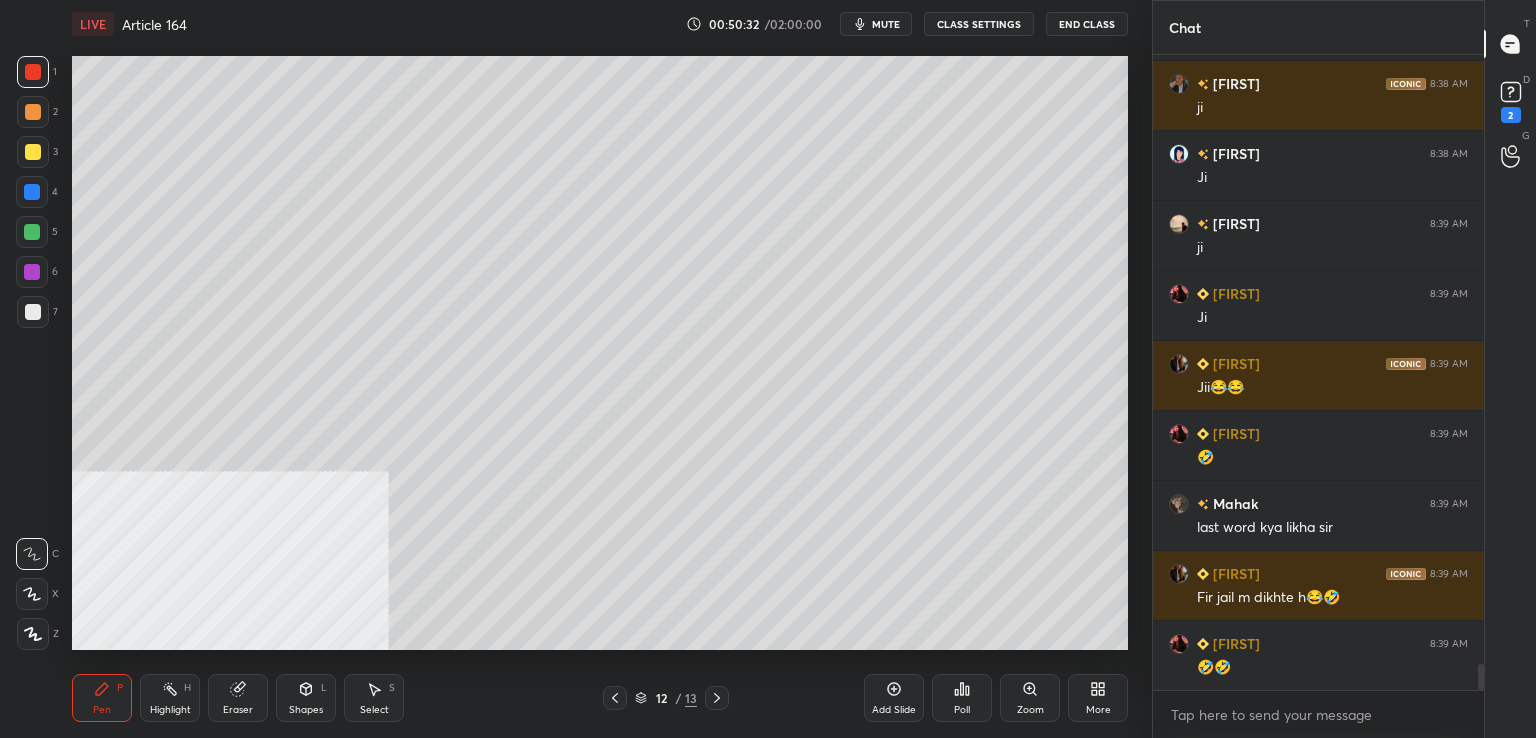 scroll, scrollTop: 14836, scrollLeft: 0, axis: vertical 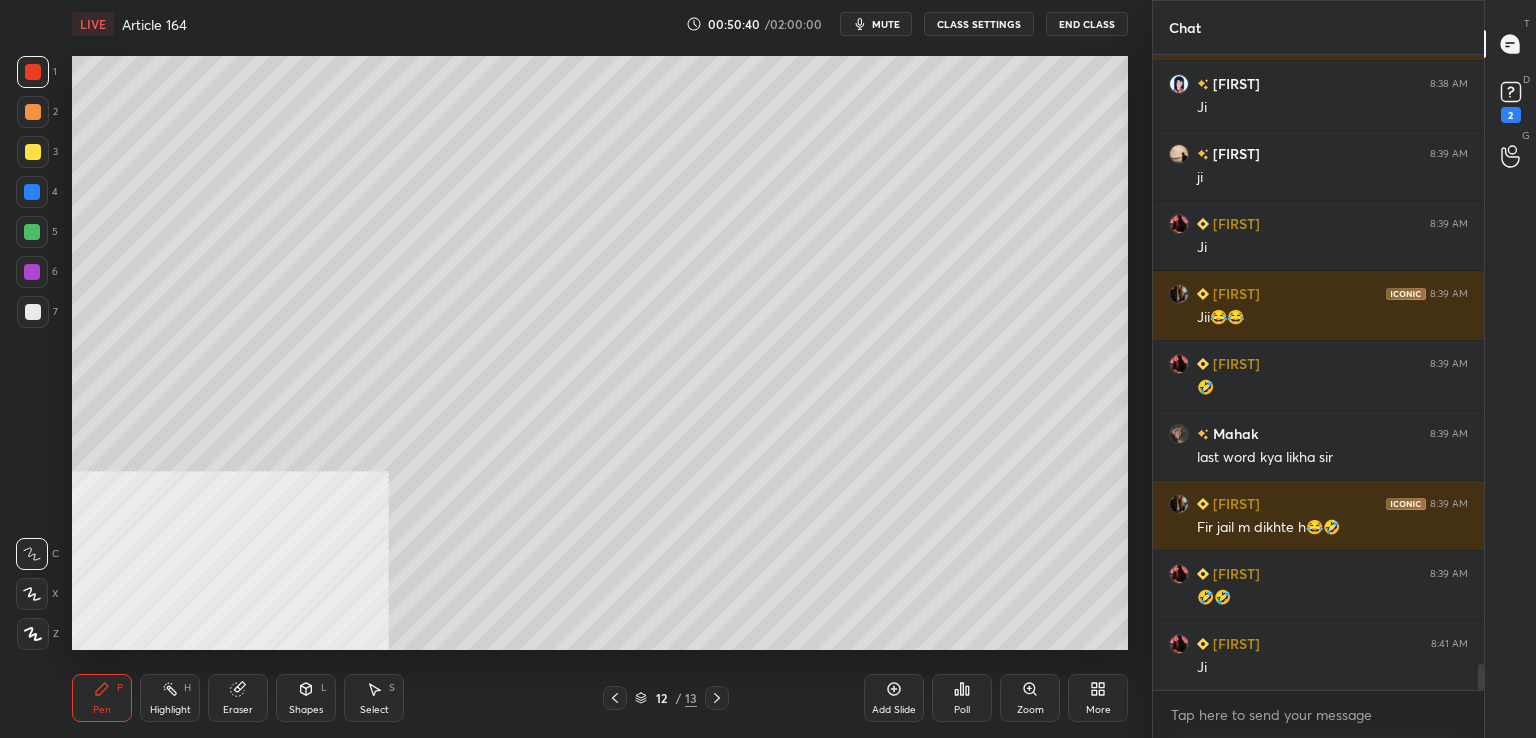 drag, startPoint x: 34, startPoint y: 313, endPoint x: 71, endPoint y: 317, distance: 37.215588 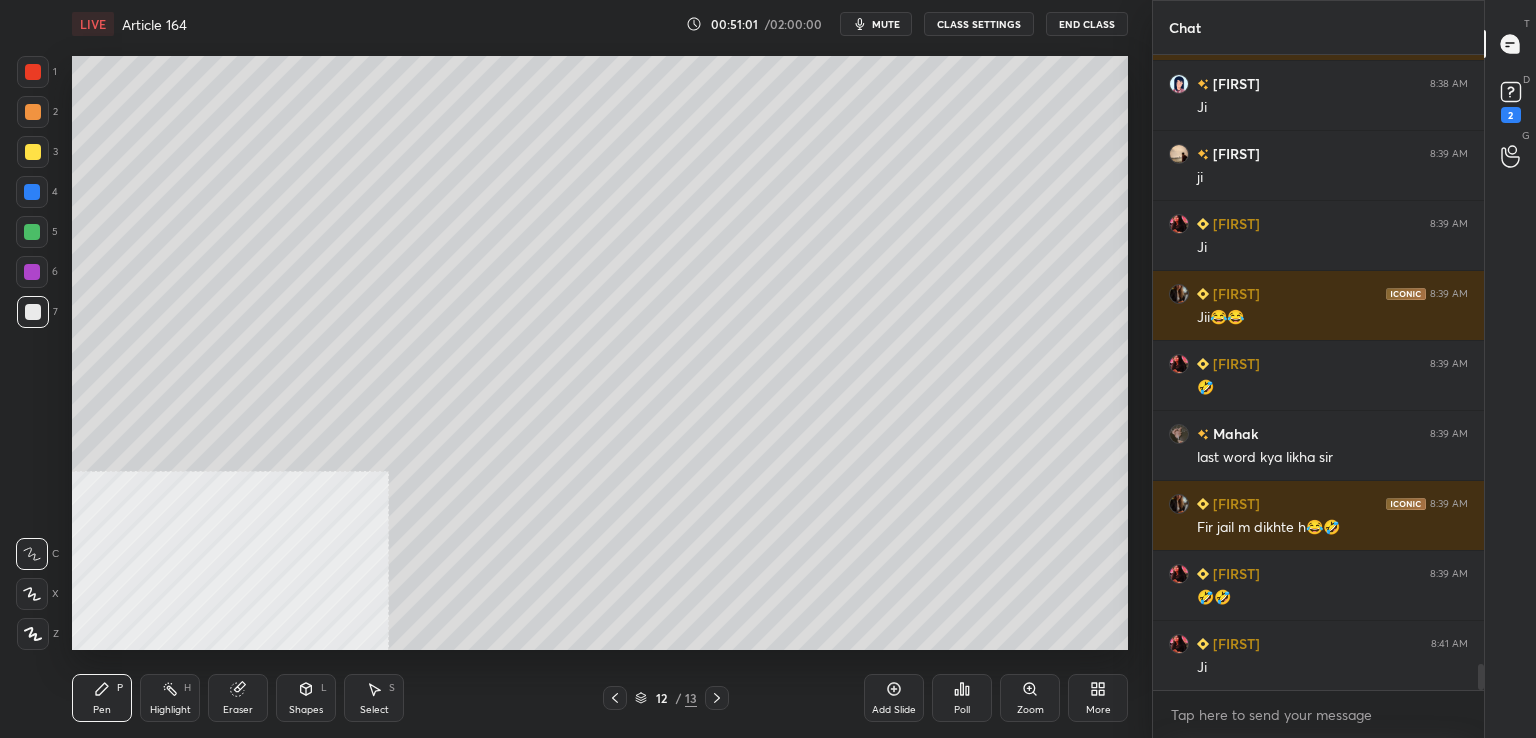drag, startPoint x: 36, startPoint y: 112, endPoint x: 50, endPoint y: 121, distance: 16.643316 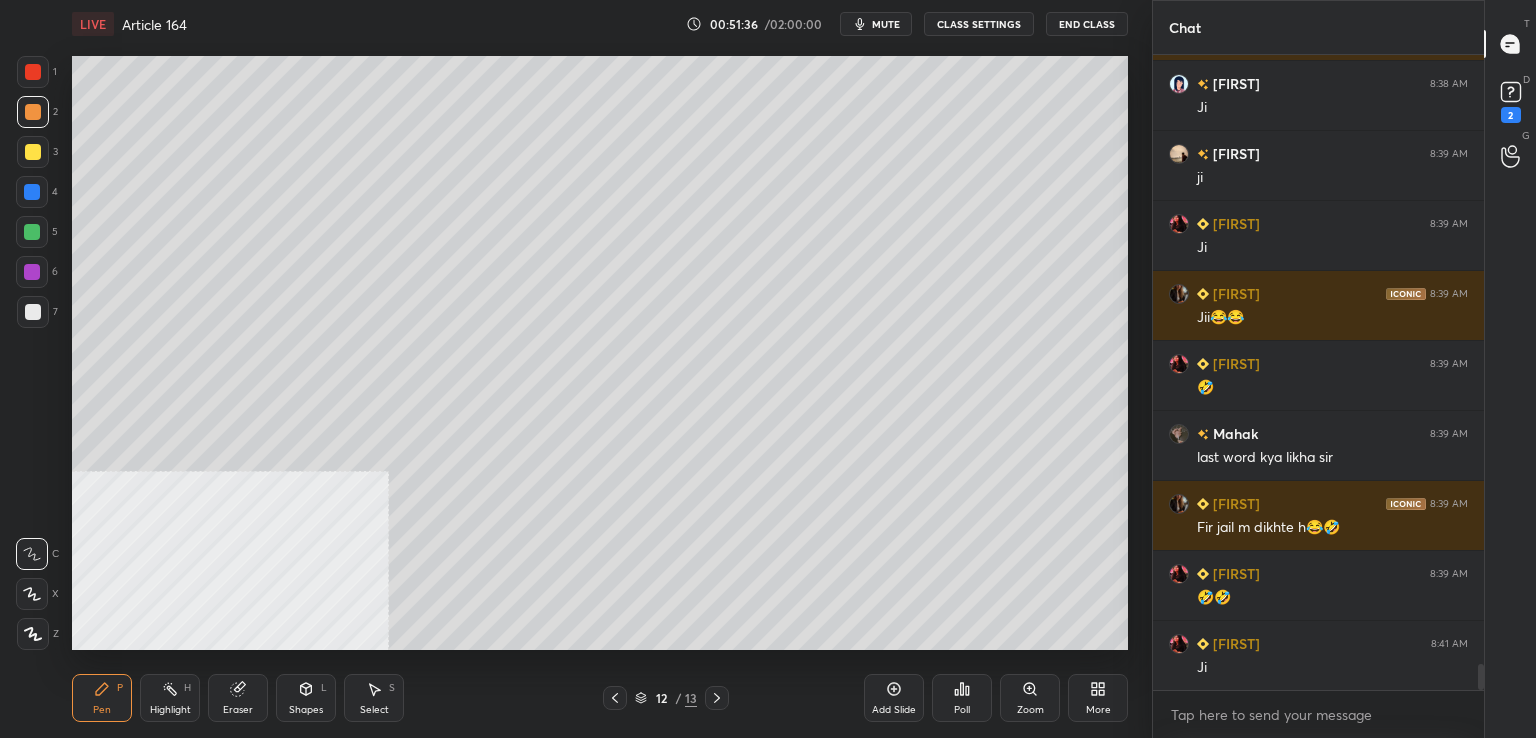 click at bounding box center (33, 312) 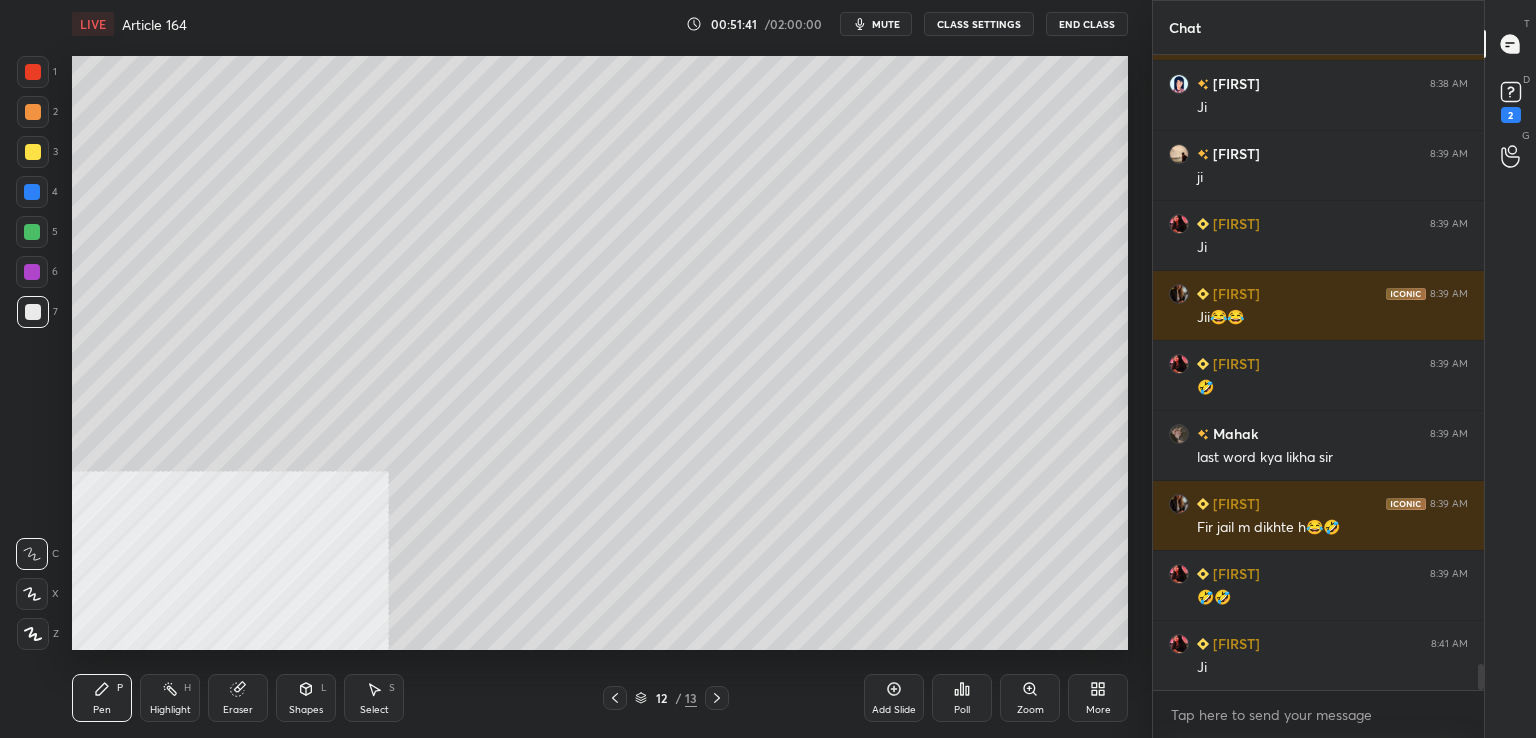 drag, startPoint x: 886, startPoint y: 689, endPoint x: 871, endPoint y: 661, distance: 31.764761 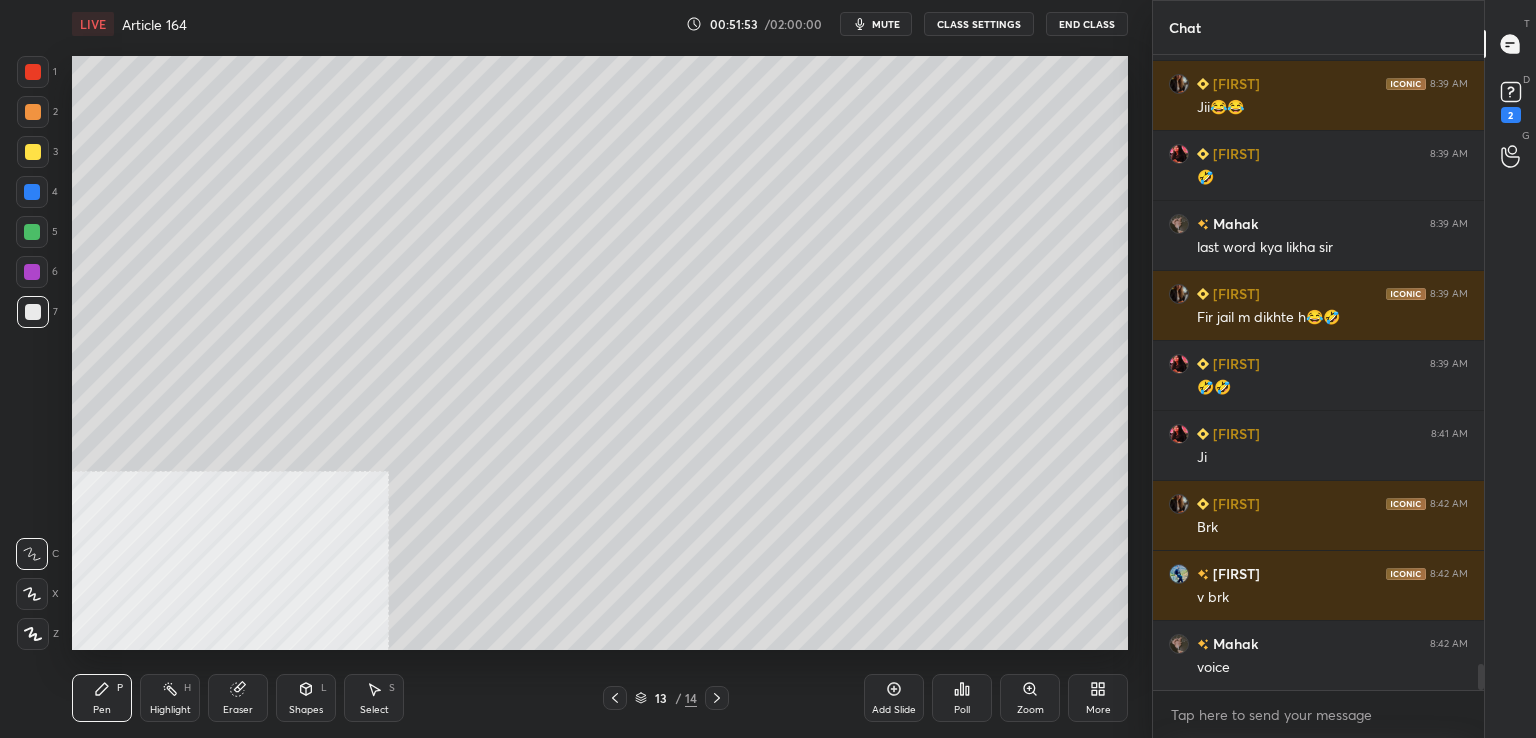 scroll, scrollTop: 15116, scrollLeft: 0, axis: vertical 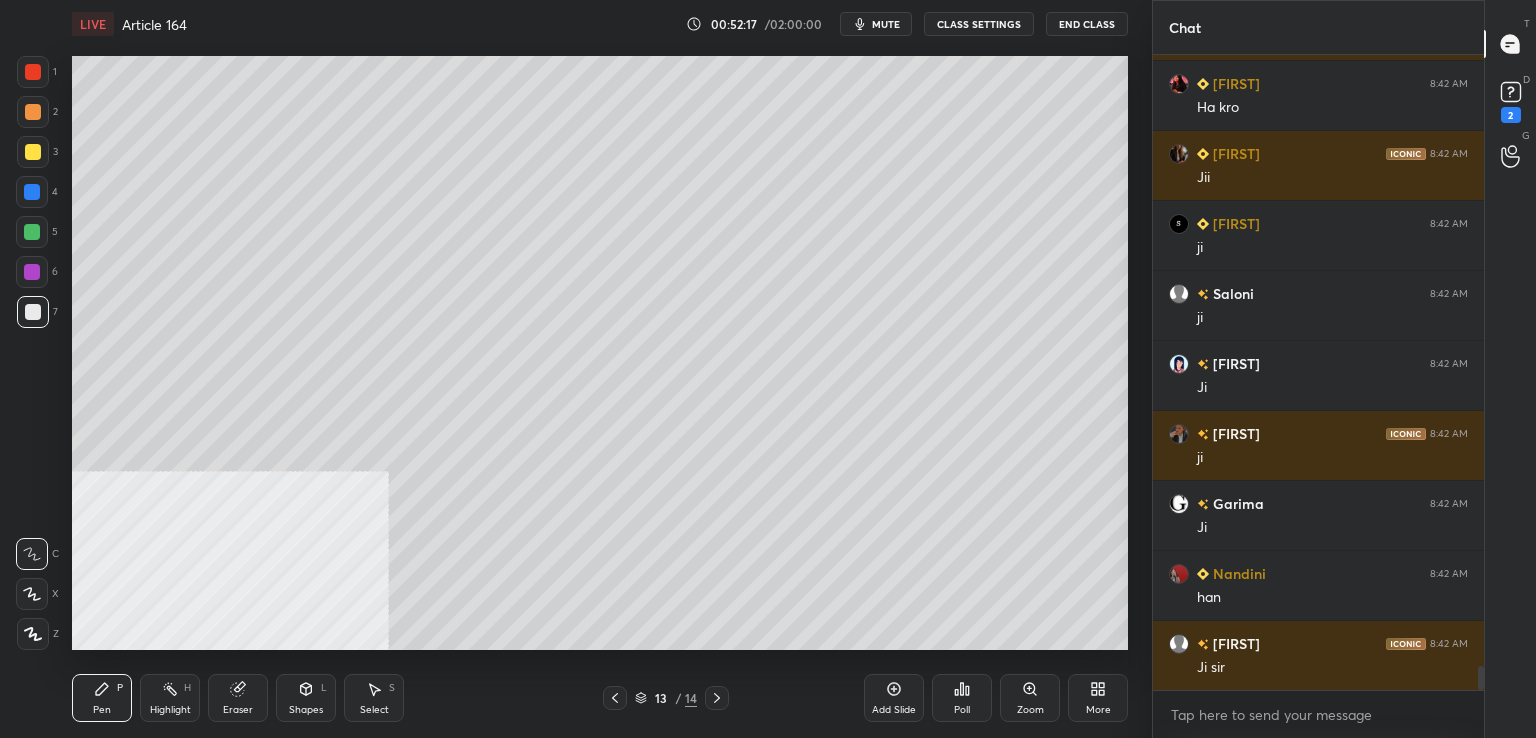click at bounding box center (33, 72) 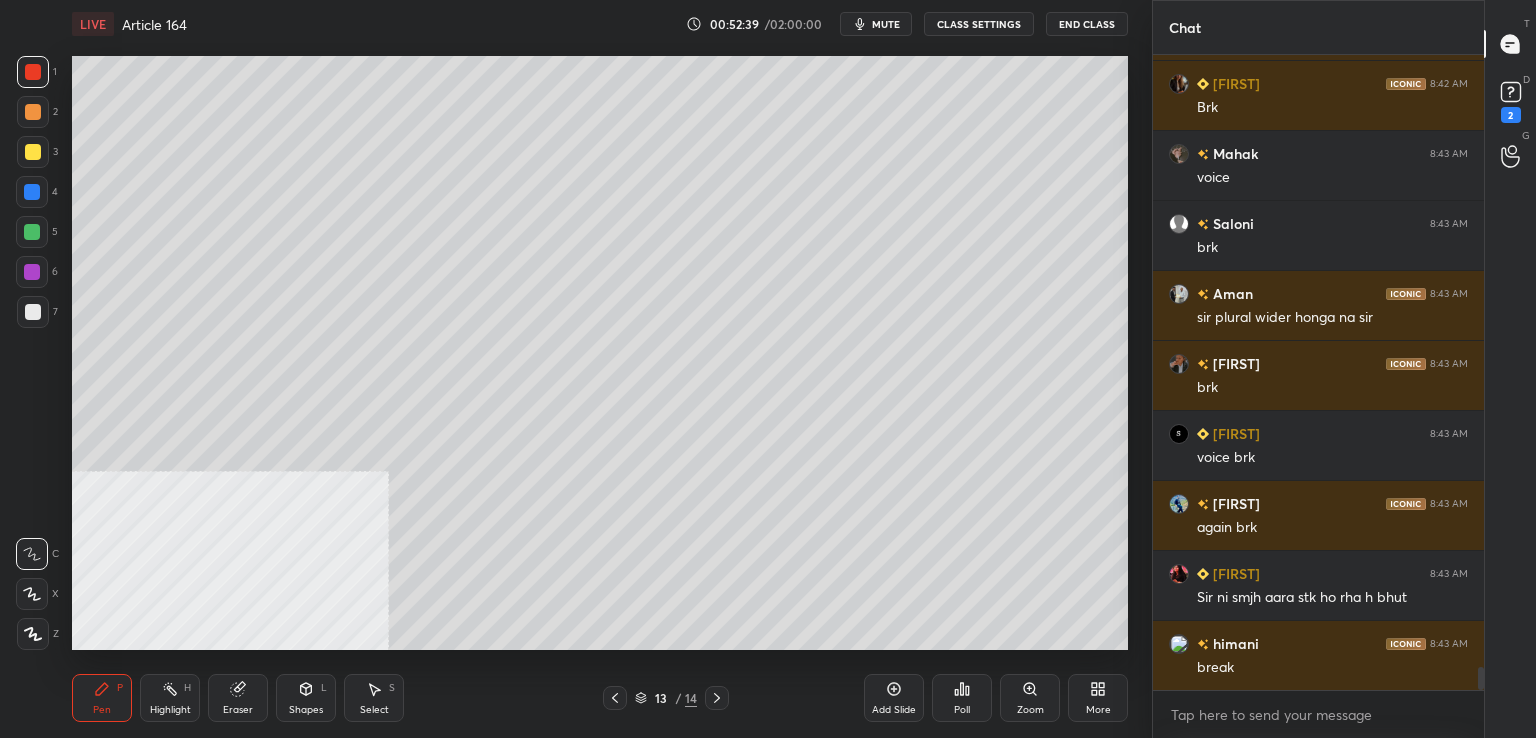 scroll, scrollTop: 16726, scrollLeft: 0, axis: vertical 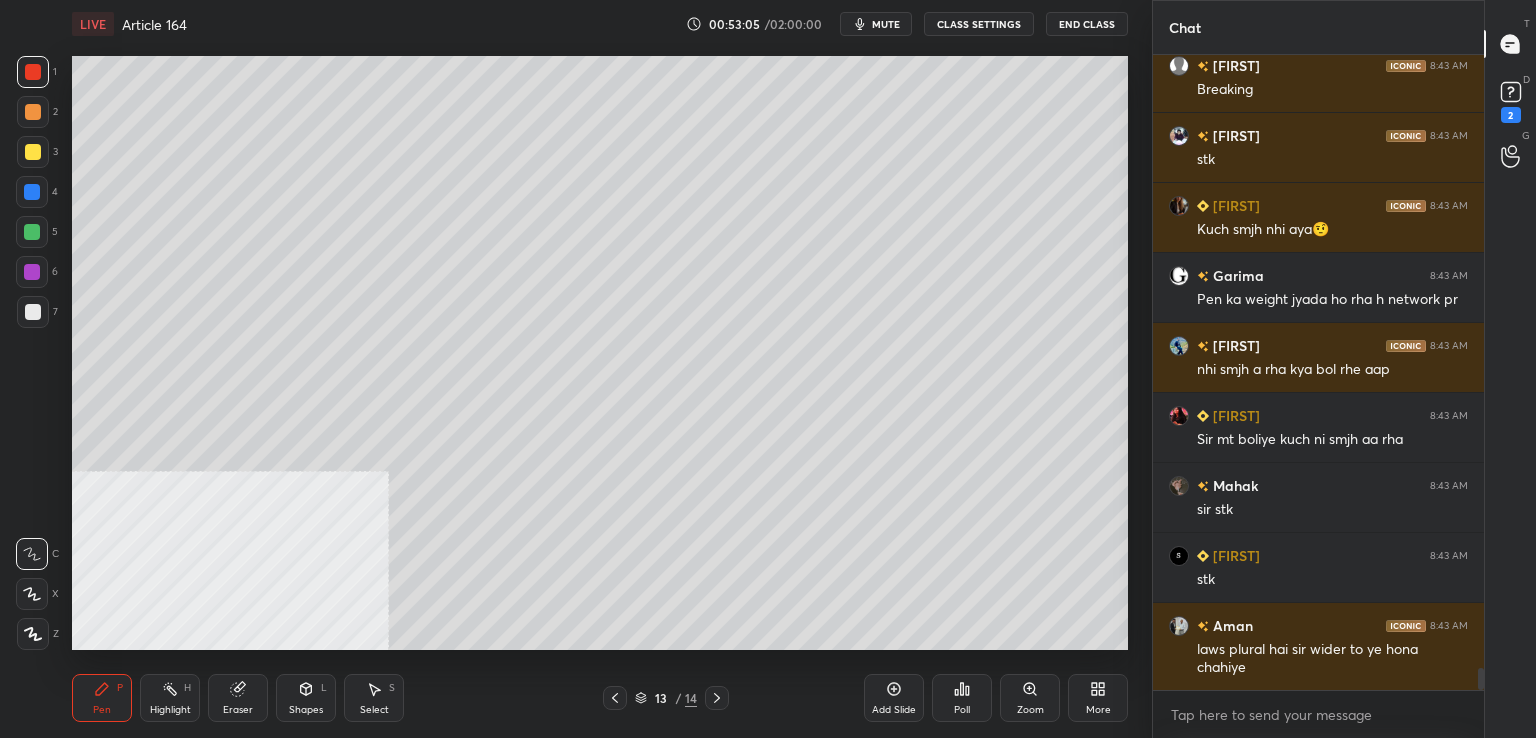 click 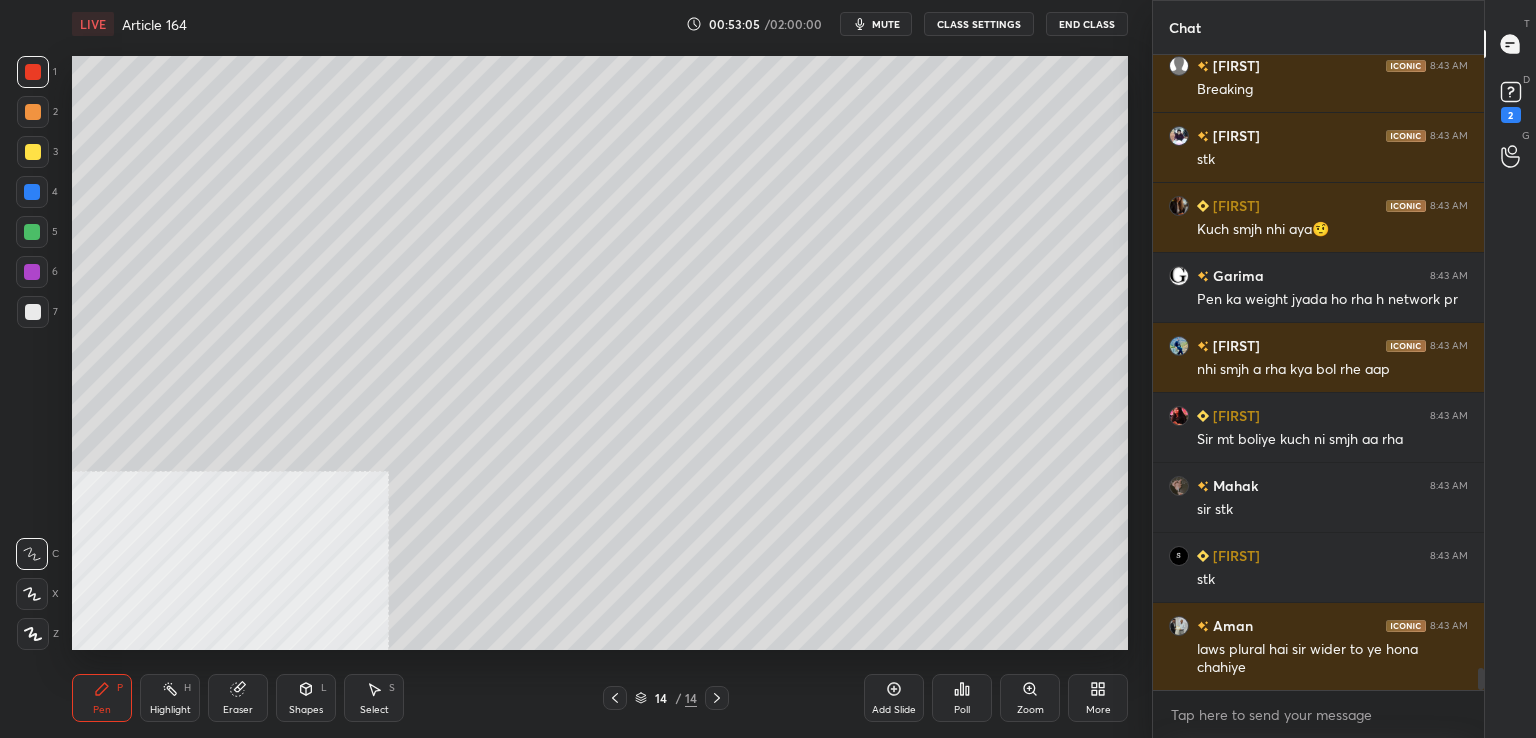 click 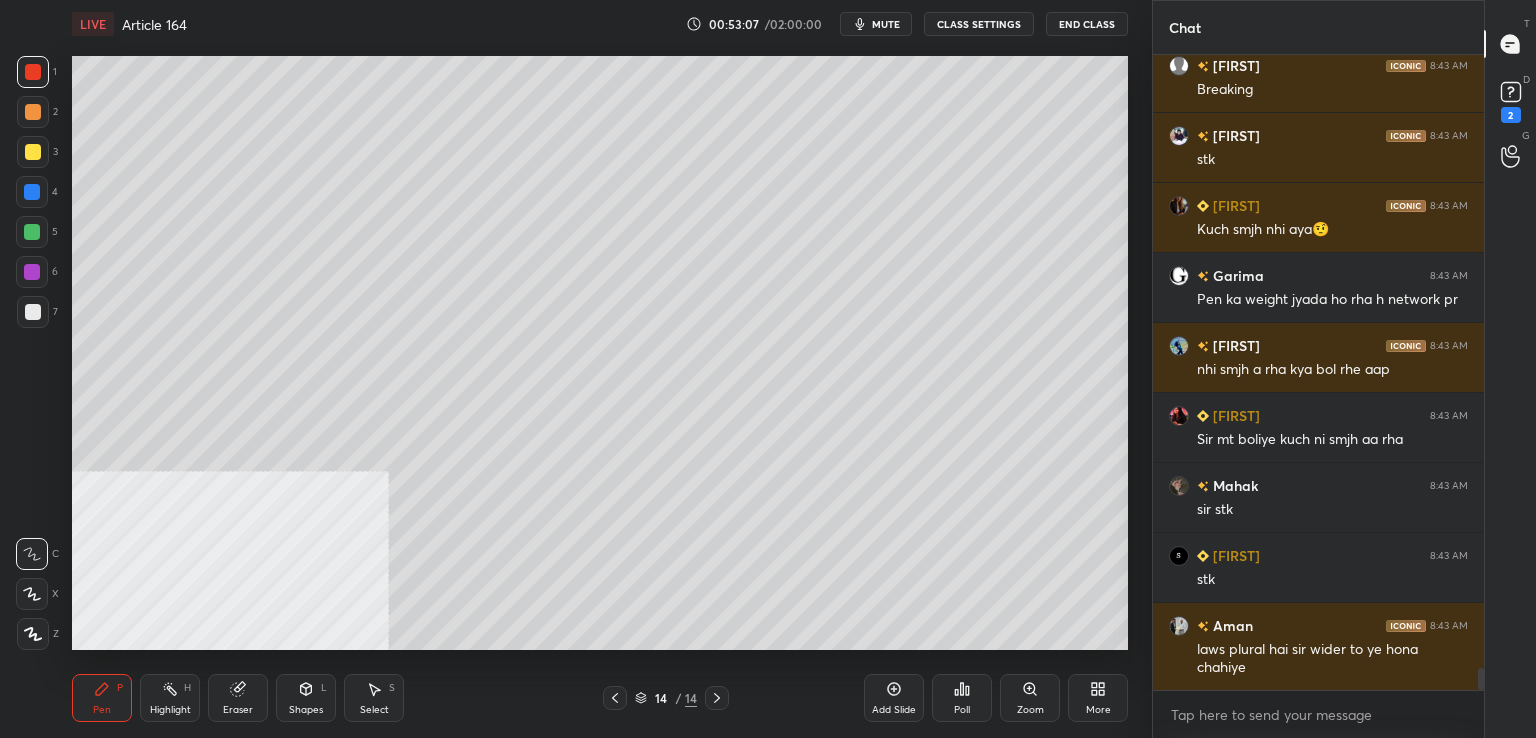drag, startPoint x: 38, startPoint y: 150, endPoint x: 64, endPoint y: 157, distance: 26.925823 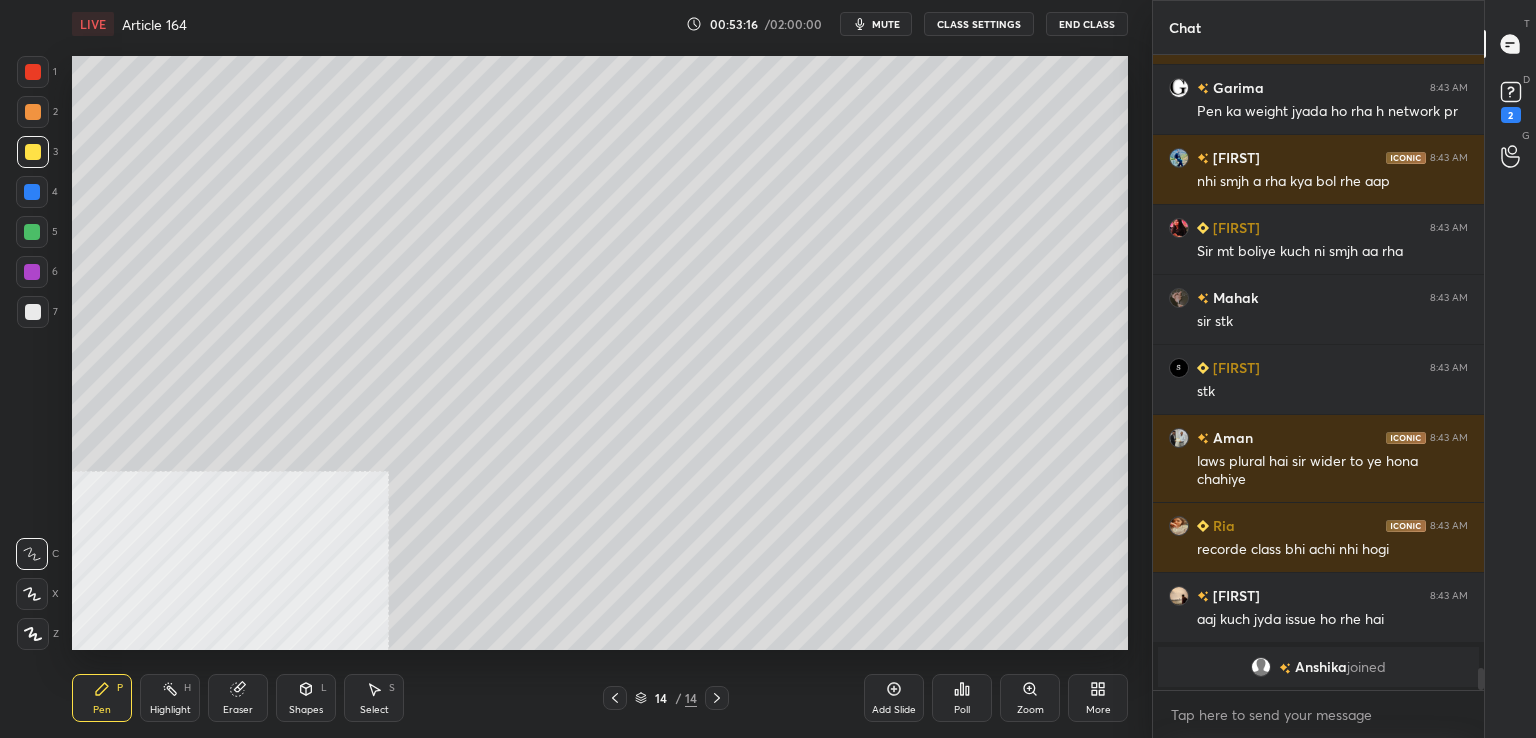 scroll, scrollTop: 15838, scrollLeft: 0, axis: vertical 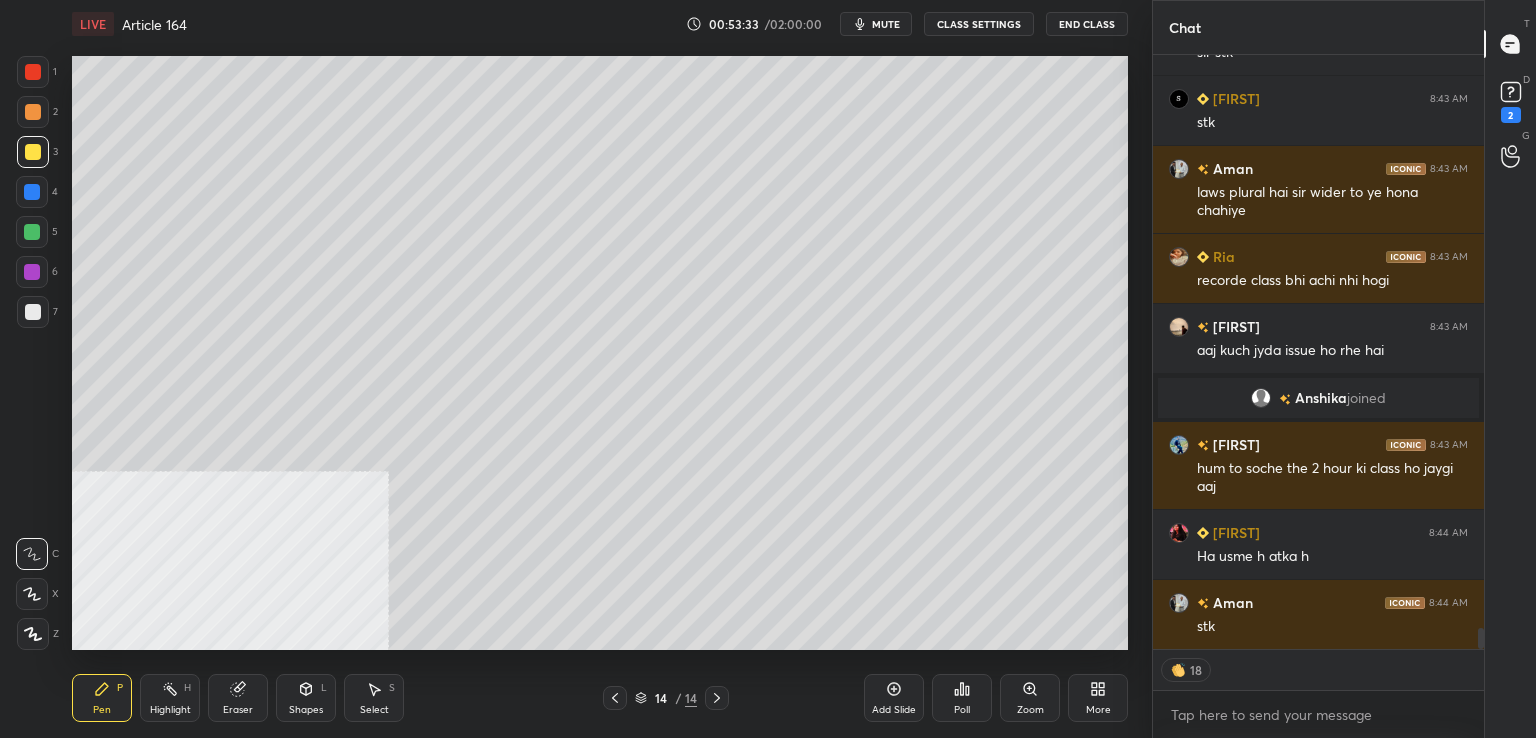 type on "x" 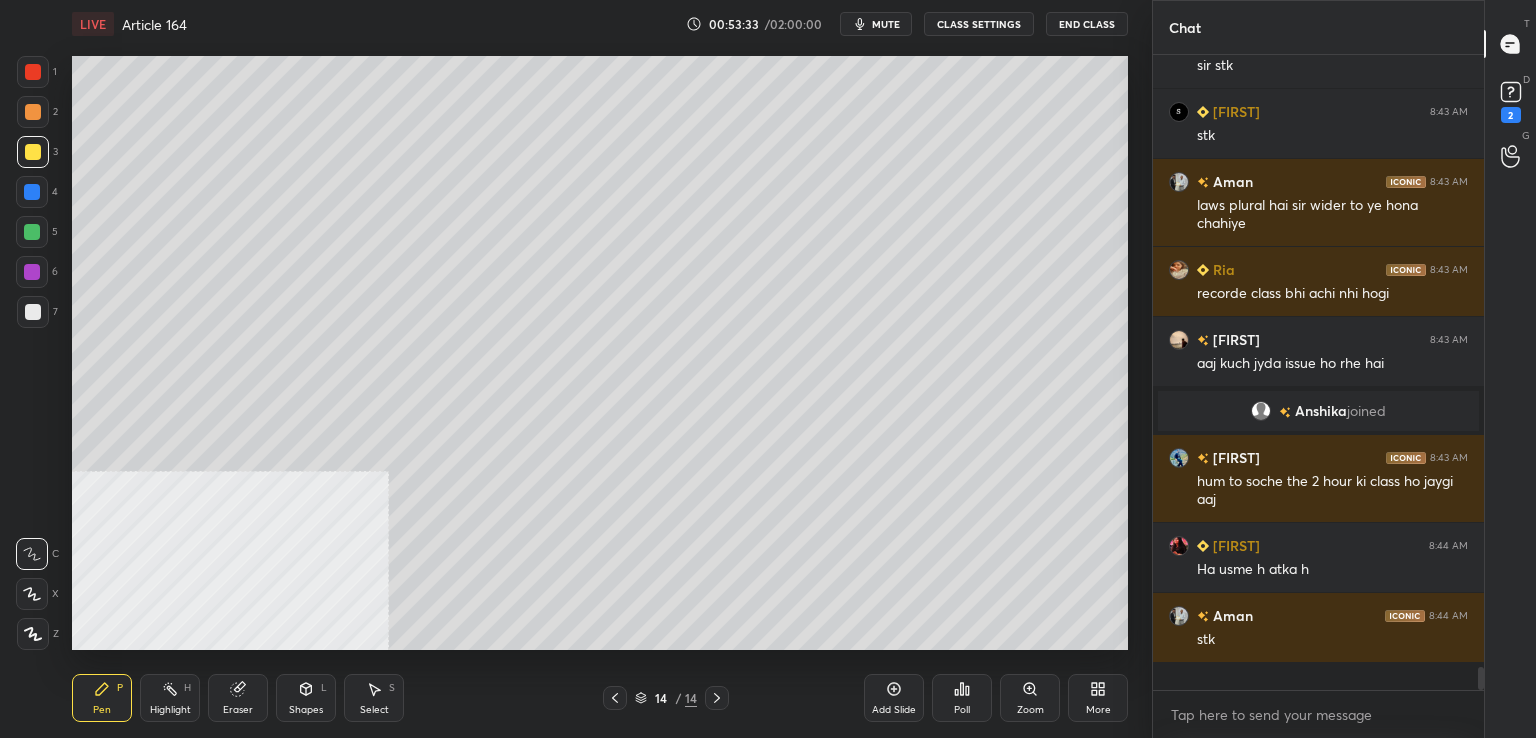 scroll, scrollTop: 6, scrollLeft: 6, axis: both 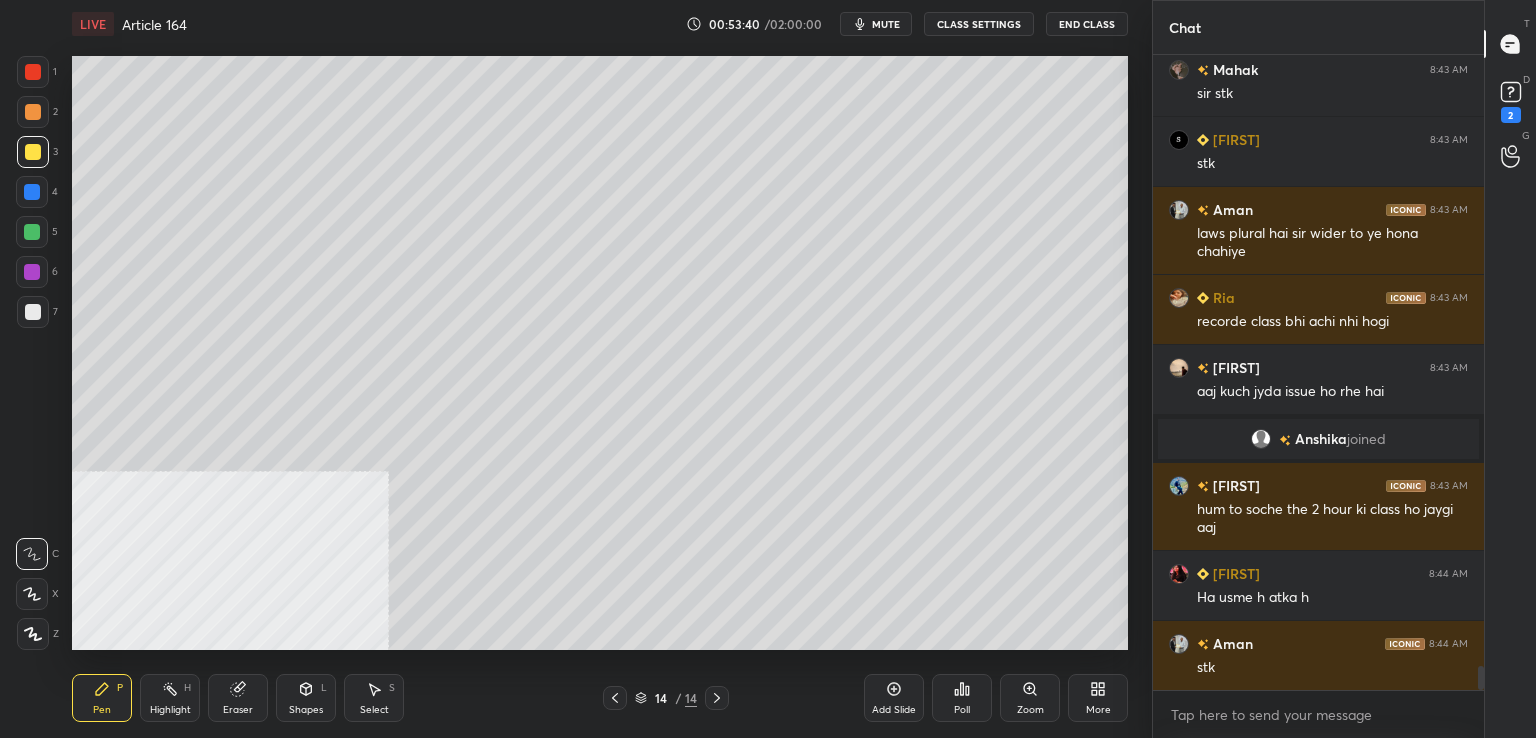 drag, startPoint x: 888, startPoint y: 690, endPoint x: 859, endPoint y: 657, distance: 43.931767 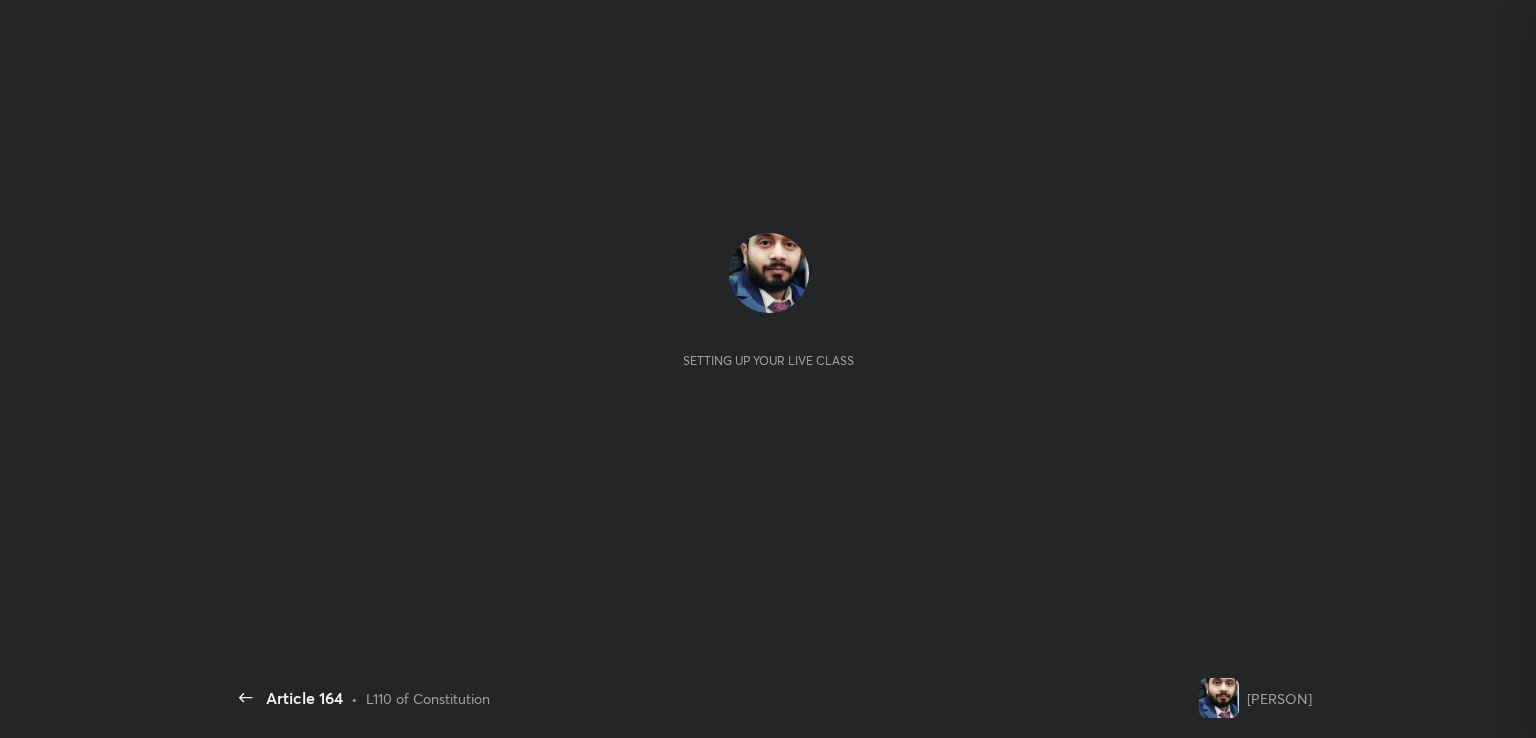 scroll, scrollTop: 0, scrollLeft: 0, axis: both 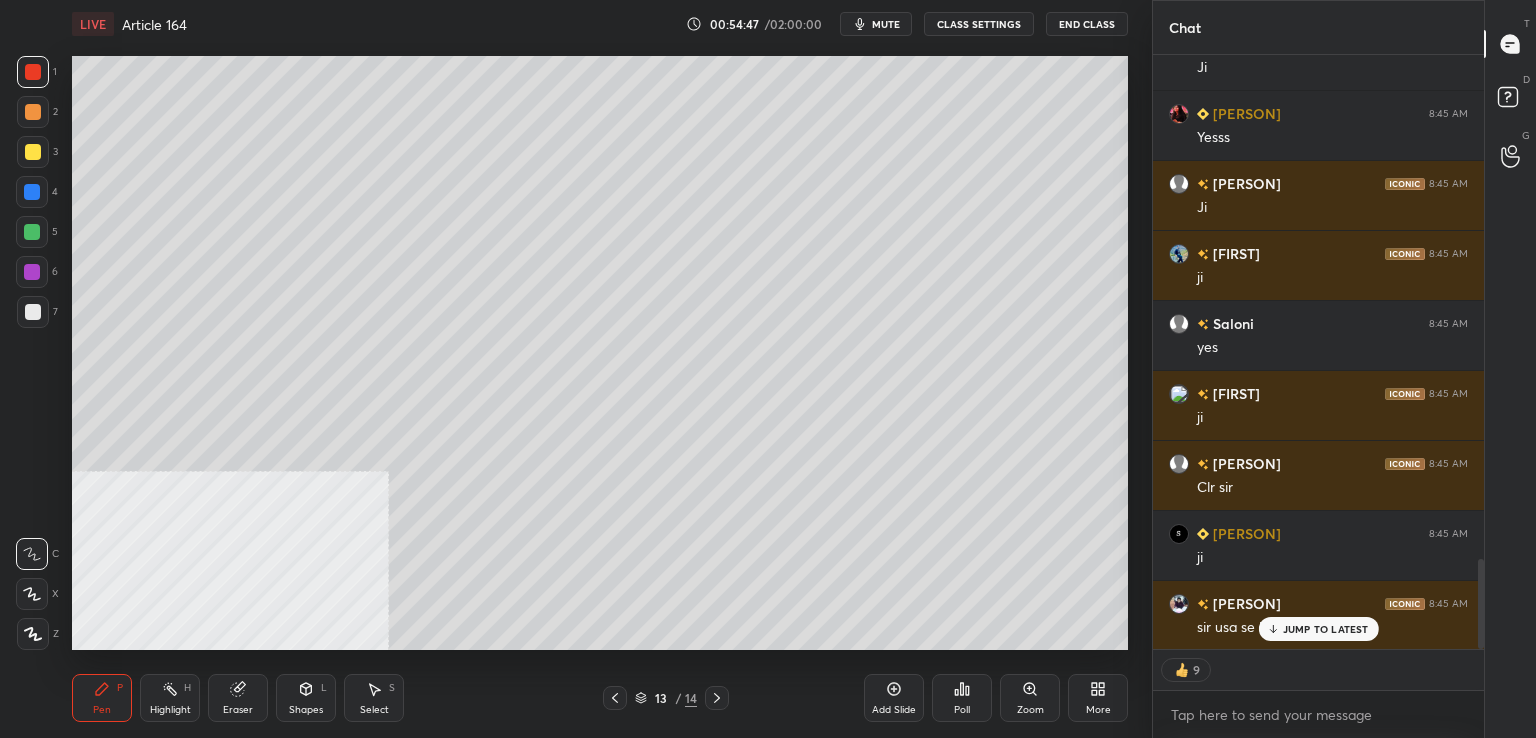 click 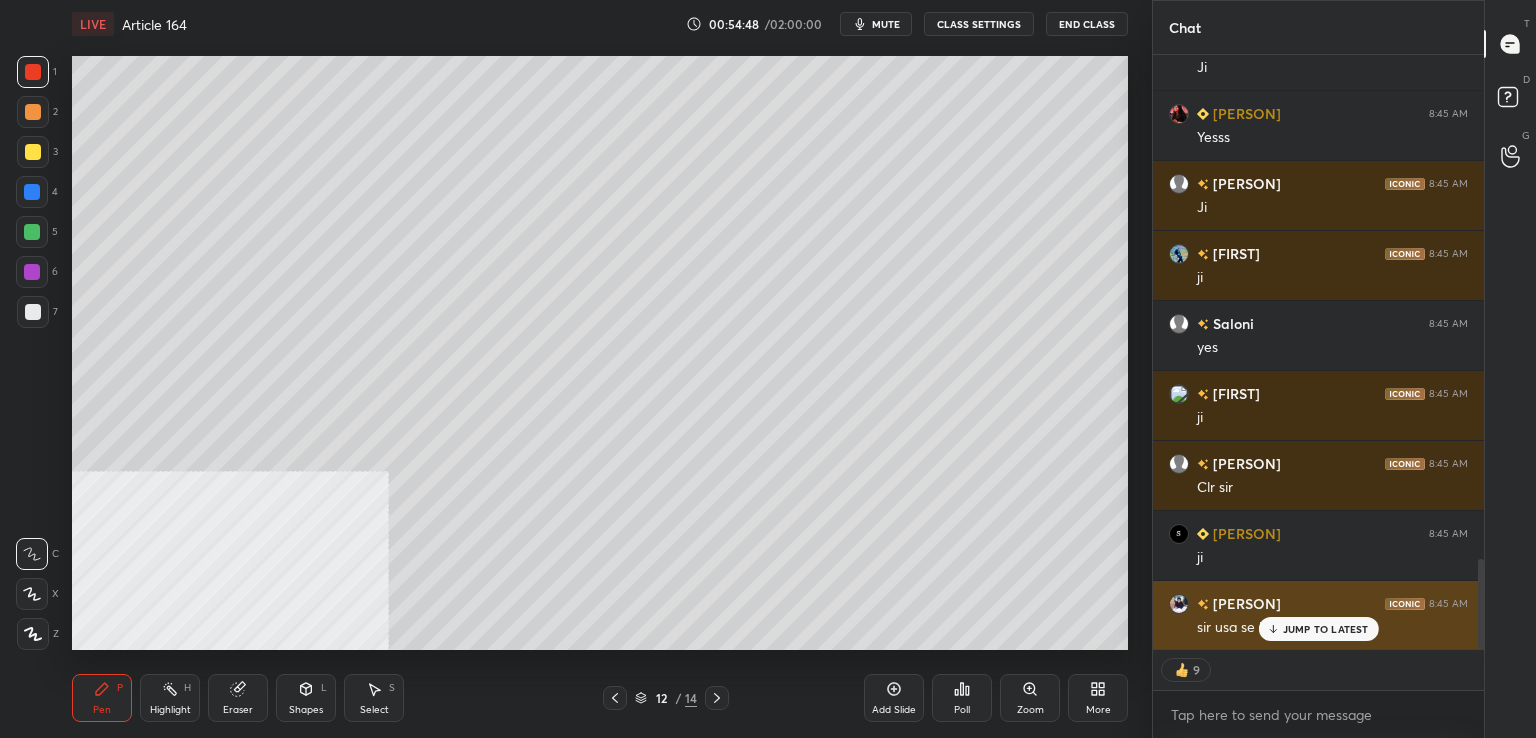 drag, startPoint x: 1317, startPoint y: 629, endPoint x: 1162, endPoint y: 627, distance: 155.01291 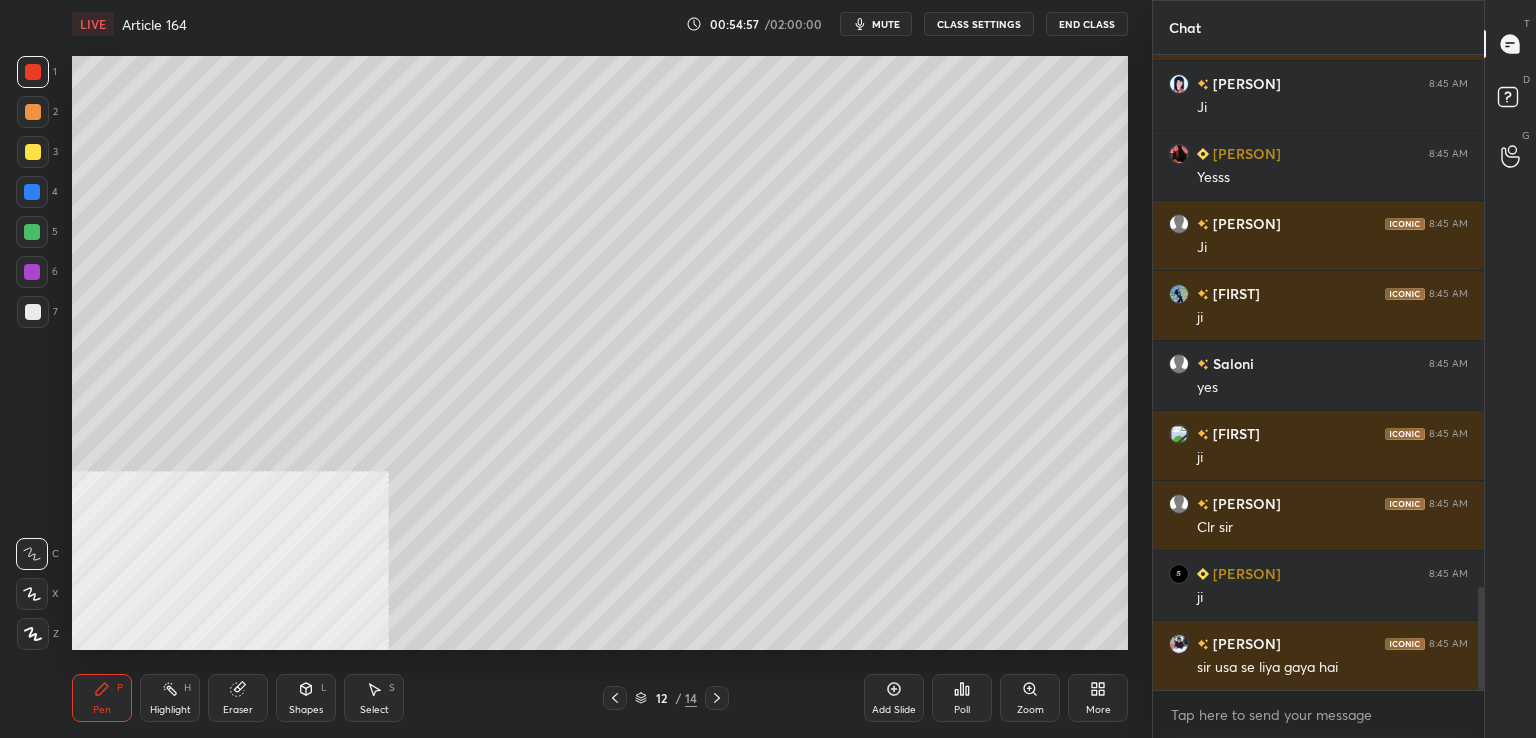 click 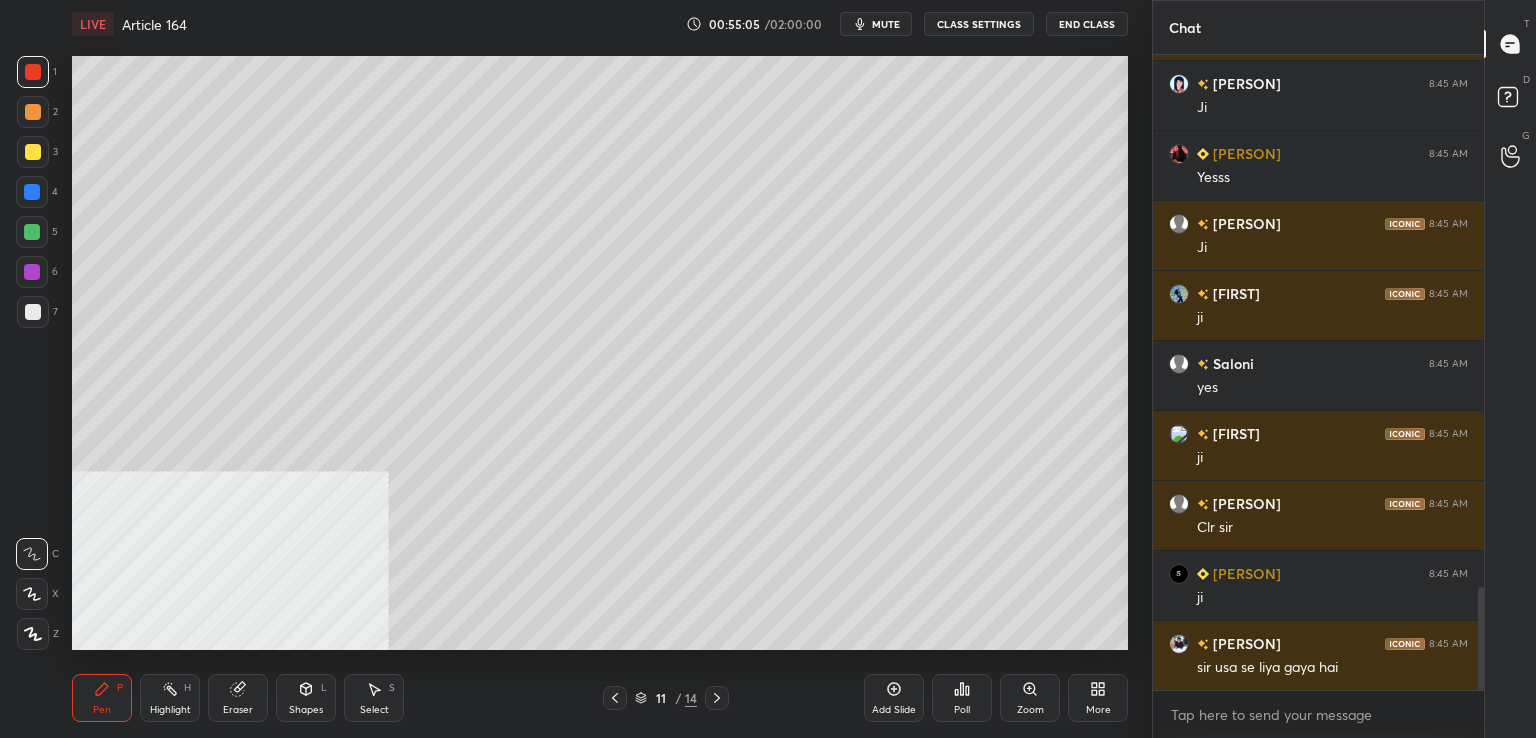 click 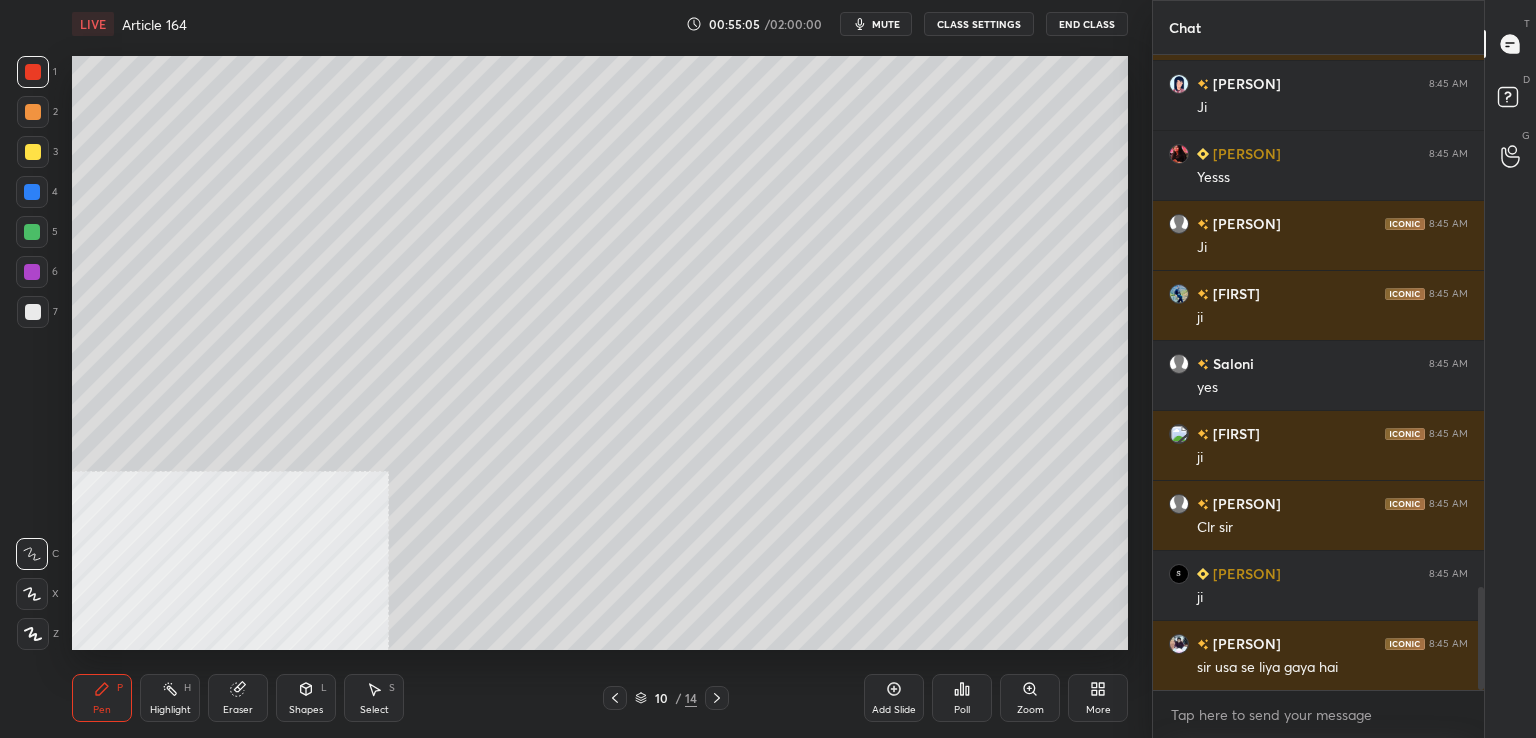 click 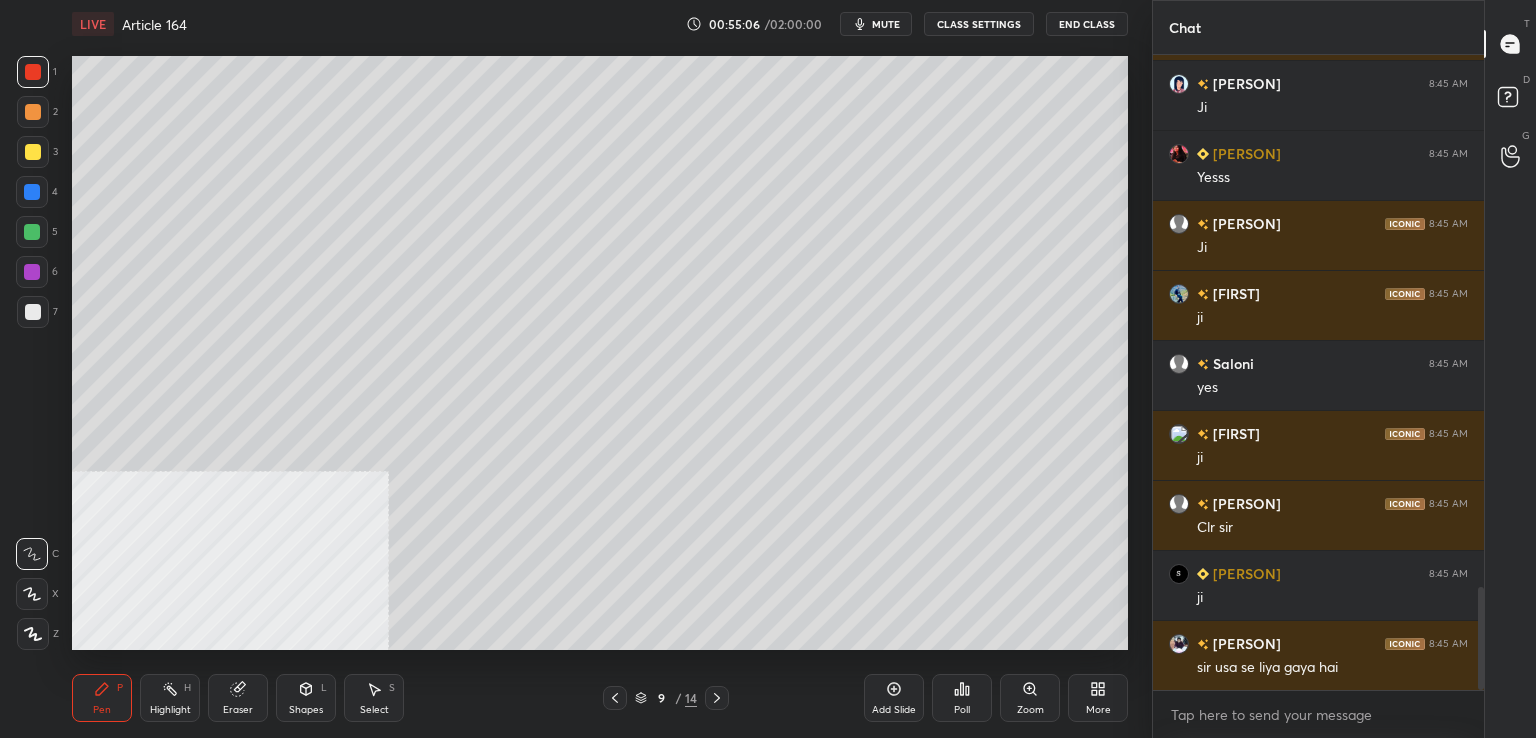 click 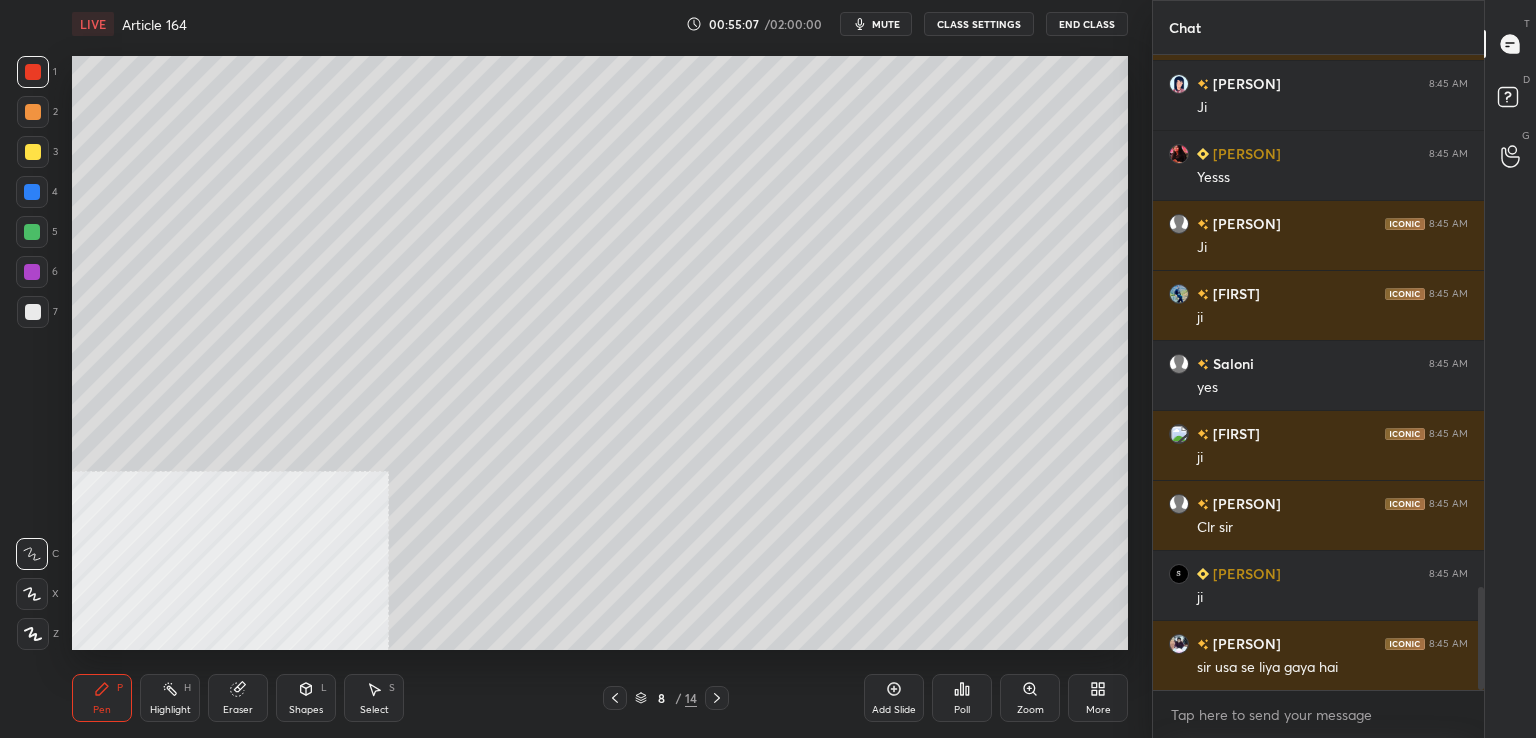 click 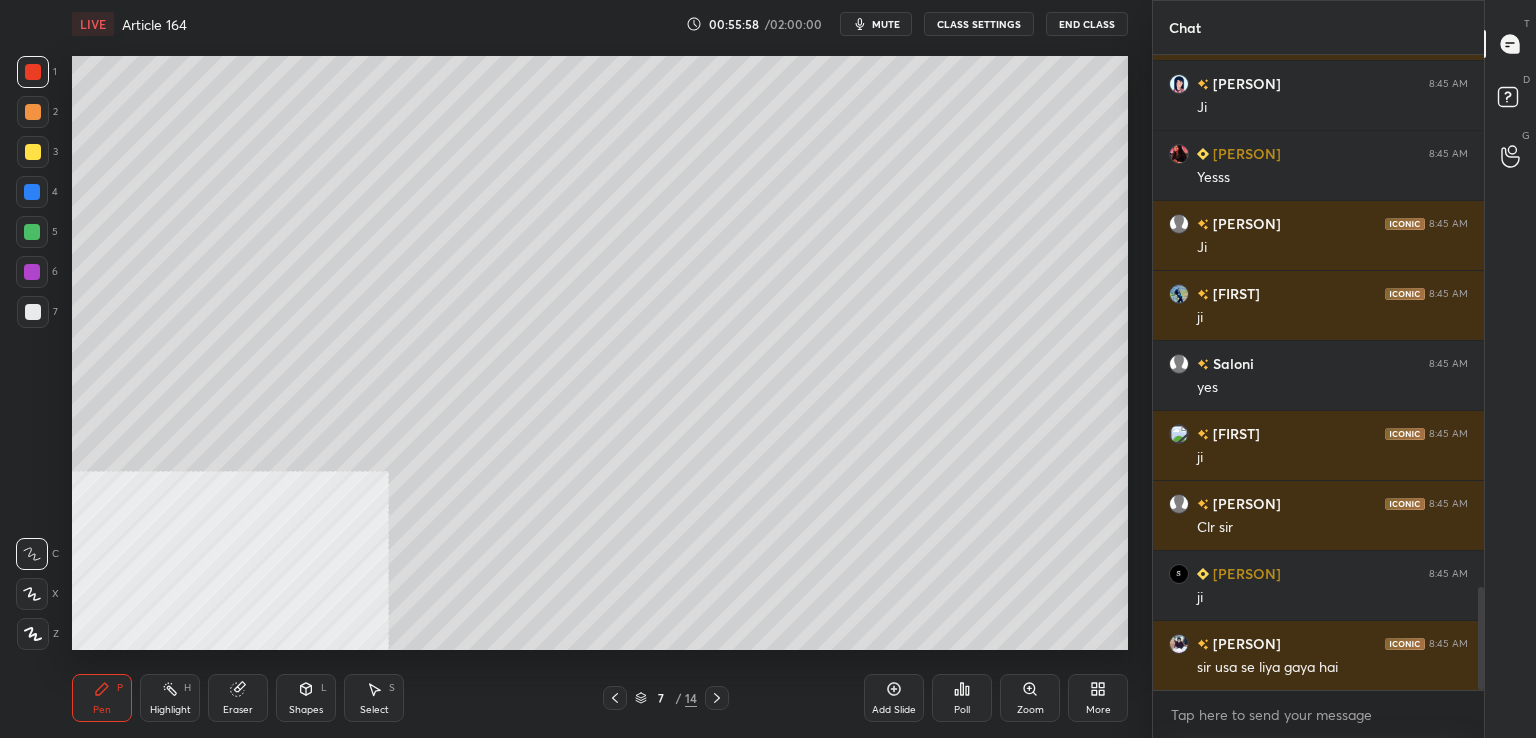 click 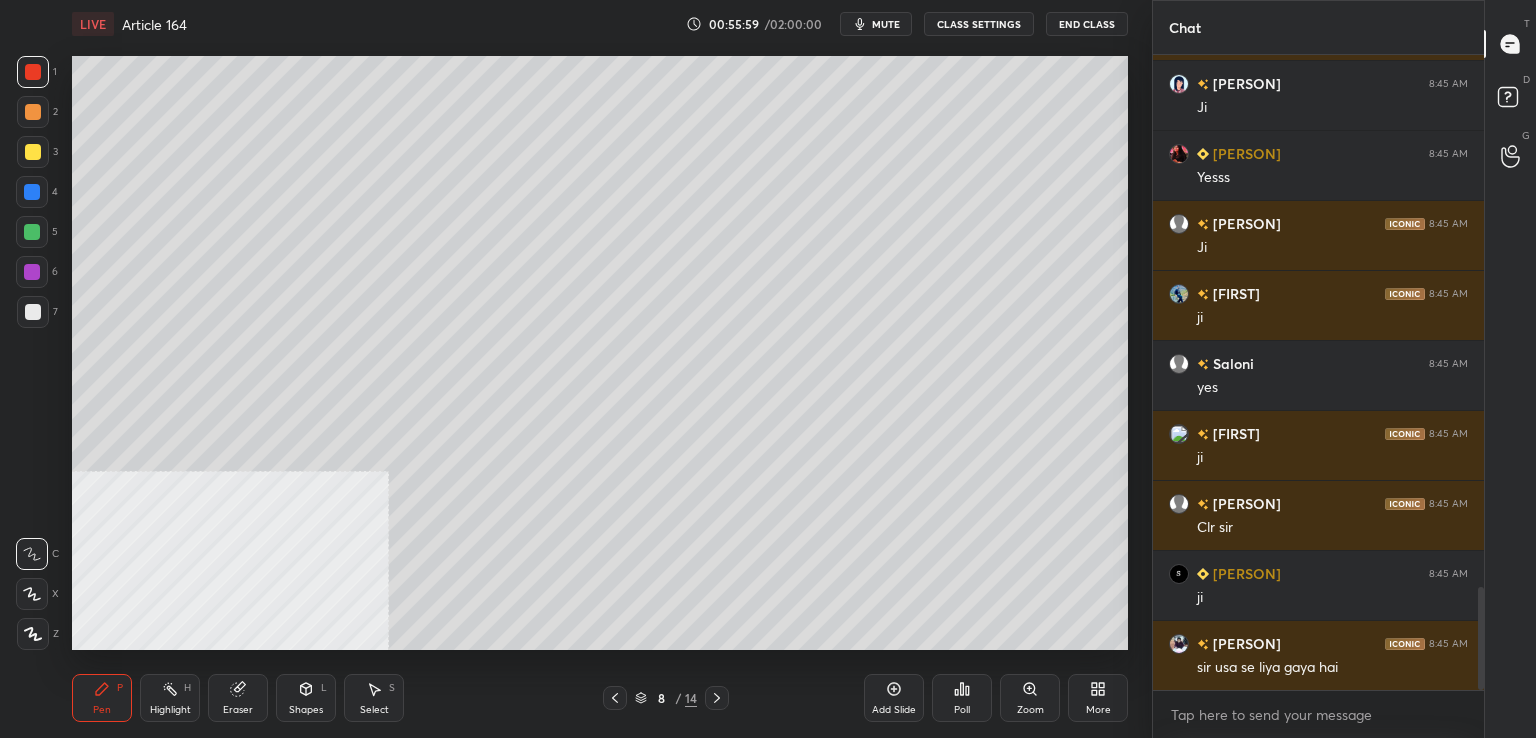 click at bounding box center (33, 152) 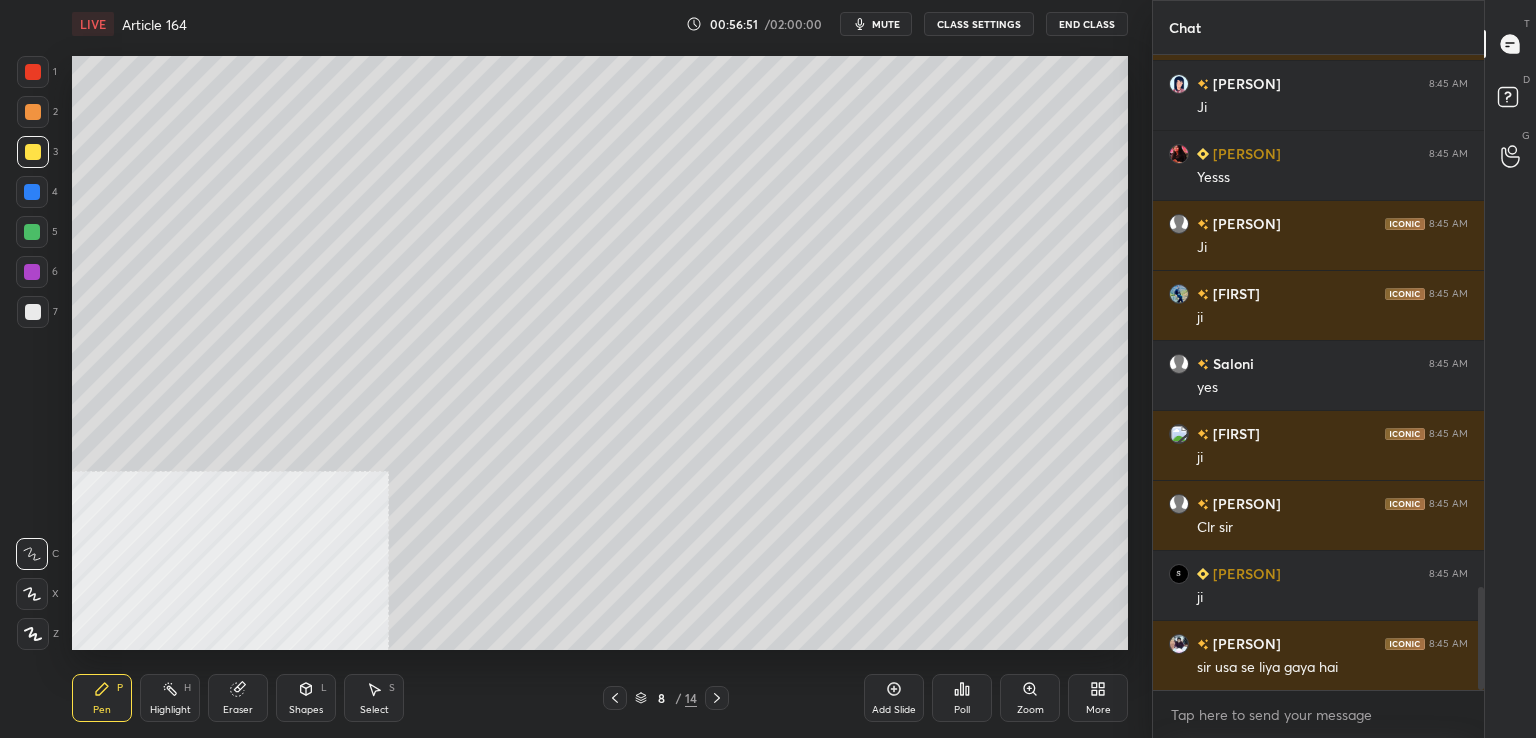 drag, startPoint x: 719, startPoint y: 702, endPoint x: 730, endPoint y: 683, distance: 21.954498 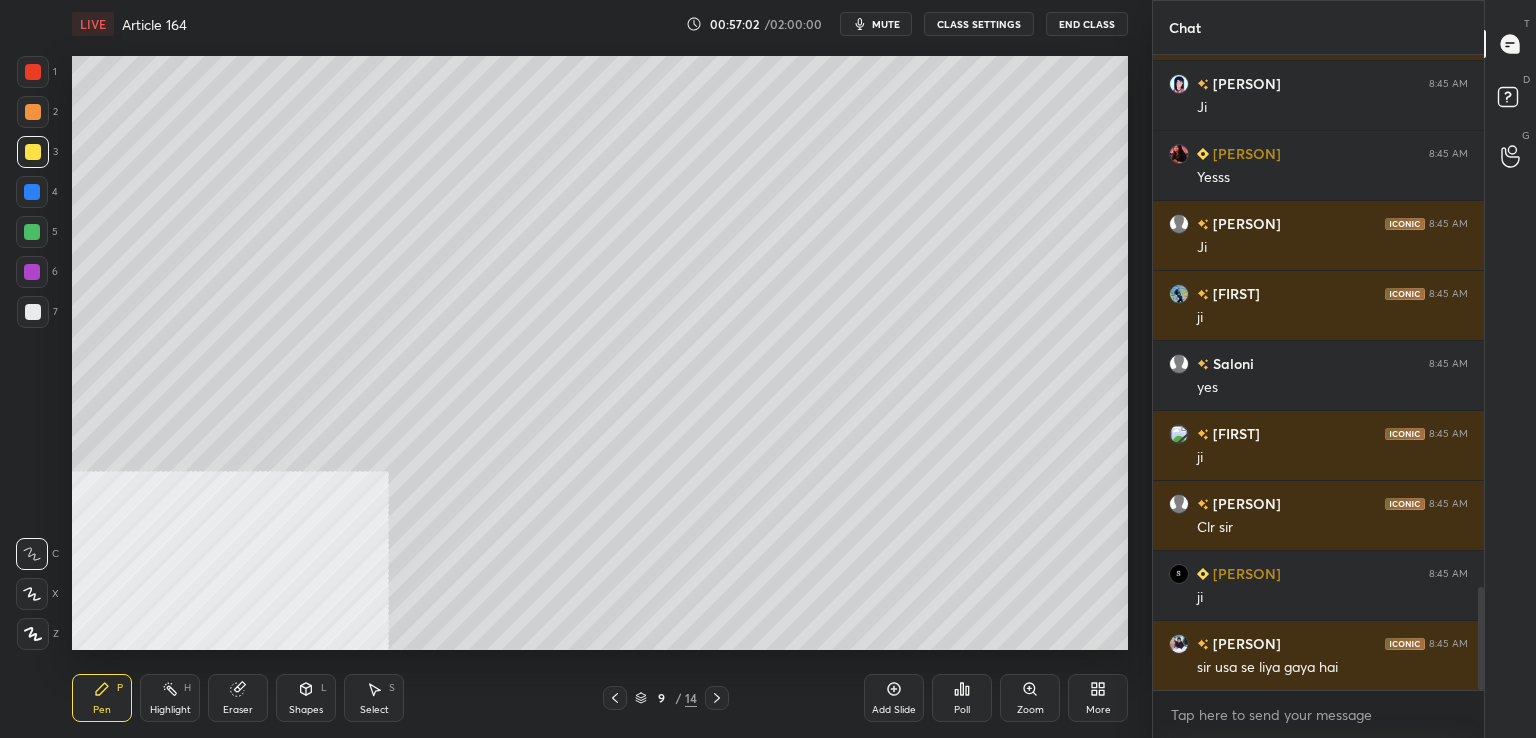 click 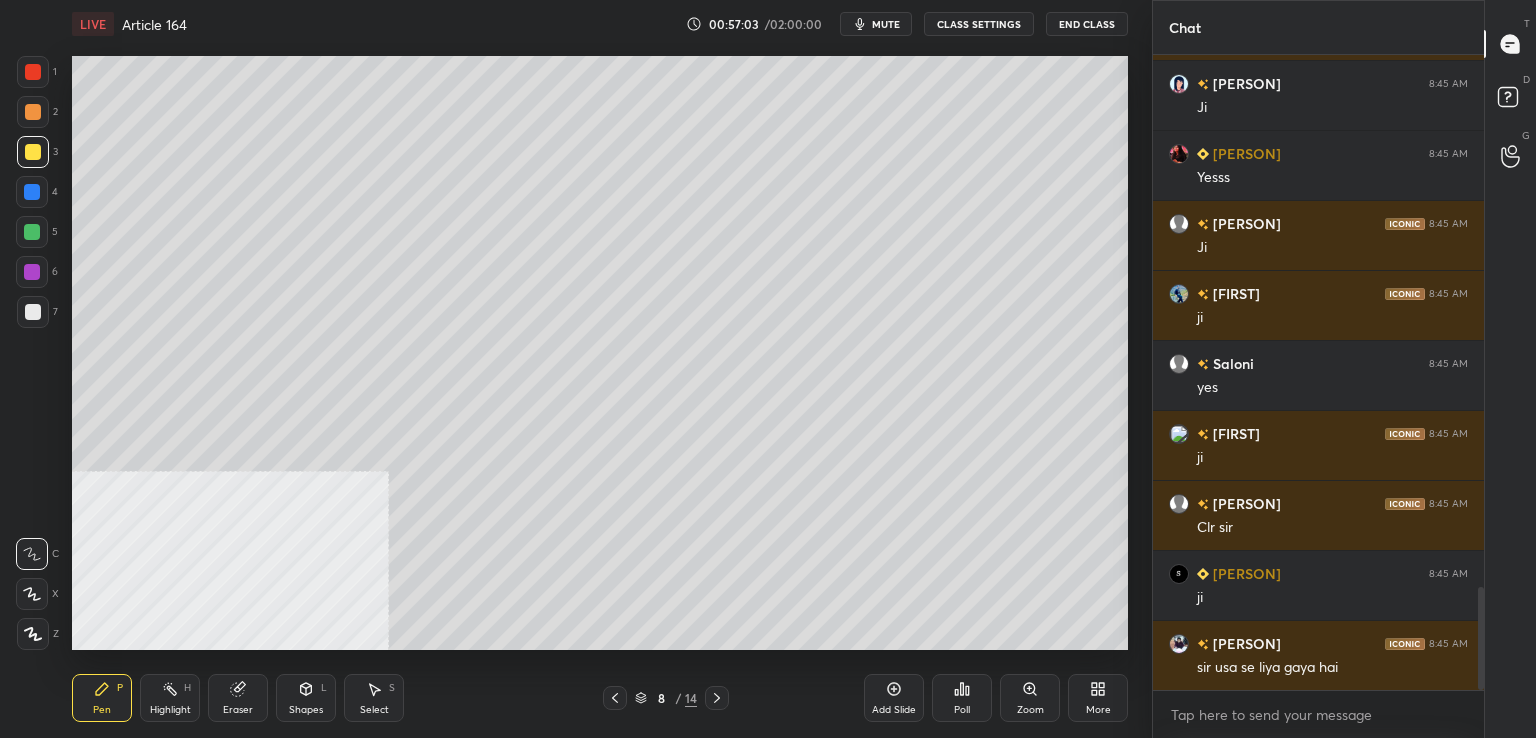 click 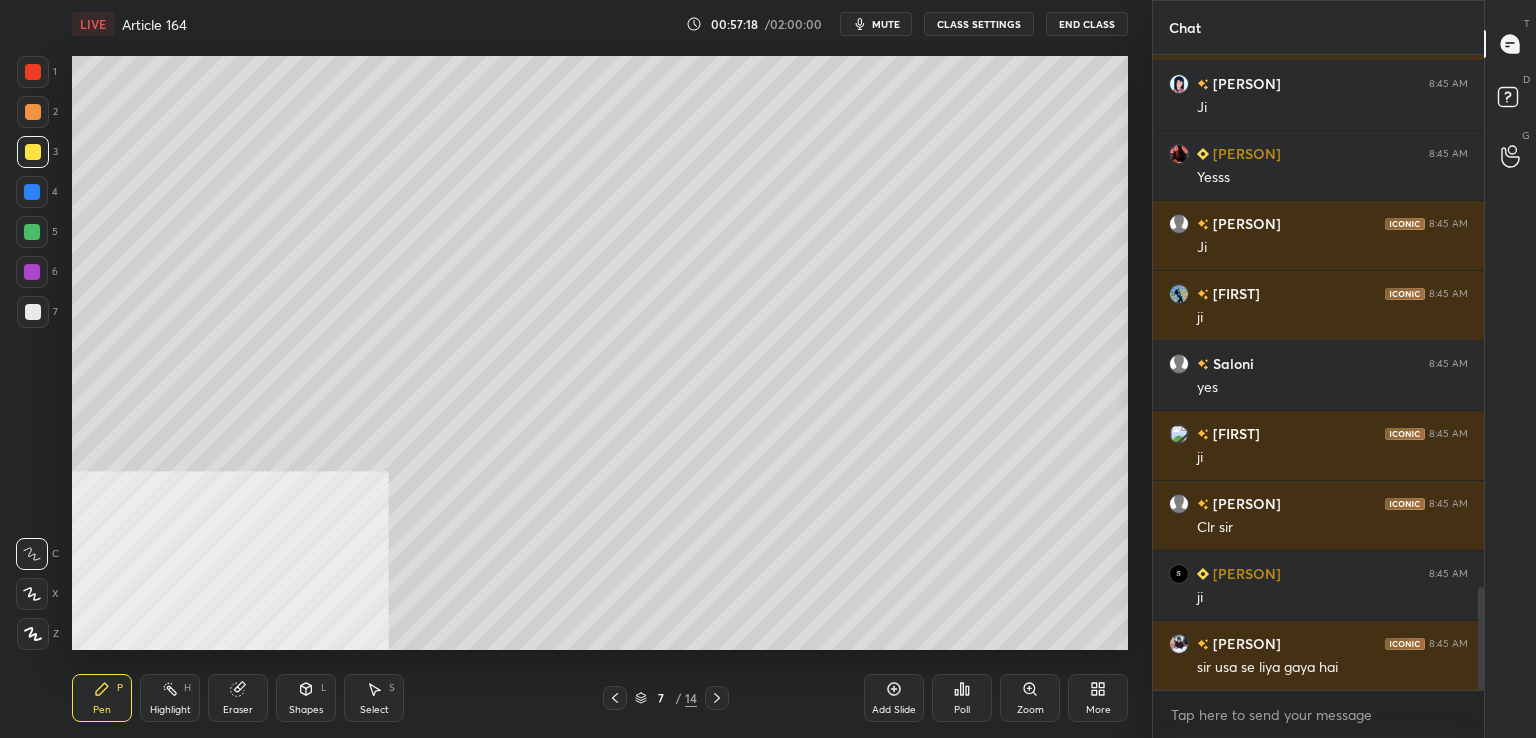 click 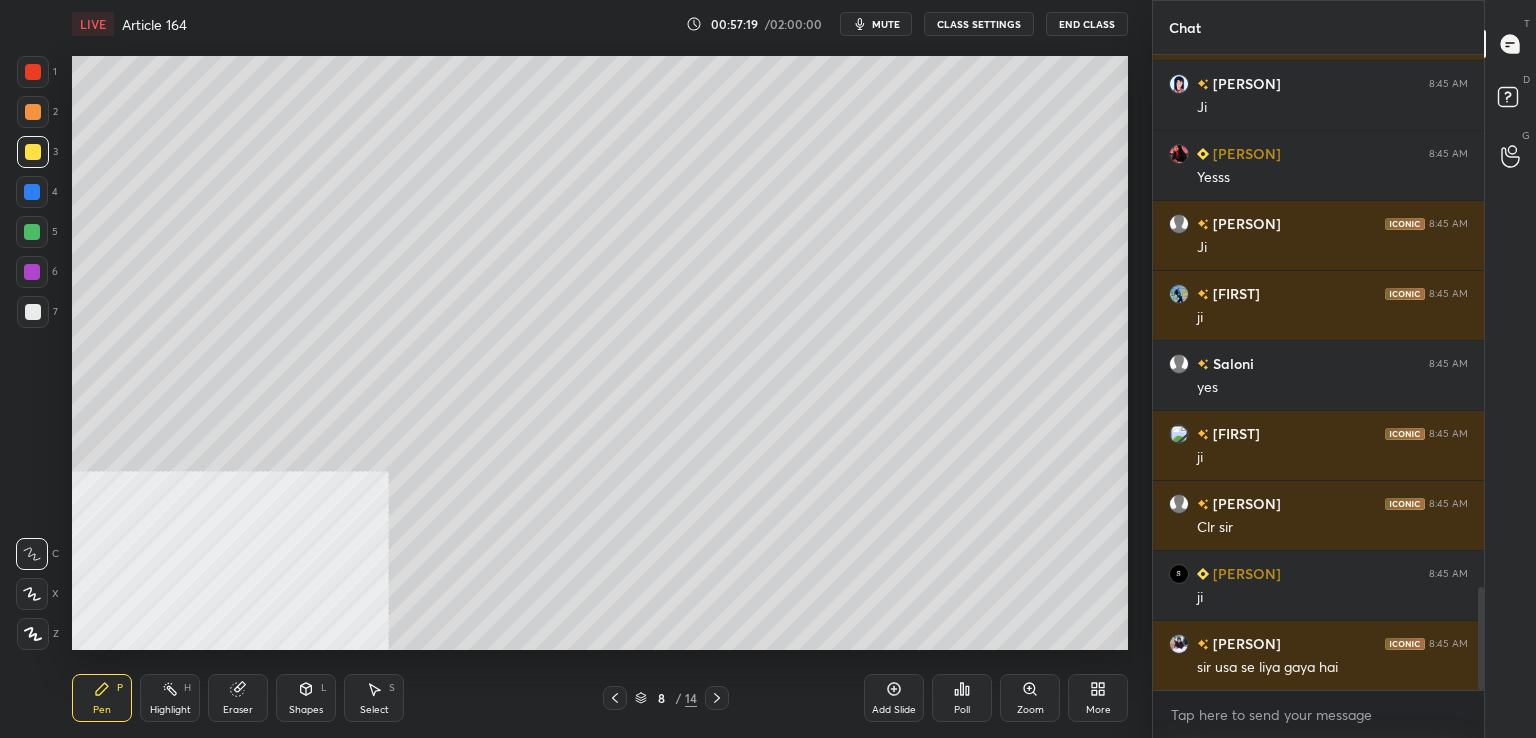 click 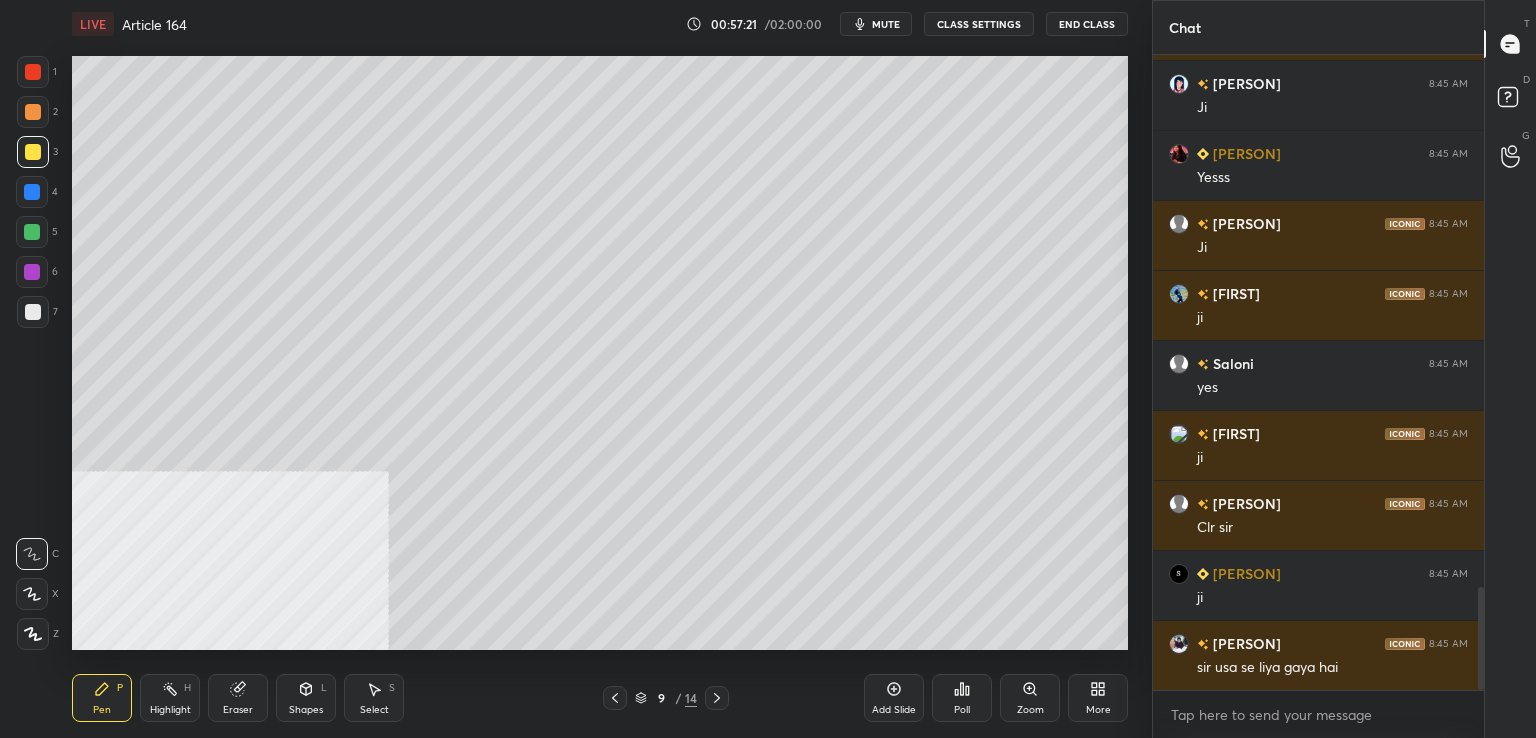 click 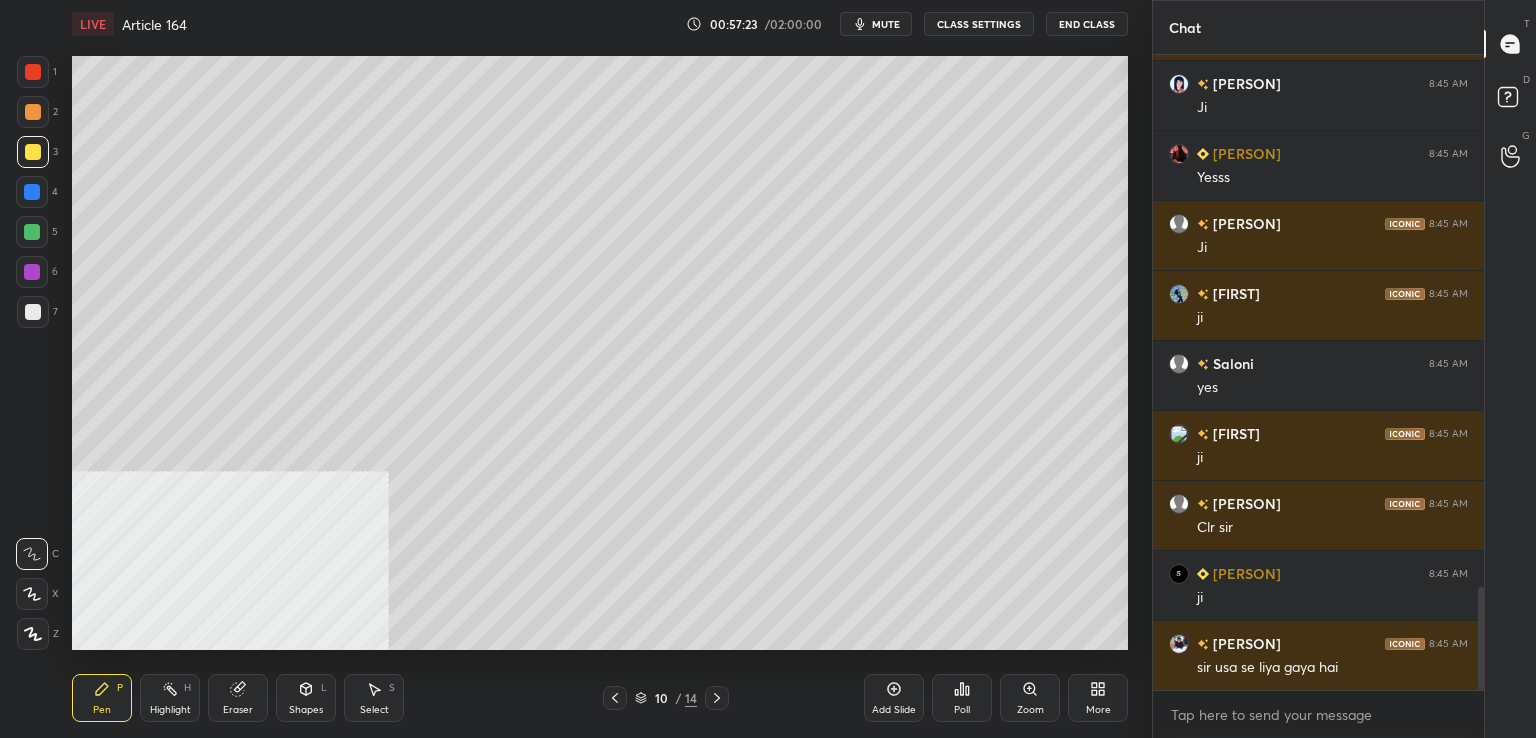 drag, startPoint x: 36, startPoint y: 69, endPoint x: 0, endPoint y: 101, distance: 48.166378 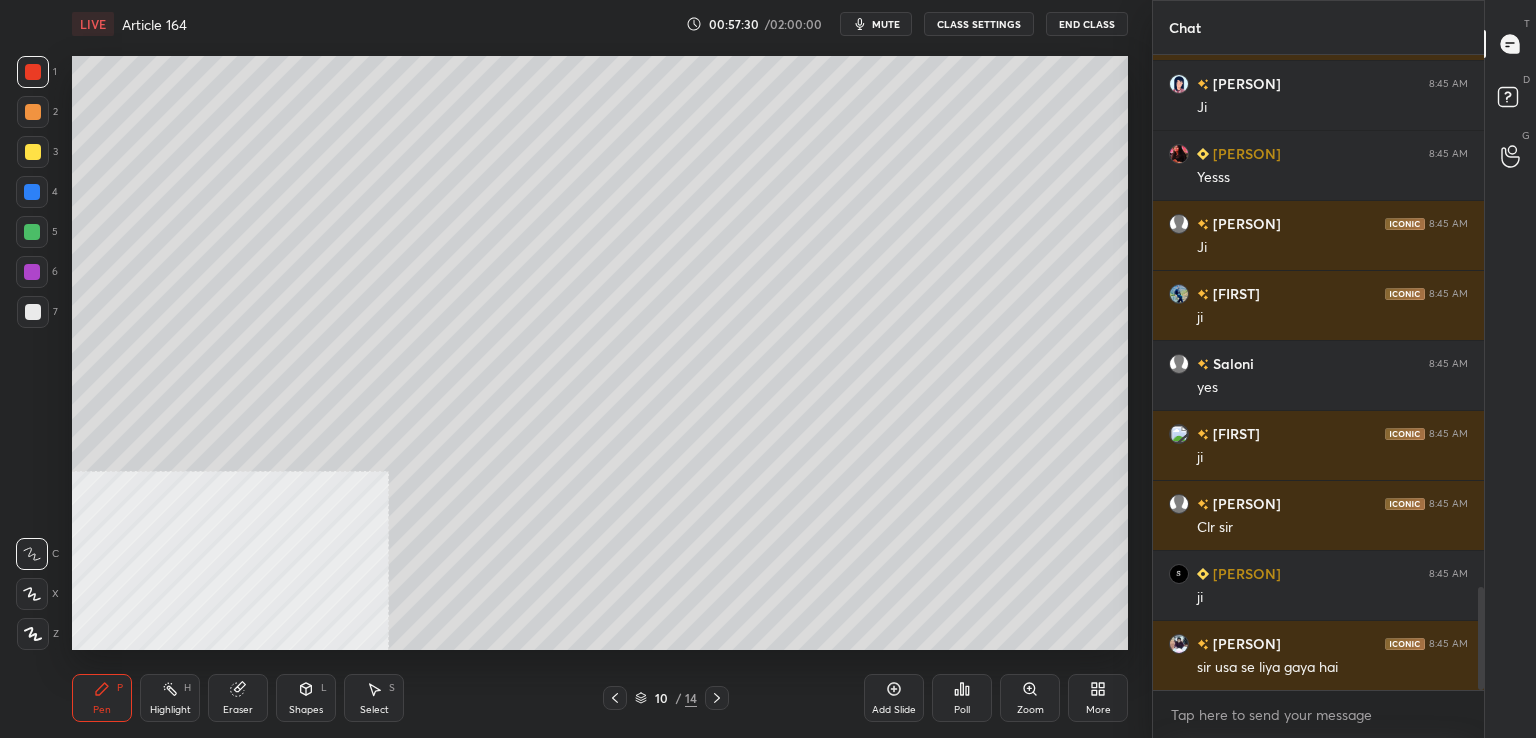 drag, startPoint x: 252, startPoint y: 692, endPoint x: 256, endPoint y: 673, distance: 19.416489 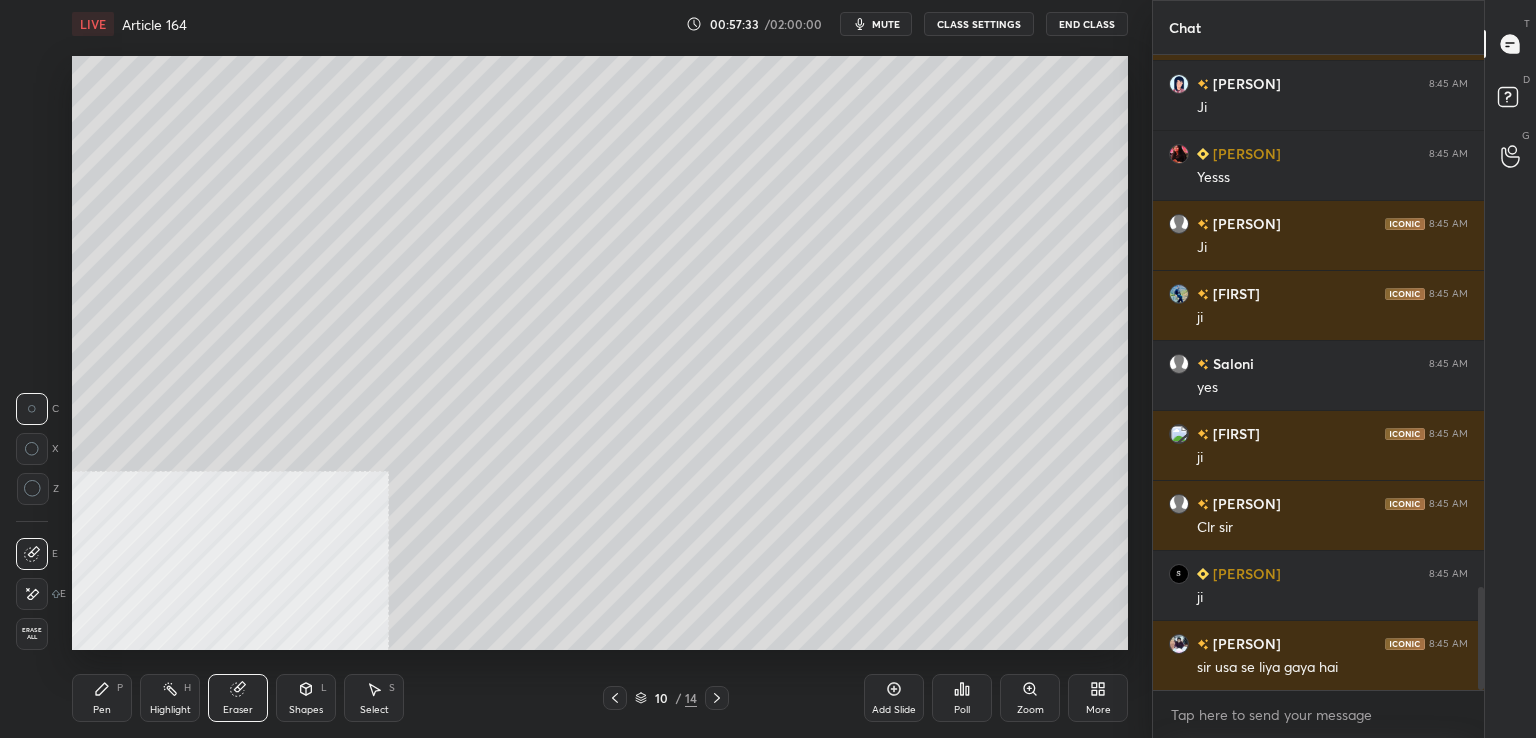click 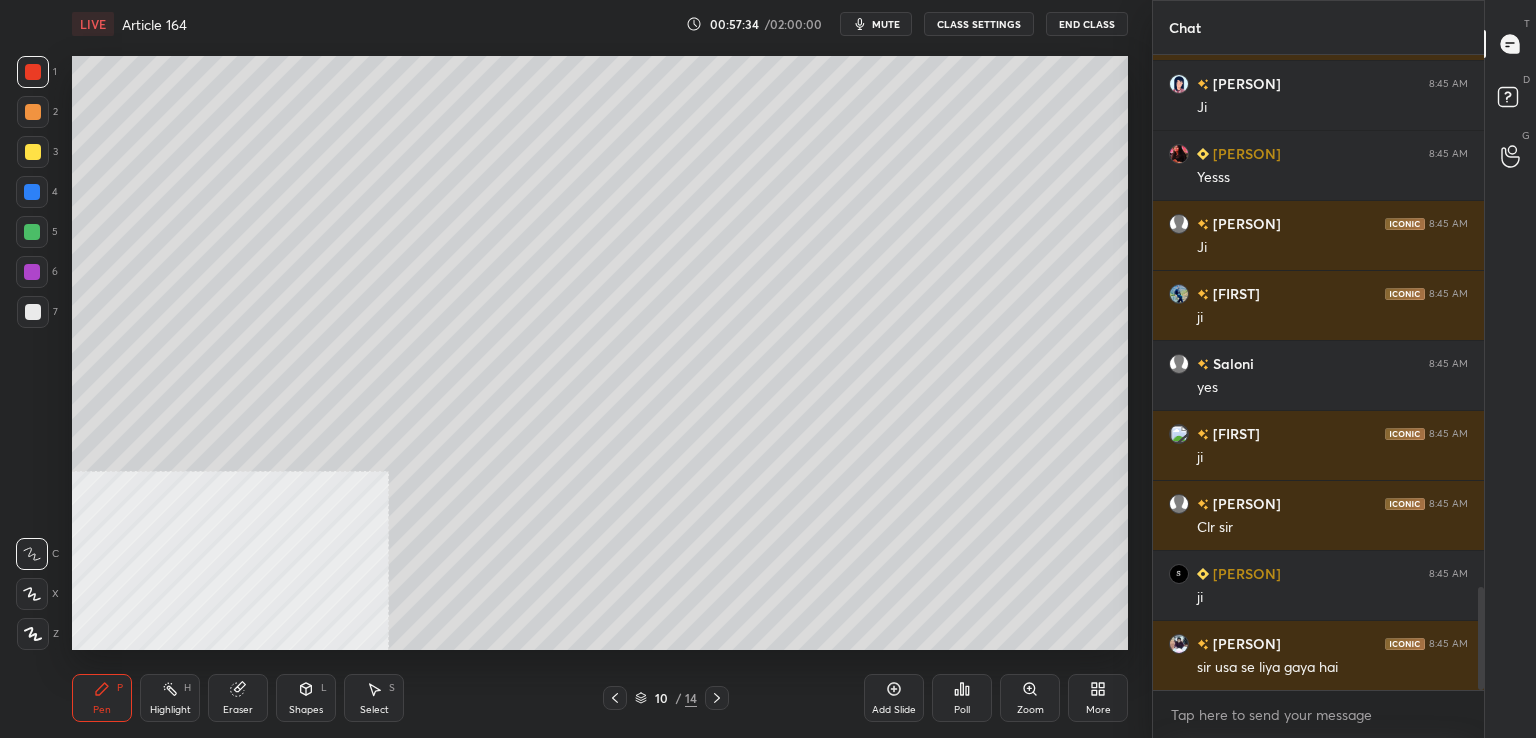 drag, startPoint x: 31, startPoint y: 110, endPoint x: 57, endPoint y: 114, distance: 26.305893 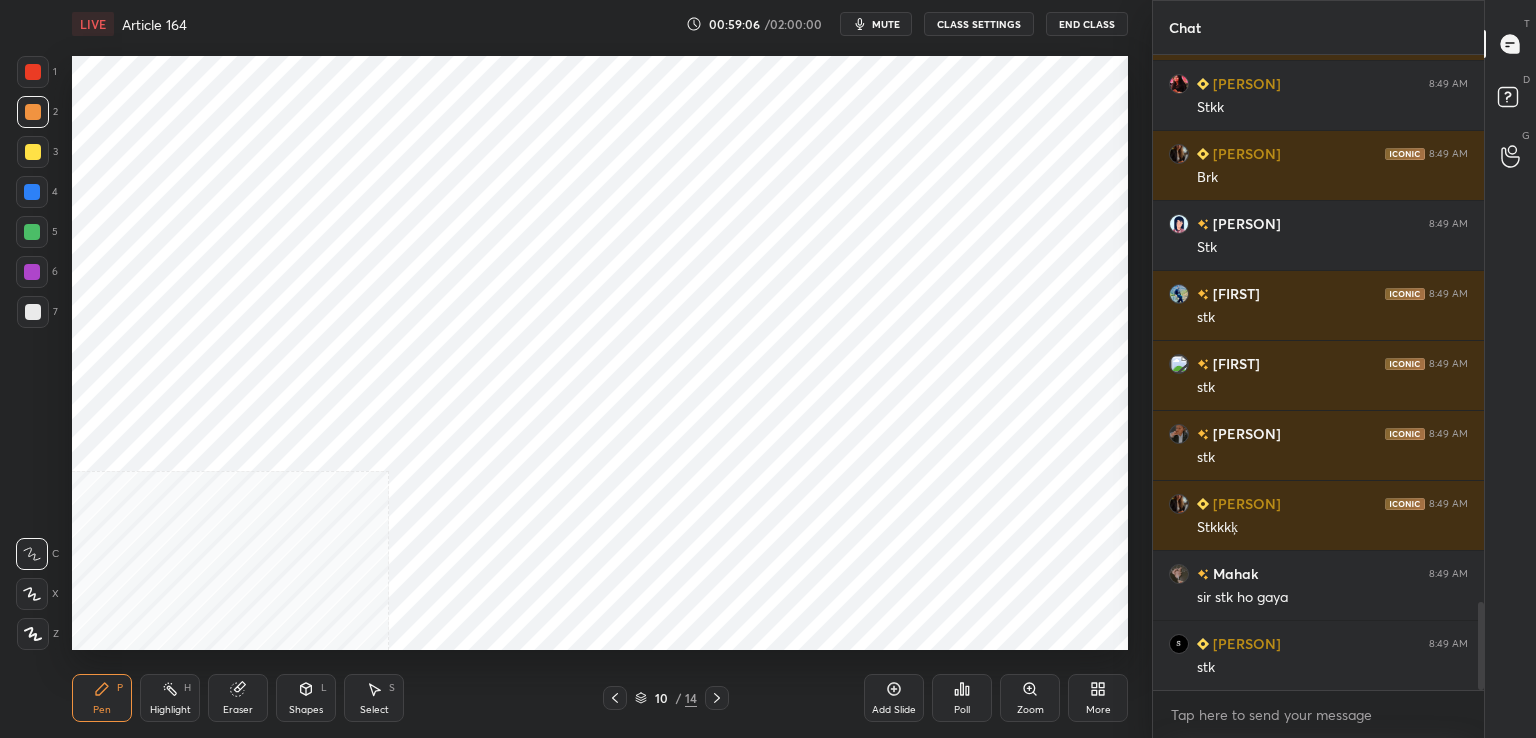 scroll, scrollTop: 3976, scrollLeft: 0, axis: vertical 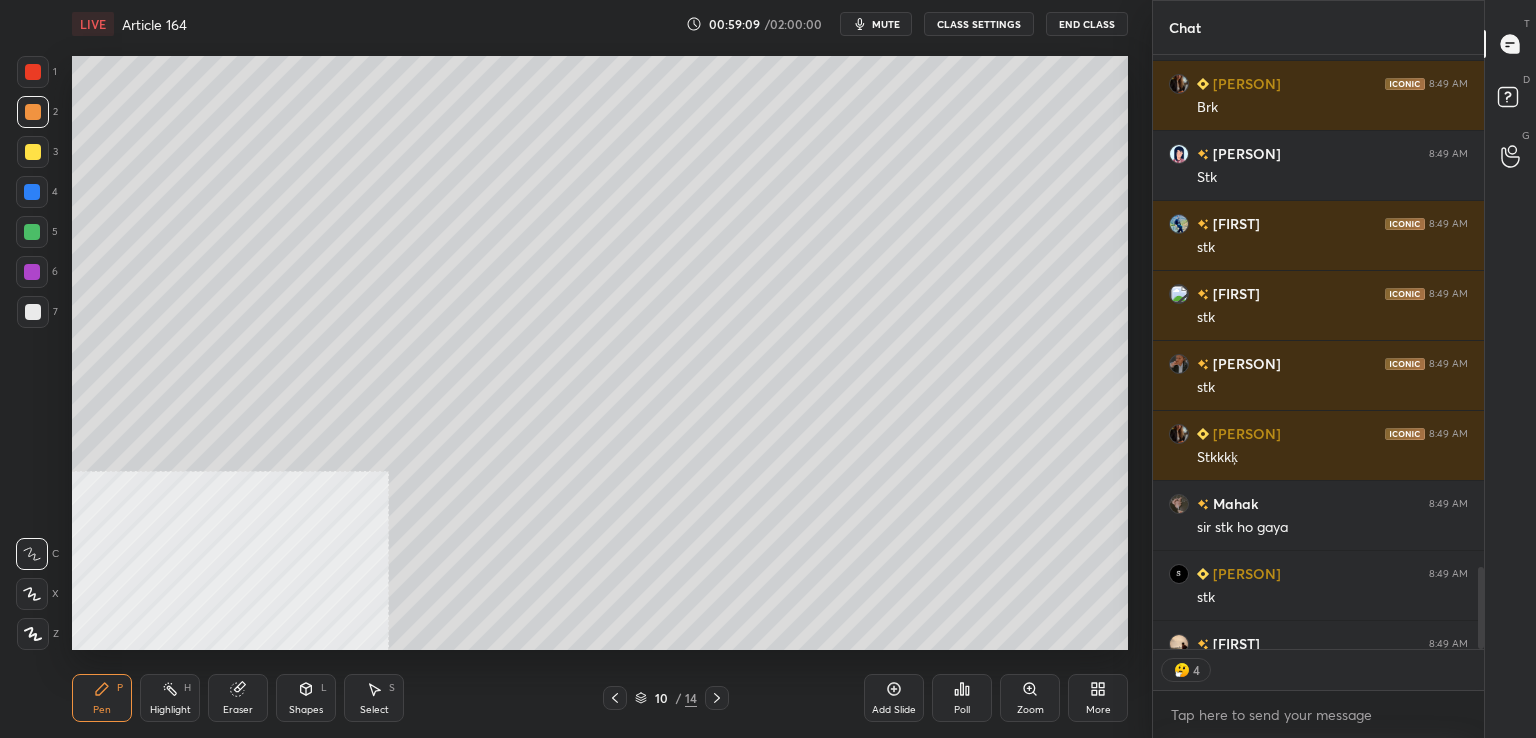 click 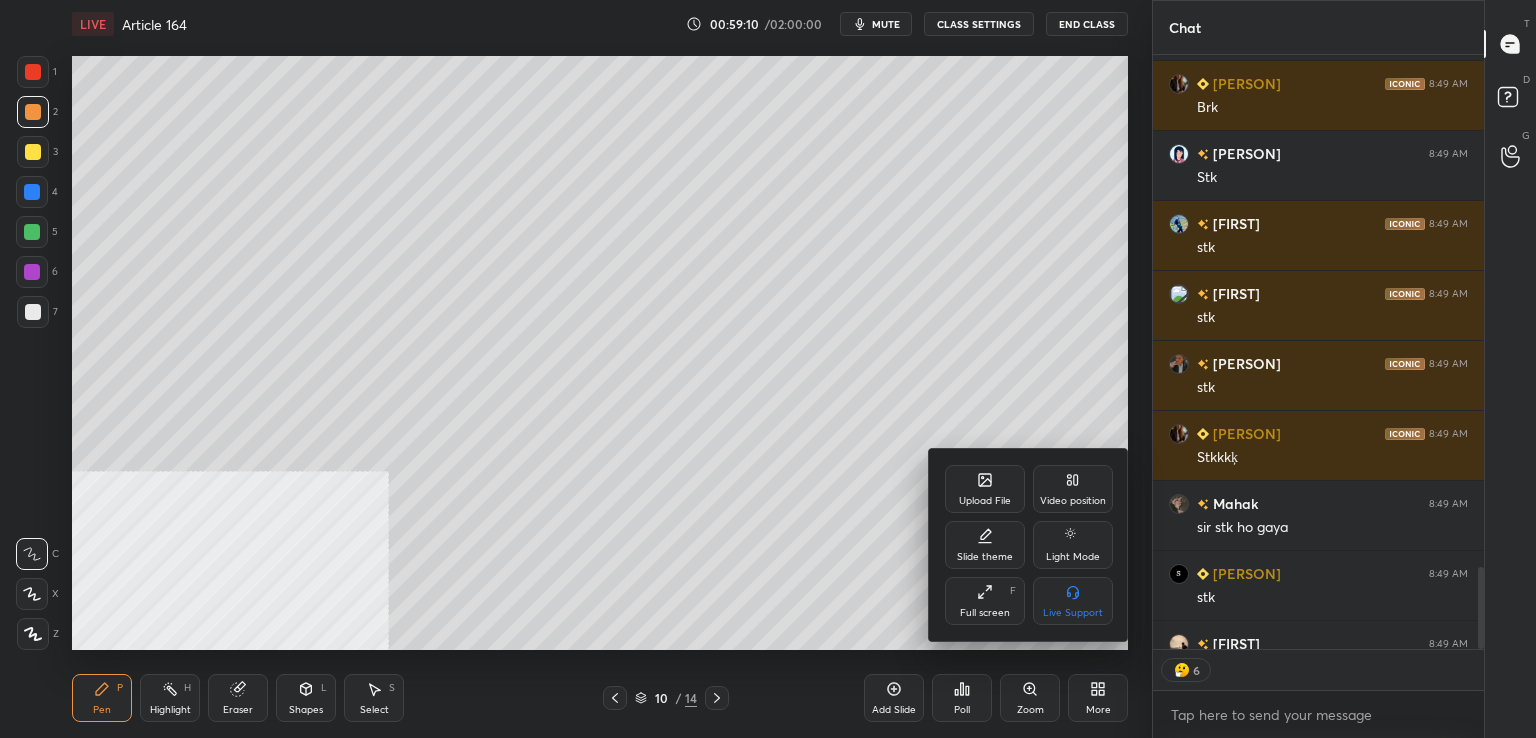 drag, startPoint x: 1070, startPoint y: 596, endPoint x: 1060, endPoint y: 597, distance: 10.049875 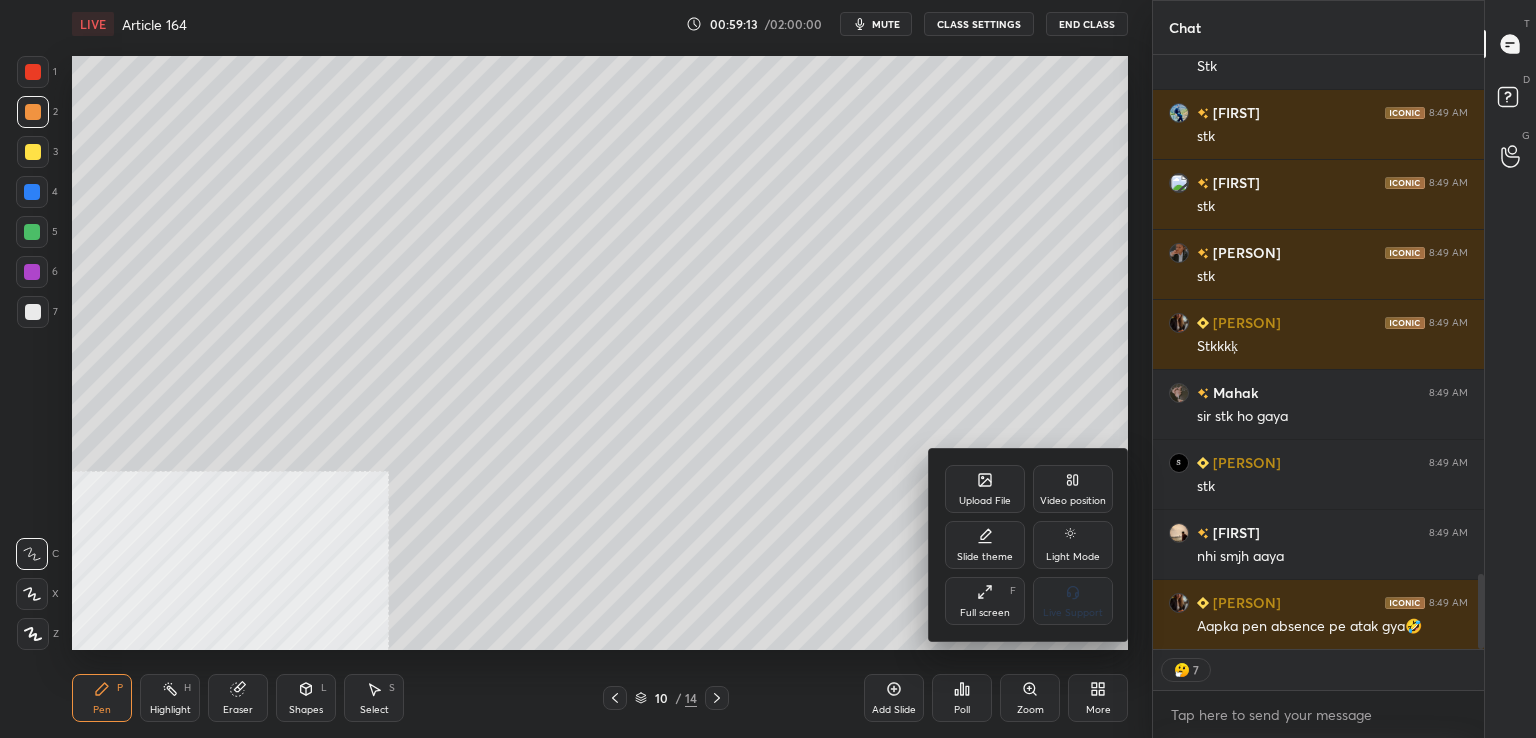 scroll, scrollTop: 4156, scrollLeft: 0, axis: vertical 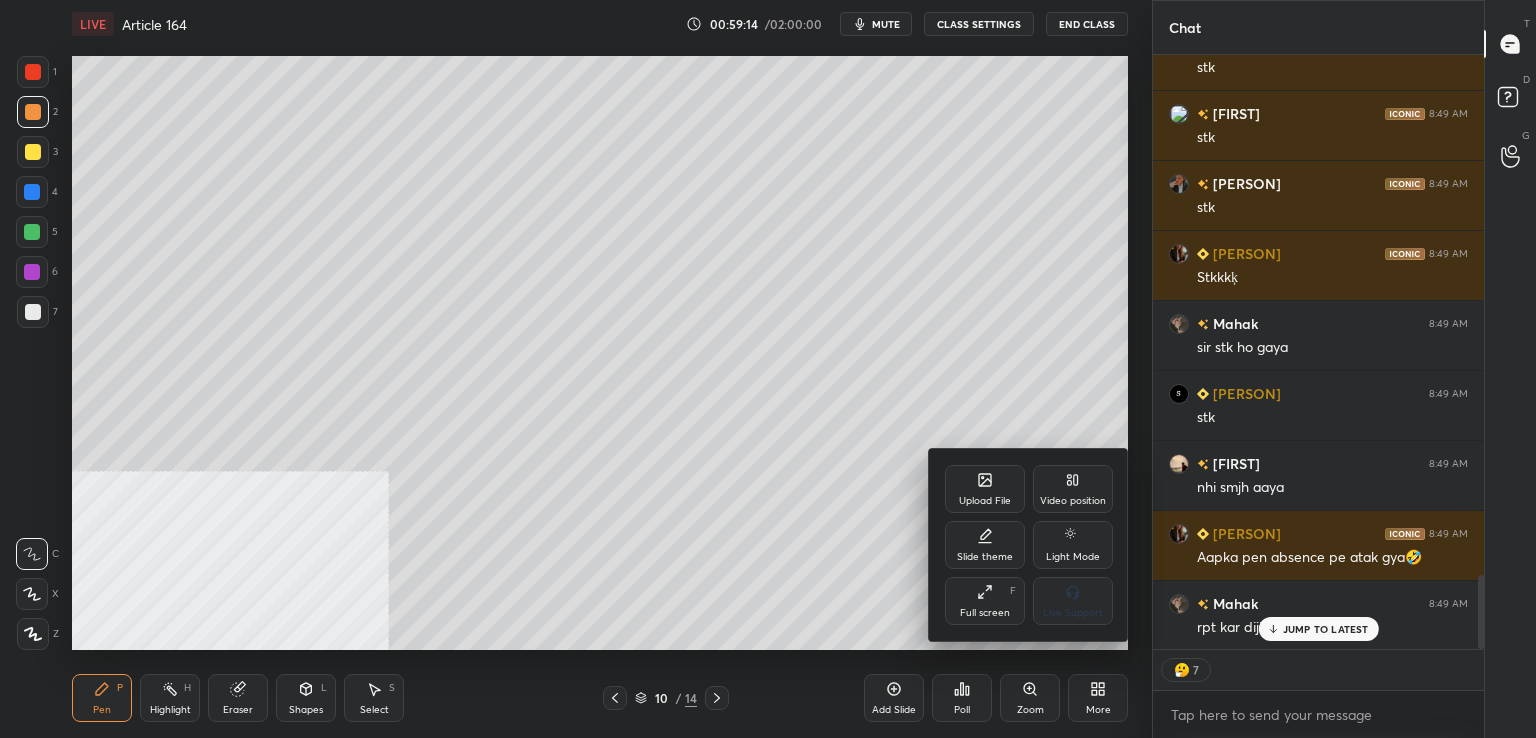 click at bounding box center [768, 369] 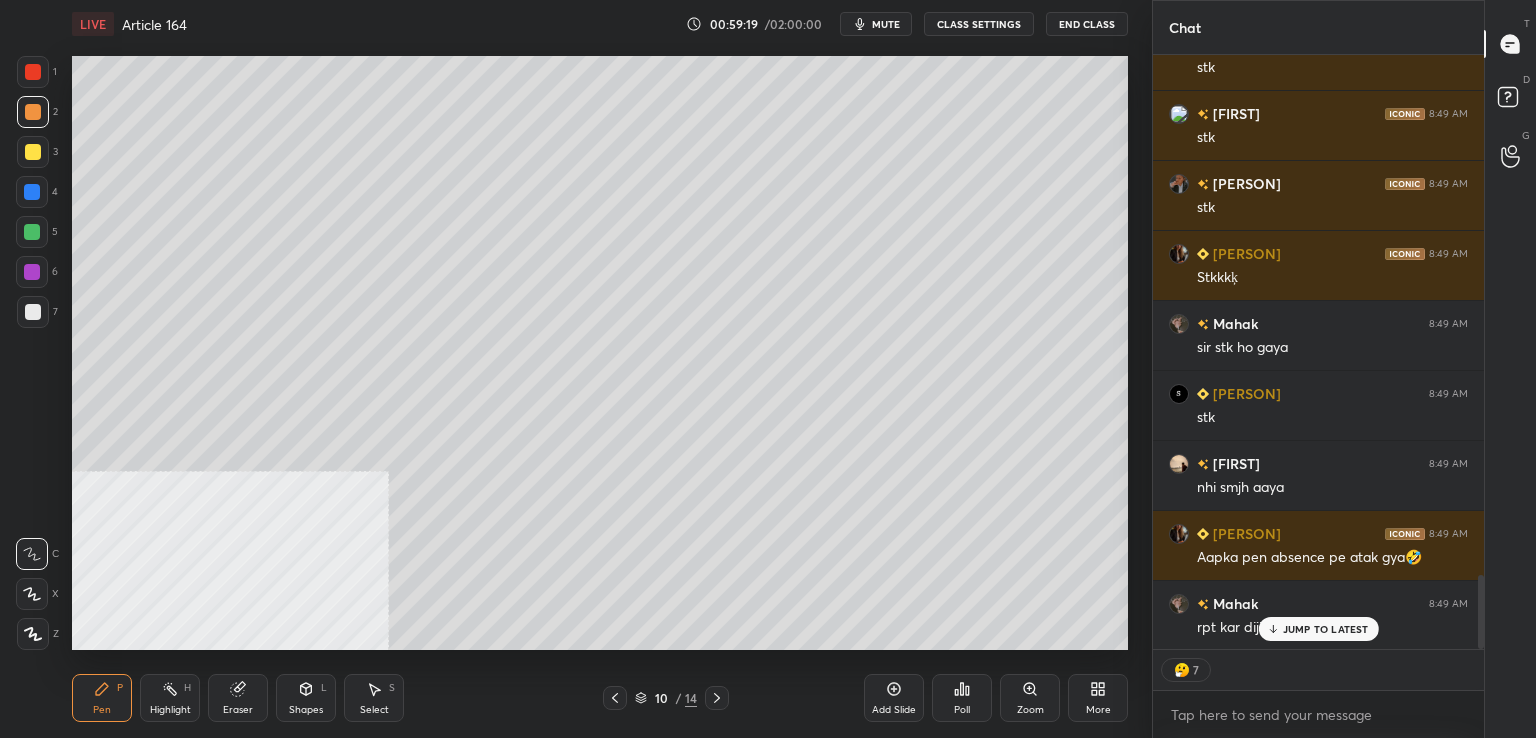 drag, startPoint x: 1301, startPoint y: 625, endPoint x: 1244, endPoint y: 649, distance: 61.846584 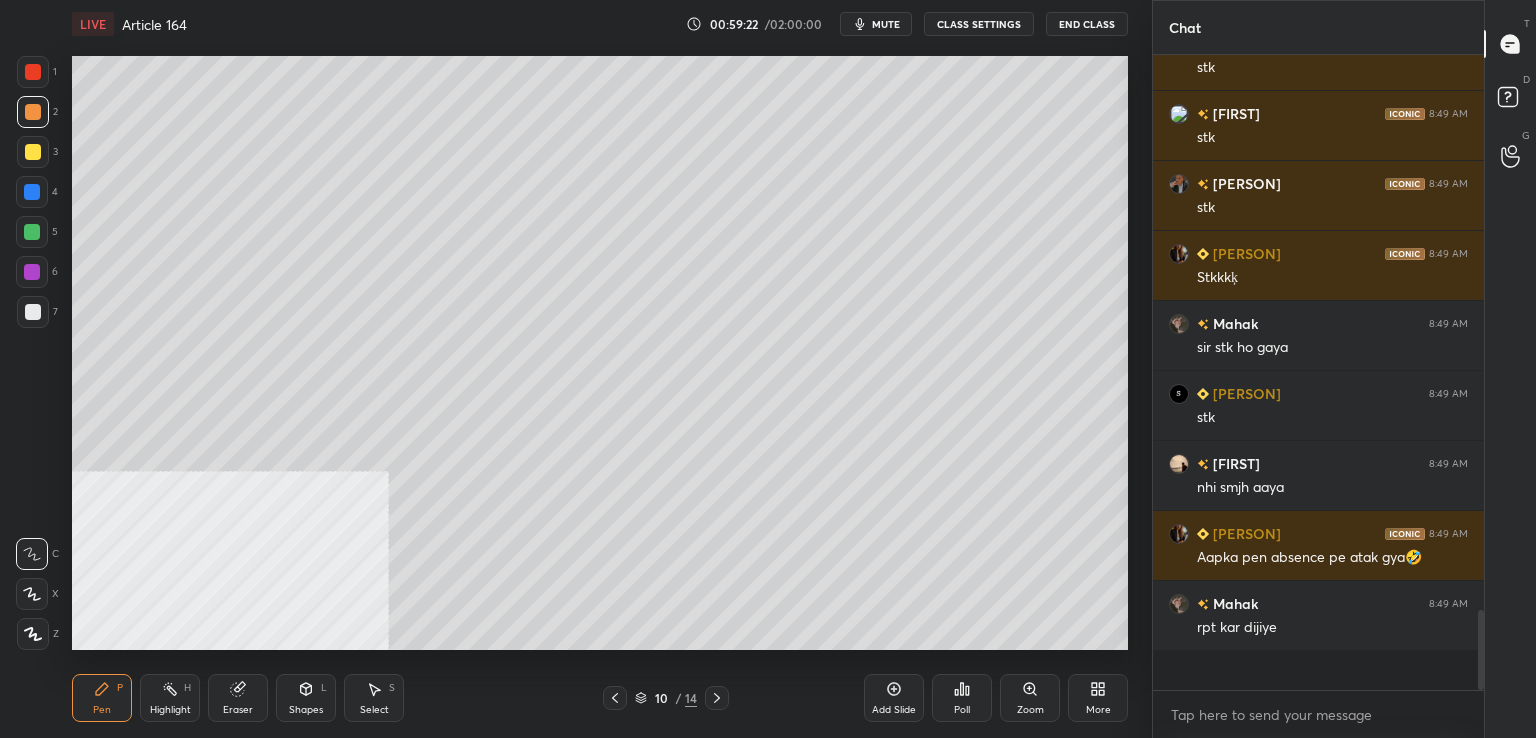 scroll, scrollTop: 6, scrollLeft: 6, axis: both 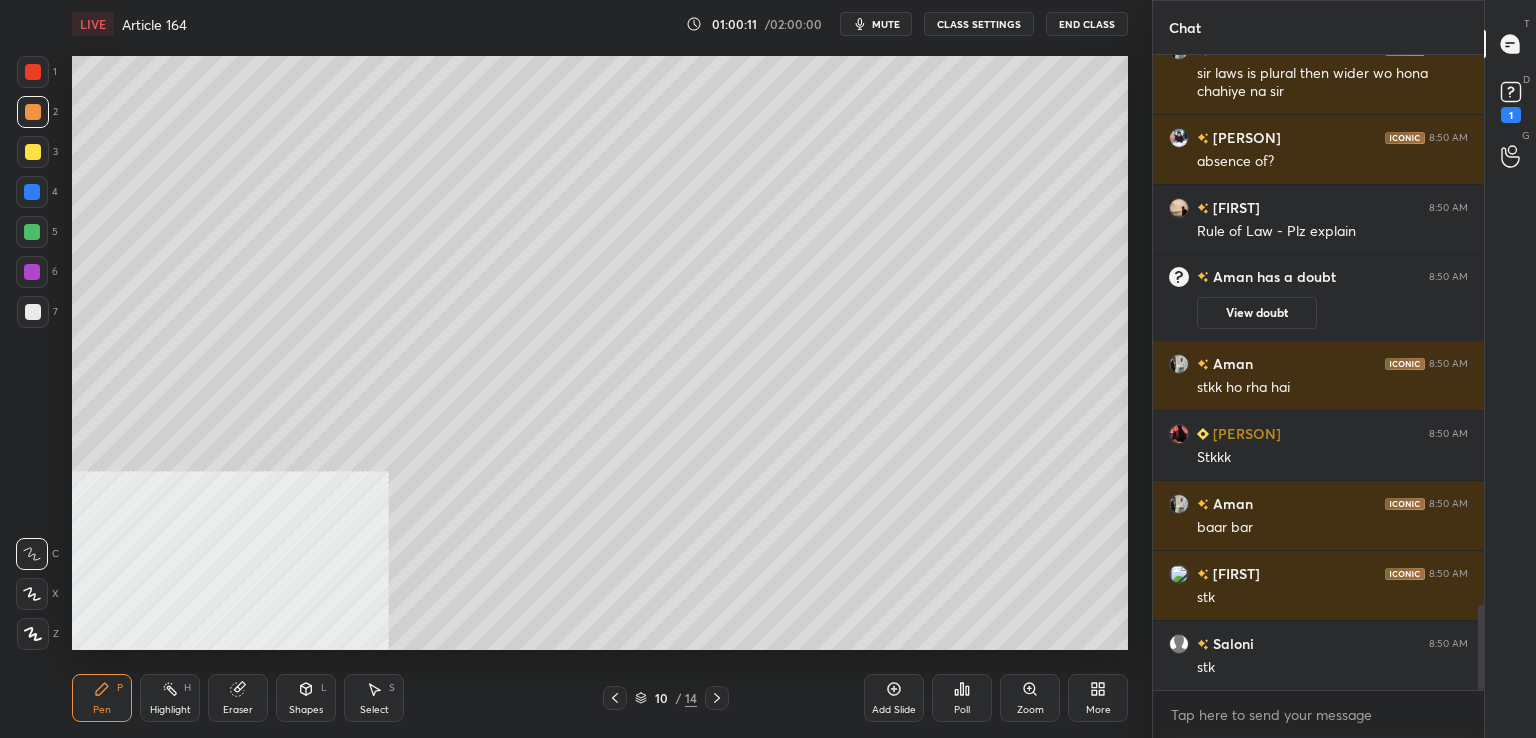 drag, startPoint x: 609, startPoint y: 701, endPoint x: 621, endPoint y: 695, distance: 13.416408 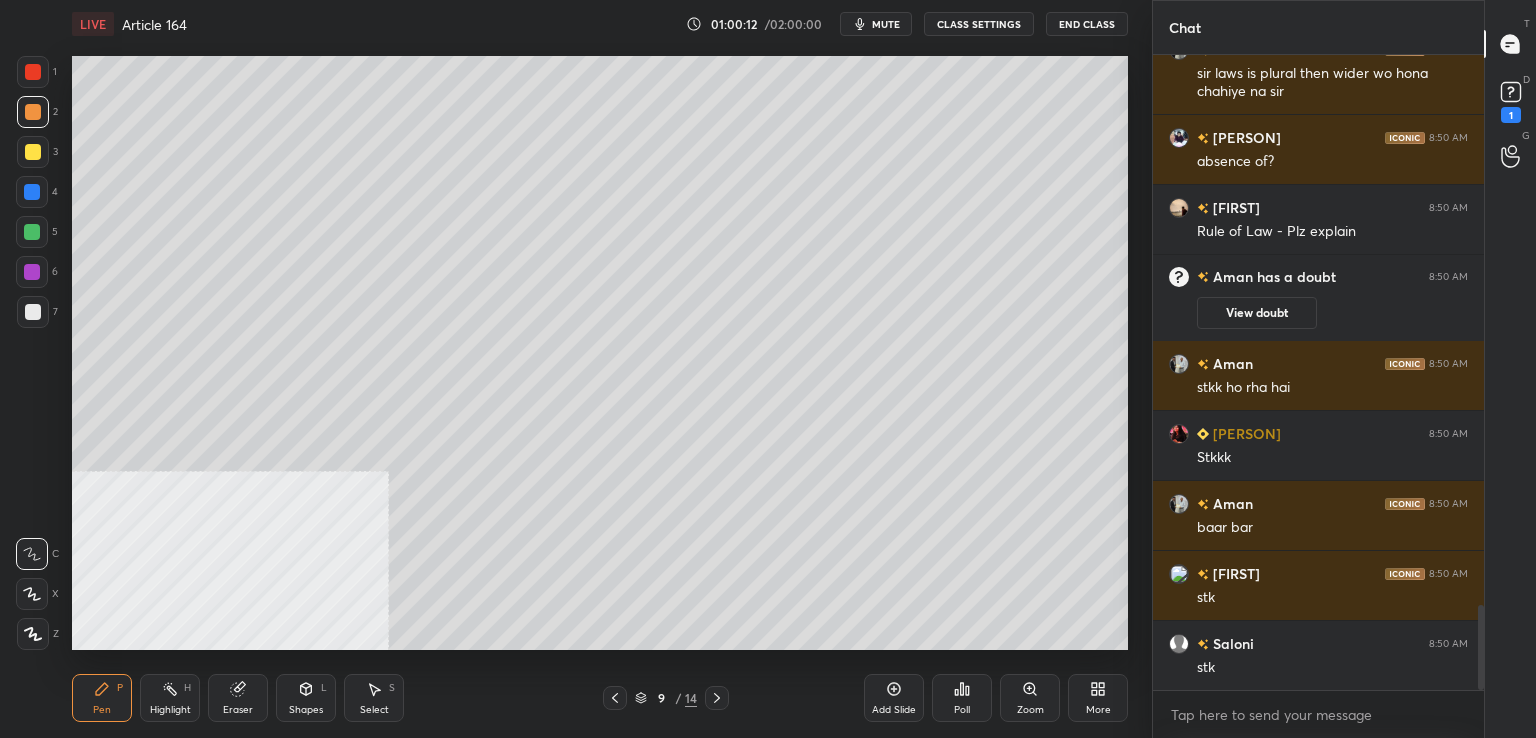 scroll, scrollTop: 4176, scrollLeft: 0, axis: vertical 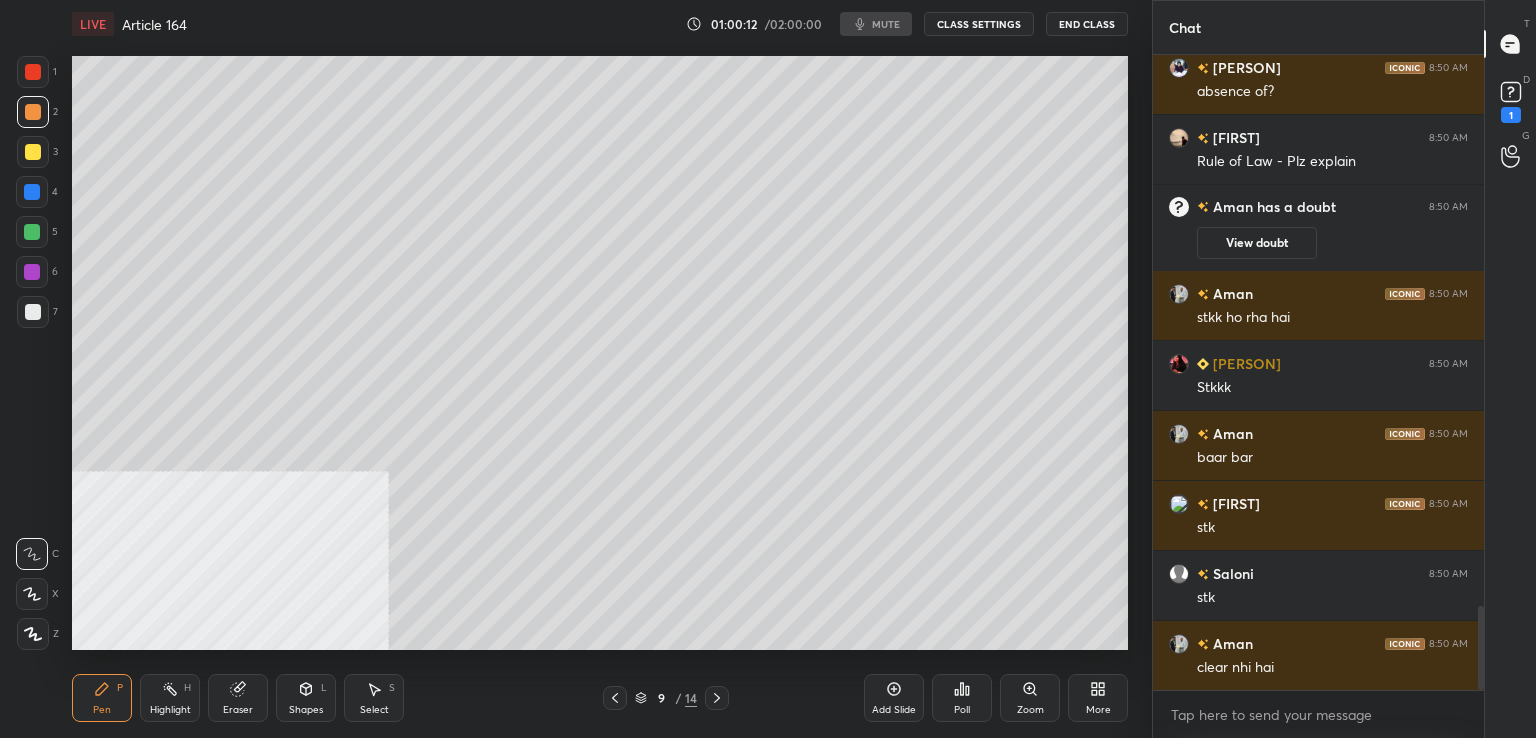 drag, startPoint x: 609, startPoint y: 697, endPoint x: 632, endPoint y: 693, distance: 23.345236 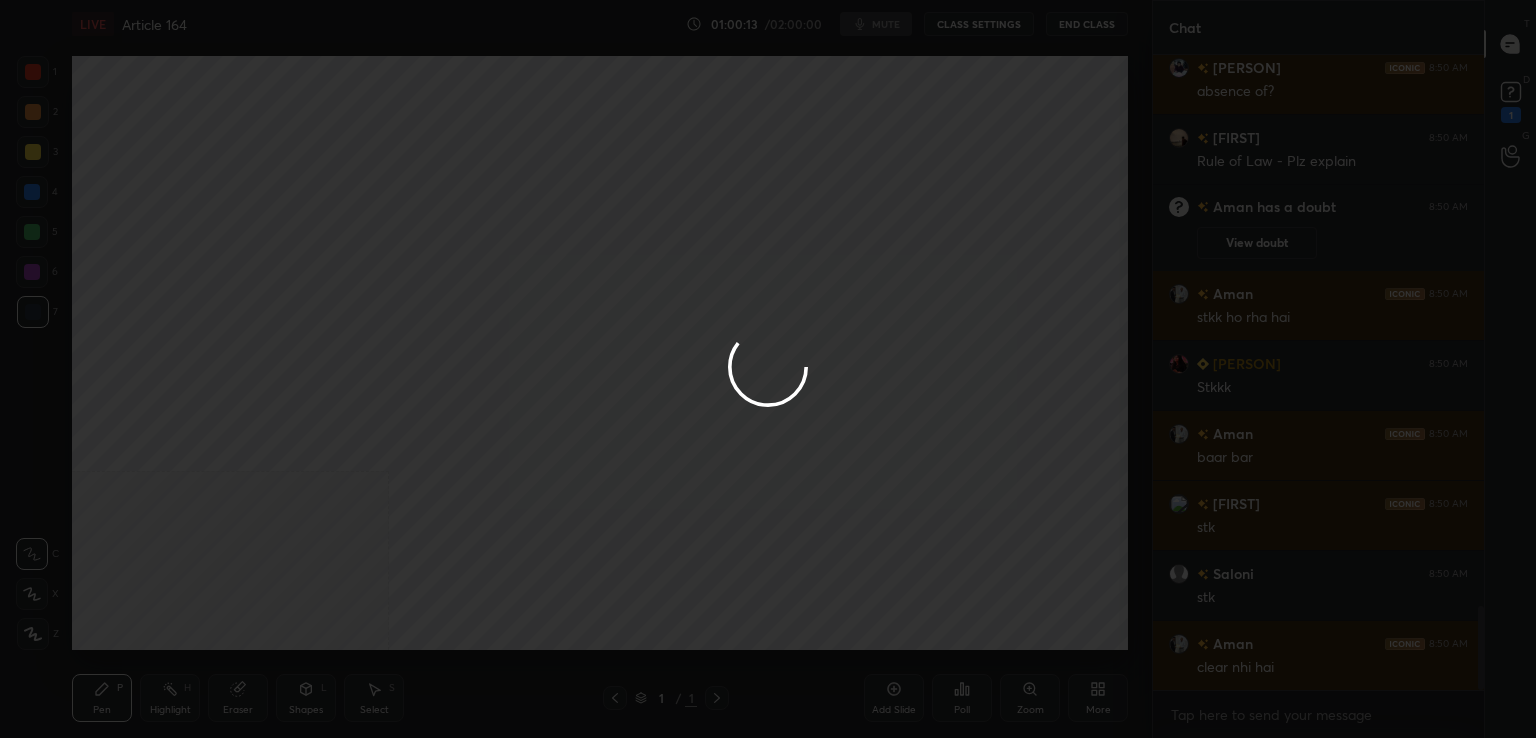 click at bounding box center [768, 369] 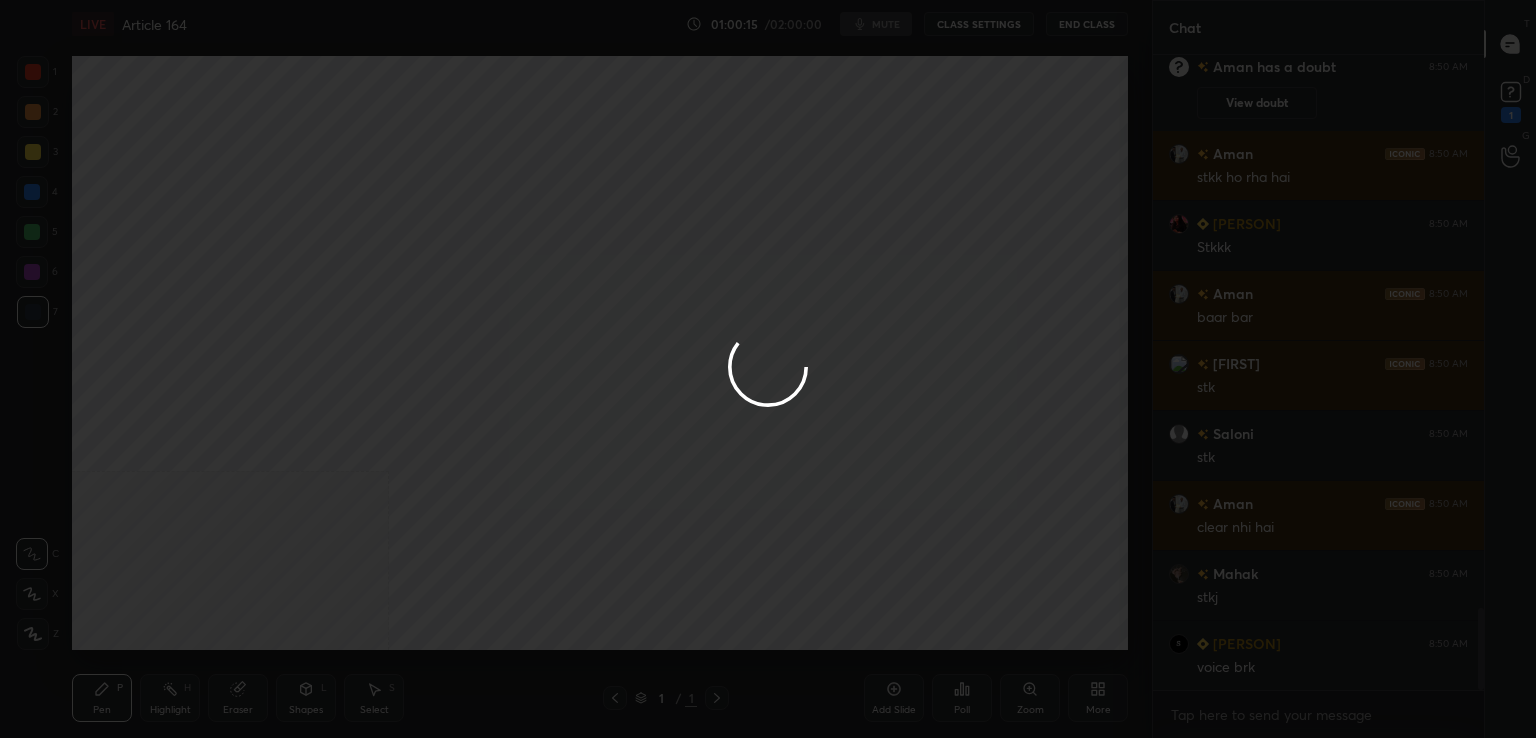 scroll, scrollTop: 4386, scrollLeft: 0, axis: vertical 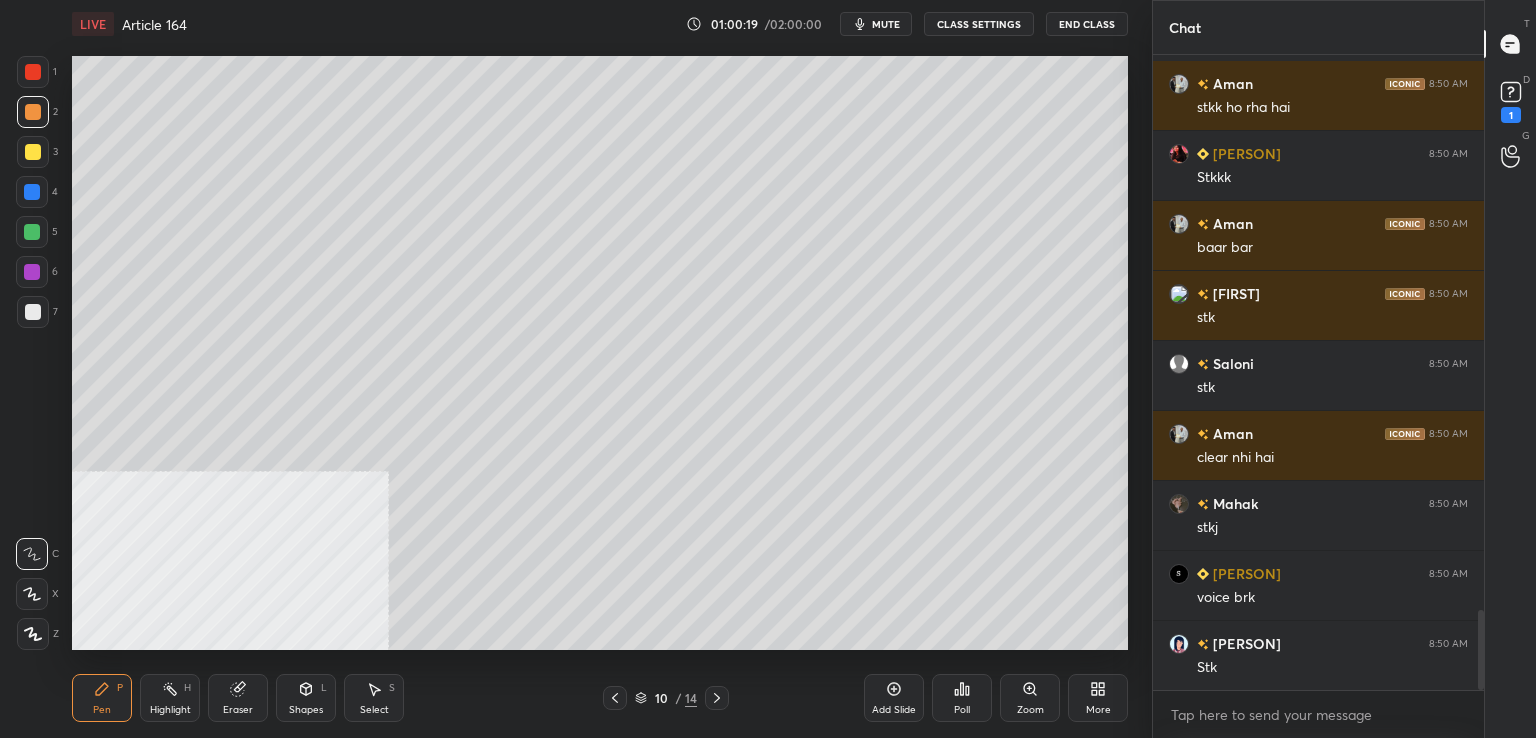 drag, startPoint x: 892, startPoint y: 690, endPoint x: 888, endPoint y: 673, distance: 17.464249 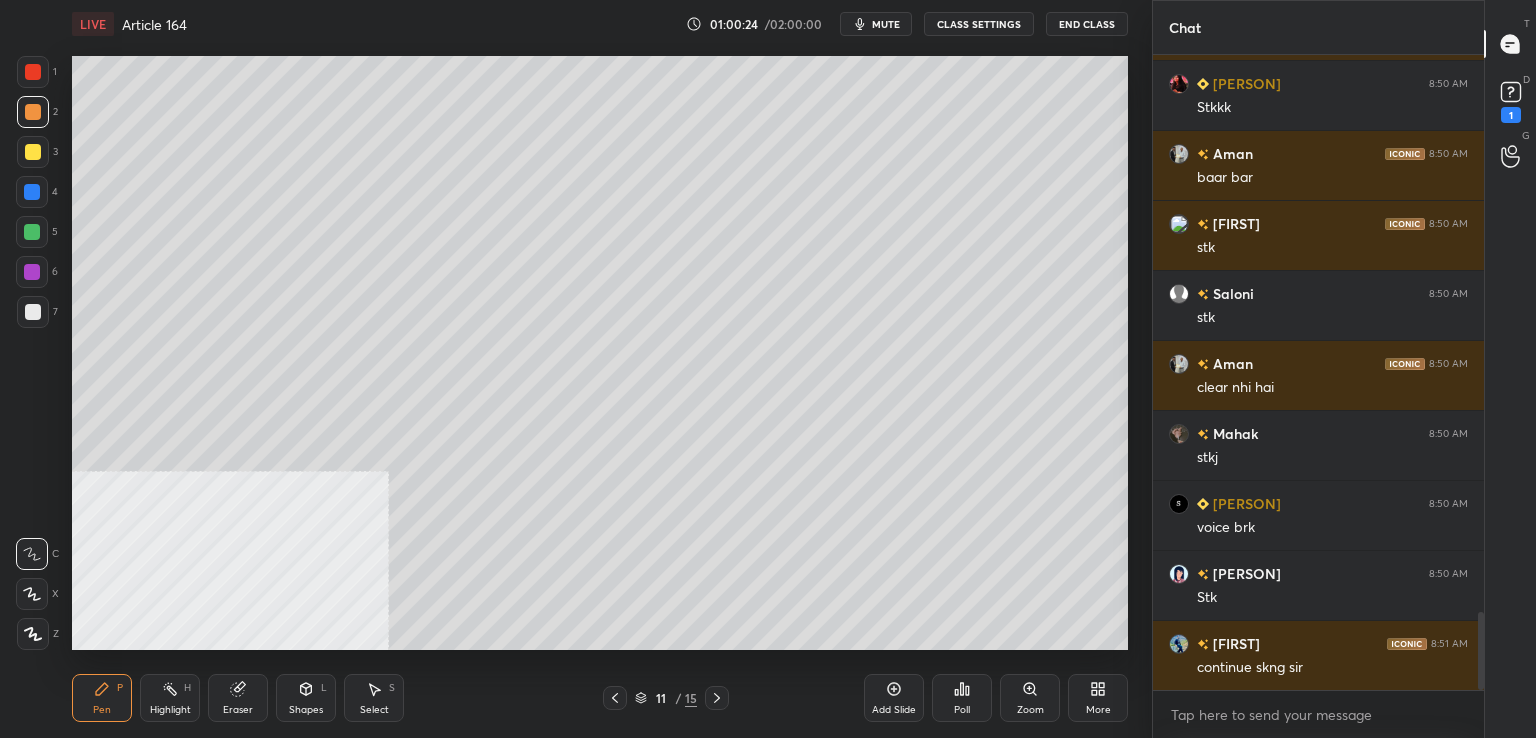 scroll, scrollTop: 4526, scrollLeft: 0, axis: vertical 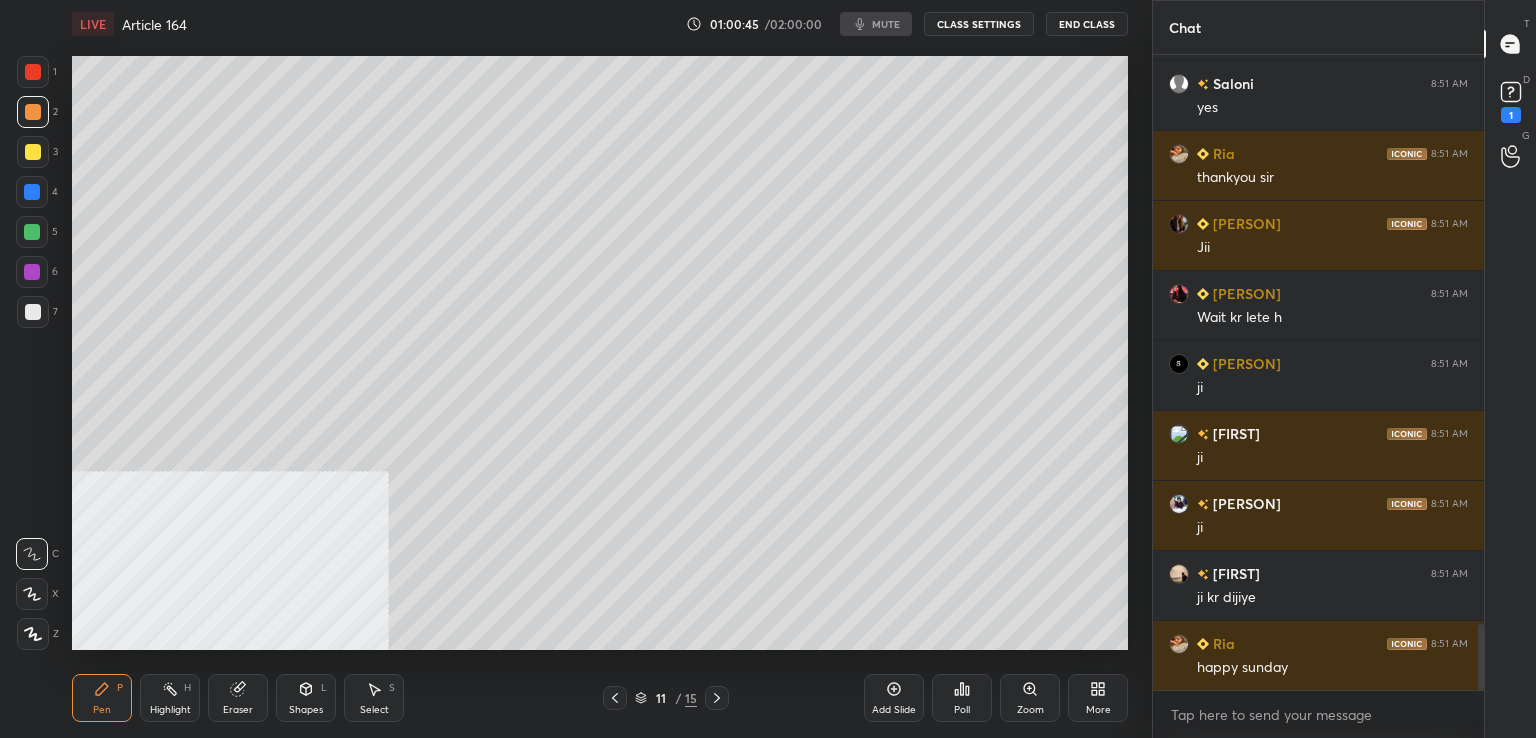 click on "Poll" at bounding box center (962, 698) 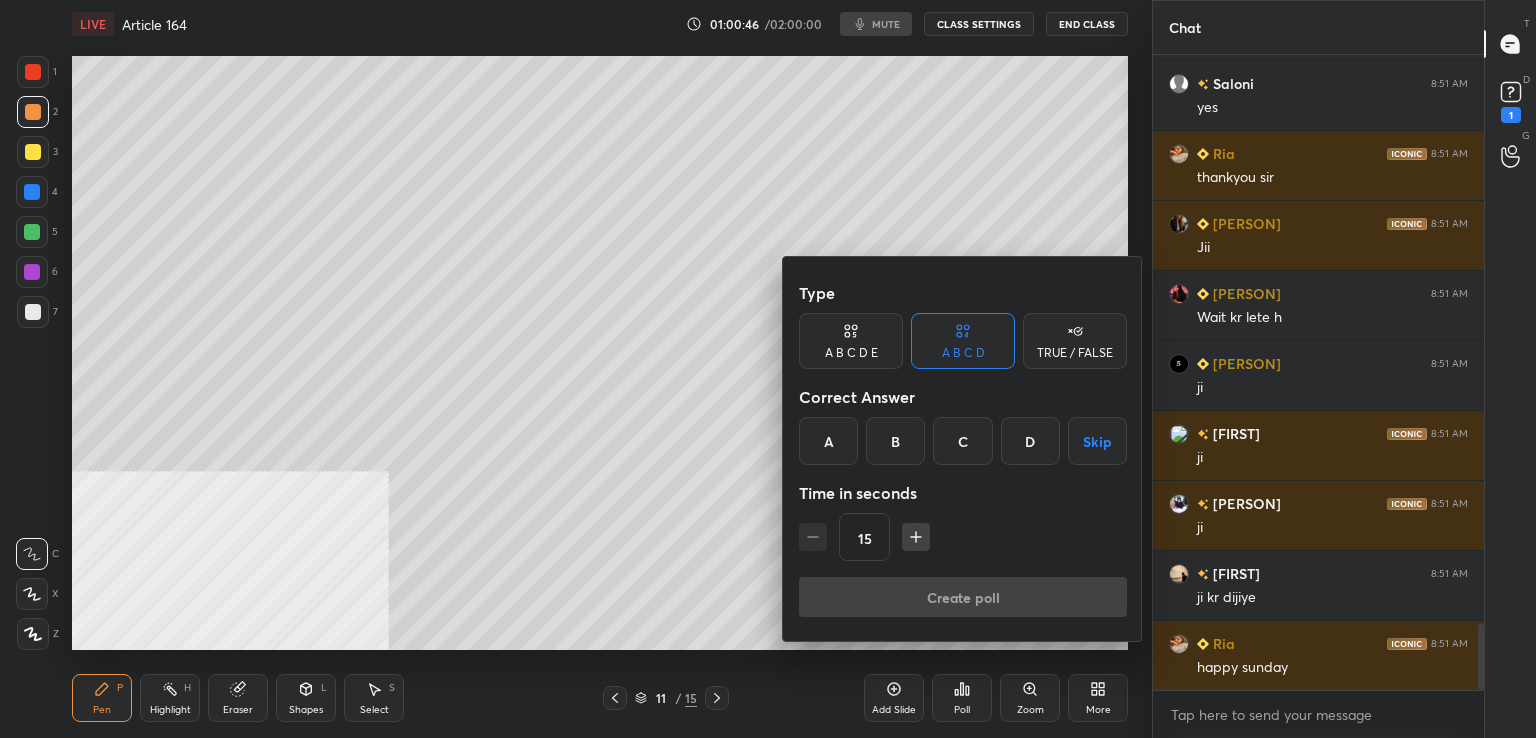 scroll, scrollTop: 5576, scrollLeft: 0, axis: vertical 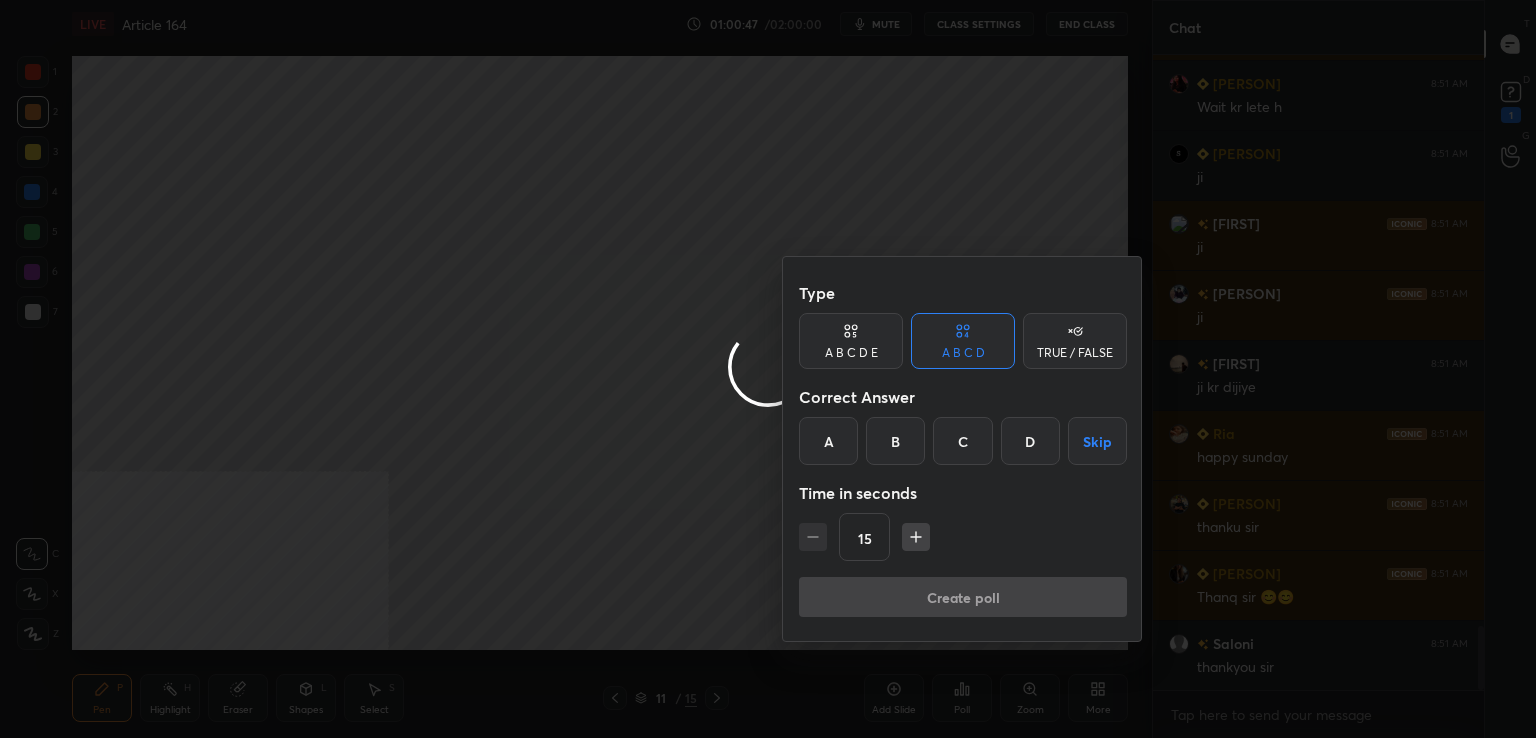 click on "Skip" at bounding box center [1097, 441] 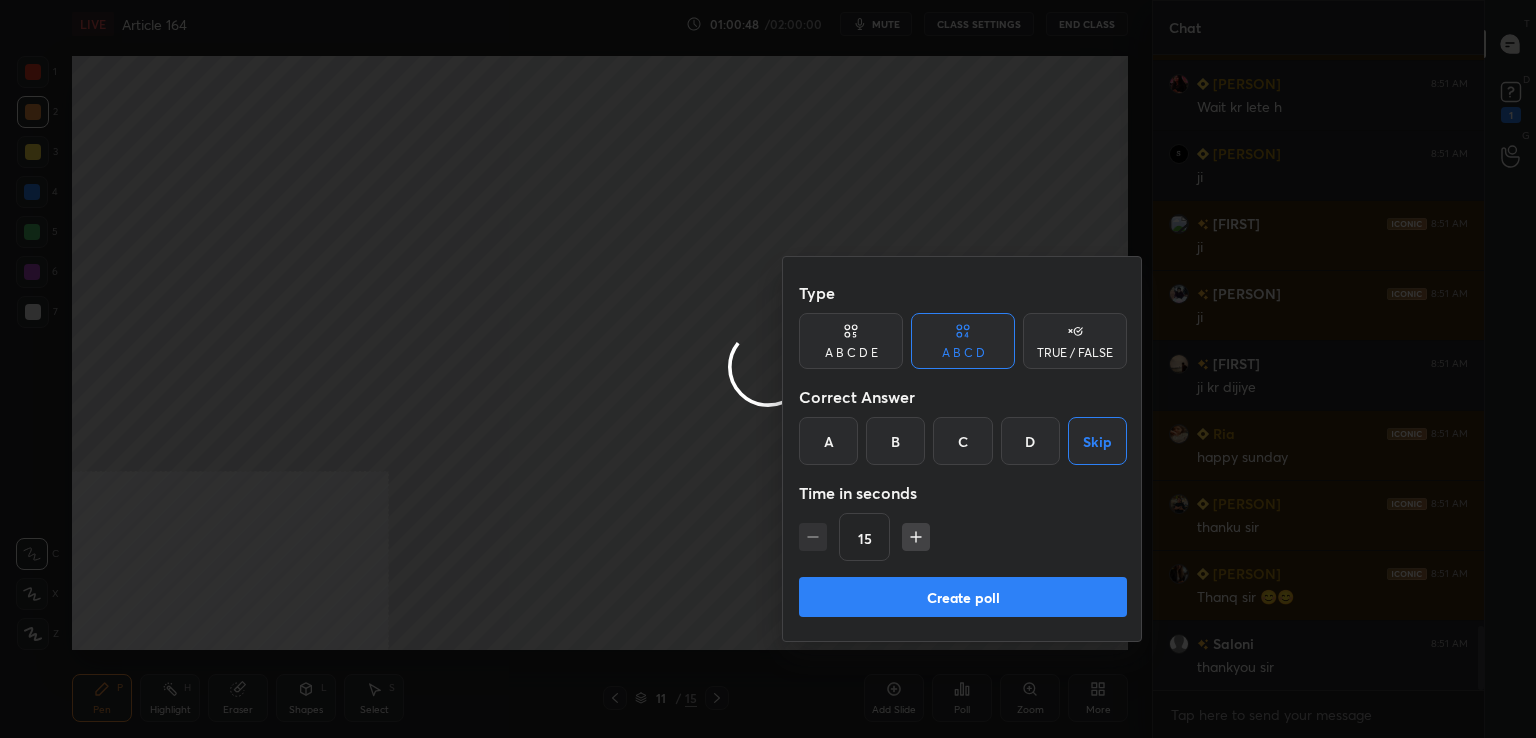 click on "Create poll" at bounding box center (963, 597) 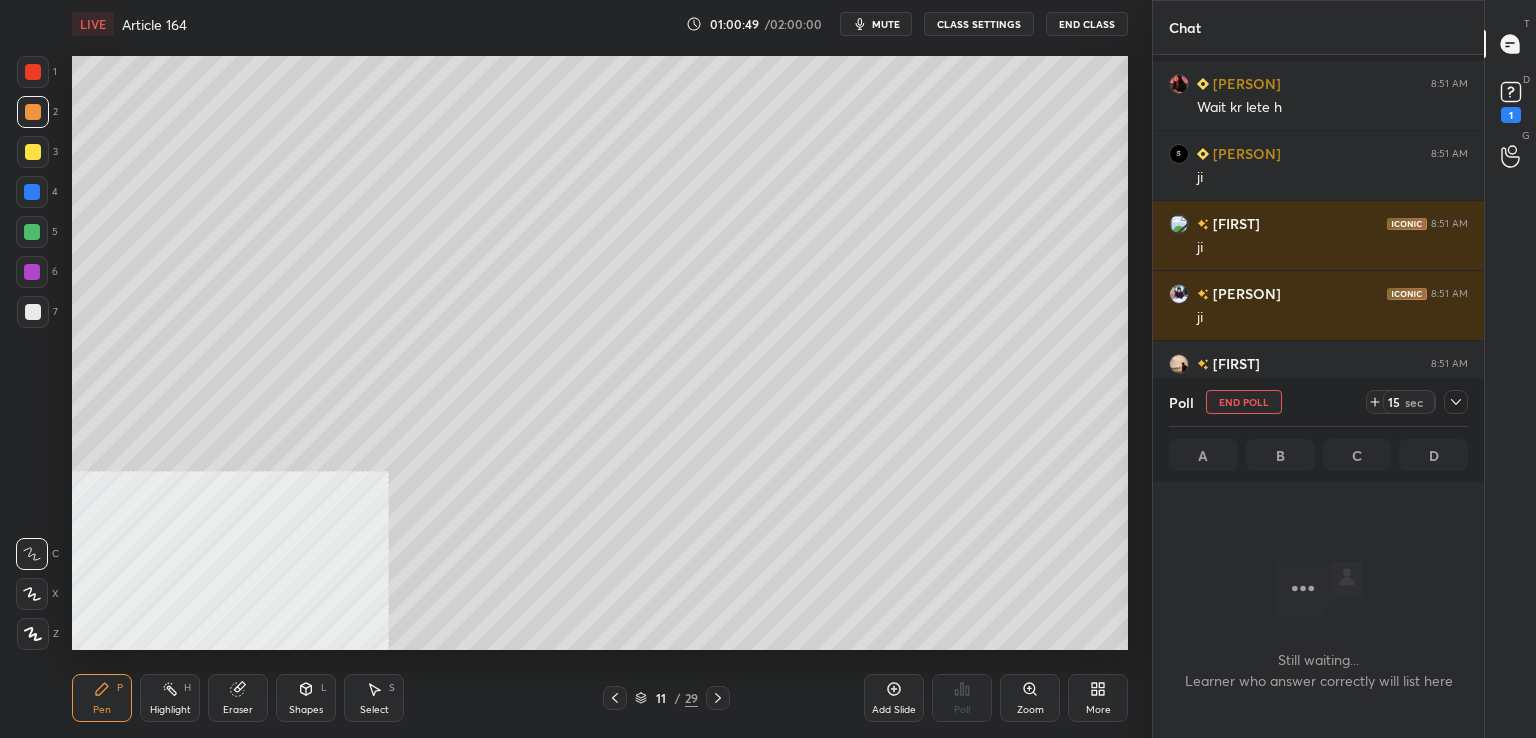 scroll, scrollTop: 5856, scrollLeft: 0, axis: vertical 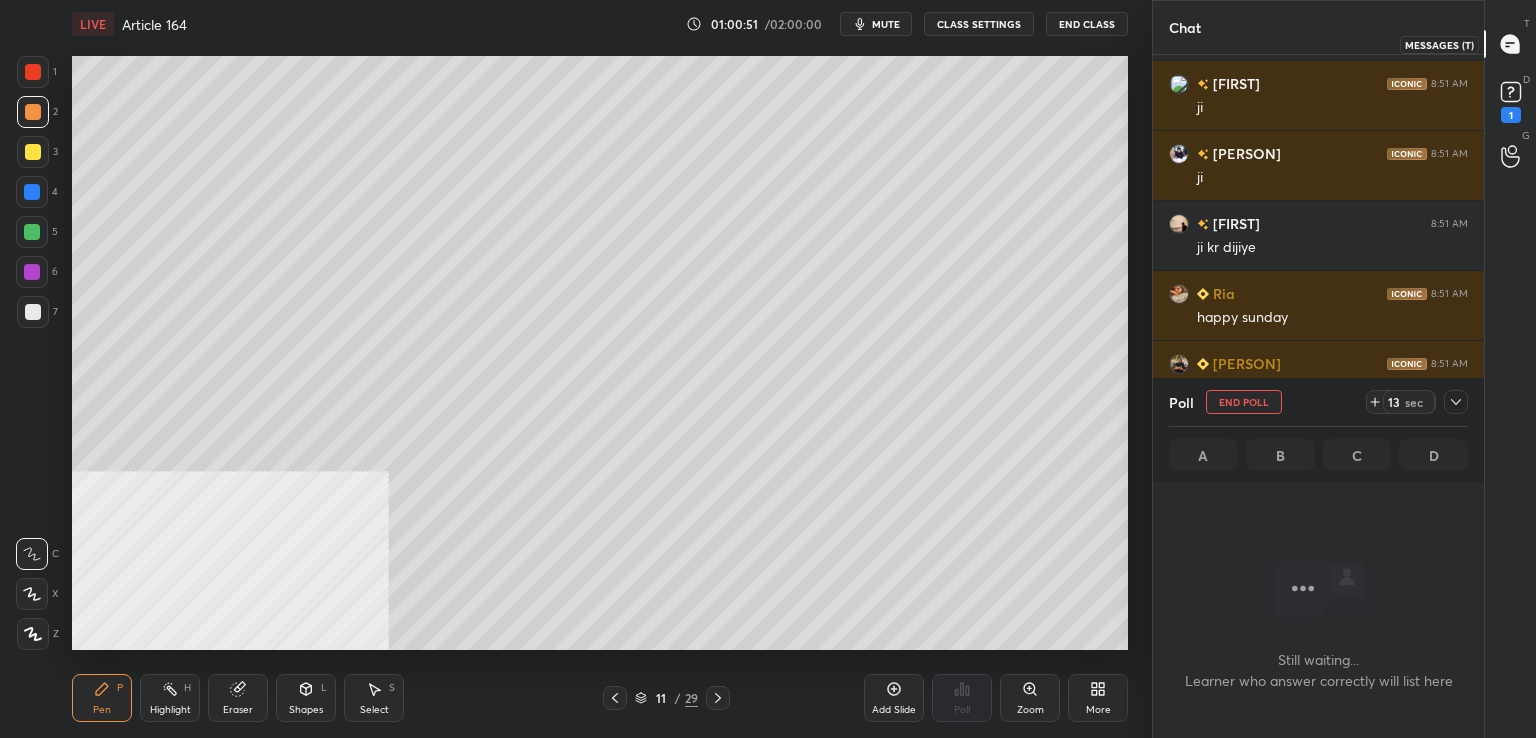 click 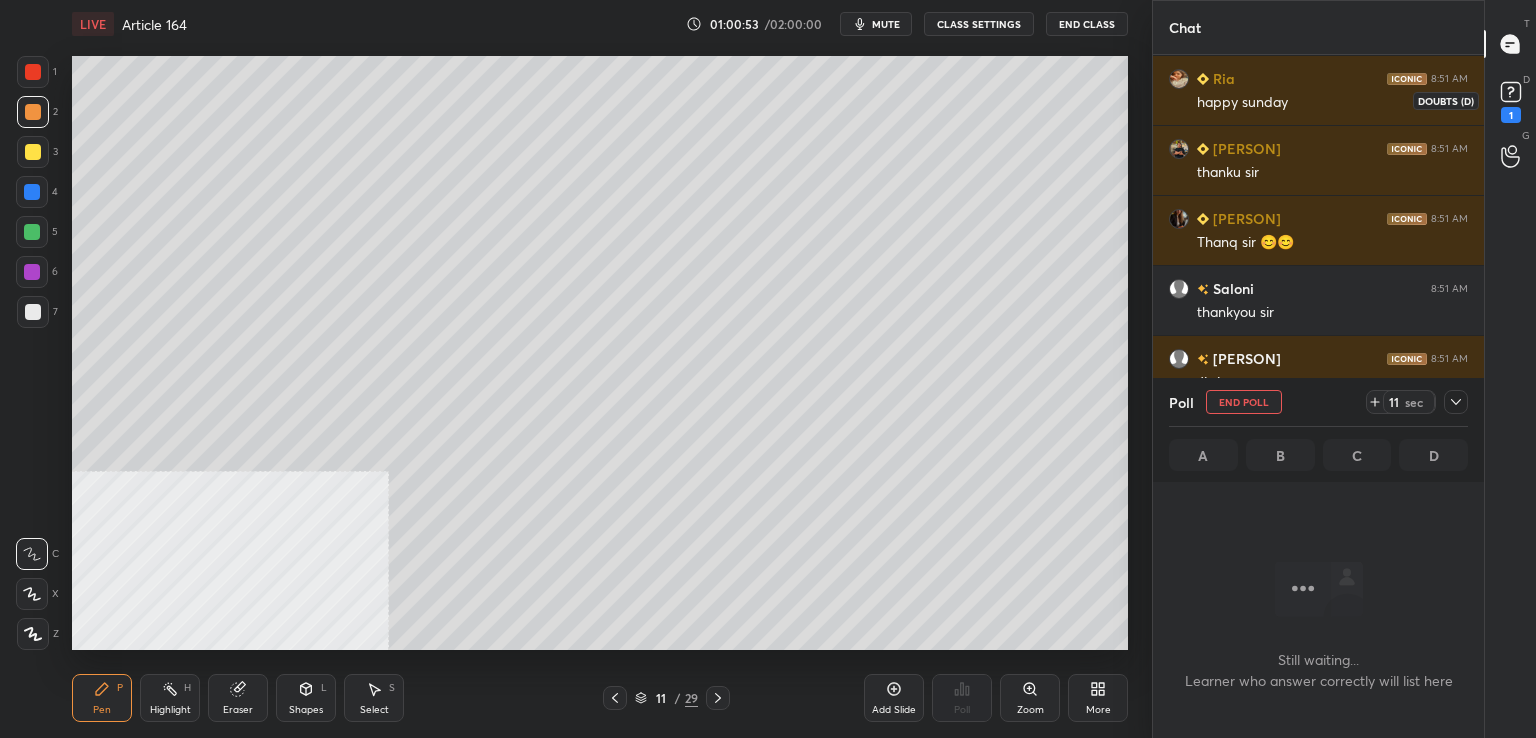 click on "1" at bounding box center [1511, 115] 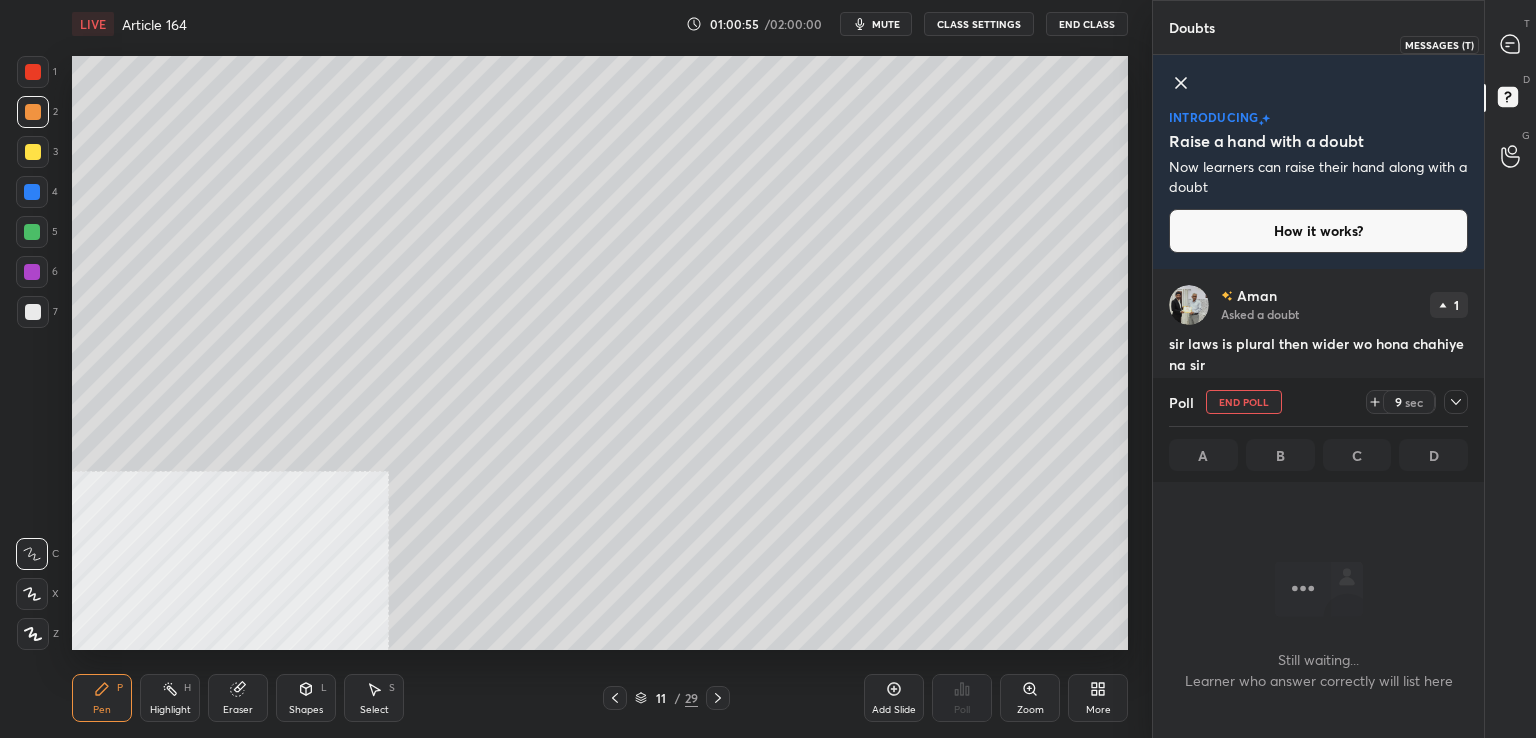 drag, startPoint x: 1508, startPoint y: 40, endPoint x: 1505, endPoint y: 57, distance: 17.262676 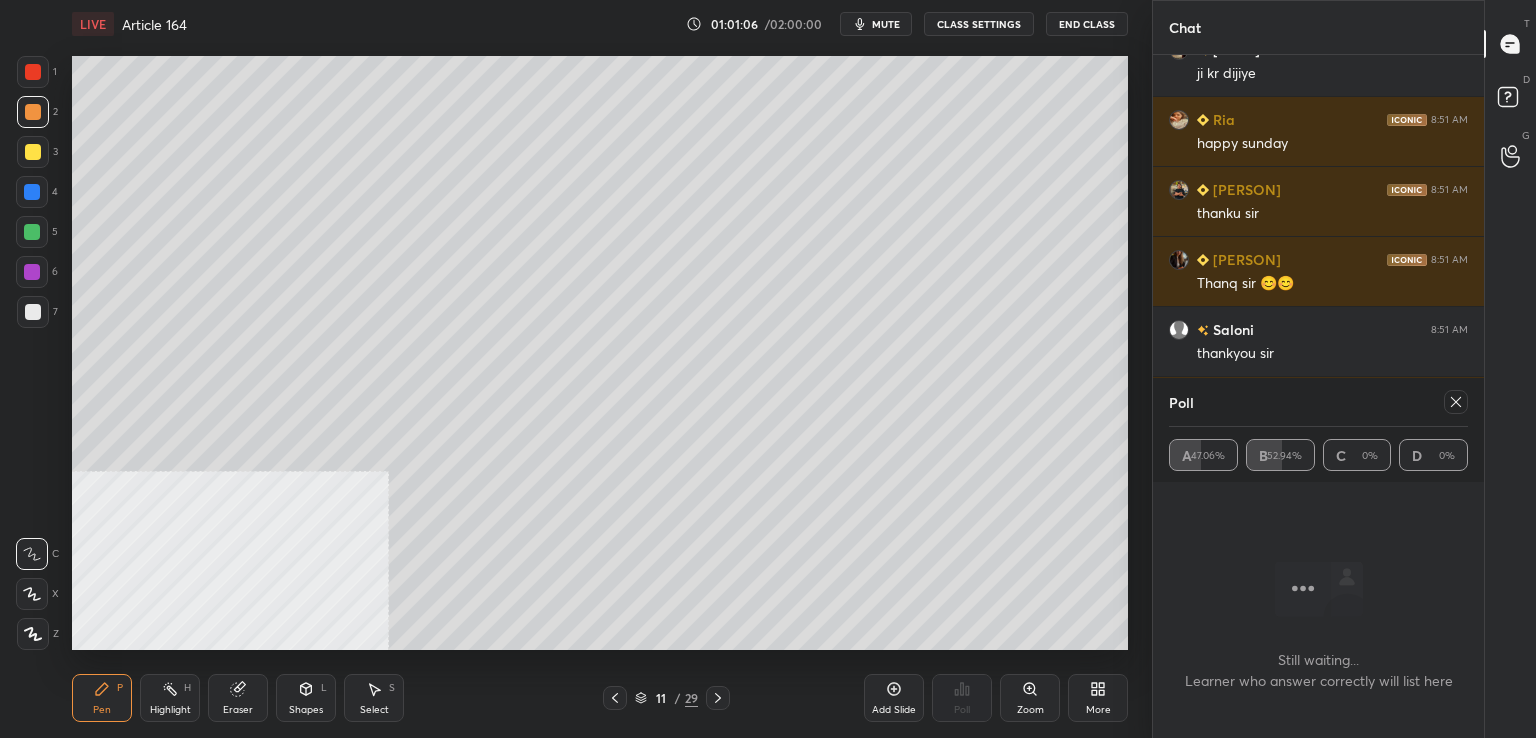 click 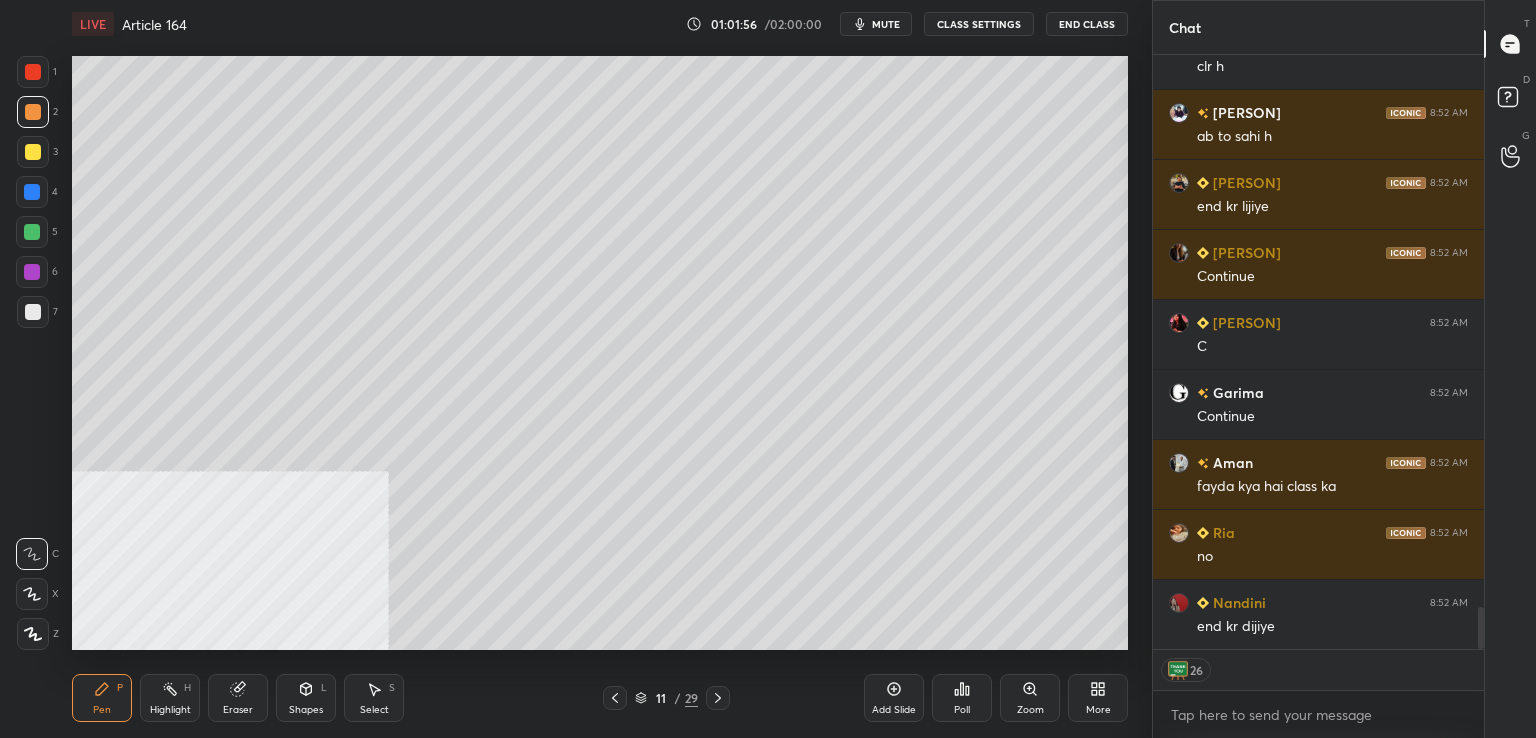 click at bounding box center (33, 312) 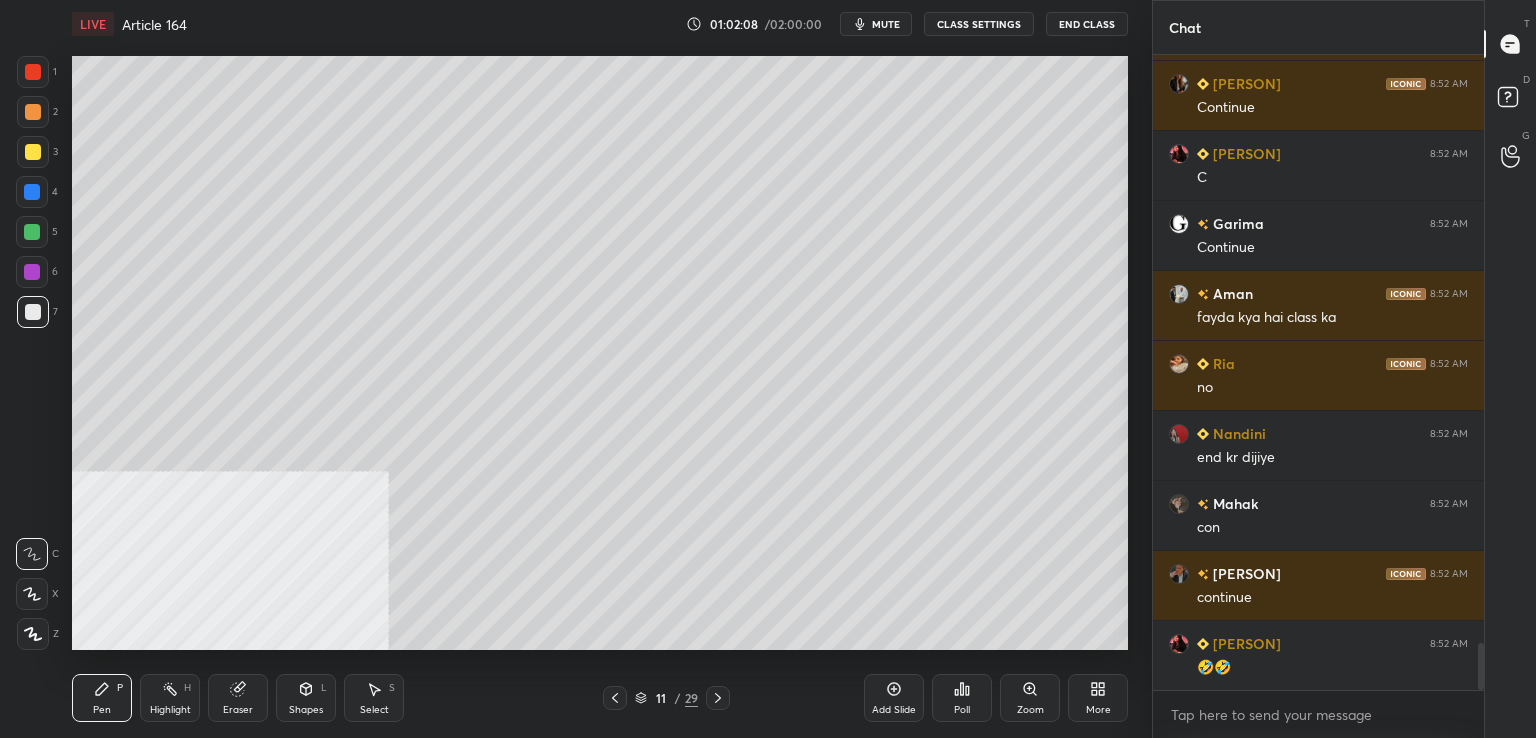 click on "Poll" at bounding box center (962, 698) 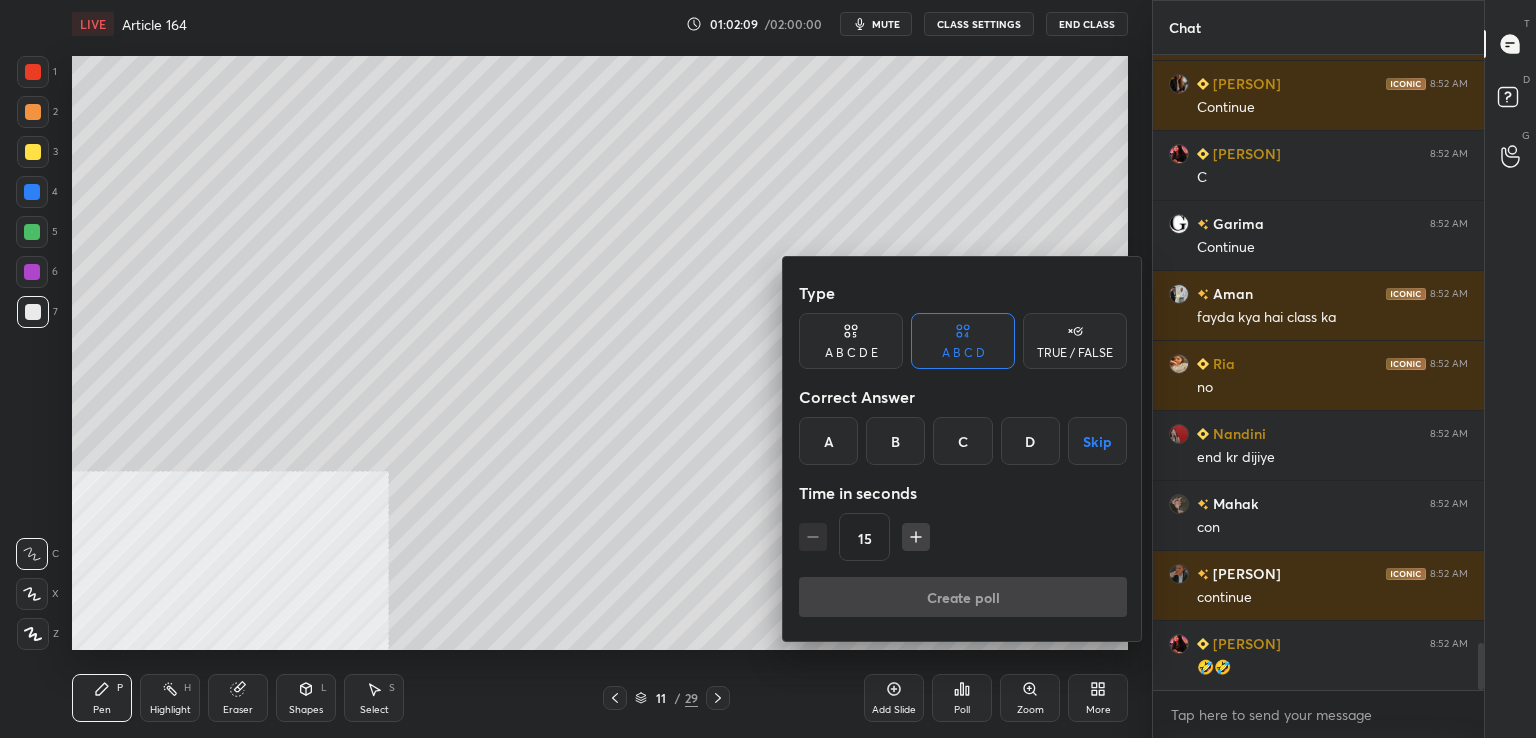 drag, startPoint x: 1095, startPoint y: 439, endPoint x: 1074, endPoint y: 456, distance: 27.018513 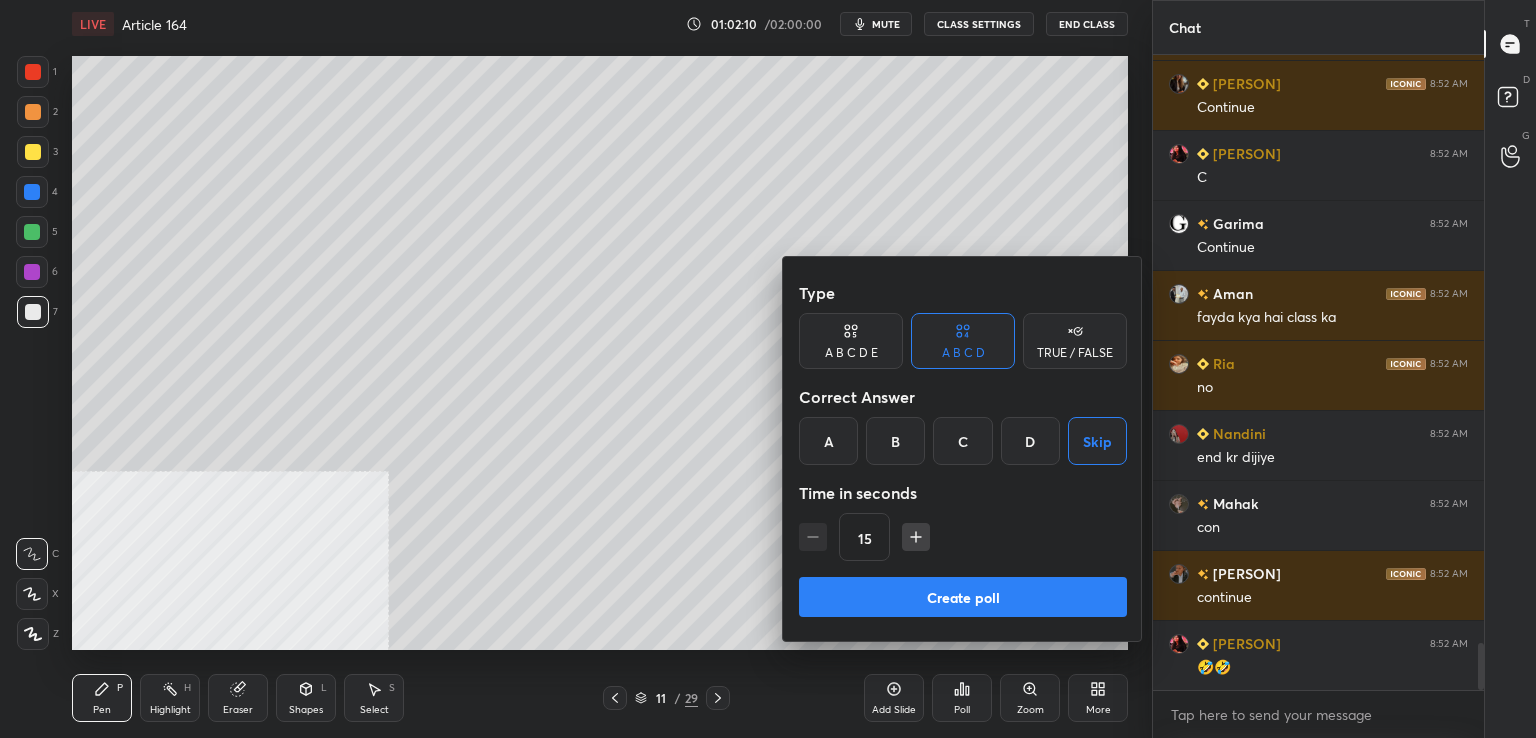 scroll, scrollTop: 8094, scrollLeft: 0, axis: vertical 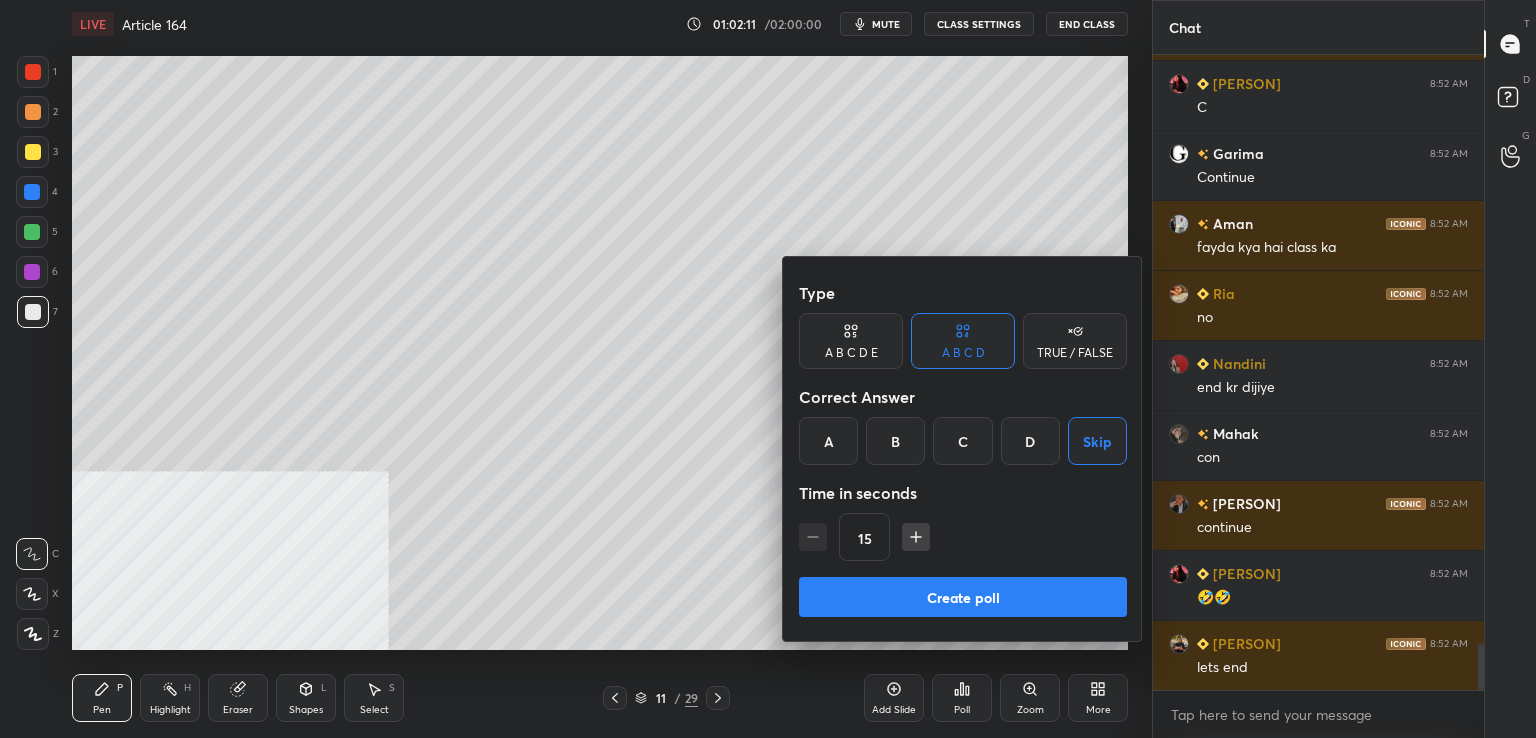 drag, startPoint x: 948, startPoint y: 594, endPoint x: 935, endPoint y: 595, distance: 13.038404 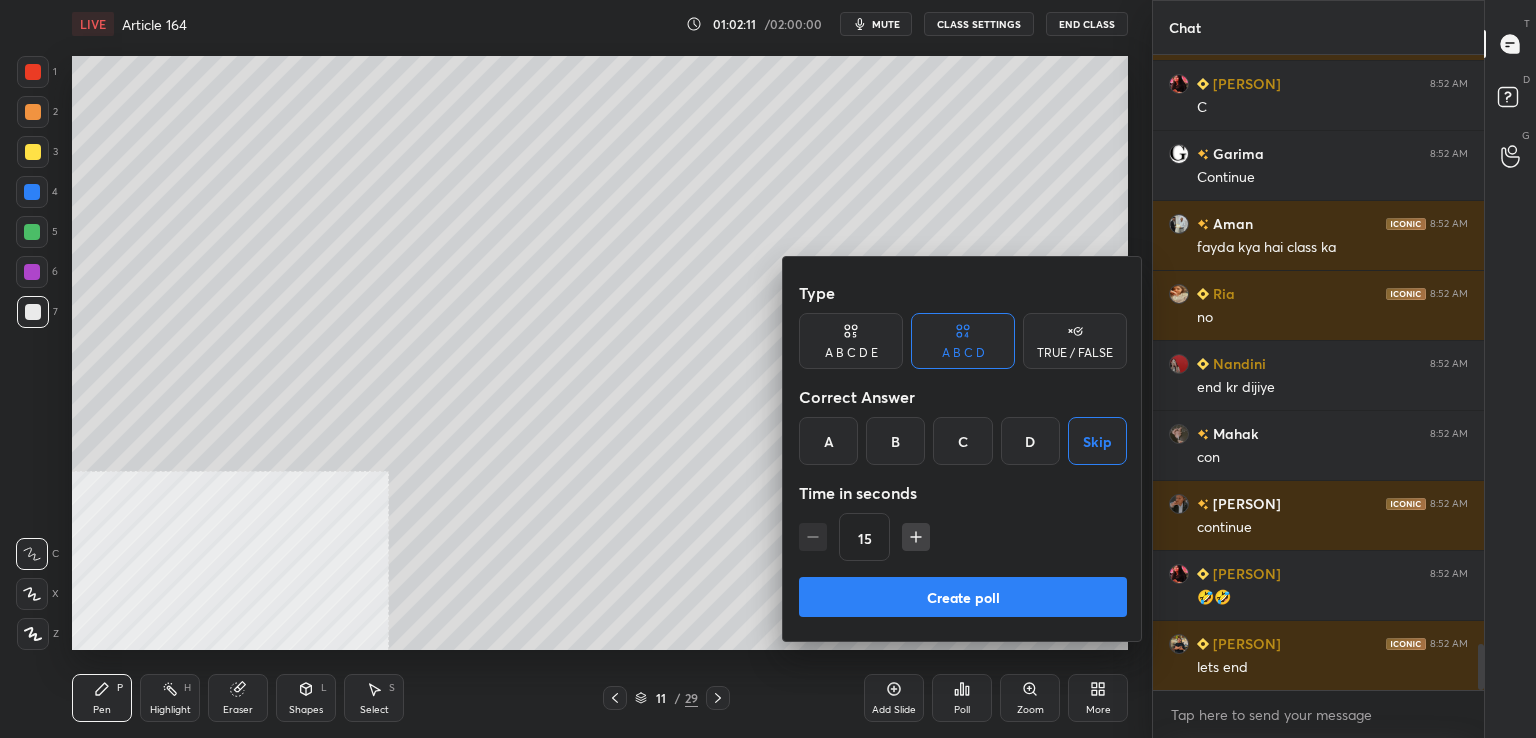 click on "Create poll" at bounding box center [963, 597] 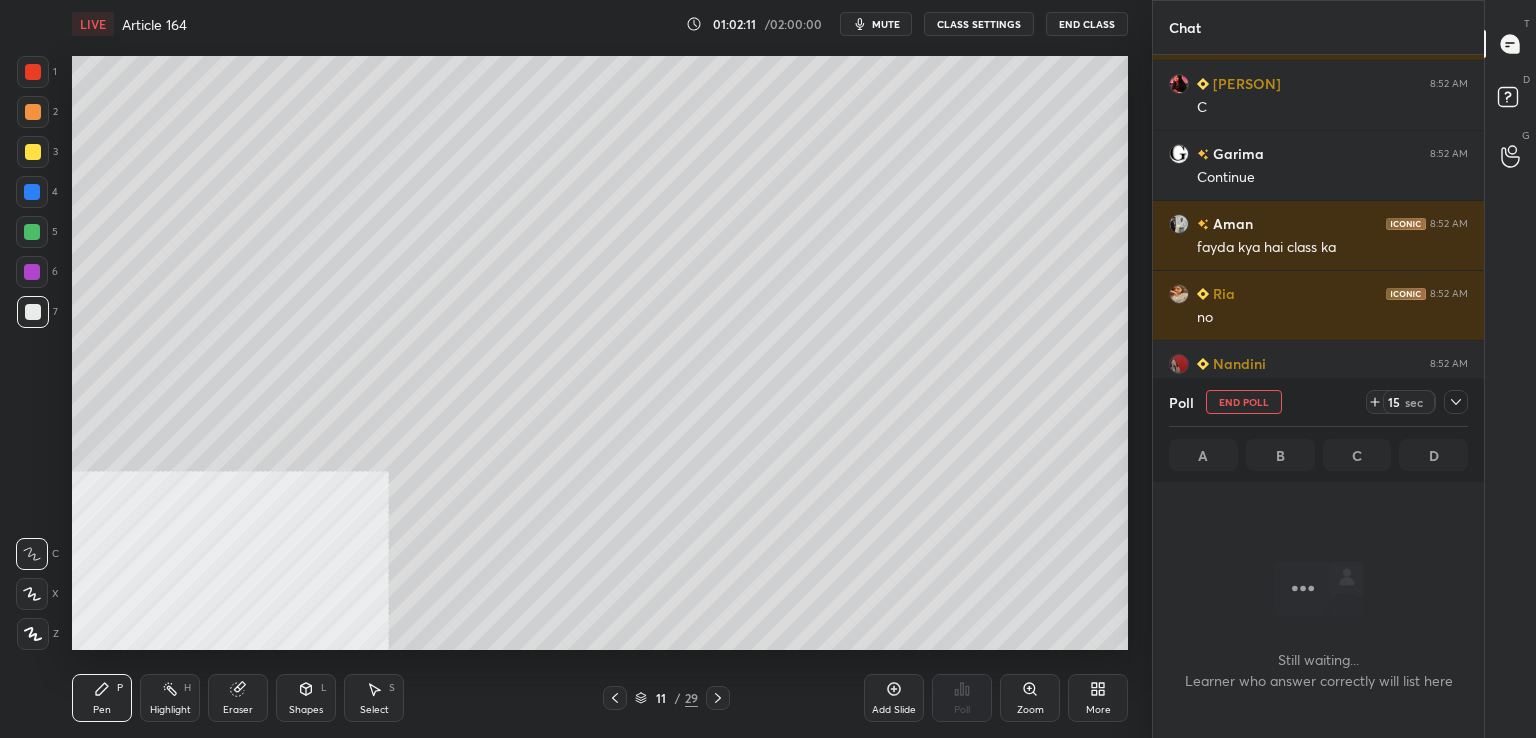 scroll, scrollTop: 588, scrollLeft: 325, axis: both 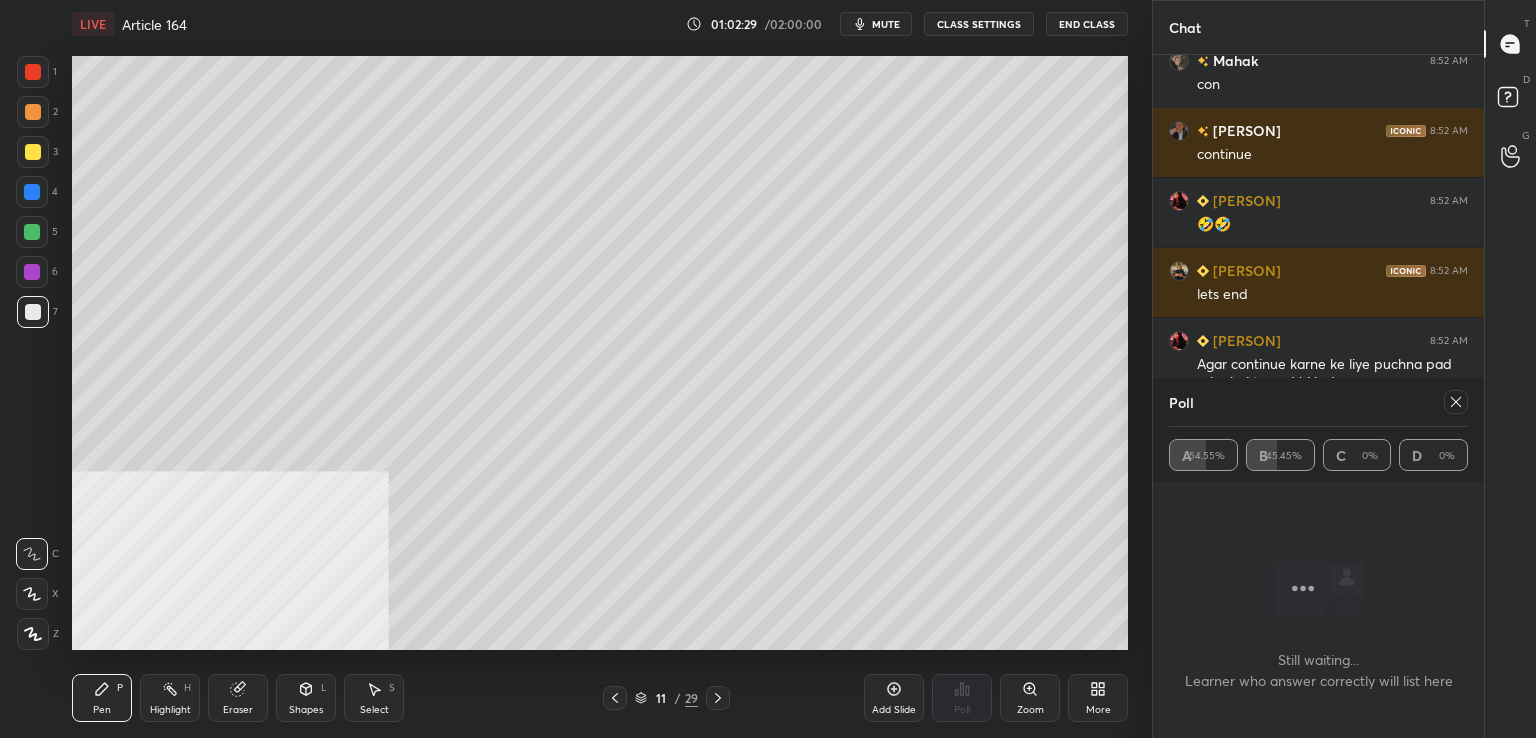 drag, startPoint x: 1452, startPoint y: 399, endPoint x: 1417, endPoint y: 393, distance: 35.510563 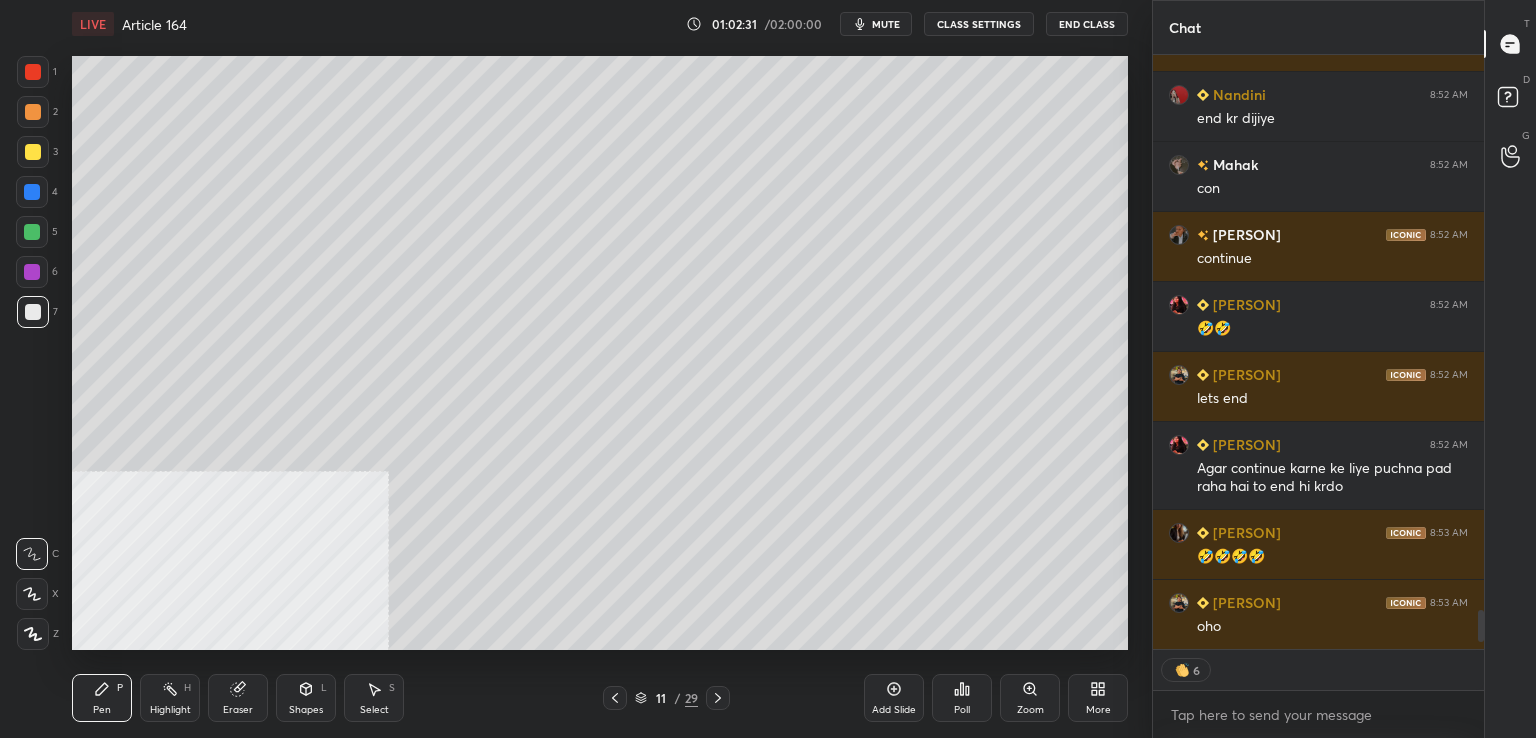 click 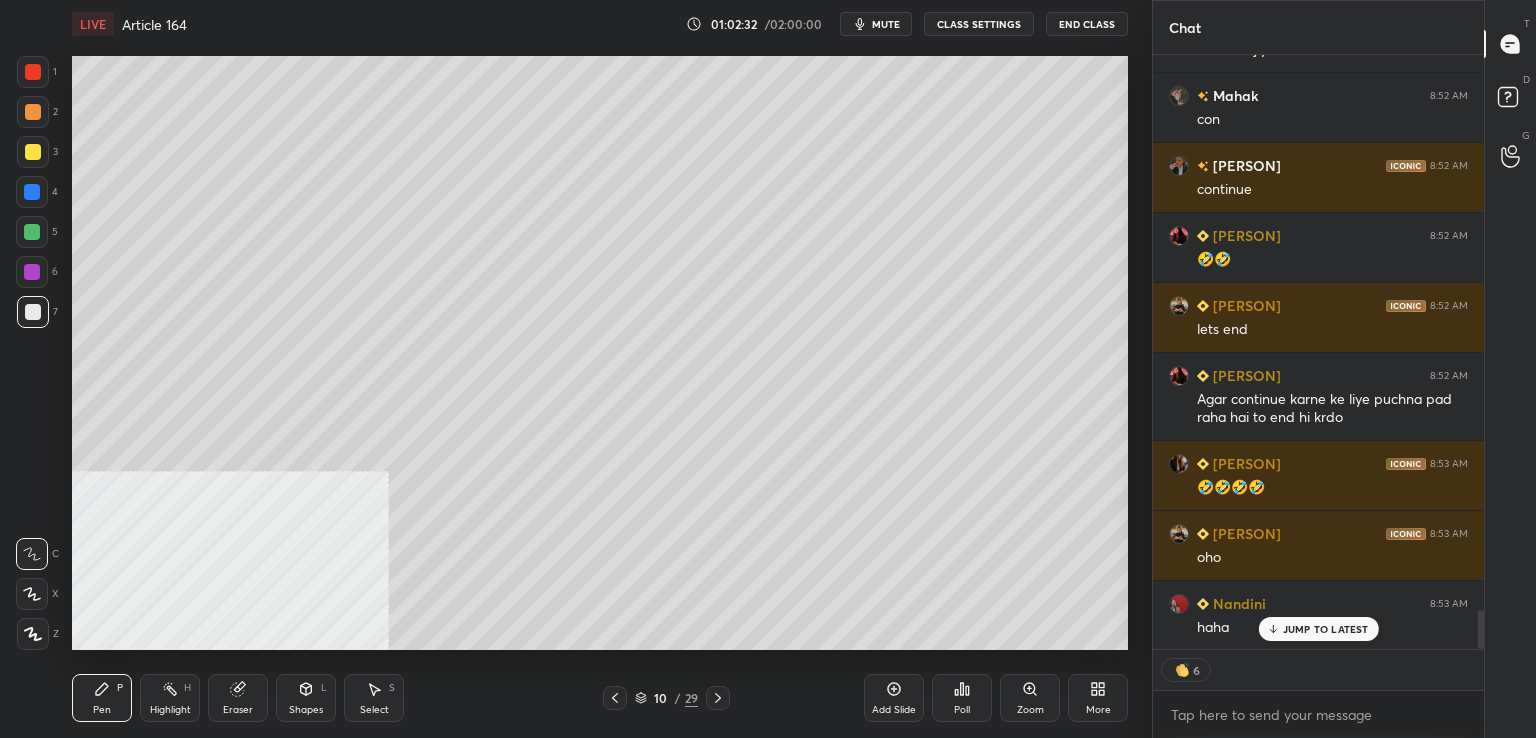 click 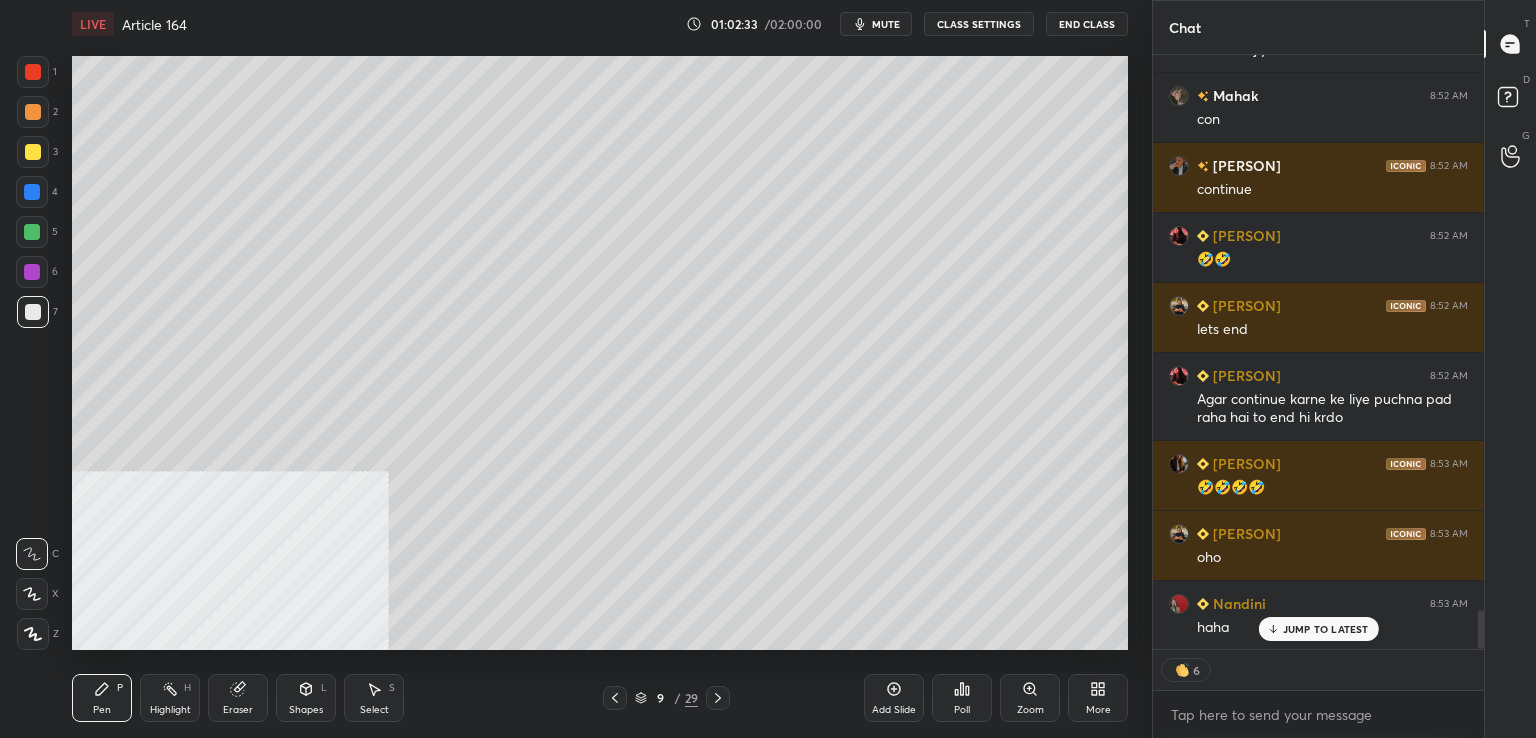 click 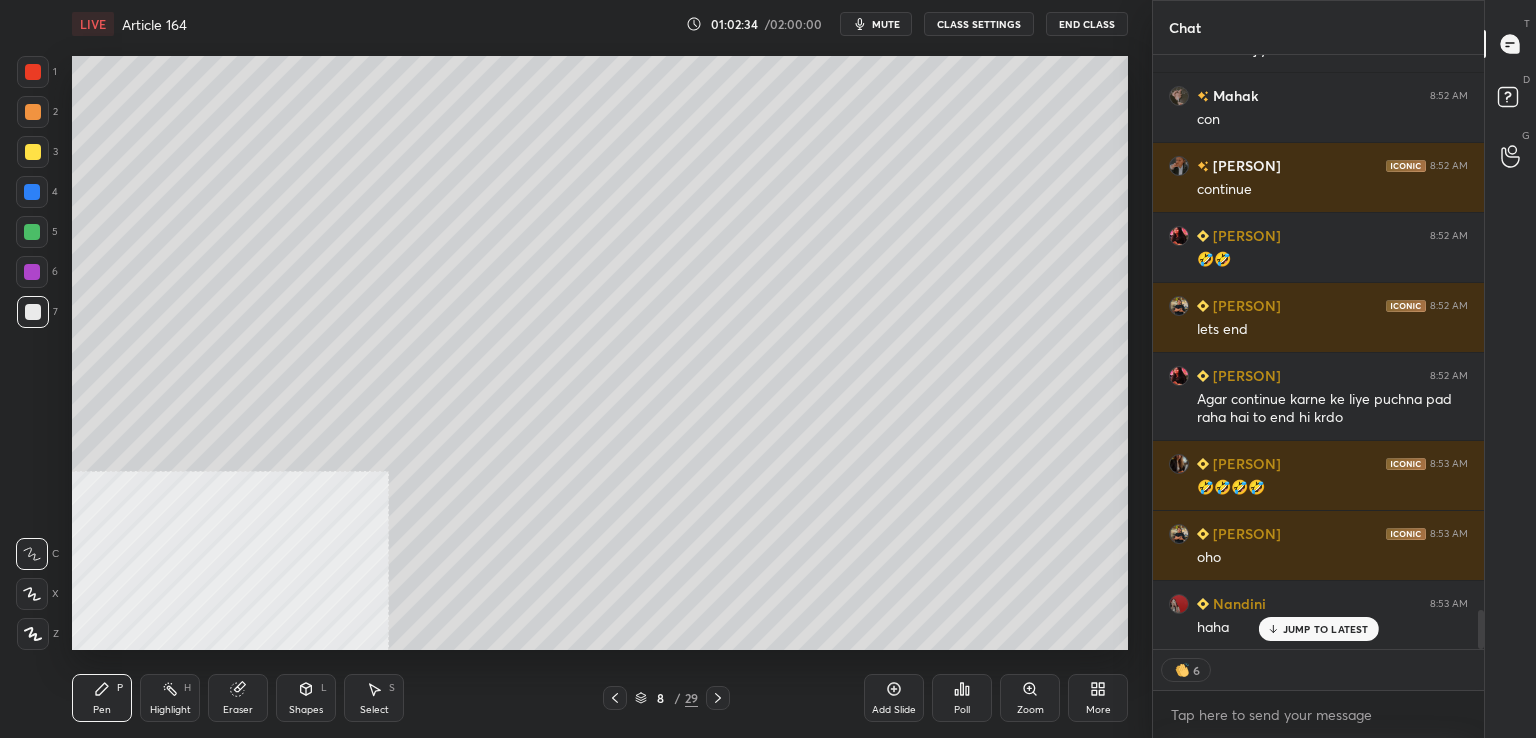 click 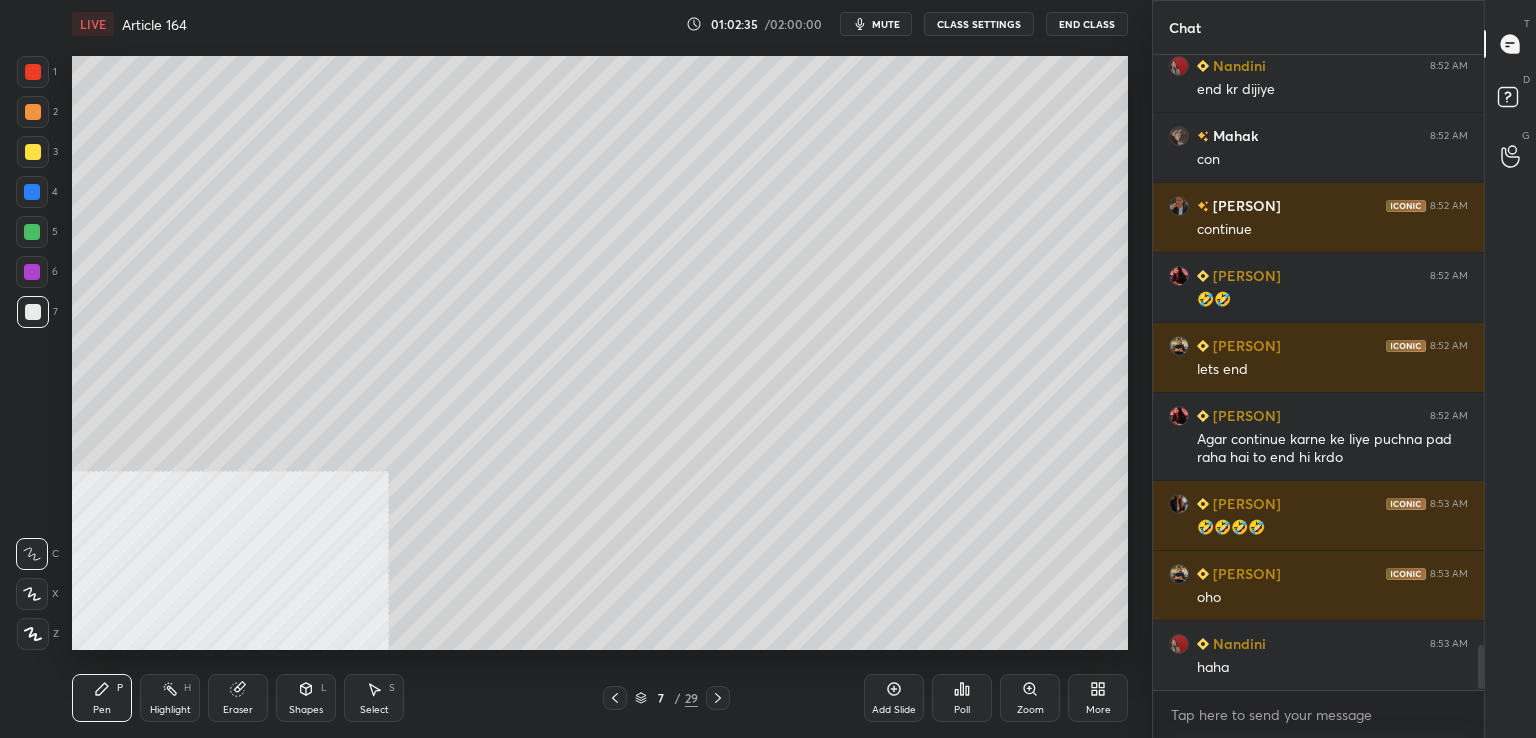 click 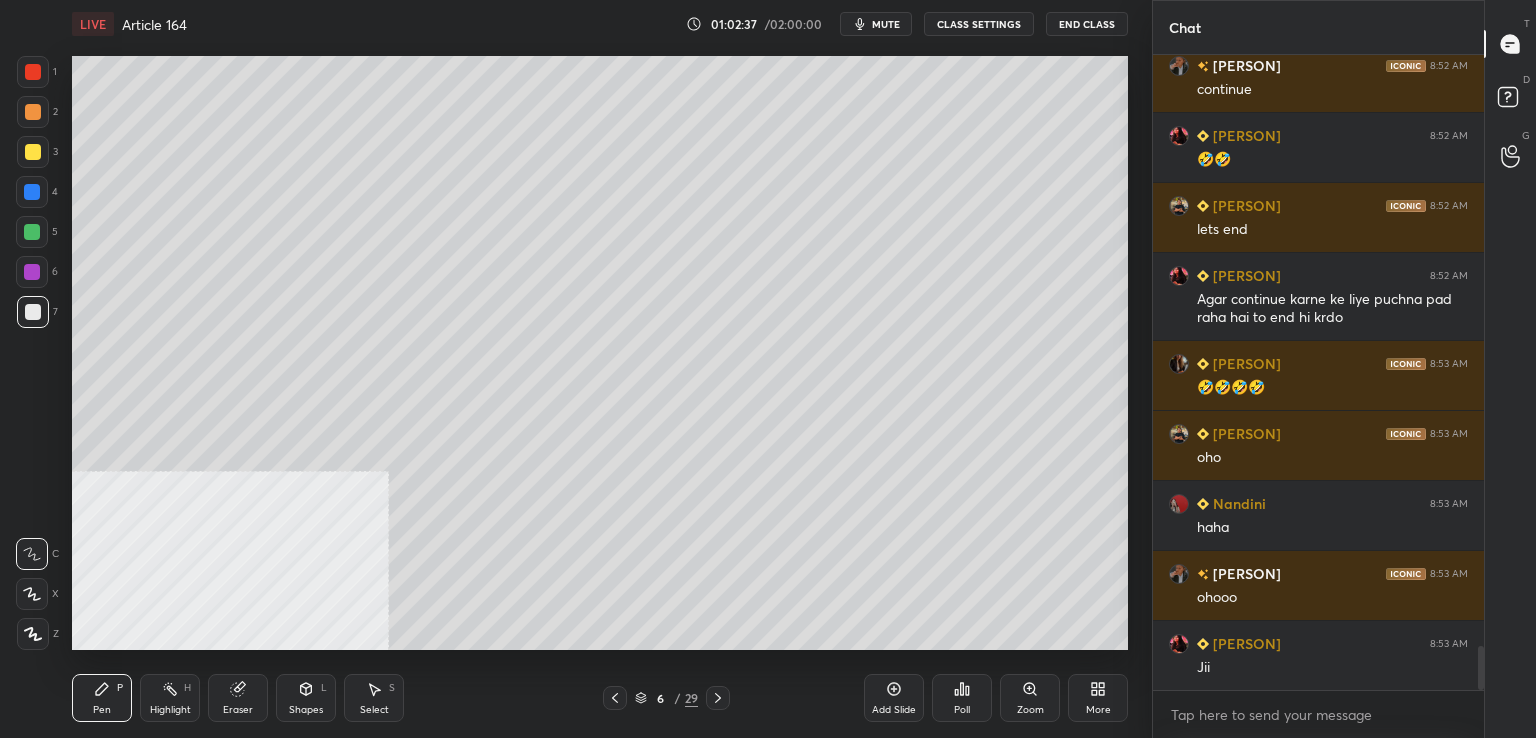 click 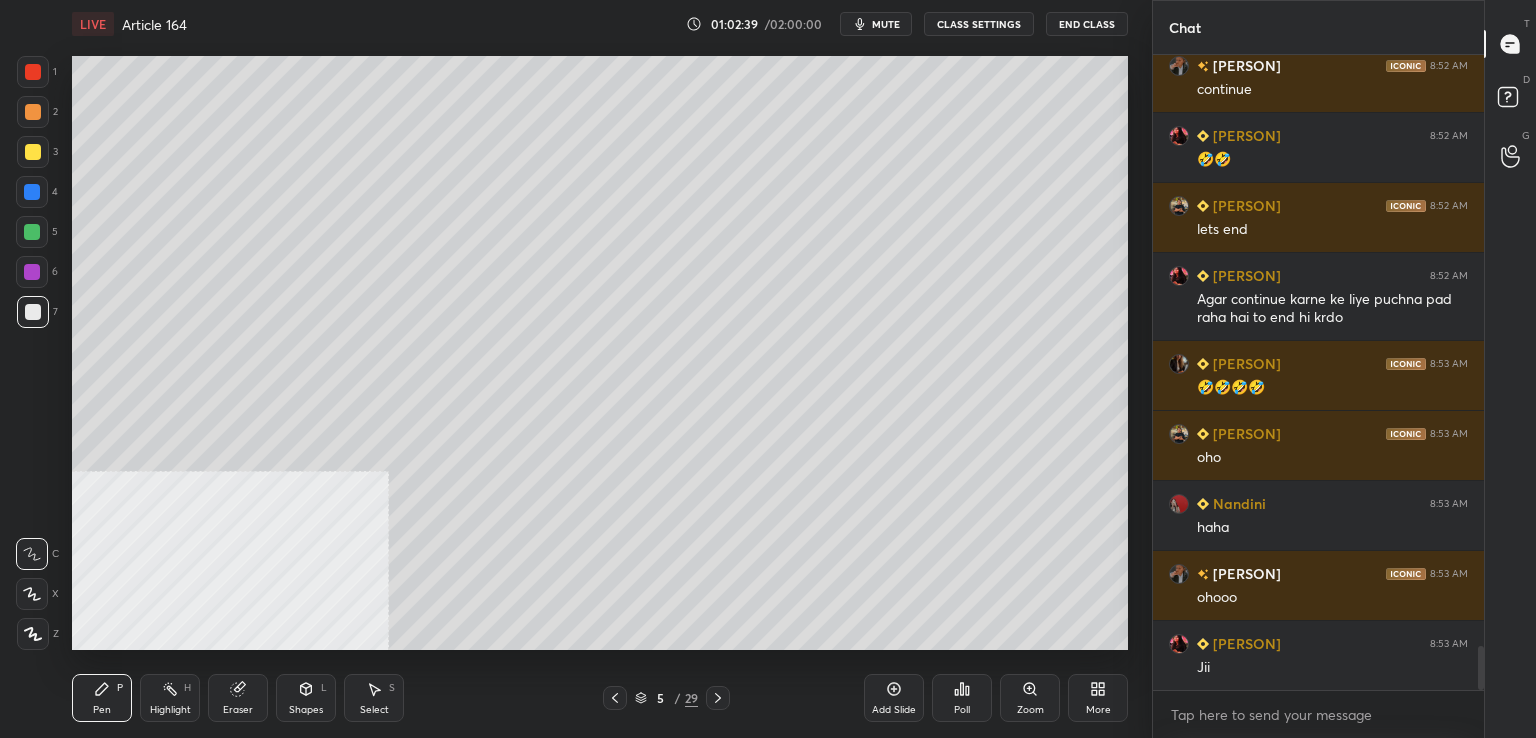 click at bounding box center (615, 698) 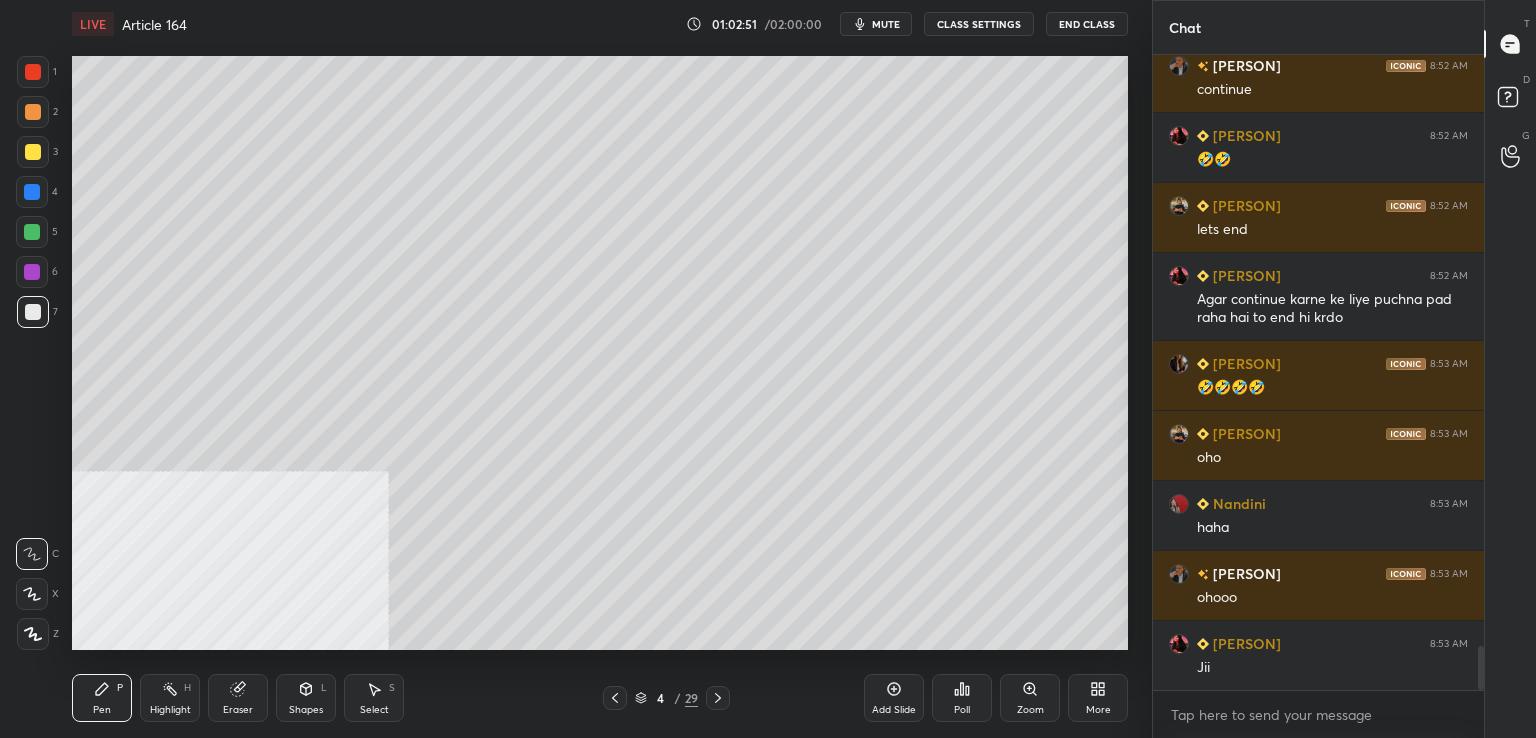 click 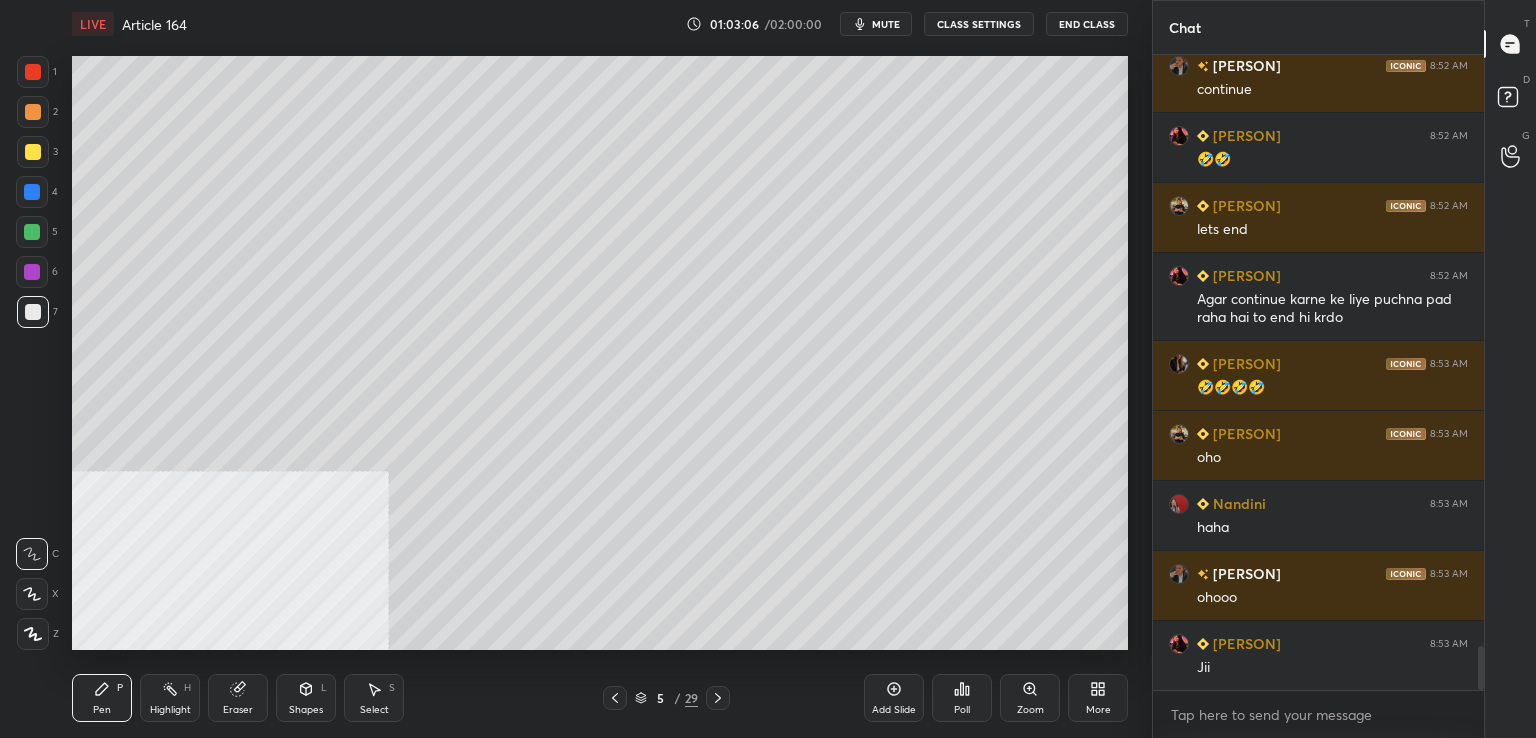 click 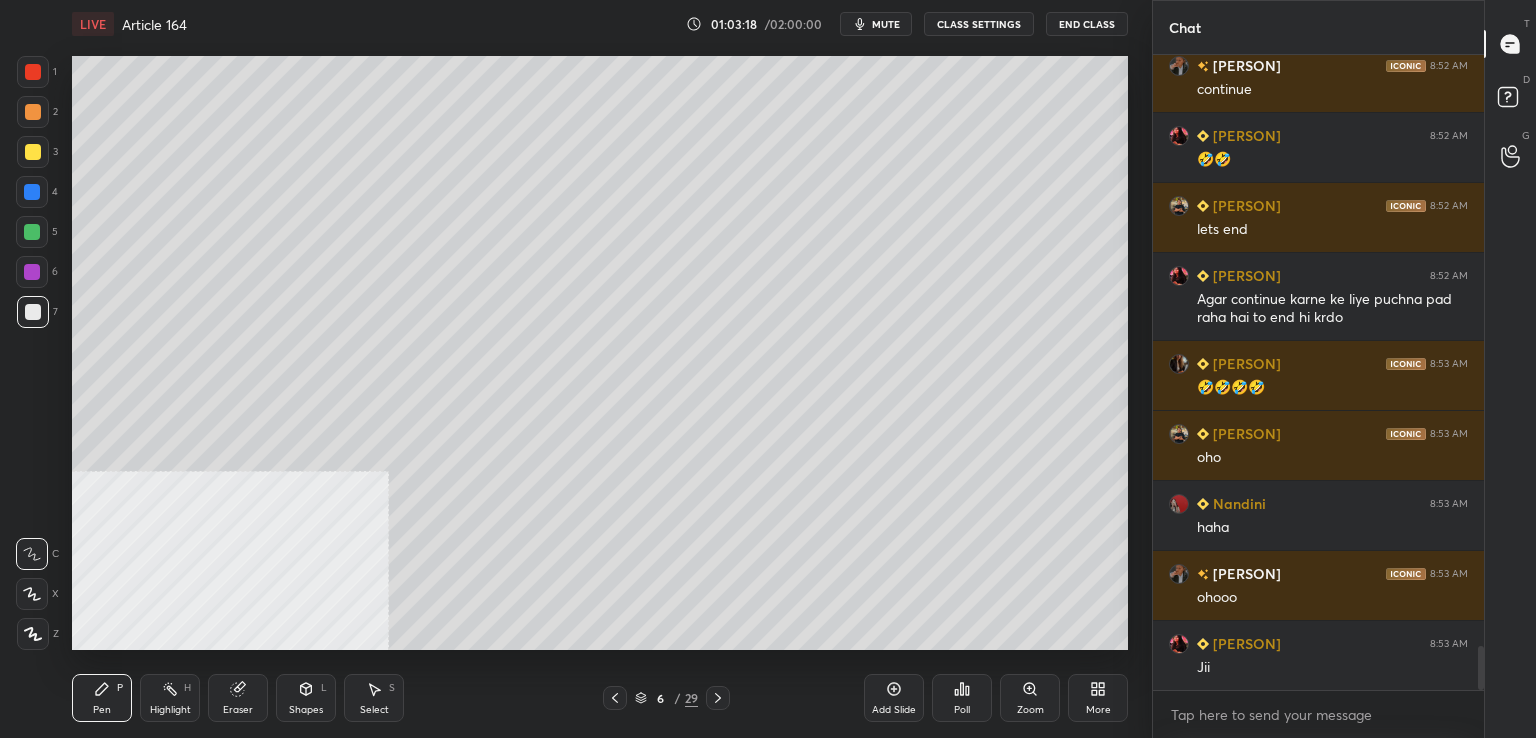 click 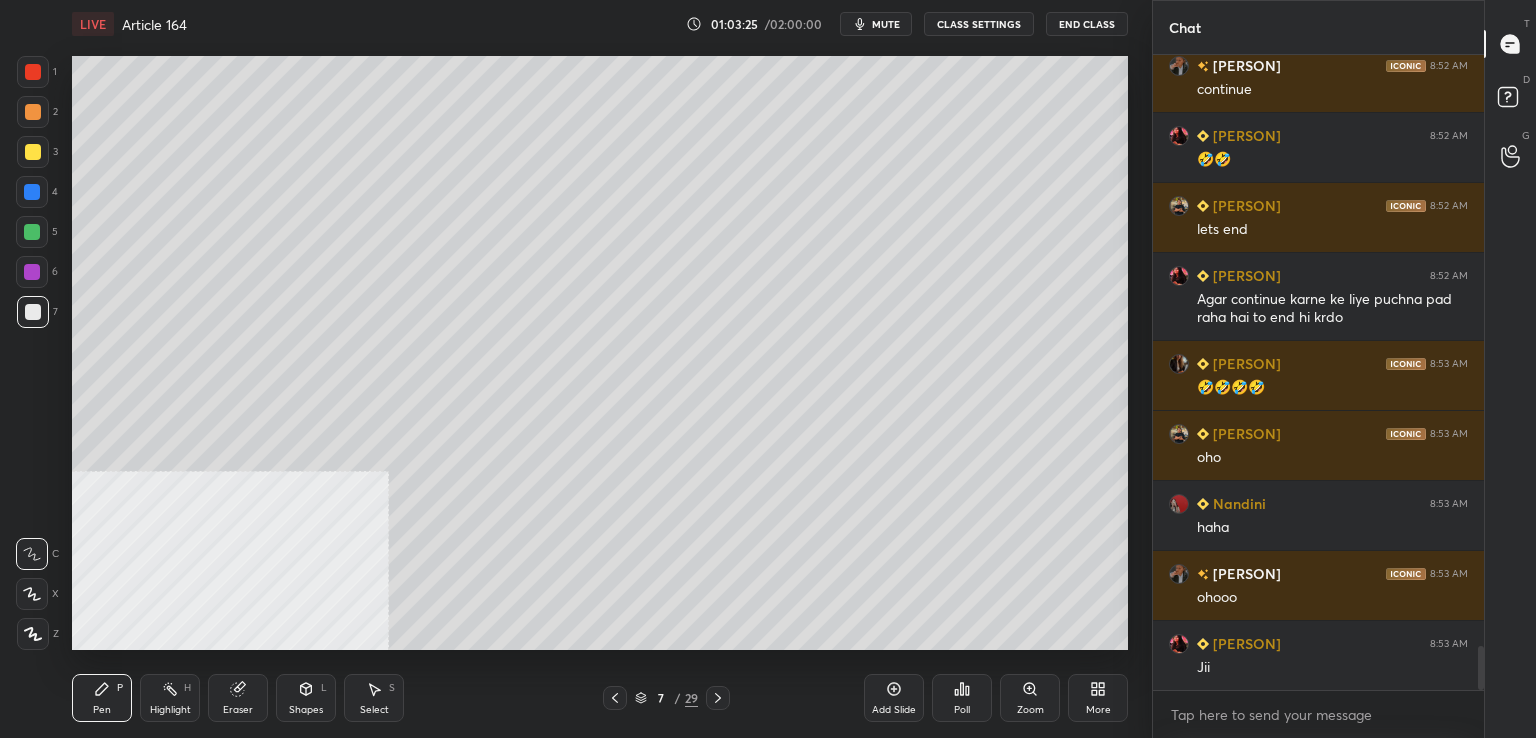 click at bounding box center [718, 698] 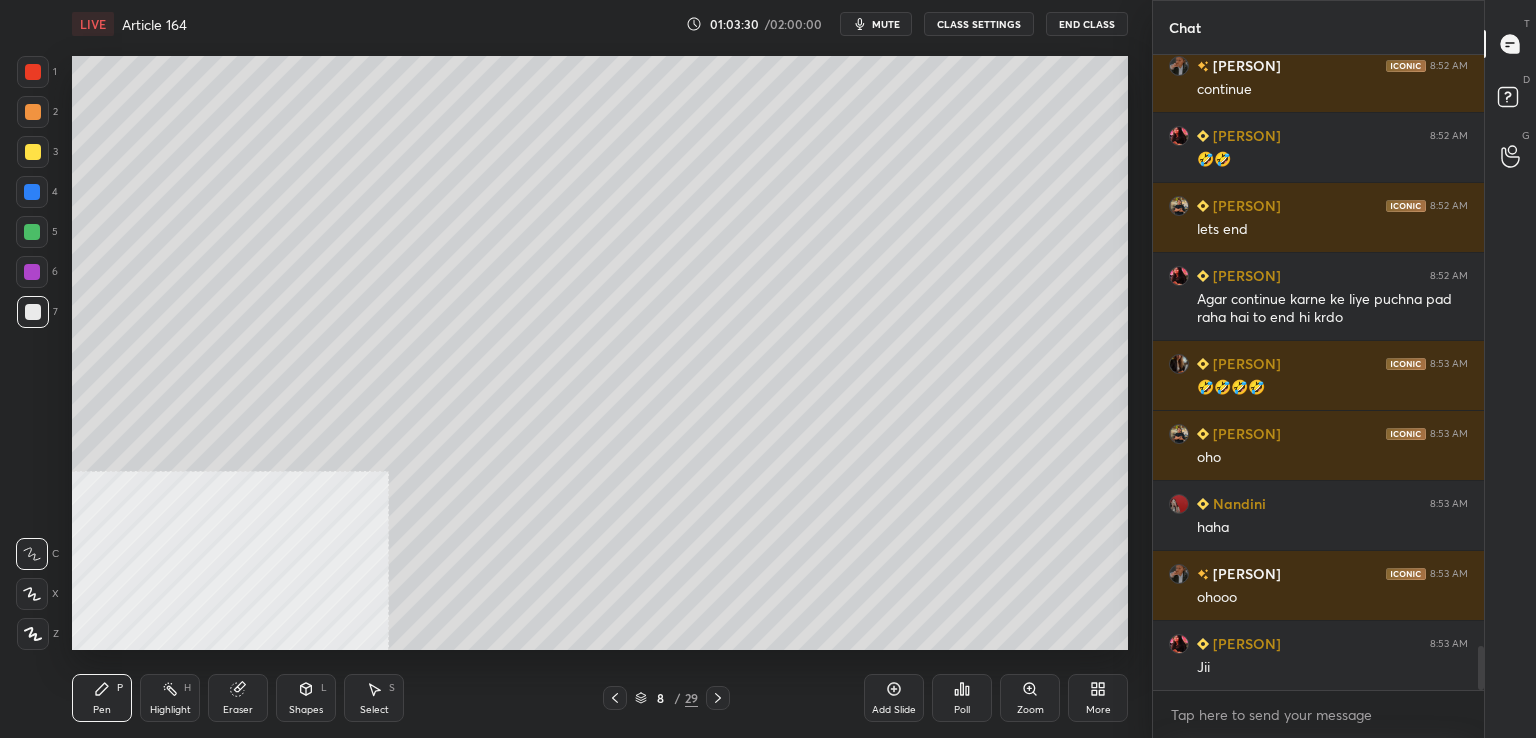 click 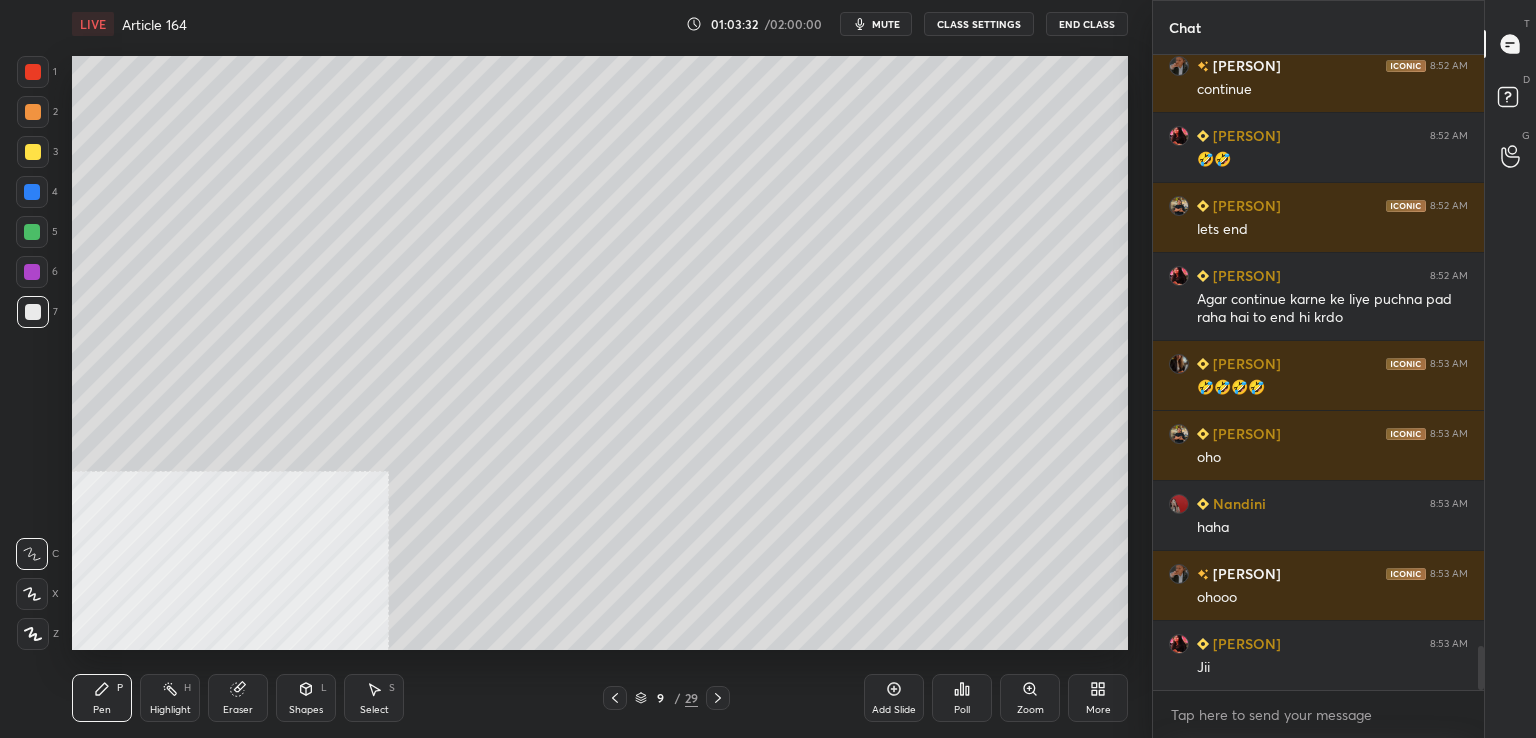 click 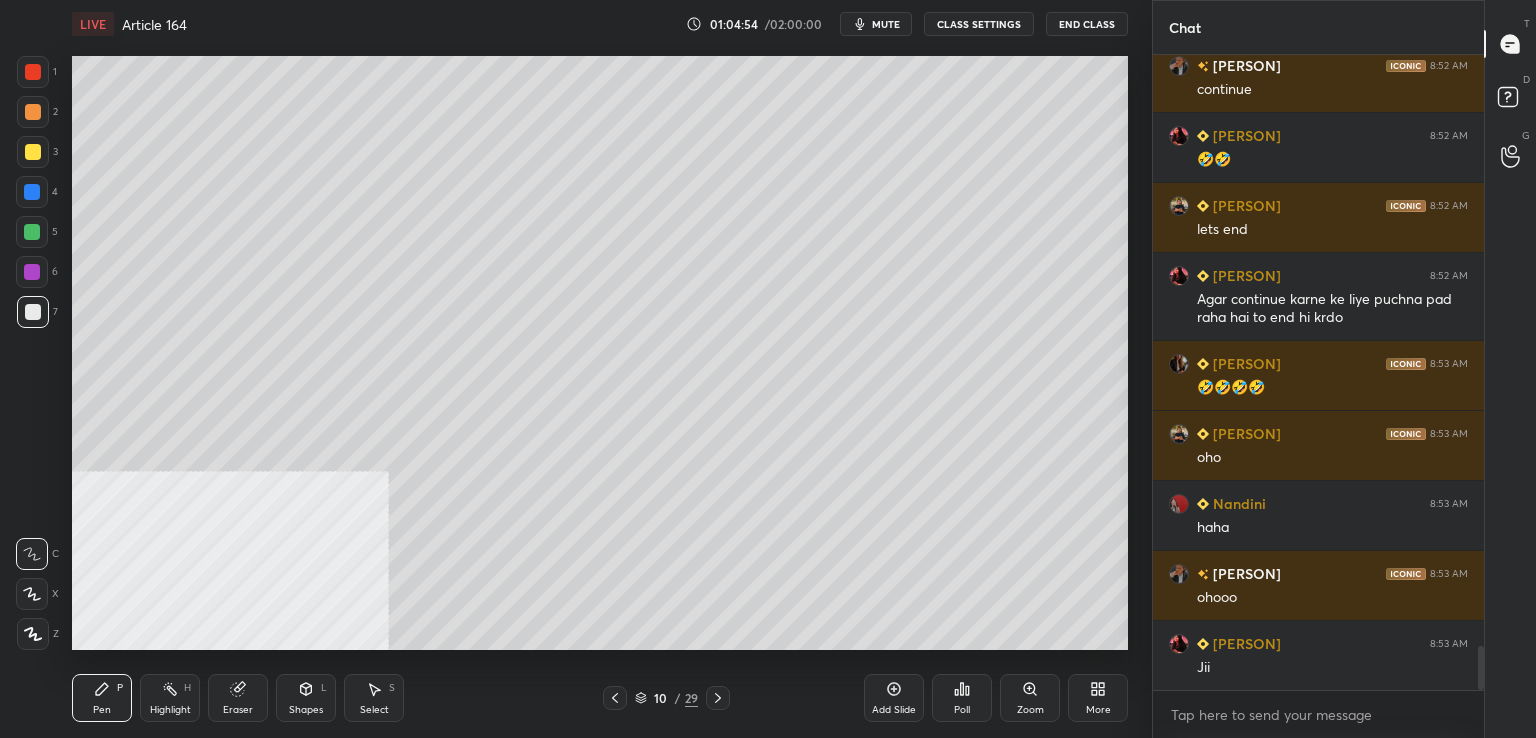 drag, startPoint x: 720, startPoint y: 699, endPoint x: 742, endPoint y: 688, distance: 24.596748 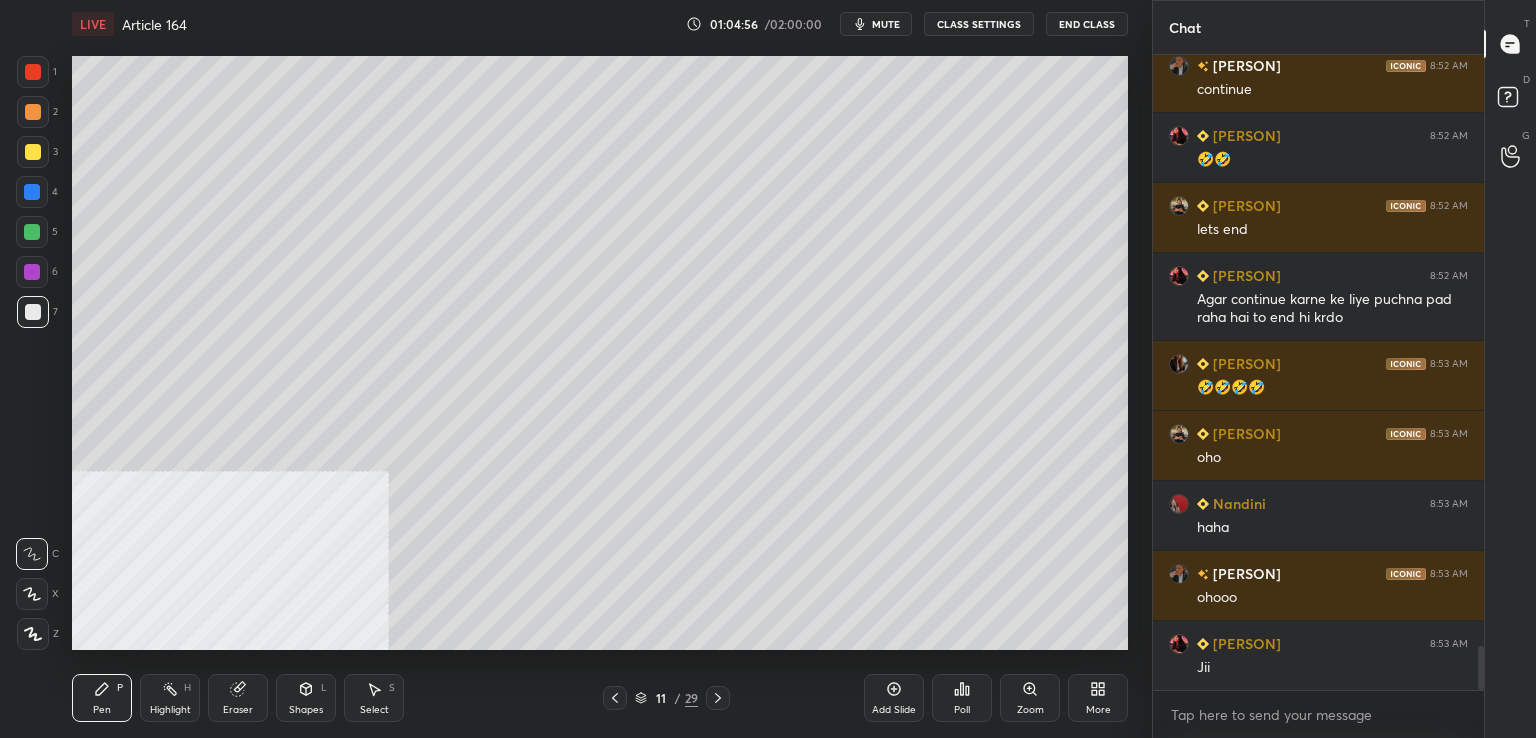 click 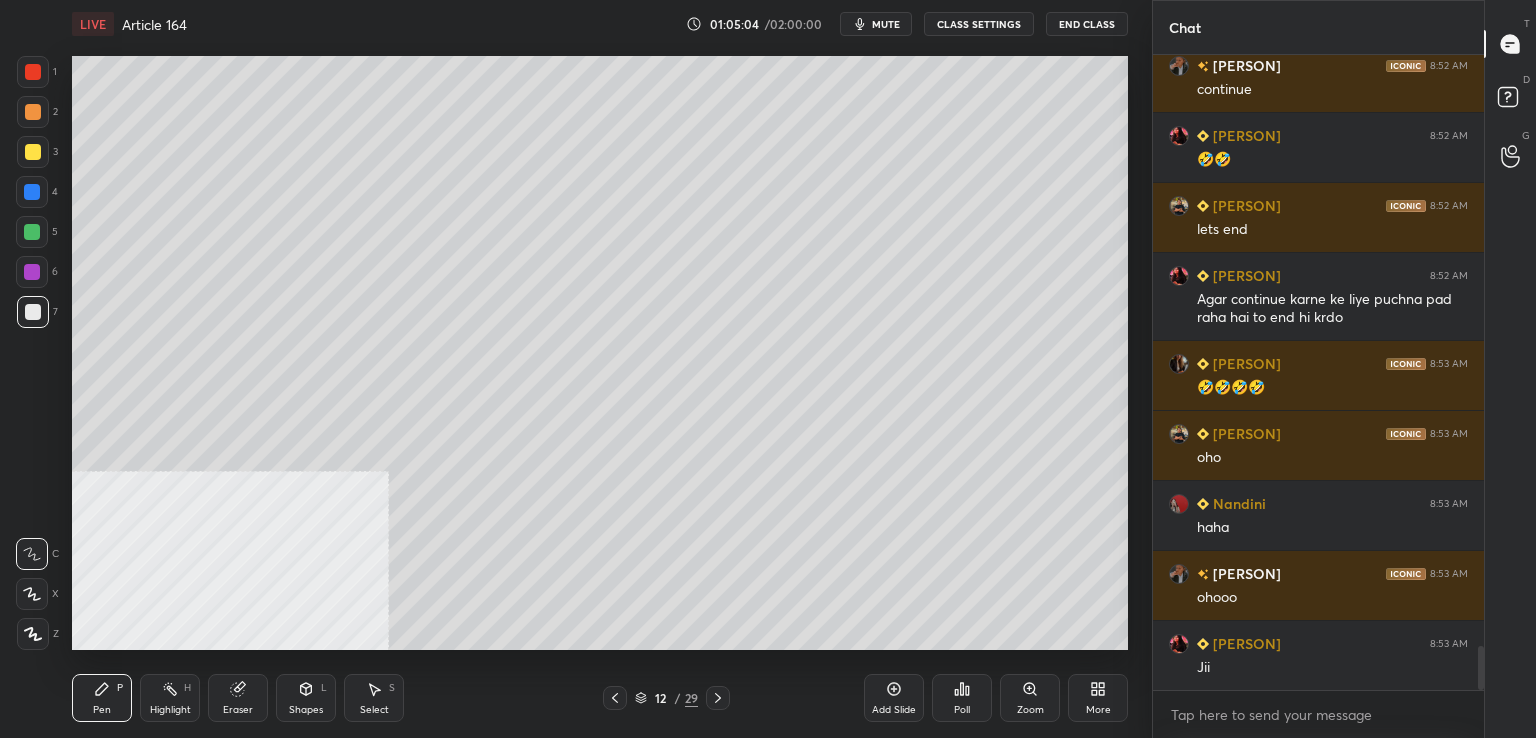 click 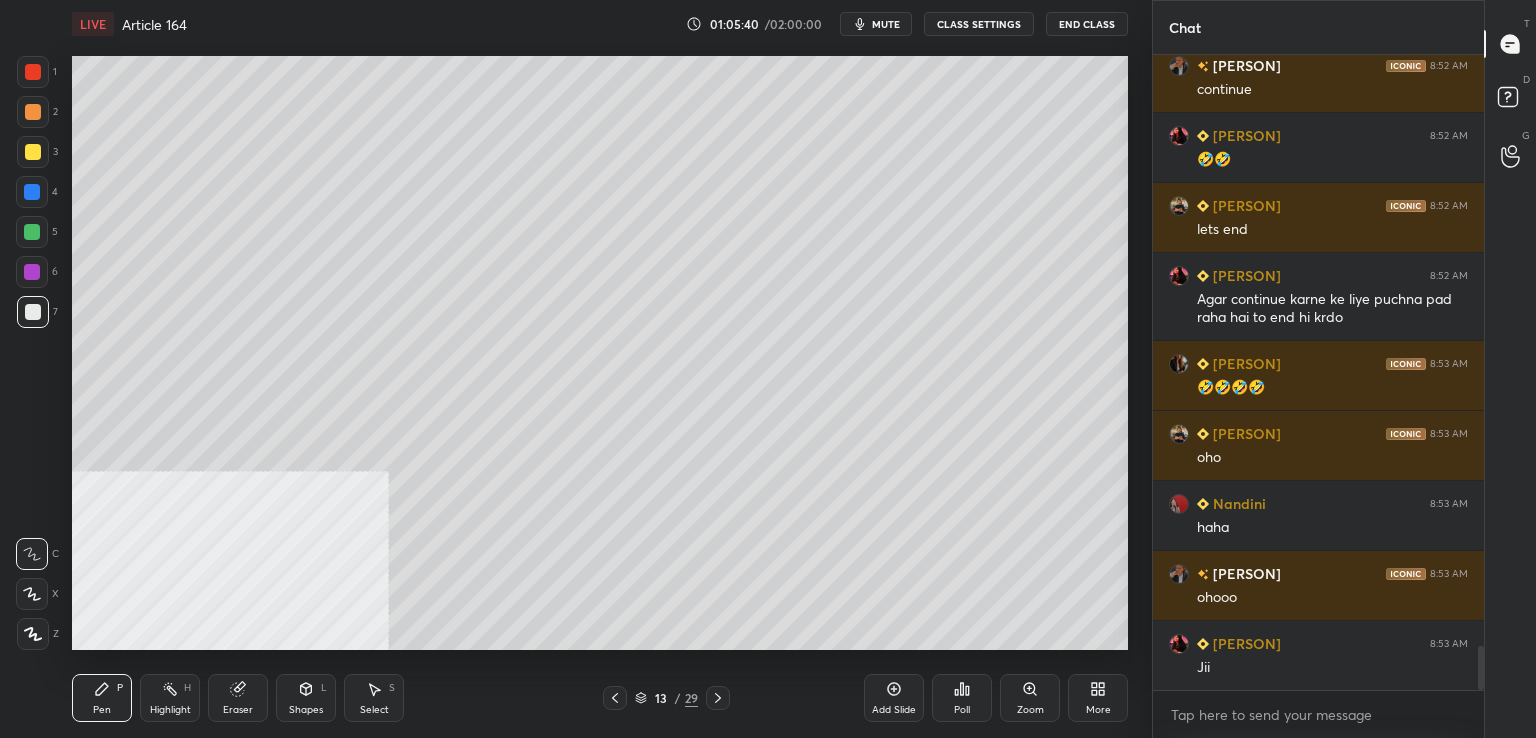 scroll, scrollTop: 8602, scrollLeft: 0, axis: vertical 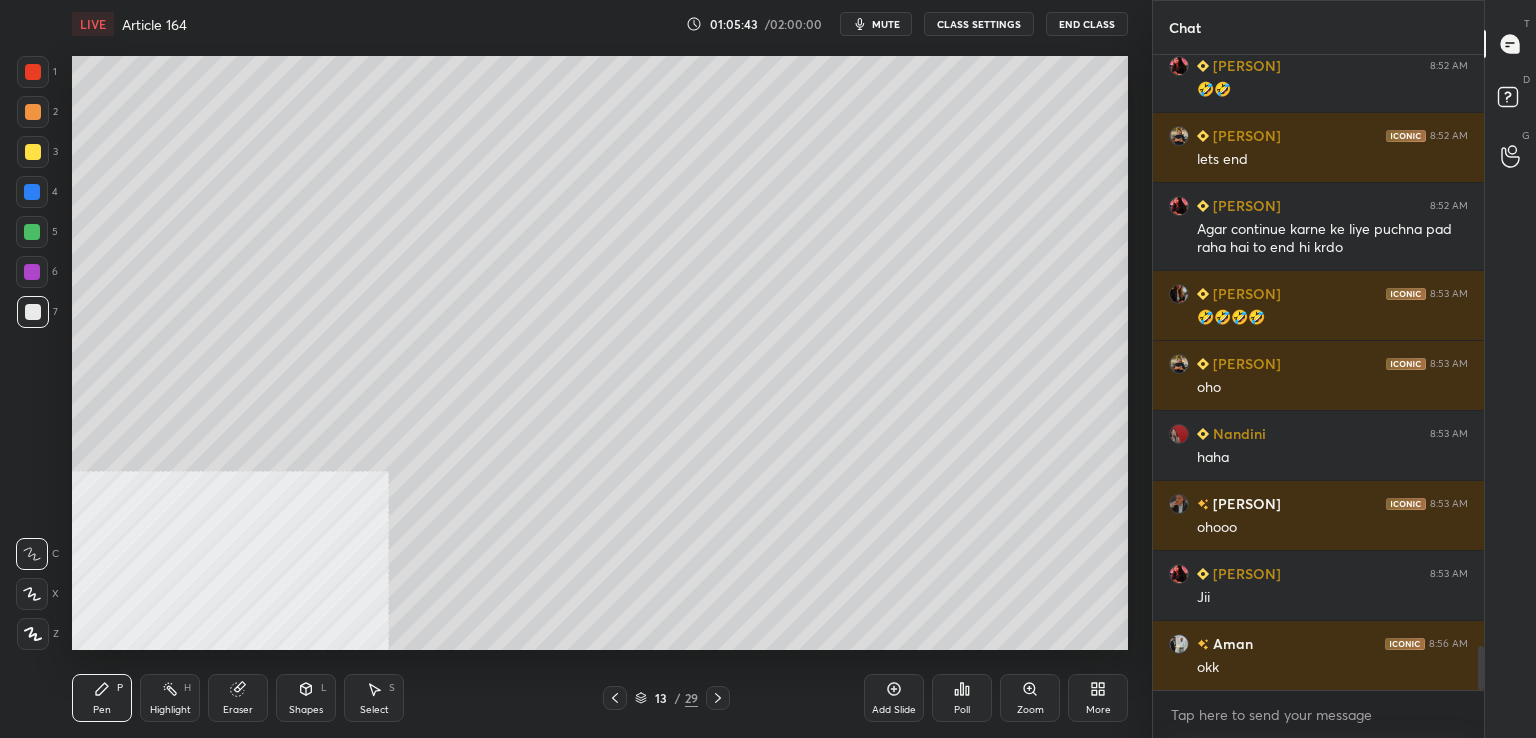 click at bounding box center [718, 698] 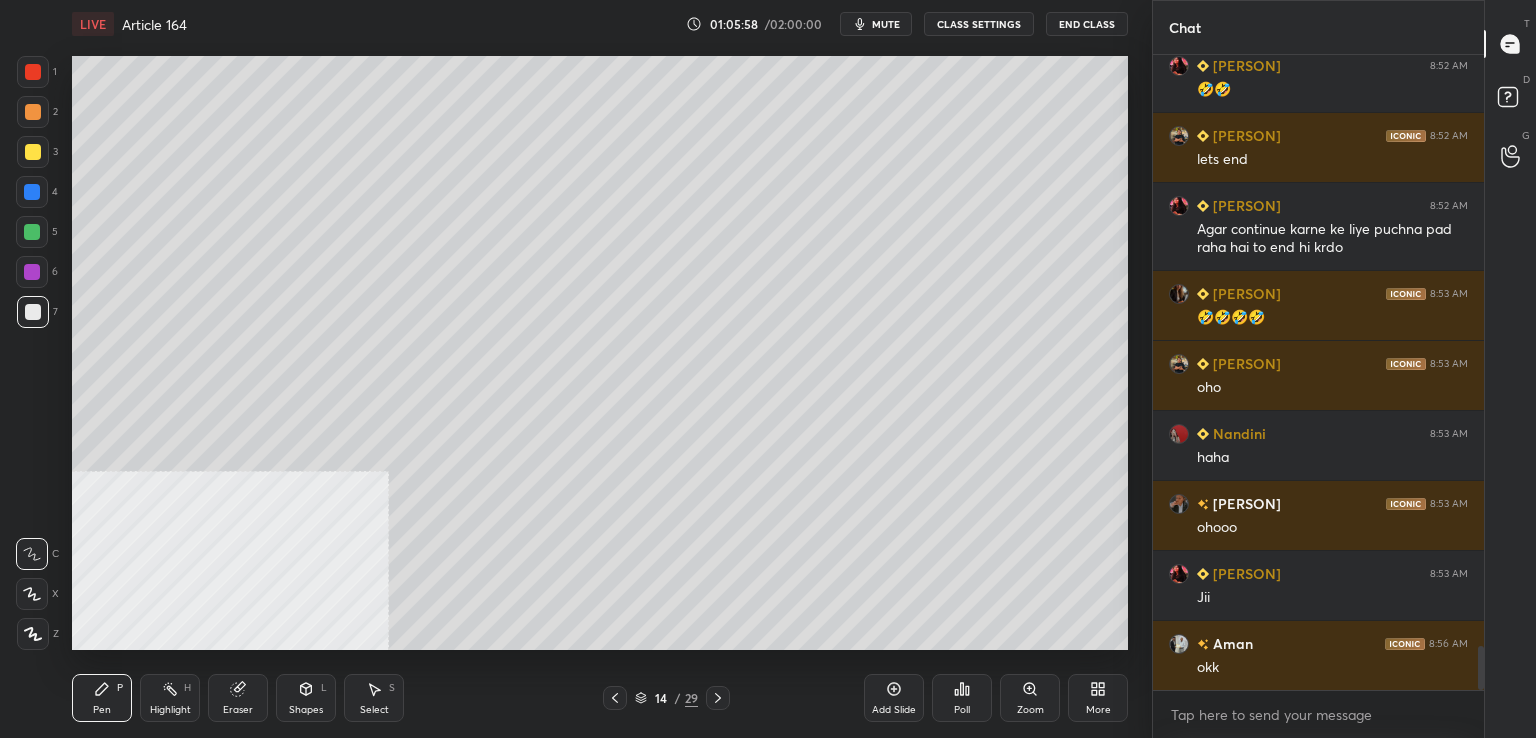 click at bounding box center [33, 152] 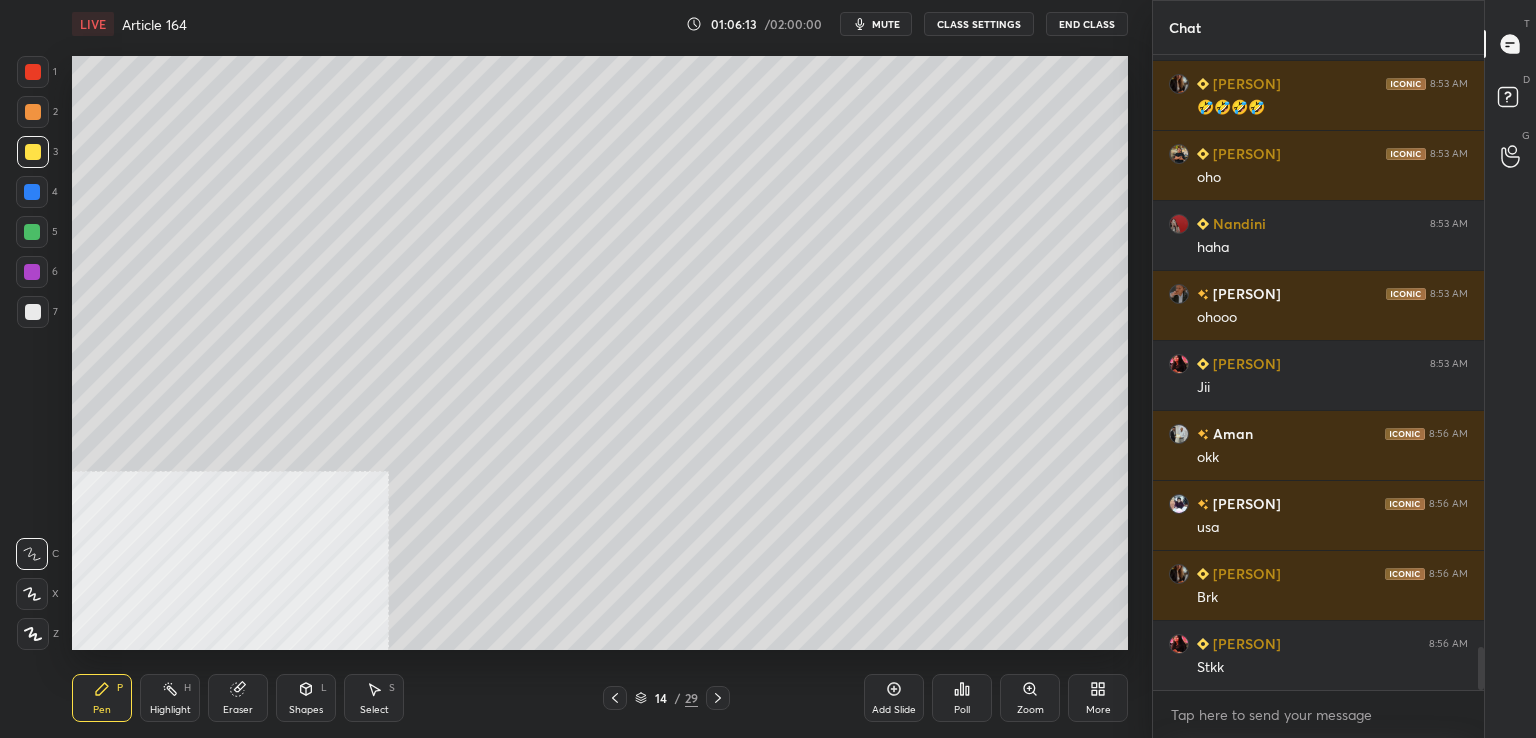 scroll, scrollTop: 8882, scrollLeft: 0, axis: vertical 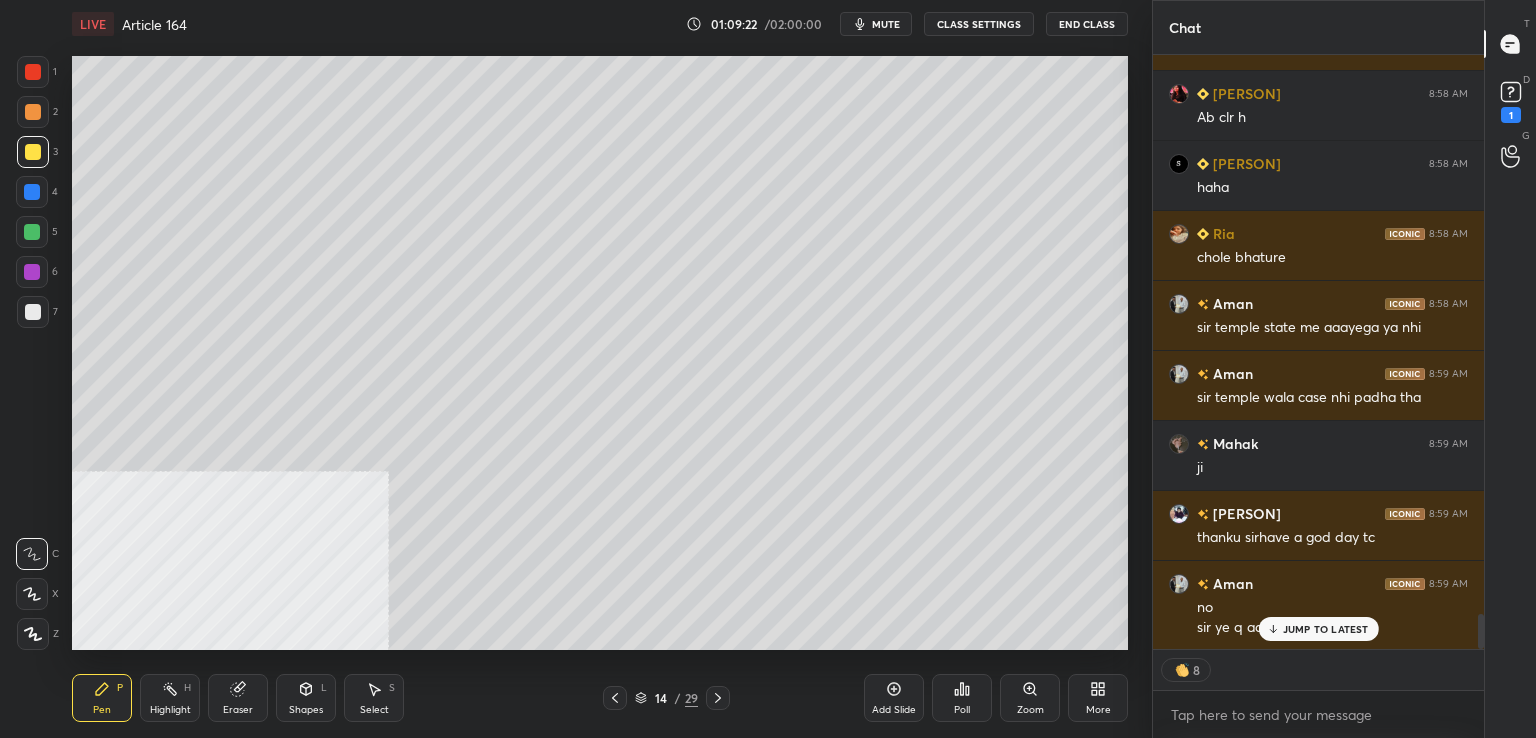 drag, startPoint x: 1287, startPoint y: 621, endPoint x: 1136, endPoint y: 687, distance: 164.79381 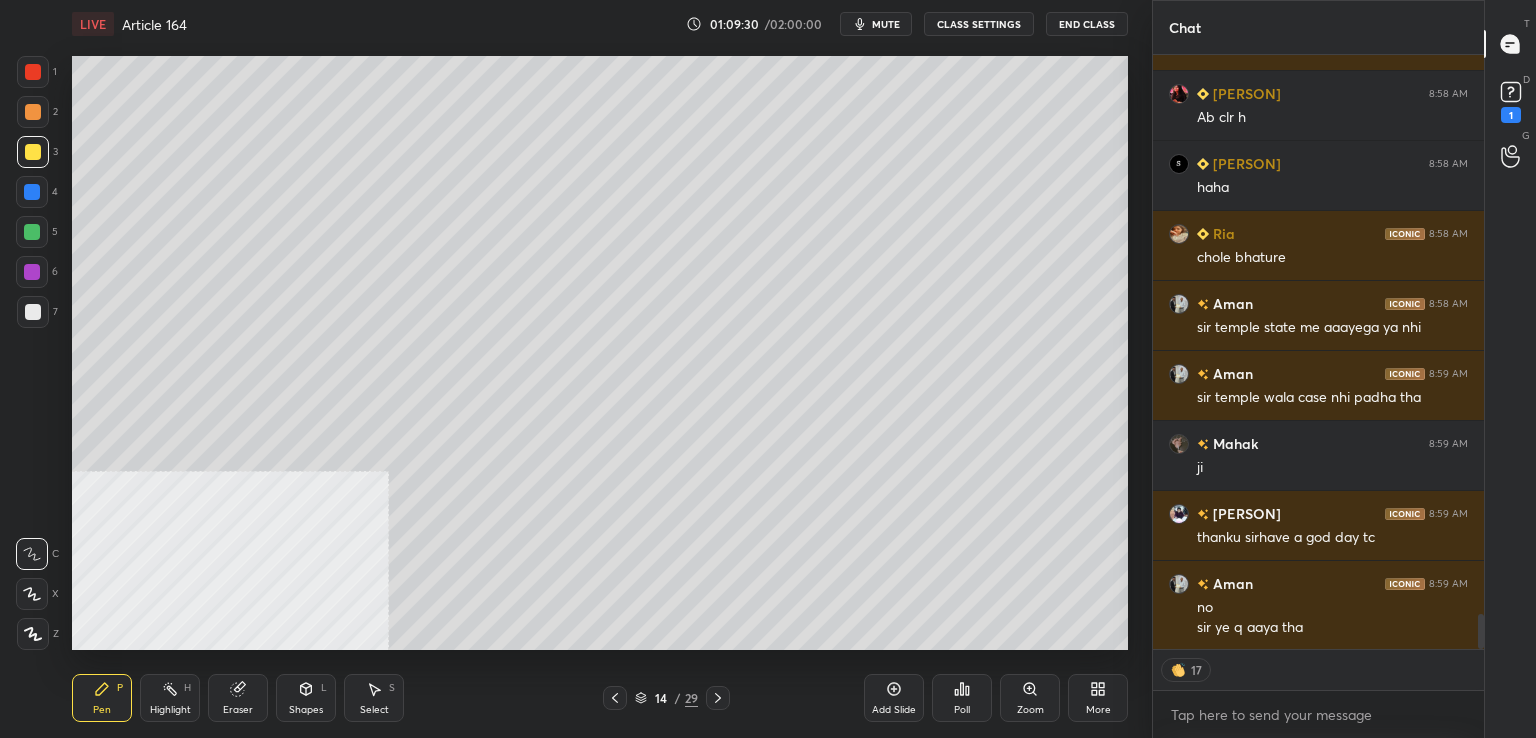 scroll, scrollTop: 9715, scrollLeft: 0, axis: vertical 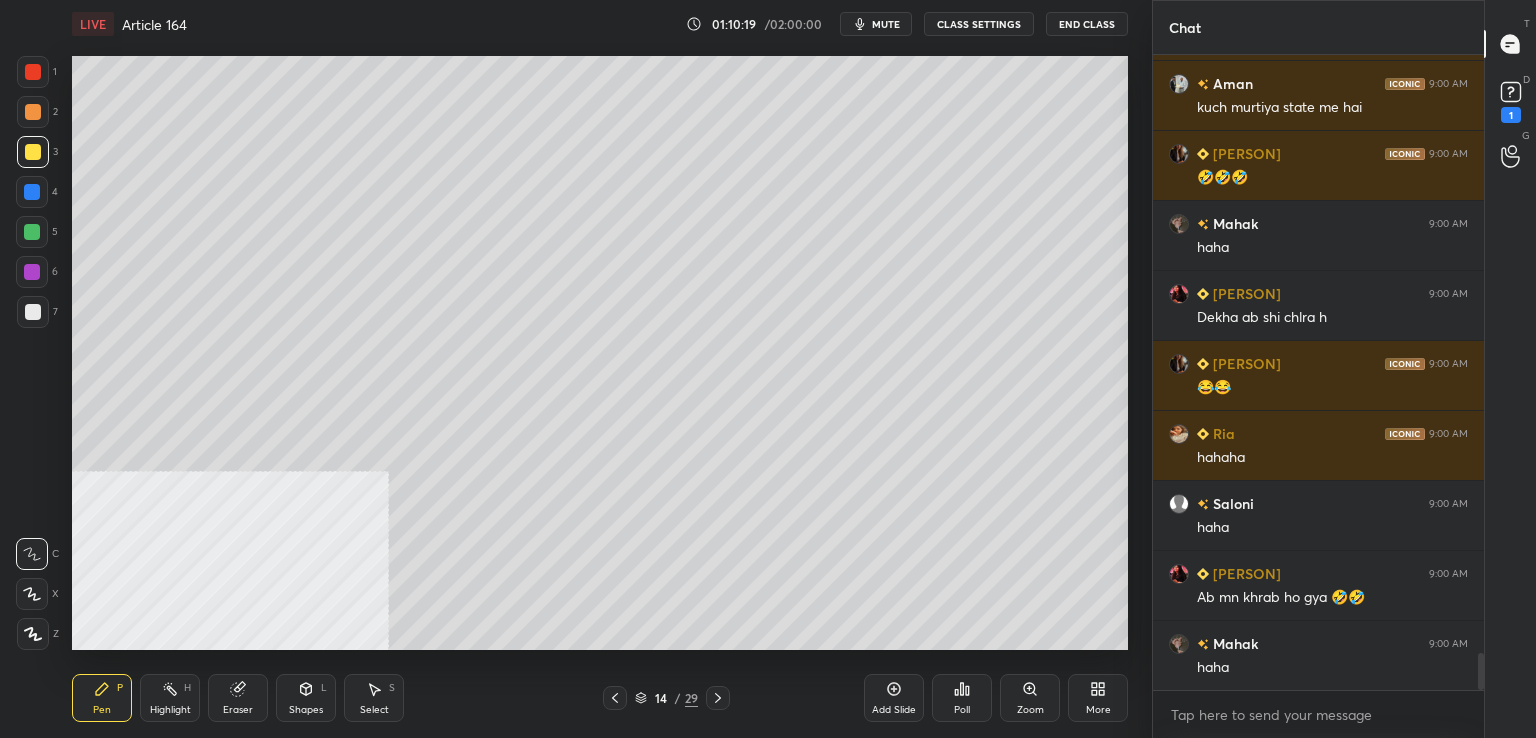 click on "End Class" at bounding box center (1087, 24) 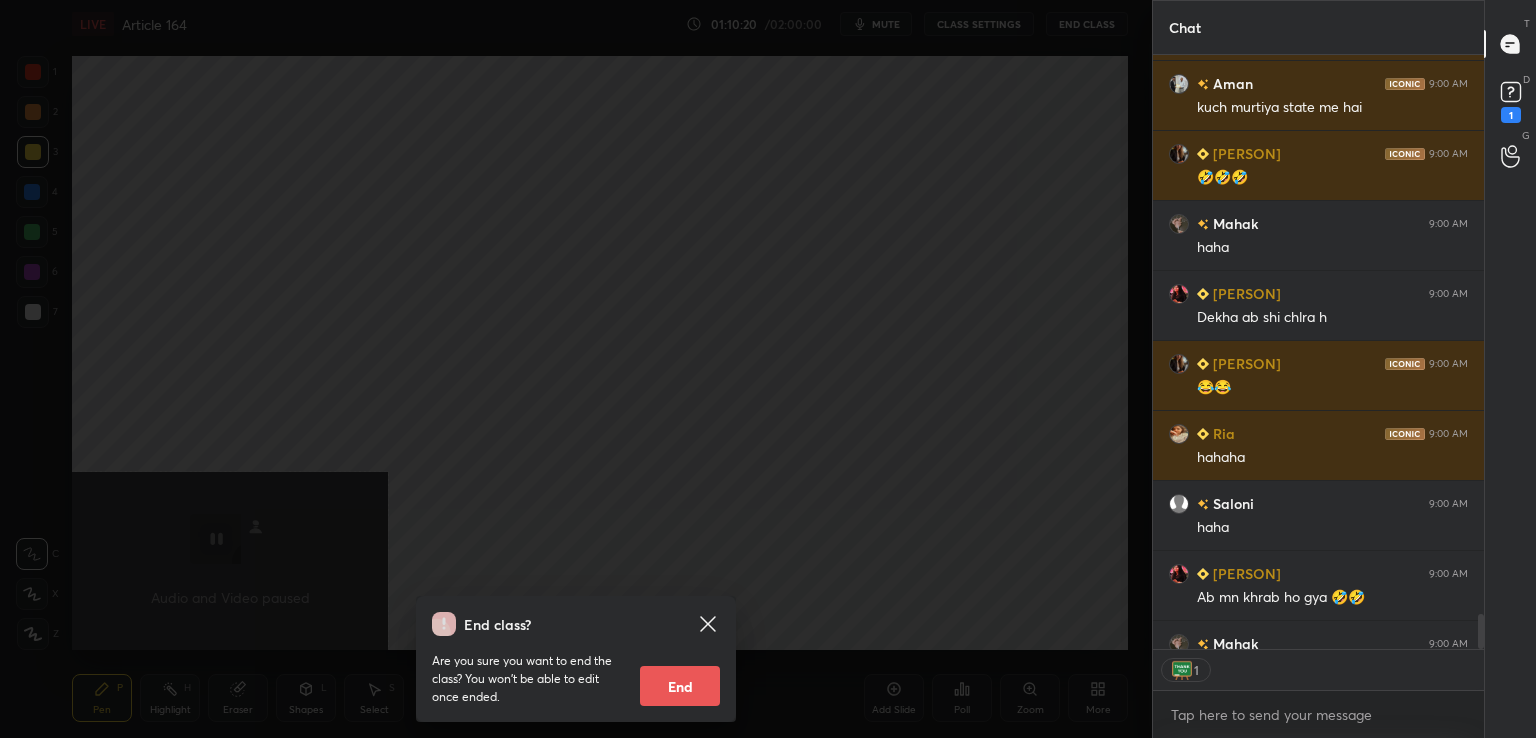 scroll, scrollTop: 7, scrollLeft: 6, axis: both 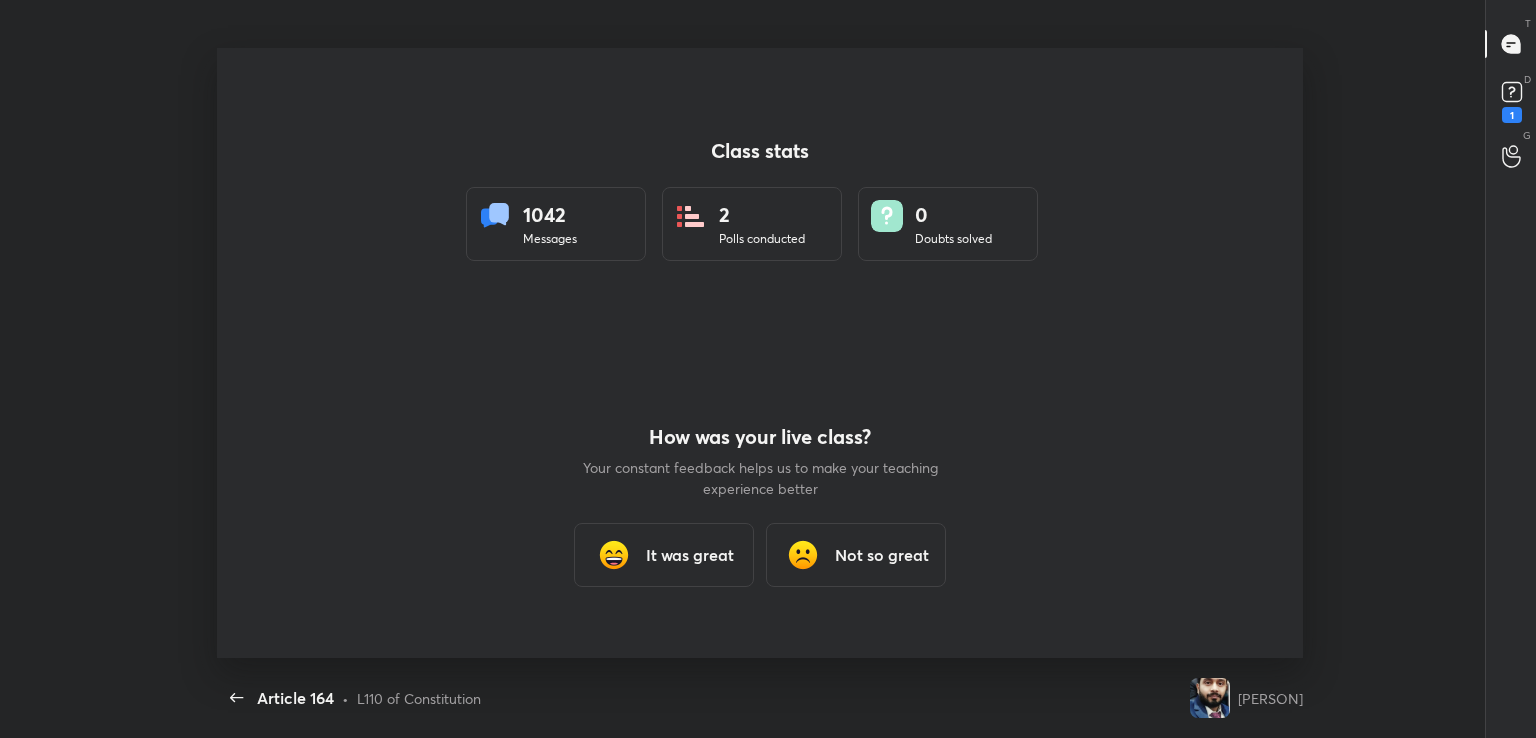 type on "x" 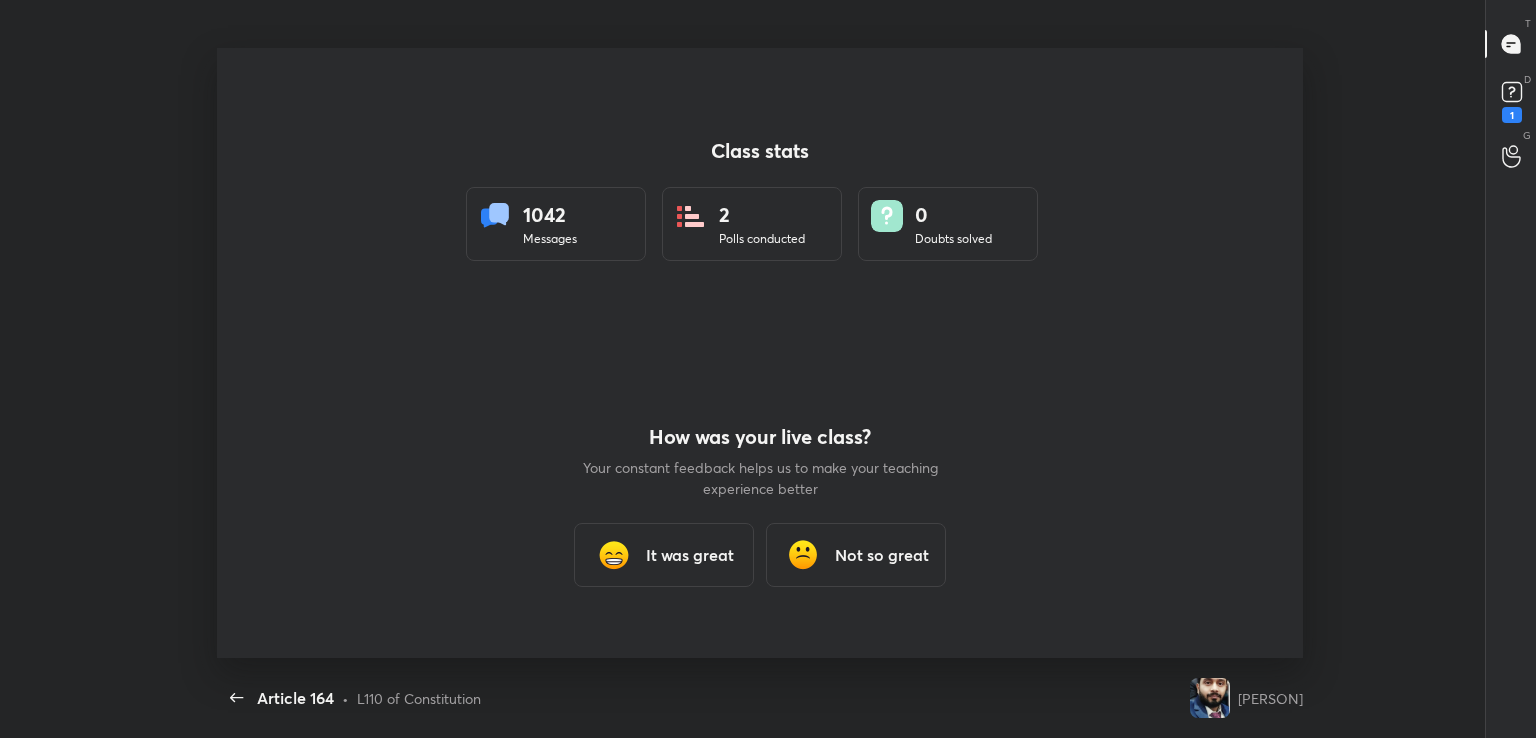 scroll, scrollTop: 99389, scrollLeft: 98628, axis: both 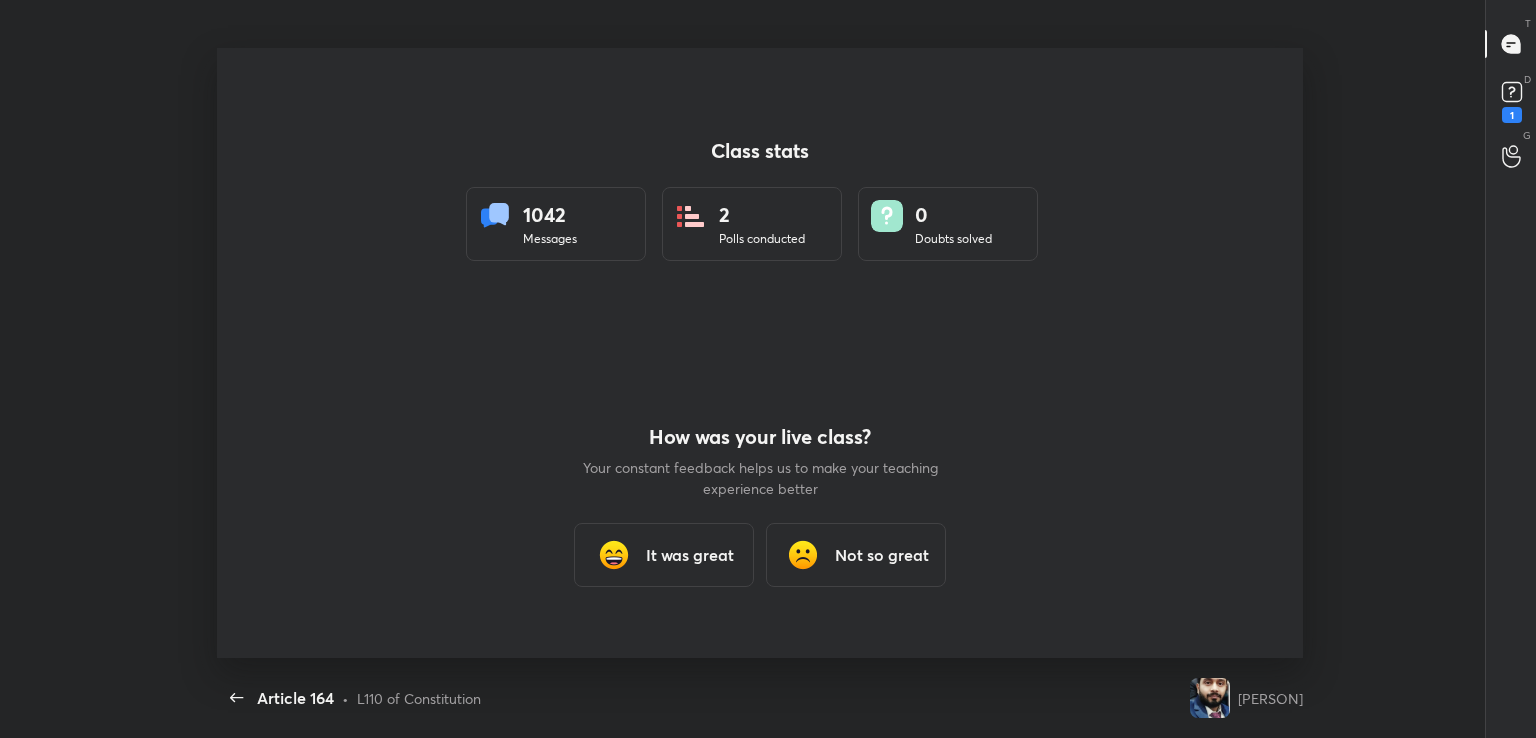 type 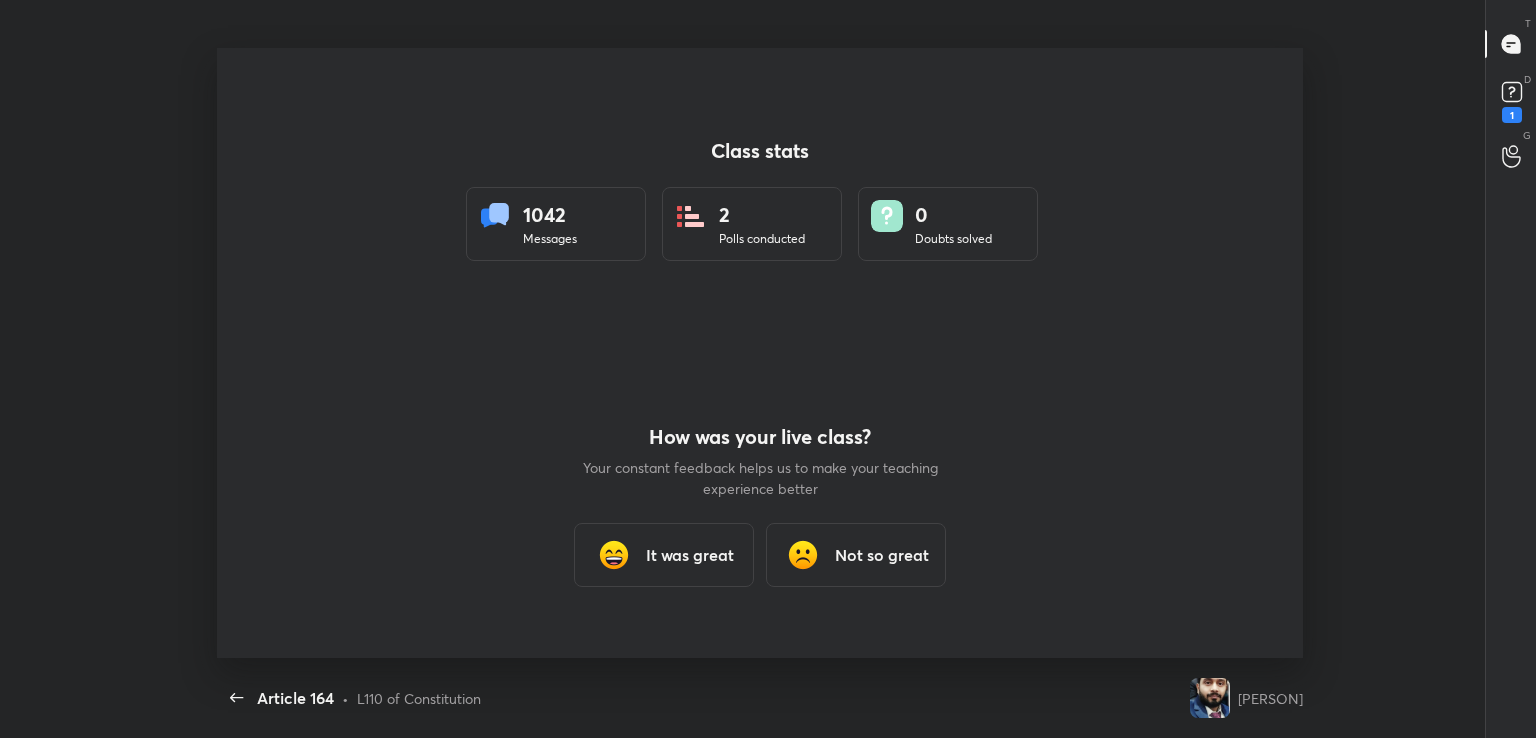 type on "x" 